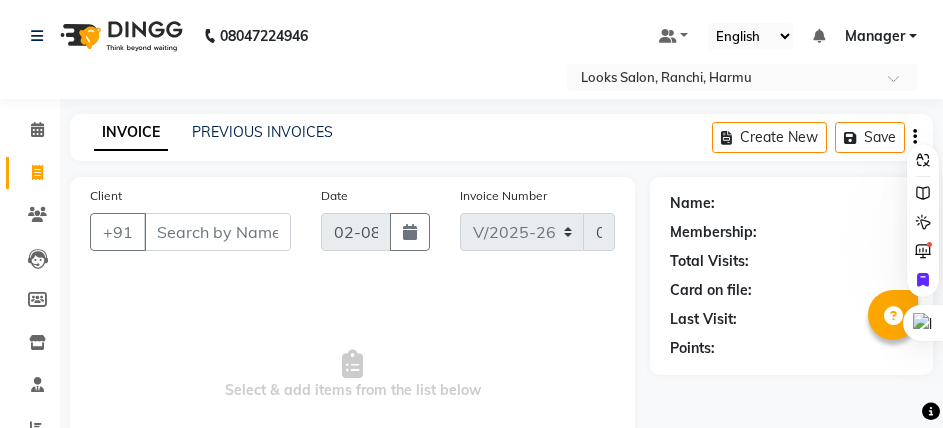 select on "6247" 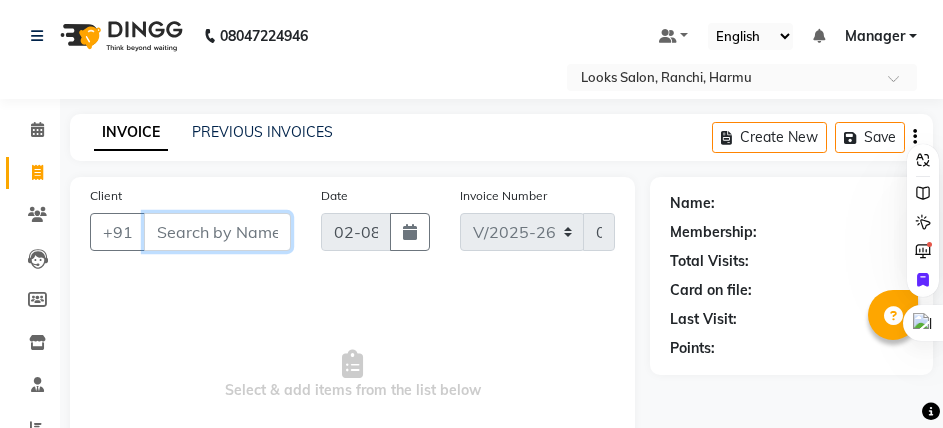 scroll, scrollTop: 0, scrollLeft: 0, axis: both 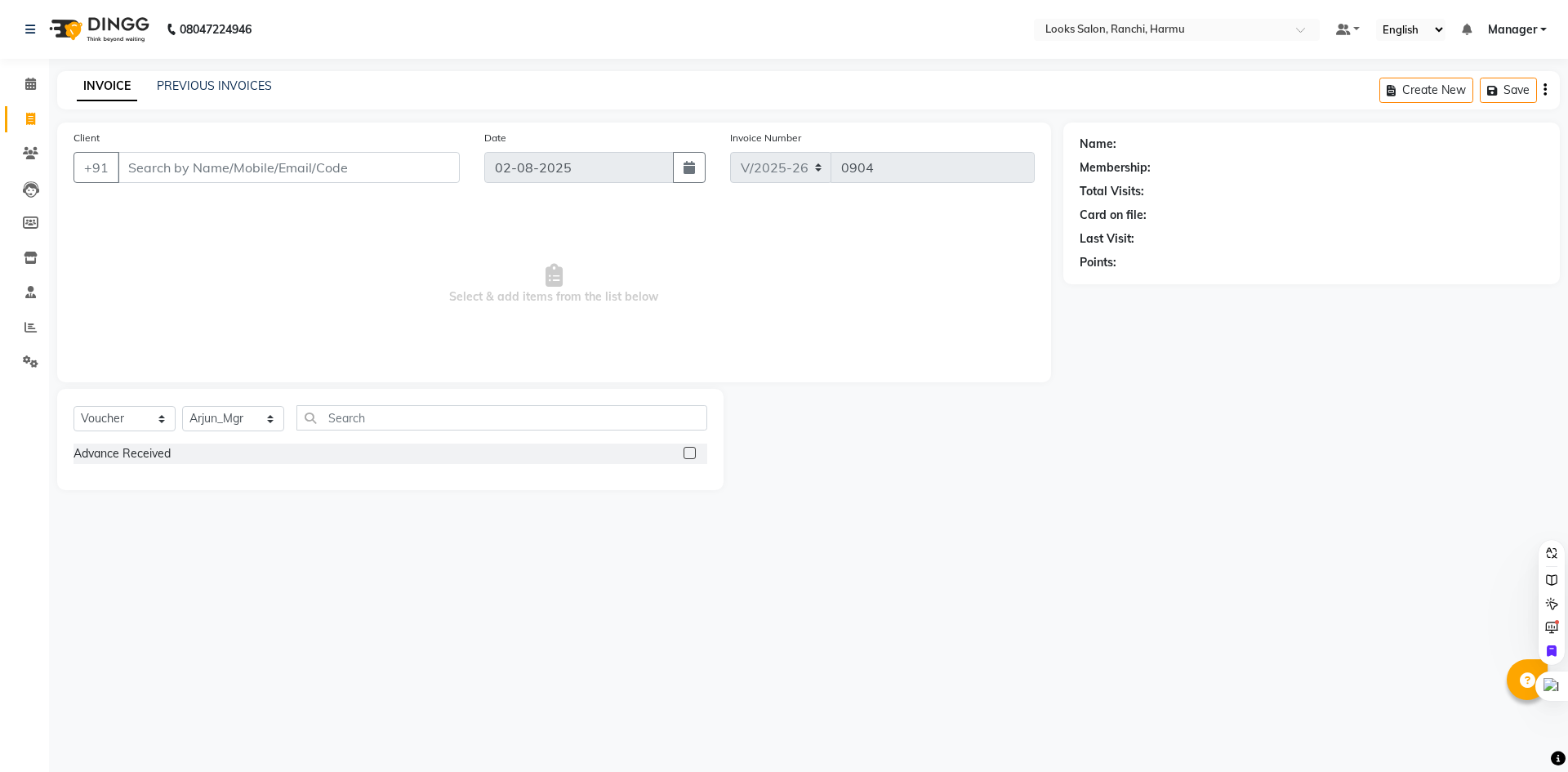 click on "Select Service Product Membership Package Voucher Prepaid Gift Card Select Stylist [FIRST] [LAST] [FIRST] [LAST] [FIRST] [LAST] [FIRST] [LAST] [FIRST] [LAST] [FIRST] [LAST] [FIRST] [LAST] [FIRST] [LAST] [FIRST] [LAST] [FIRST] [LAST] [FIRST] [LAST] [FIRST] [LAST] [FIRST] [LAST] [FIRST] [LAST] [FIRST] [LAST] [FIRST] [LAST] [FIRST] [LAST] [FIRST] [LAST] [FIRST] [LAST] [FIRST] [LAST] [FIRST] [LAST] [FIRST] [LAST] [FIRST] [LAST] [FIRST] [LAST] [FIRST] [LAST] [FIRST] [LAST] [FIRST] [LAST] Eyebrows (₹200) x Big Toes (₹400) French Tip Repair (₹400) Gel French Extension (₹500) Gel Tip Repair (₹350) Gel Infills (₹1350) Gel Overlays (₹1800) Gel Extension (₹500) Gel Nail Removal (₹150) Natural Nail Extensions (₹3300) French Nail Extensions (₹3500) Gel Polish Removal (₹600) Extension Removal (₹1000) Nail Art Recruiter (₹500) French Ombre Gel Polish (₹2500) Nail Art Nedle (₹600) Cutical Care (₹250) Nail Art Brush (₹500) French Gel Polish (₹2000) French Glitter Gel Polish (₹2500) Gel Polish Touchup (₹1200) Nail Art Per Finger(F)* (₹400) 3D Nail Art Recruiter (₹600) Nail Art with Stones/Foil/Stickers per Finger (₹500) Gel Overlays (₹3300)" 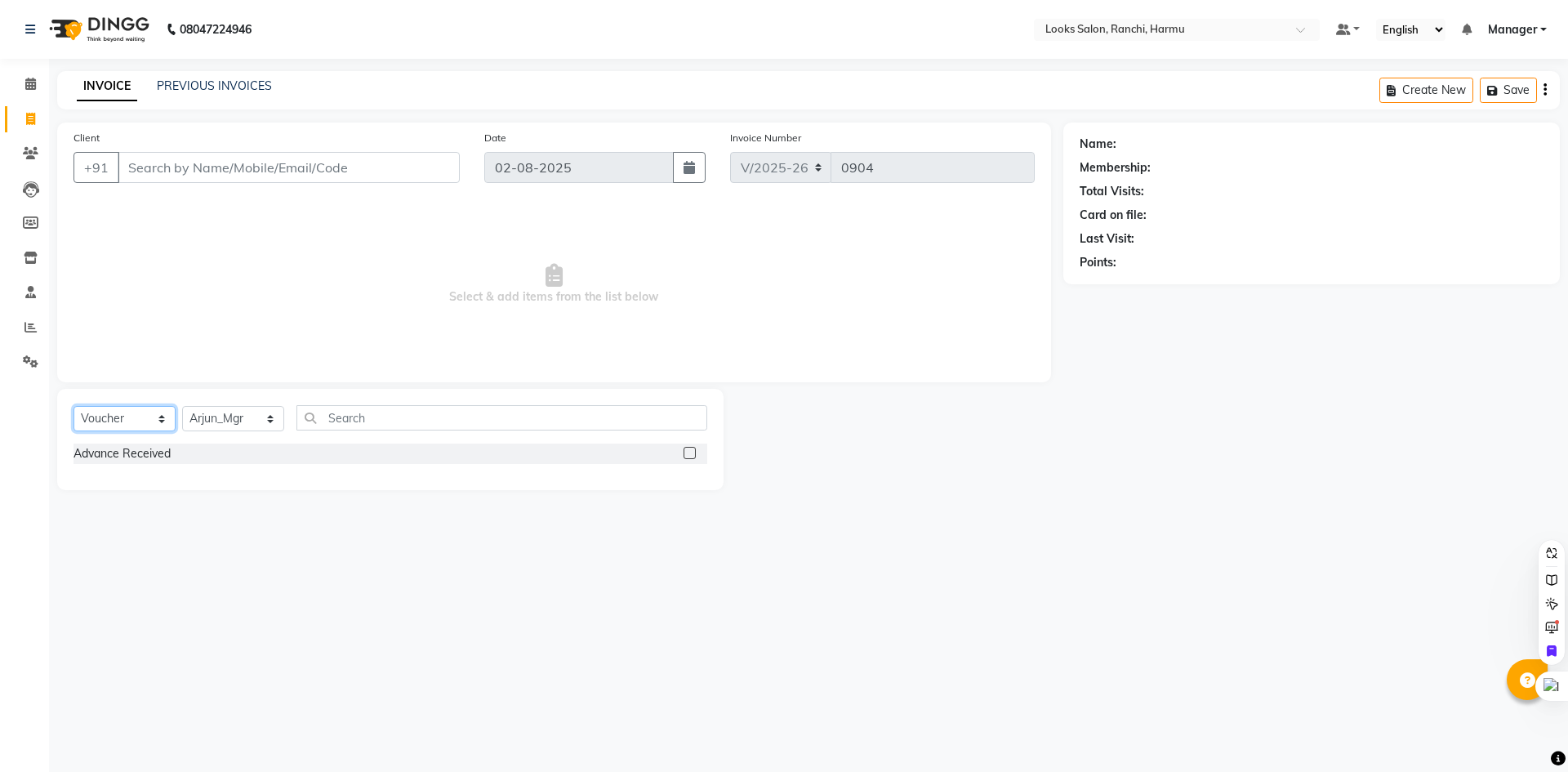 click on "Select  Service  Product  Membership  Package Voucher Prepaid Gift Card" 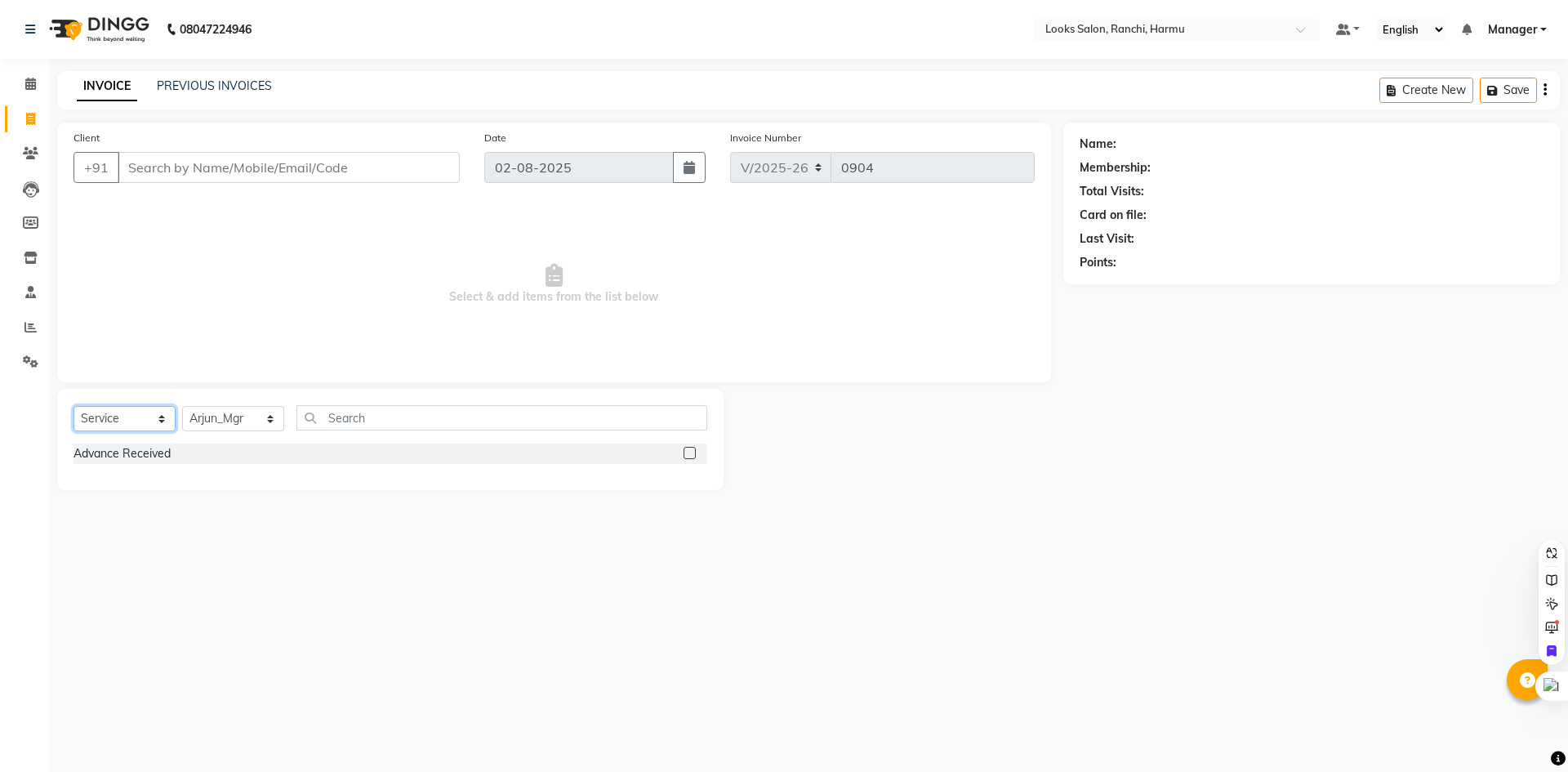 click on "Select  Service  Product  Membership  Package Voucher Prepaid Gift Card" 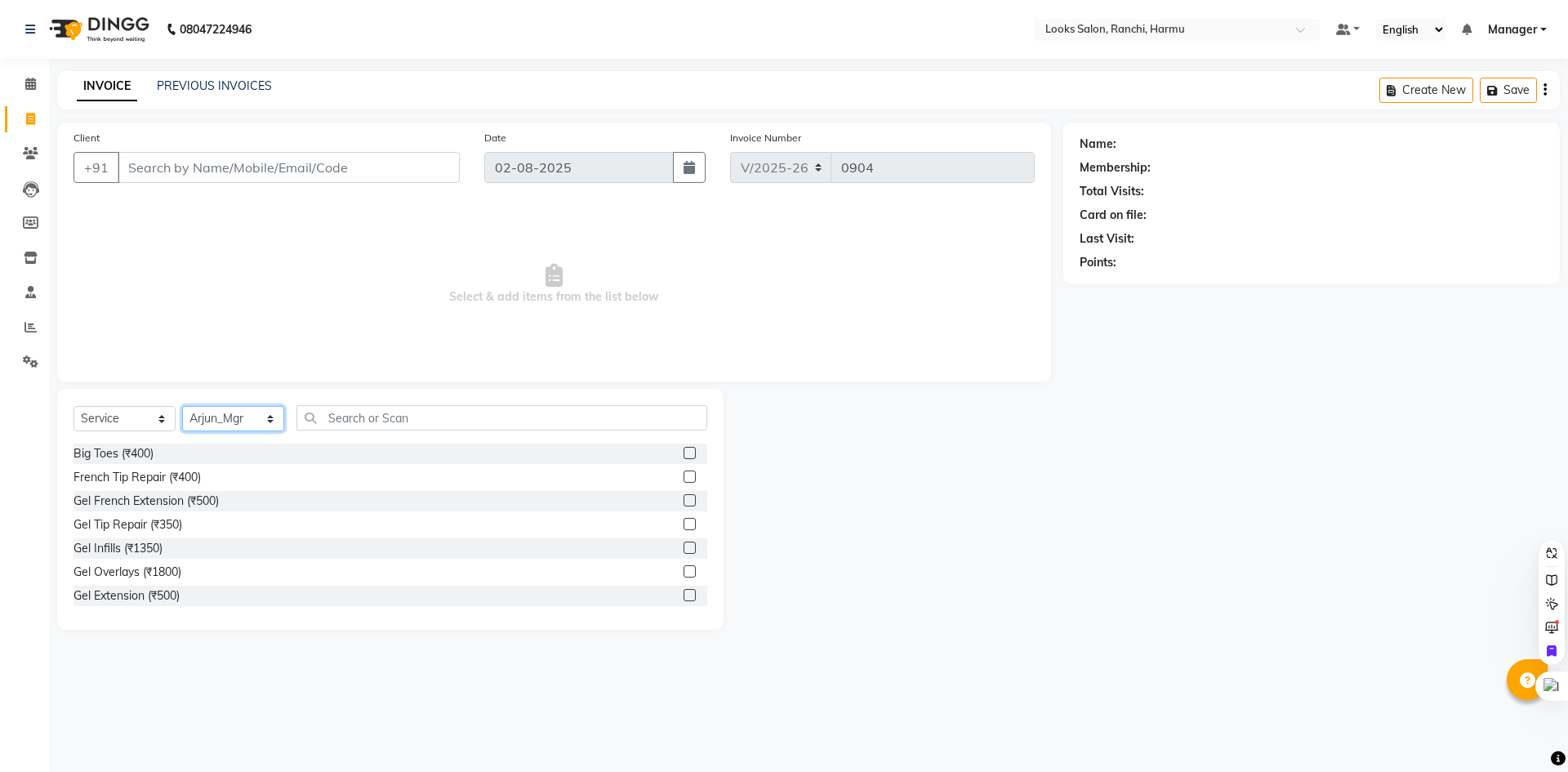 click on "Select Stylist Aditya_Singh Aishwarya Gautam Anny Arjun_Mgr Arman_Noor Counter_Sales Farhana Irfan Irfan_Pdct Isha JAVED LALIT LAXMI_MKP_HD Manager Manisha Nitesh_Goutam ROHAN_PDCT Rohit Satyender Kumar Shiva_pdct Swarjit_nail art Uvesh_BRB Vaibhav Gupta" 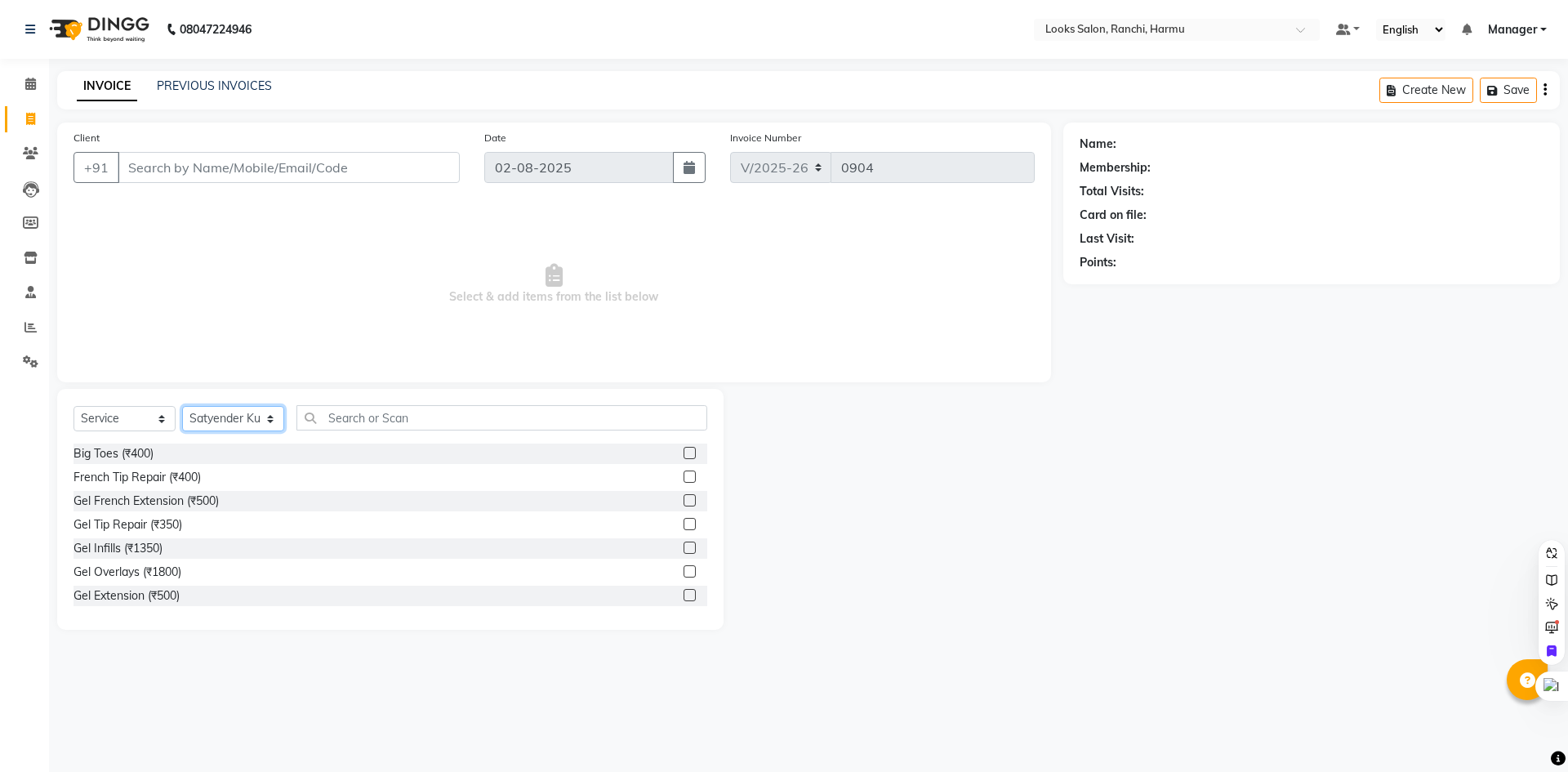 click on "Select Stylist Aditya_Singh Aishwarya Gautam Anny Arjun_Mgr Arman_Noor Counter_Sales Farhana Irfan Irfan_Pdct Isha JAVED LALIT LAXMI_MKP_HD Manager Manisha Nitesh_Goutam ROHAN_PDCT Rohit Satyender Kumar Shiva_pdct Swarjit_nail art Uvesh_BRB Vaibhav Gupta" 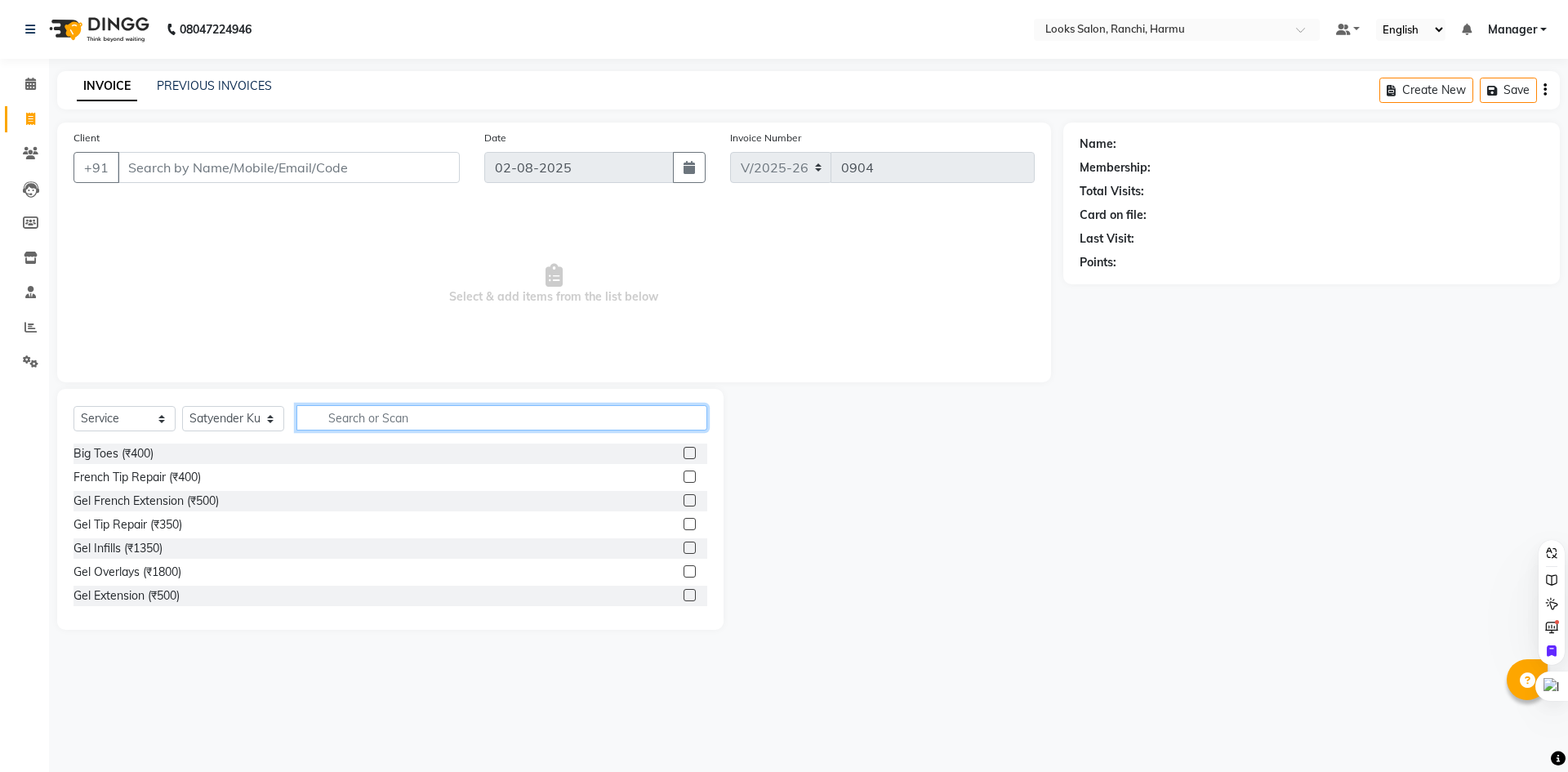 click 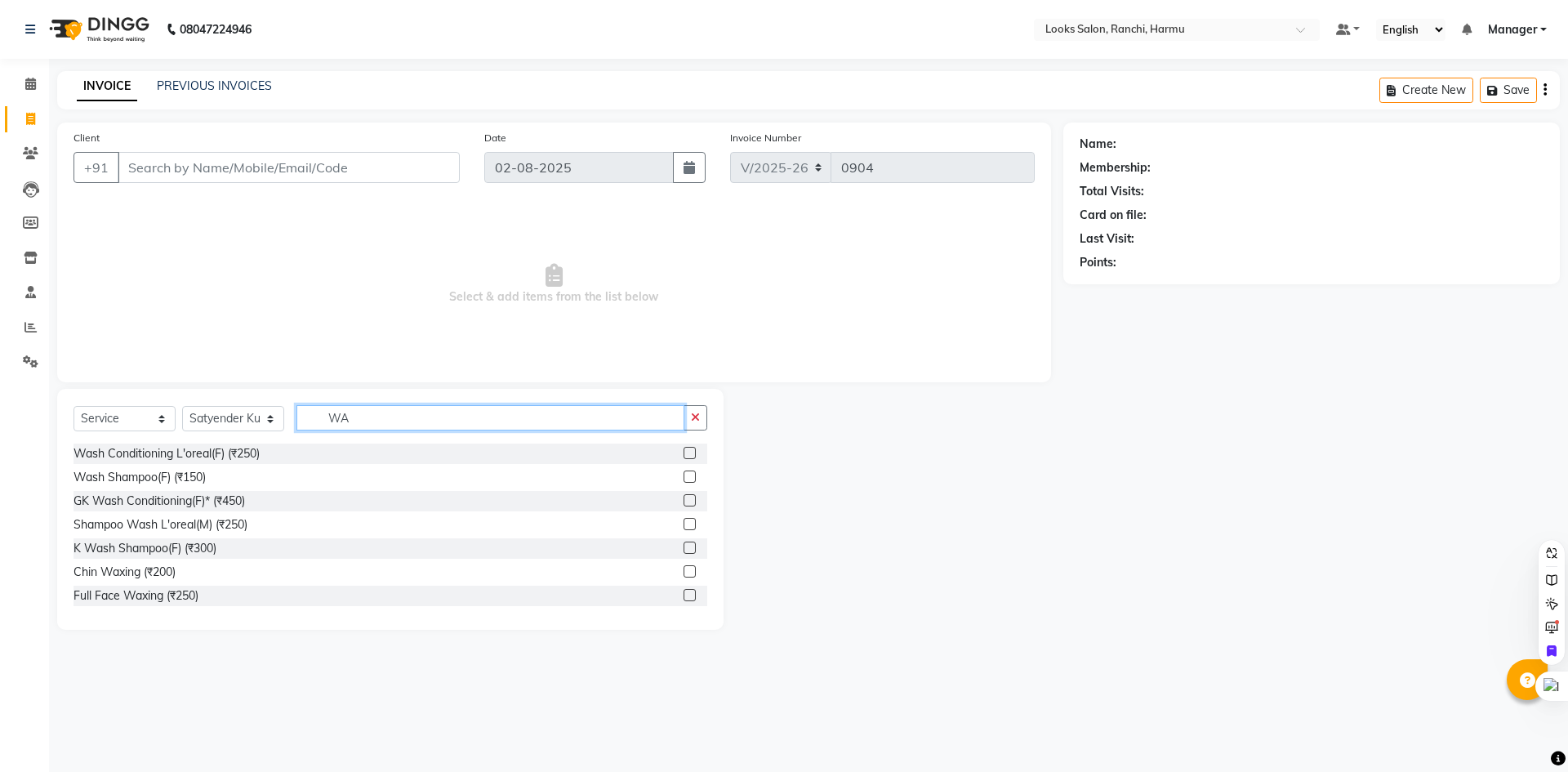 type on "WA" 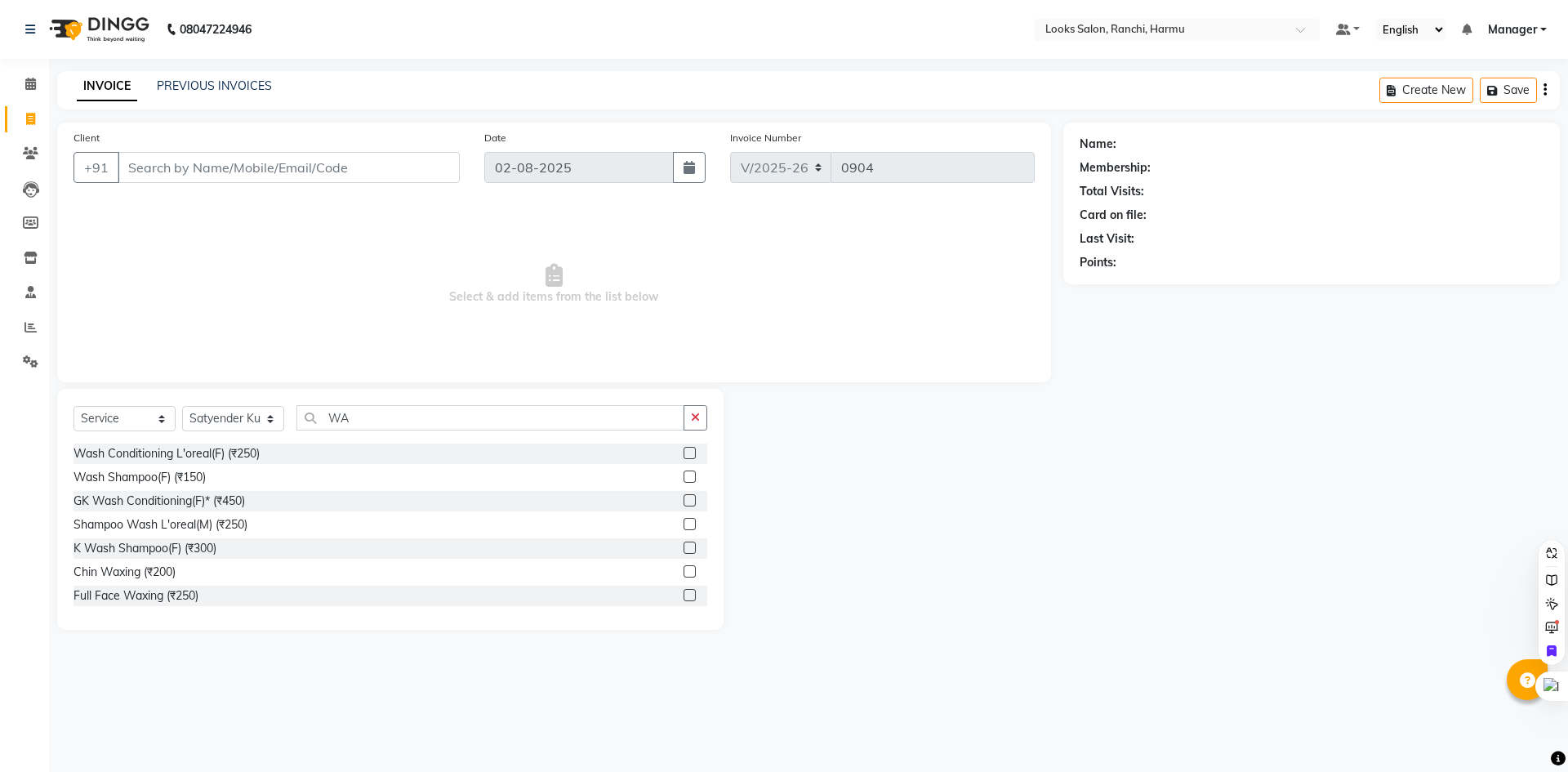 click on "Wash Conditioning L'oreal(F) (₹250) Wash Shampoo(F) (₹150) GK Wash Conditioning(F)* (₹450) Shampoo Wash L'oreal(M) (₹250) K Wash Shampoo(F) (₹300) Chin Waxing (₹200) Full Face Waxing (₹250) Upperlip~Wax (₹200) Bikini Line-Regular Waxing (₹1000) Full Body Waxing(F) (₹2200) Full Front Full/Back Waxing(Each) (₹500) Full Legs Waxing Regular (₹500) Full Waxing (₹700) Half Arms Waxing (₹250) Half Front/Back Waxing(Each) (₹250) Half Legs Waxing (₹350) Midriff Waxing (₹500) Side Lock Wax(Each) (₹150) Underarms Waxing (₹150) Premium Wax~Bikini (₹1200) Premium Wax~Full Arms (₹700) Premium Wax~Full Body (₹3500) Premium Wax~Full Legs (₹800) Premium Wax~Half Arms (₹500) Premium Wax~Half Legs (₹500) Premium Wax~UnderArms (₹300) Tenera Premium Wax (₹1999) Premium Wax~Half Front/Back (₹500) Pinkini Wax Premium (₹2000) Premium Midriff Waxing (₹1000) Back Strip Wax (₹750) Lower Lip Wax (₹300) Ear Wax (₹500) Nose Wax (₹200)" 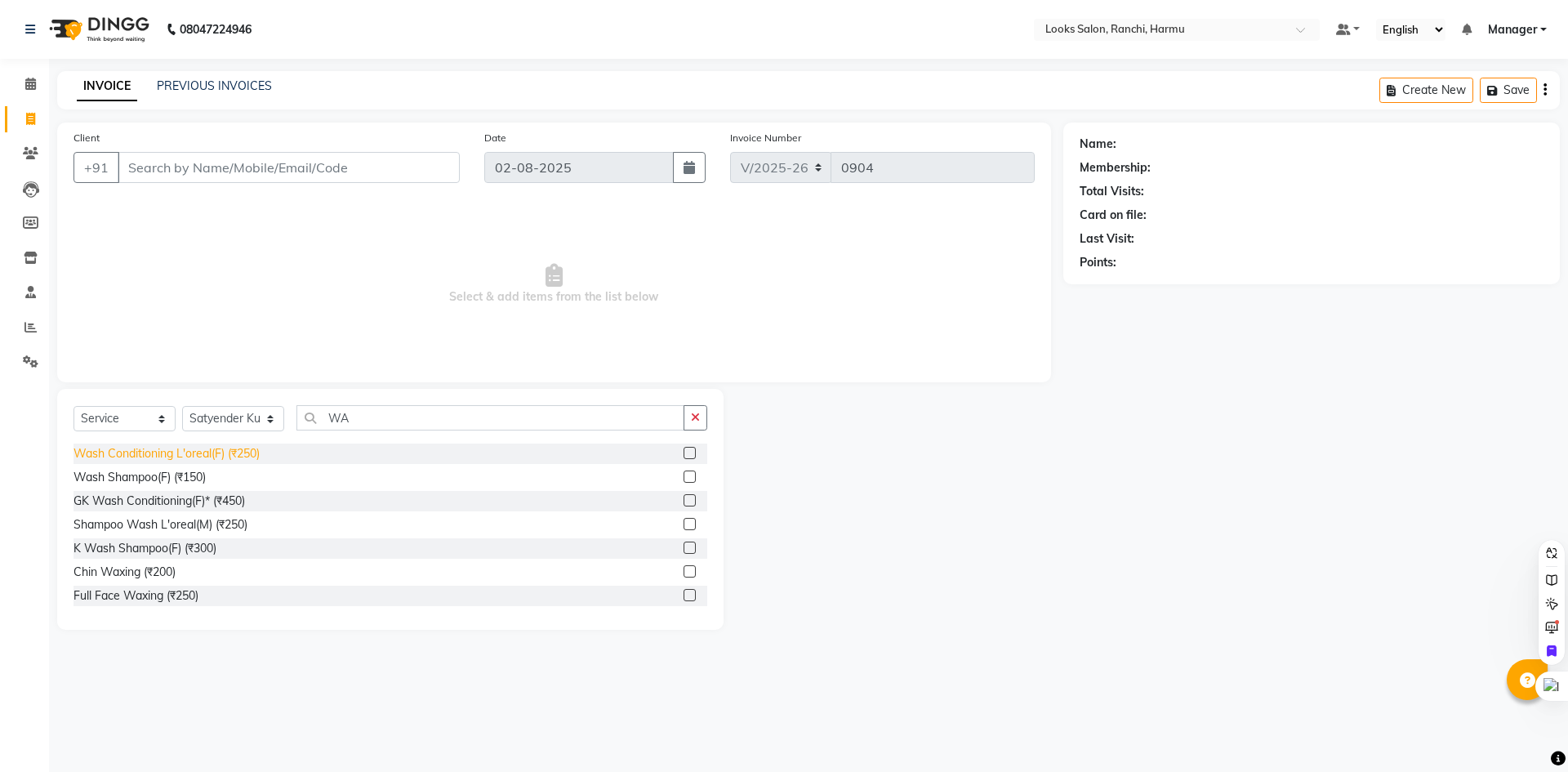 click on "Wash Conditioning L'oreal(F) (₹250)" 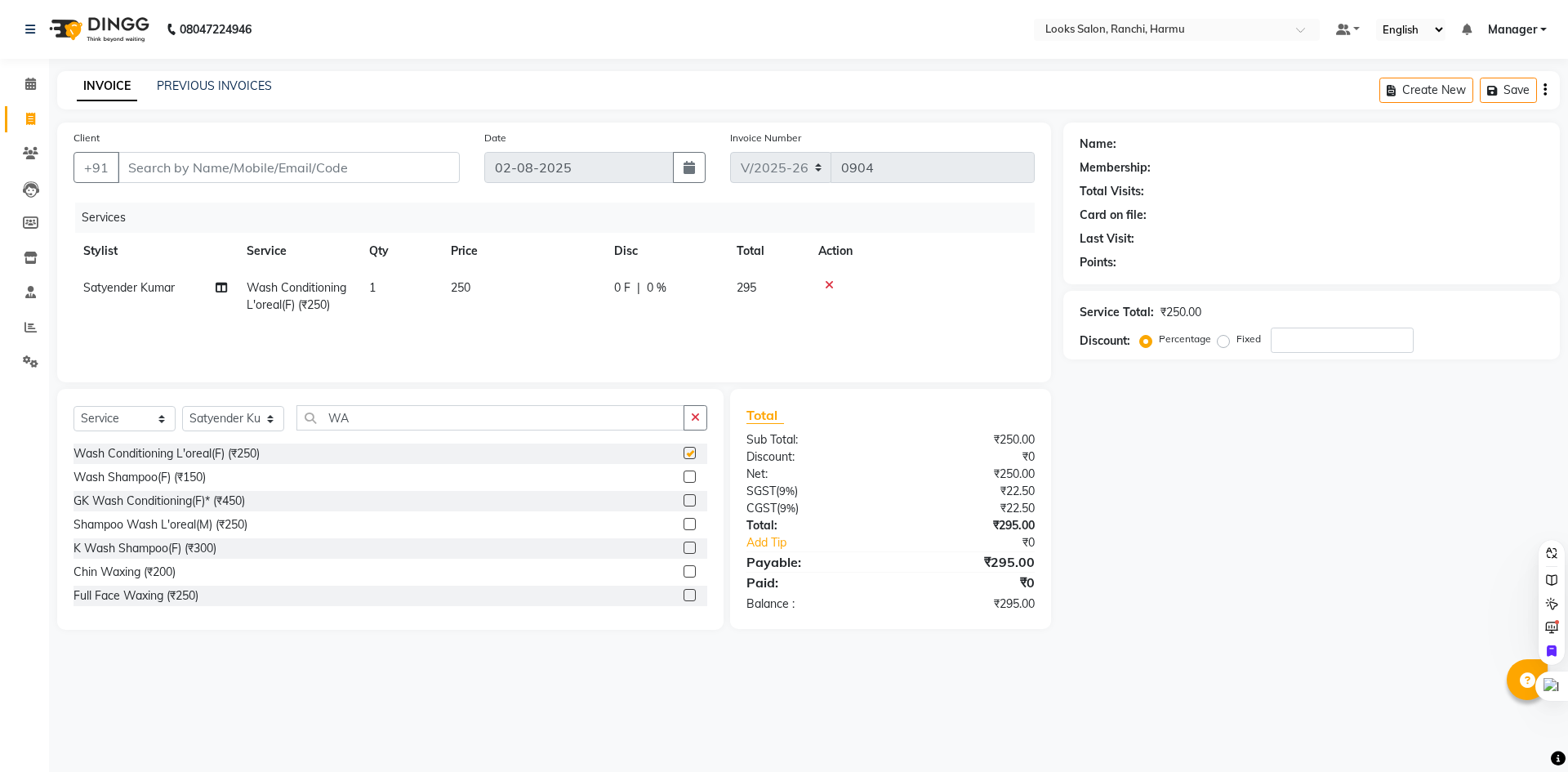 checkbox on "false" 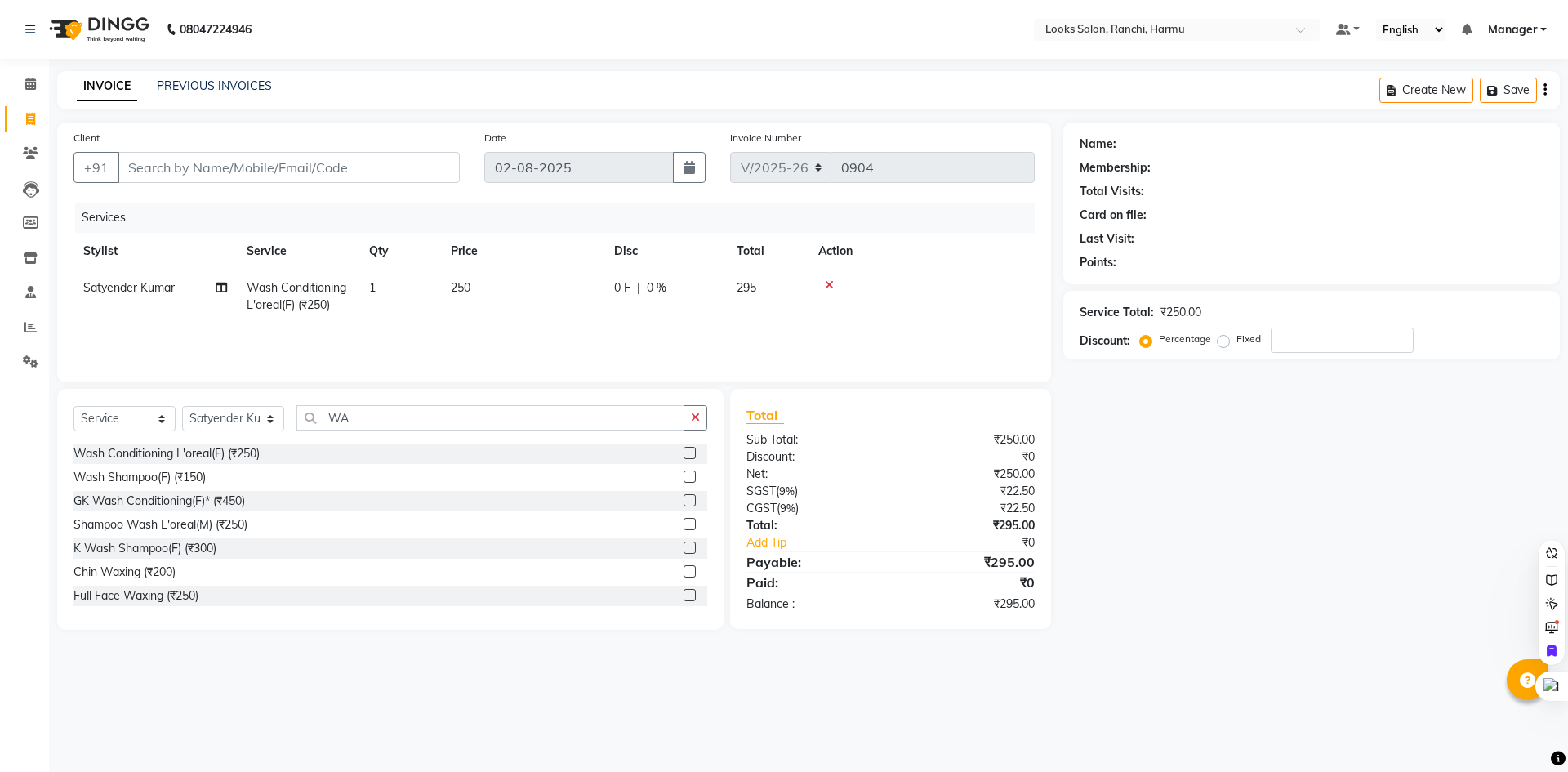 click on "Client +91" 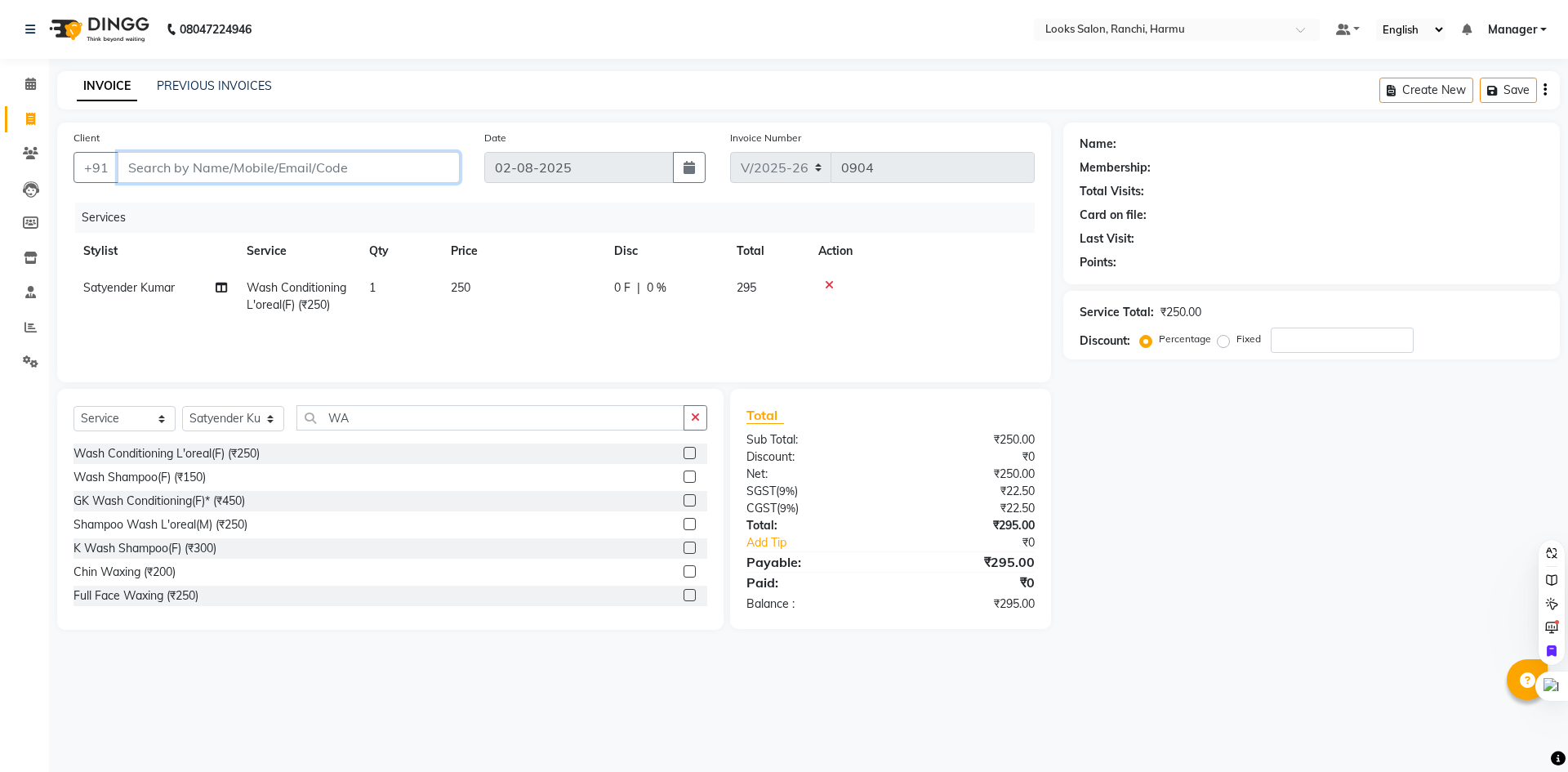 click on "Client" at bounding box center [288, 167] 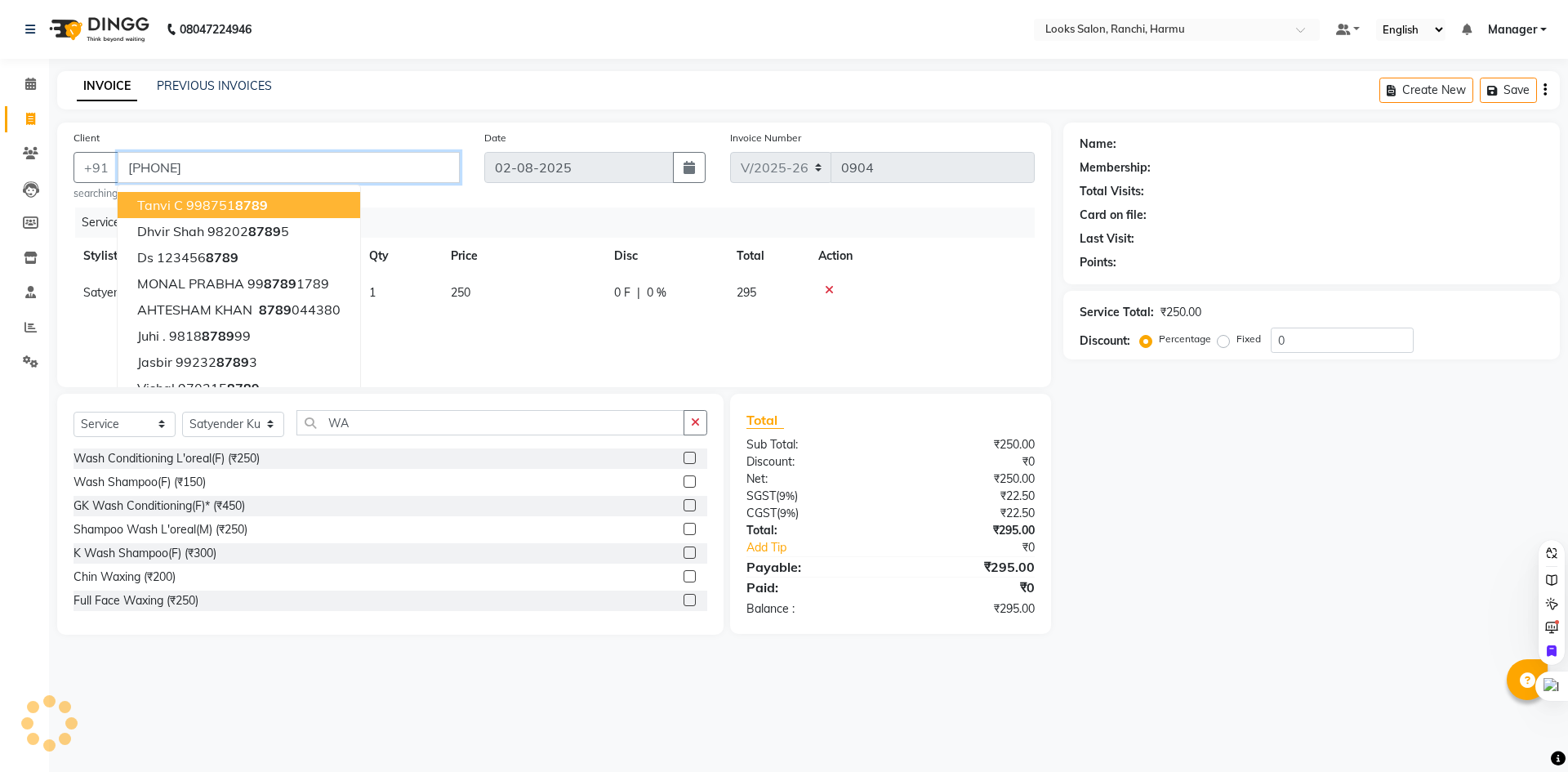 type on "[PHONE]" 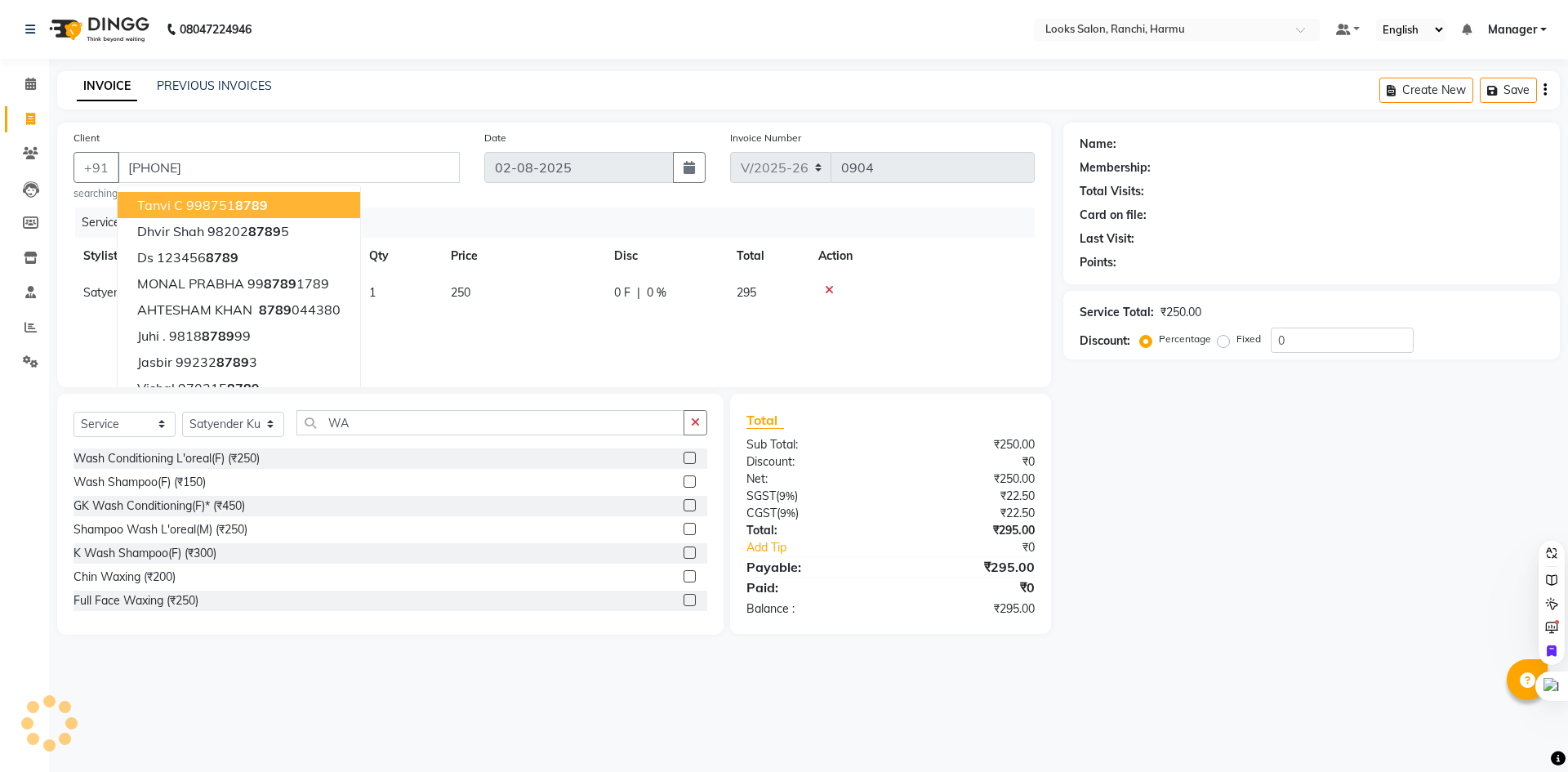 click on "Client +91 [PHONE] [NAME] C [PHONE] [NAME] [PHONE] [NAME] [PHONE] [NAME] [PHONE] [NAME] [PHONE] [NAME] [PHONE] [NAME] [PHONE] searching..." 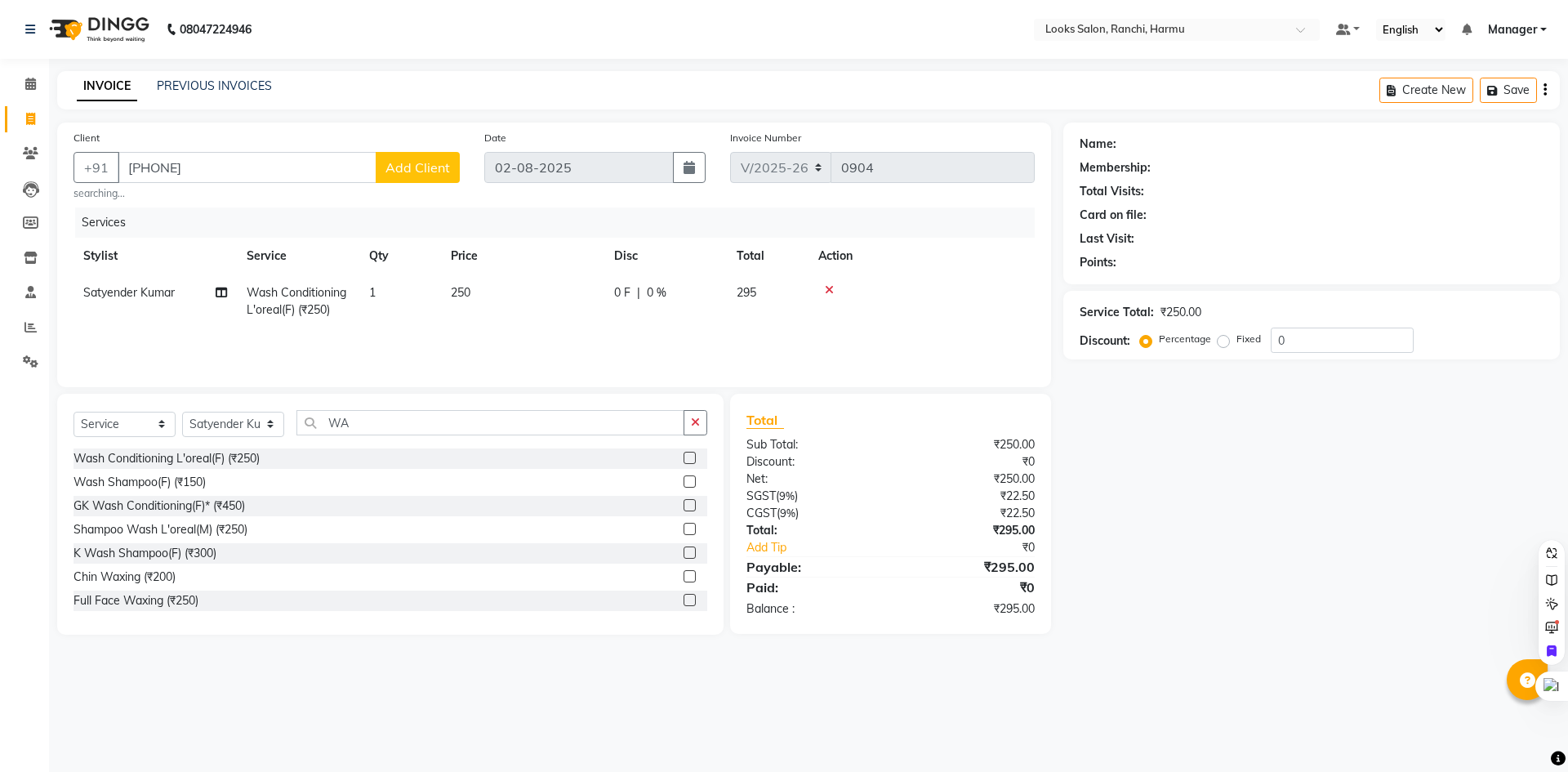 click on "Add Client" 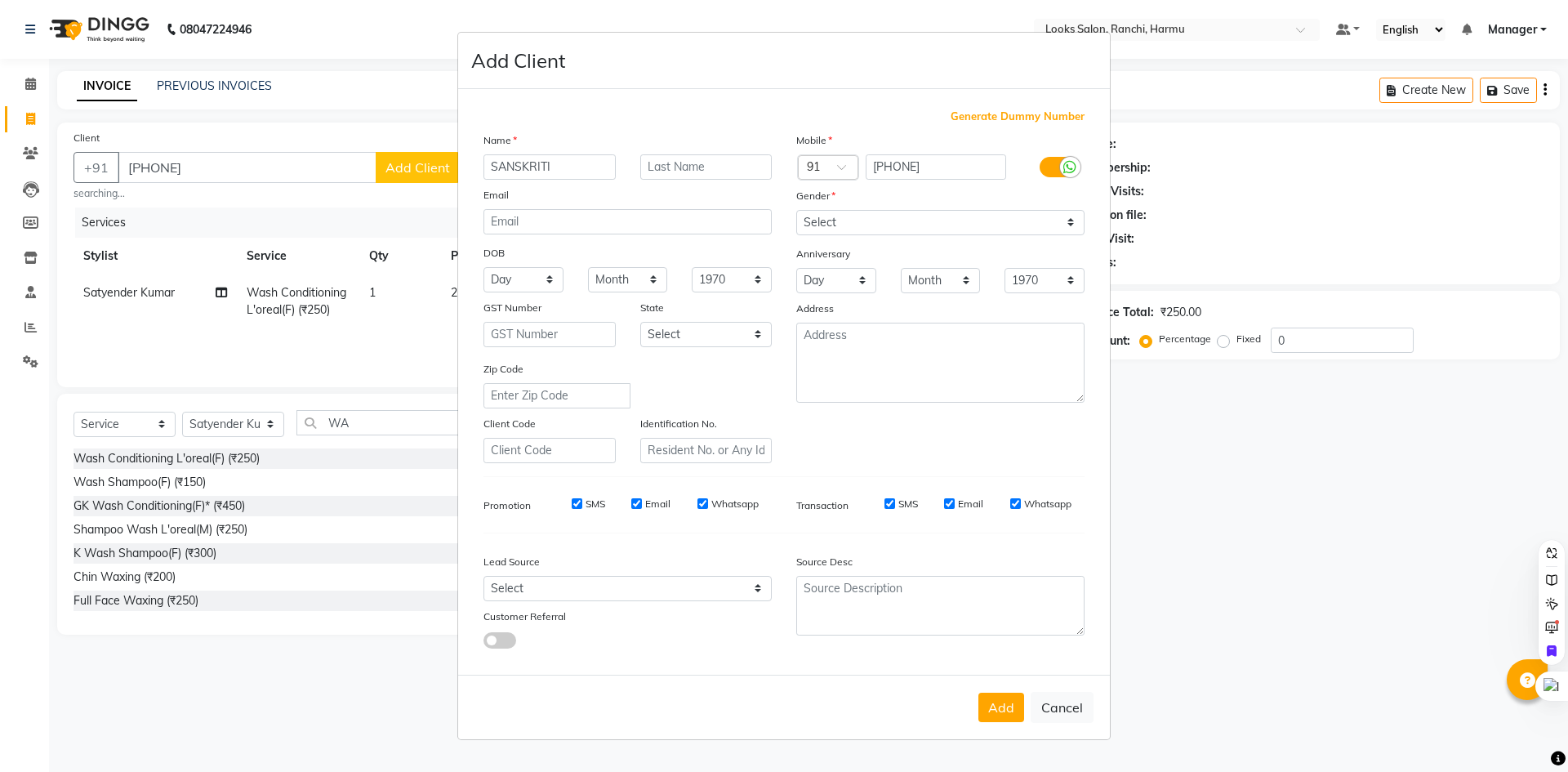 type on "SANSKRITI" 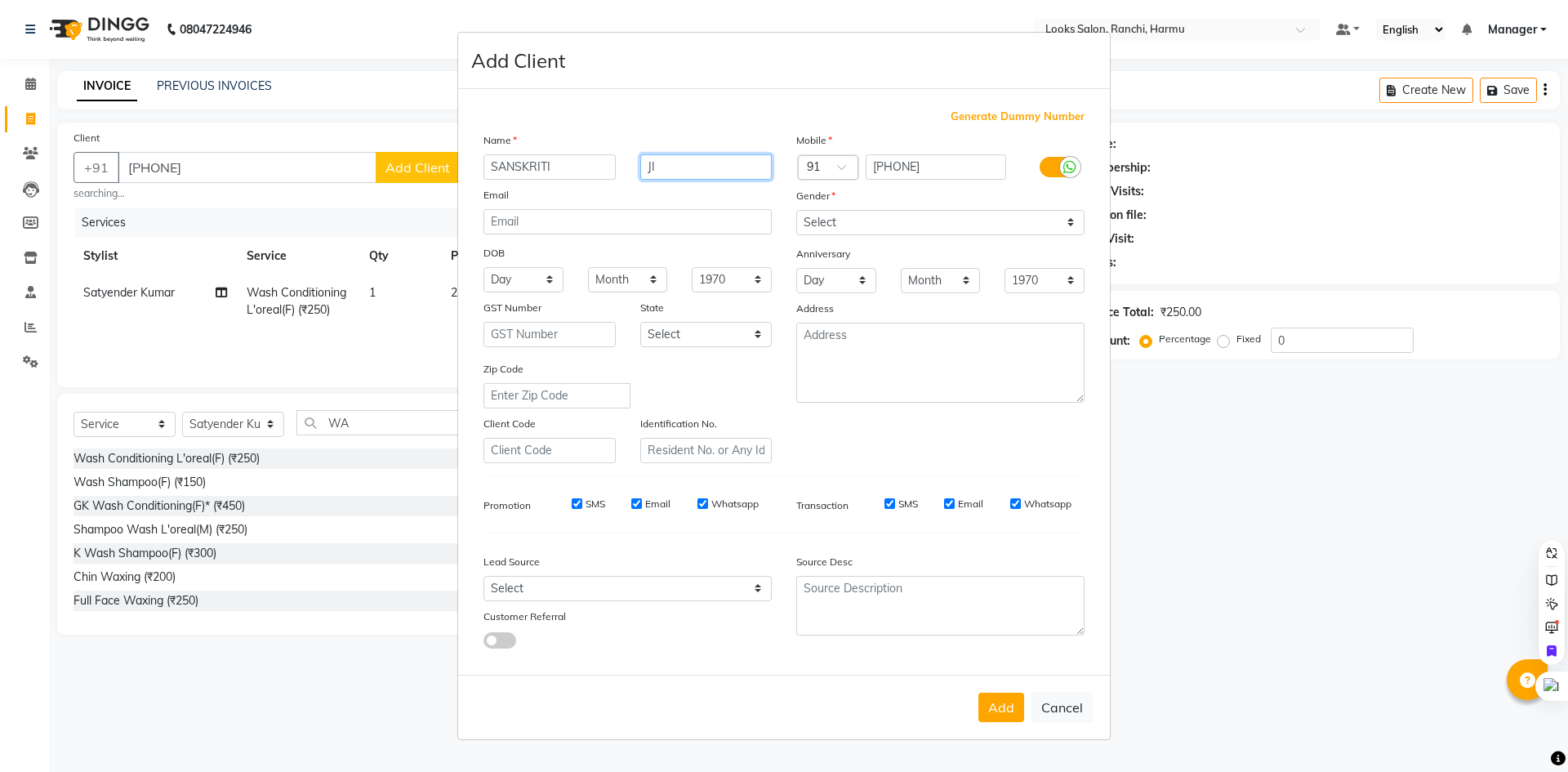 type on "JI" 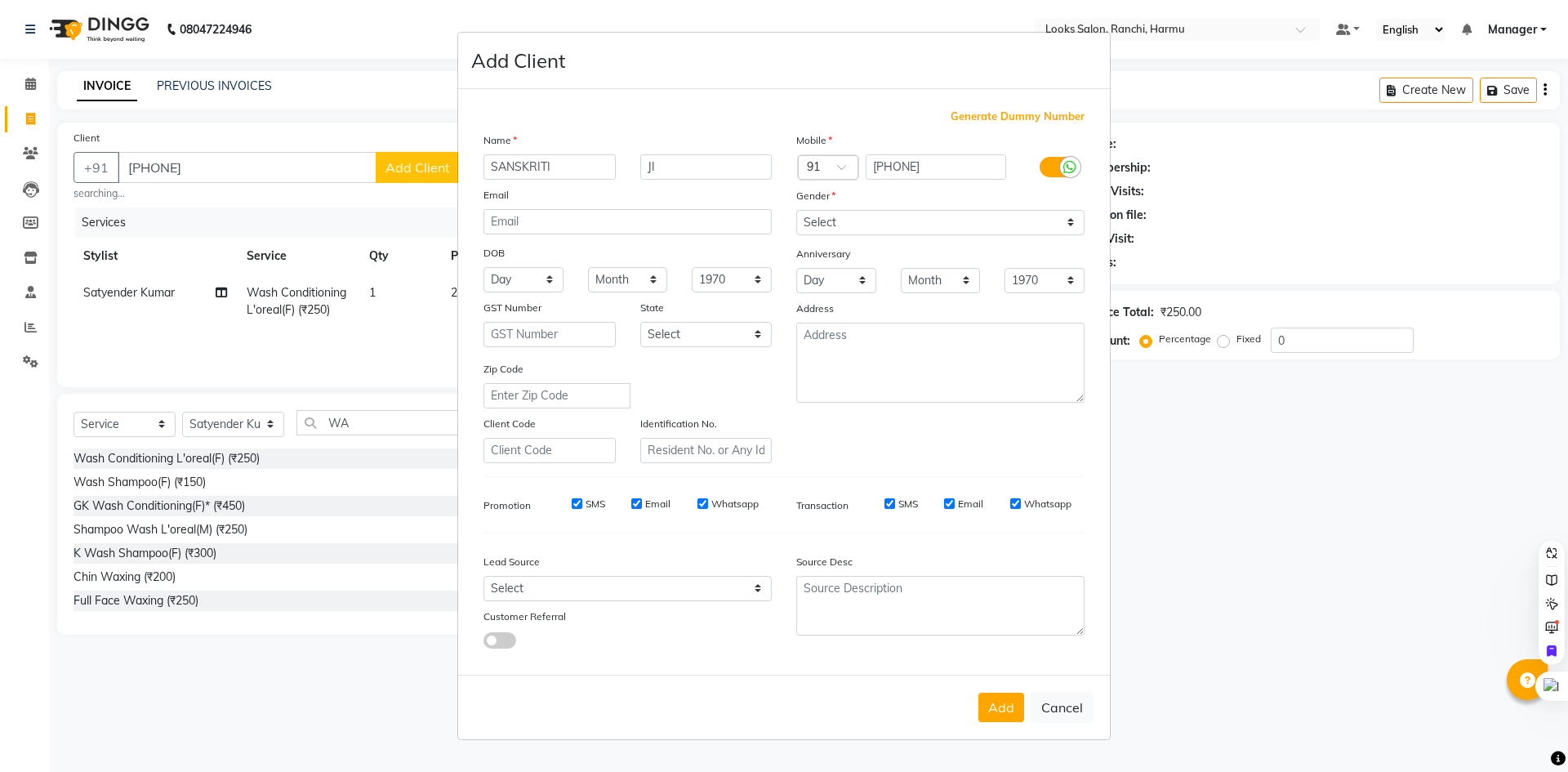 click at bounding box center [1070, 167] 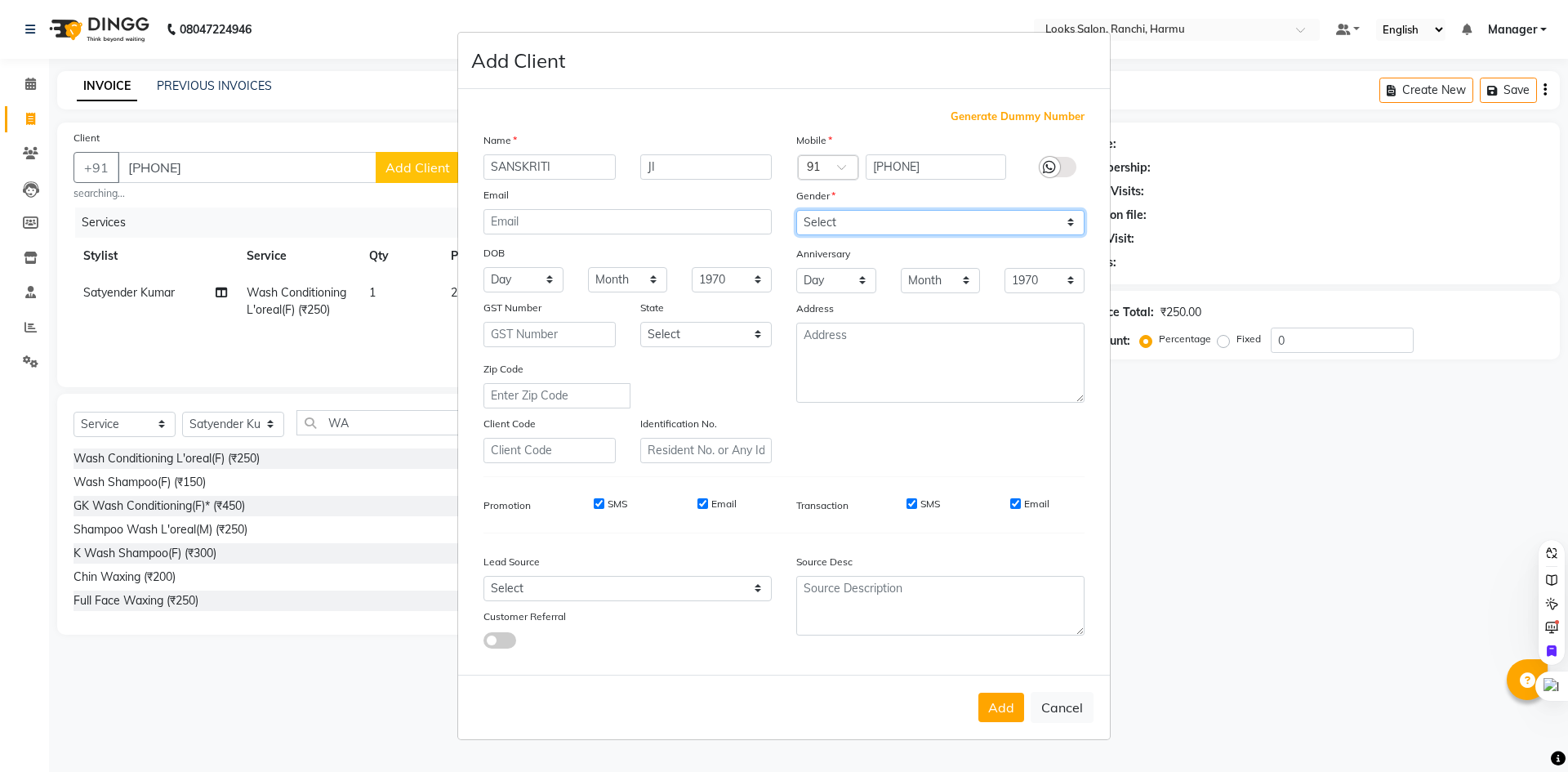 click on "Select Male Female Other Prefer Not To Say" at bounding box center [940, 222] 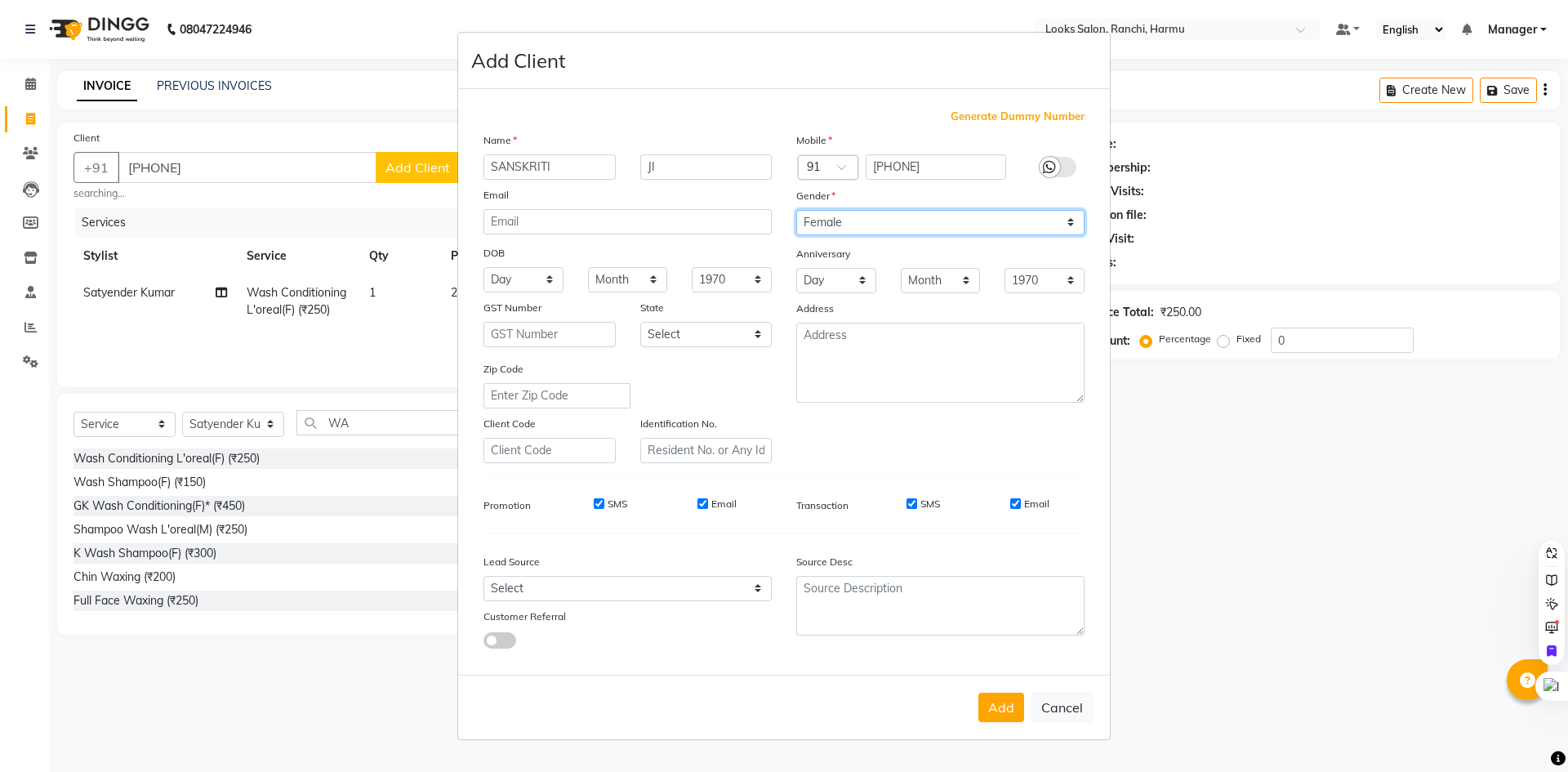 click on "Select Male Female Other Prefer Not To Say" at bounding box center [940, 222] 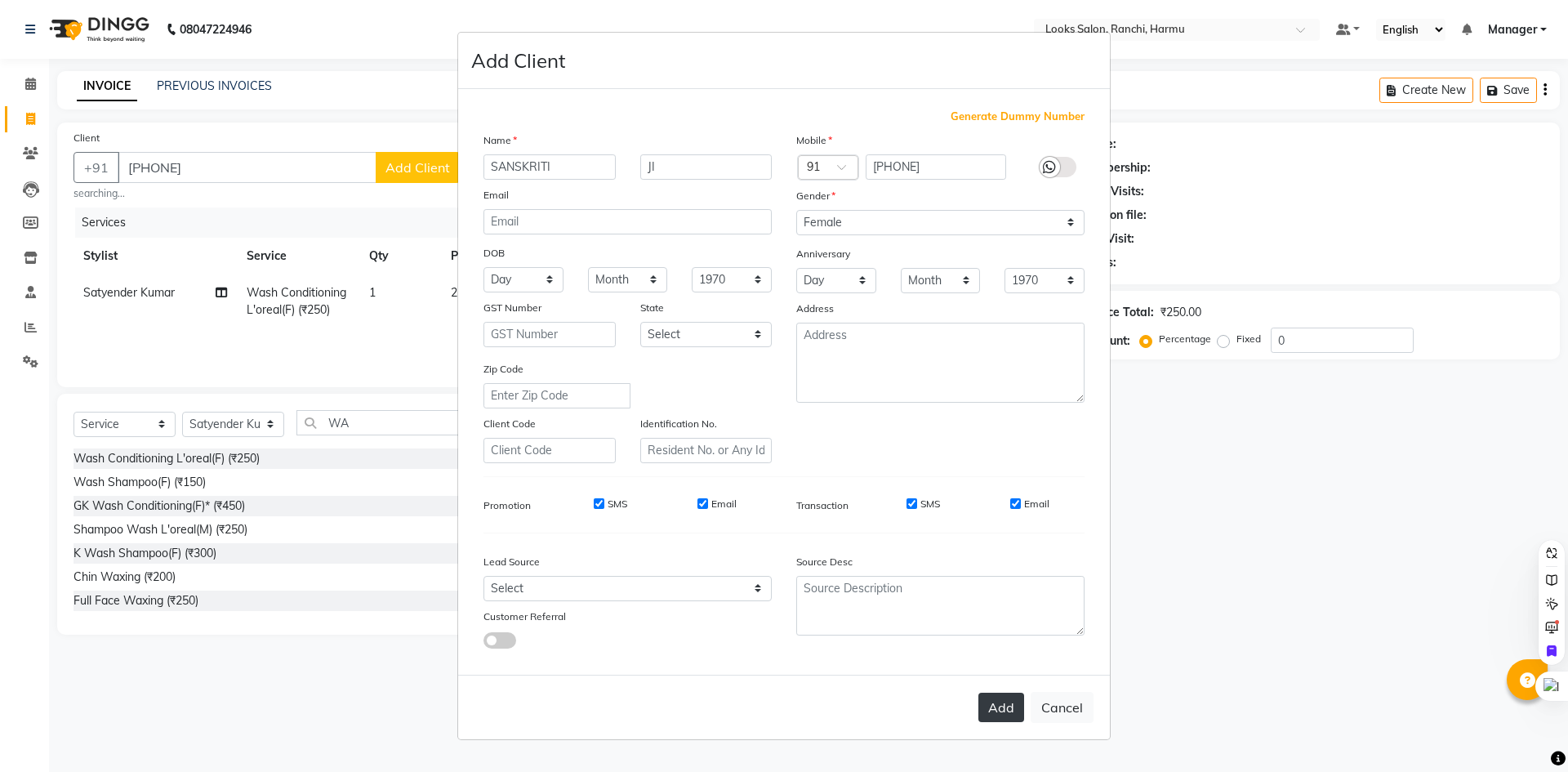 click on "Add" at bounding box center (1001, 707) 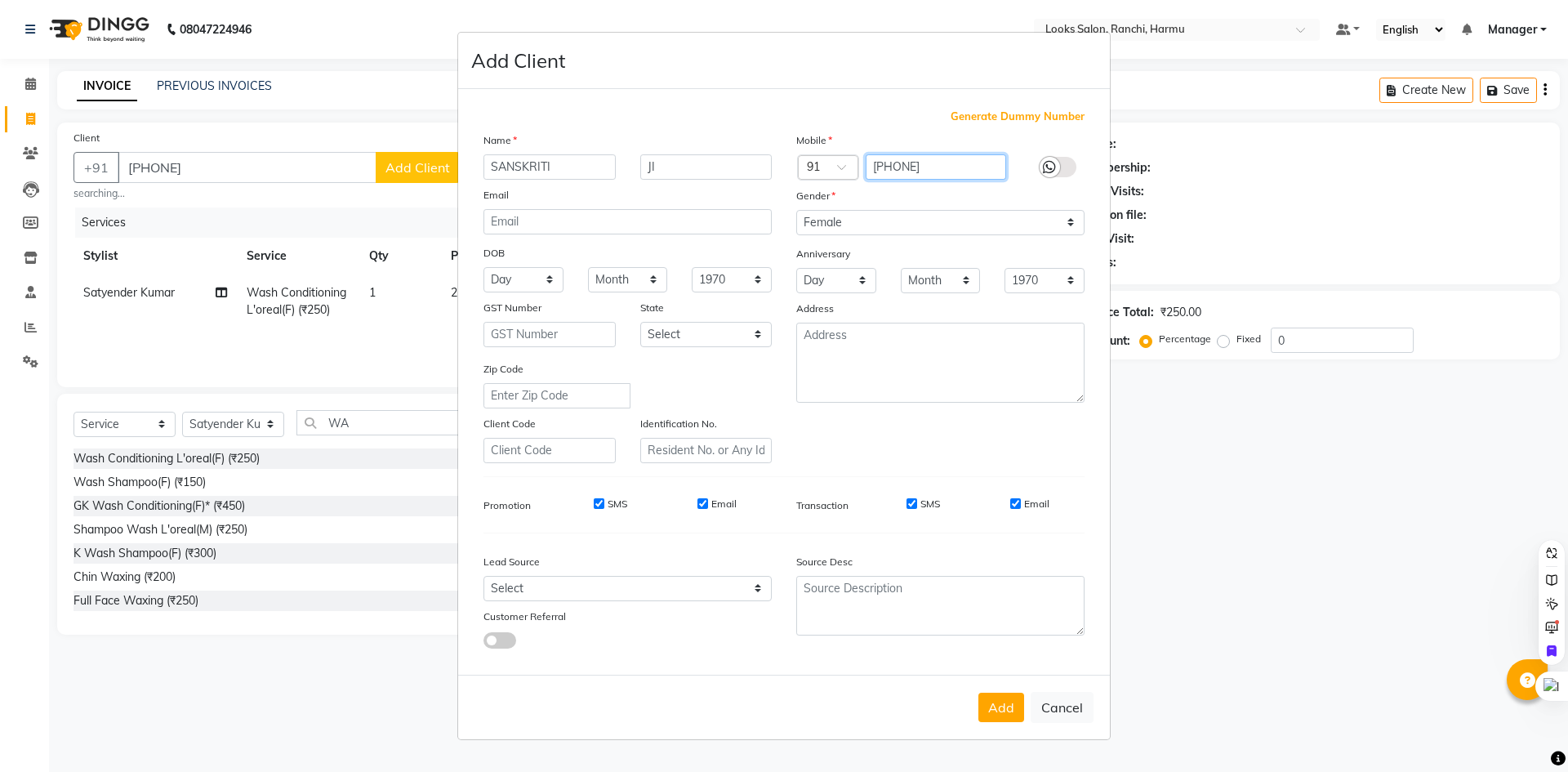 drag, startPoint x: 948, startPoint y: 163, endPoint x: 859, endPoint y: 161, distance: 89.02247 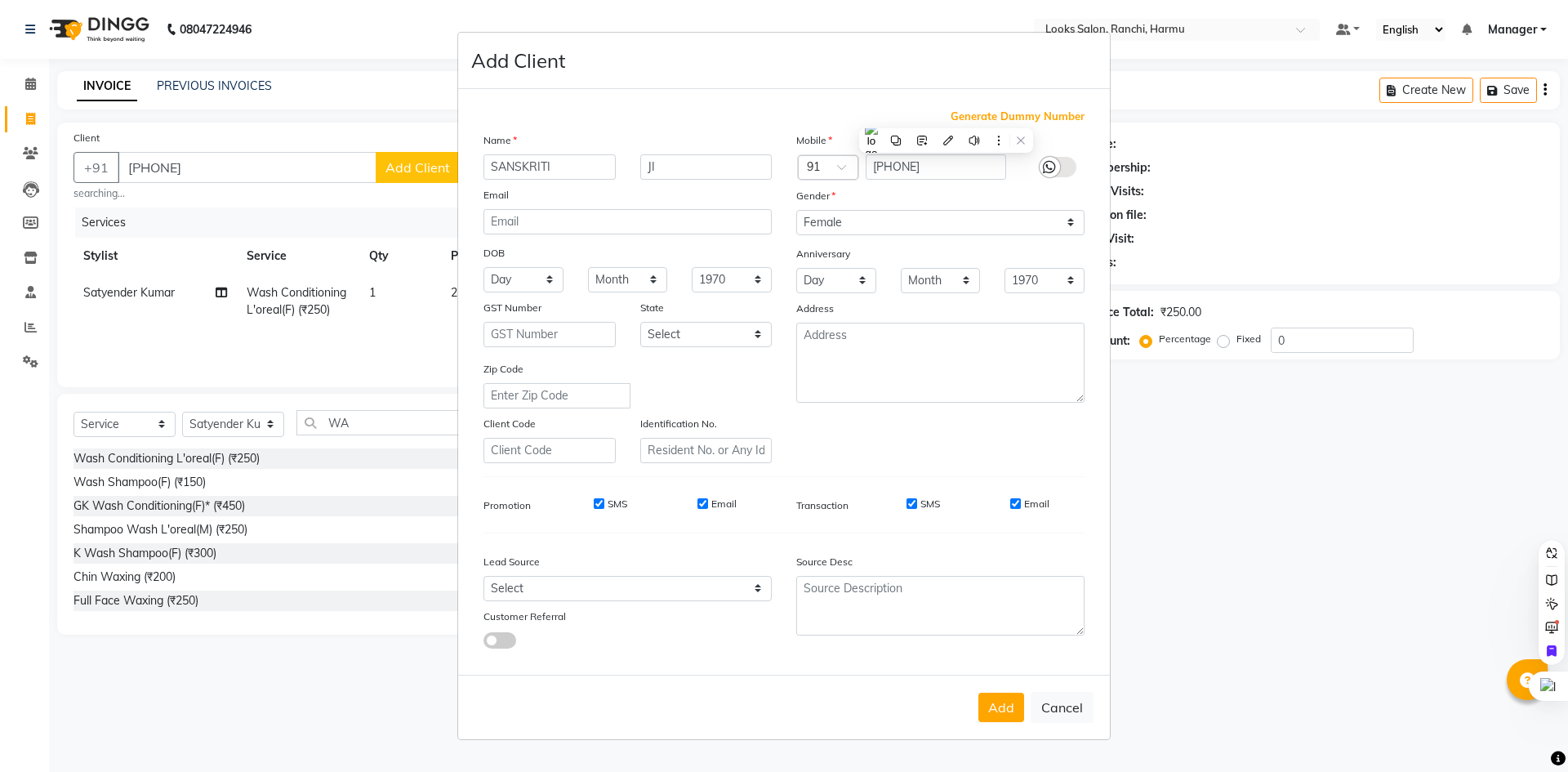 click on "Add Client Generate Dummy Number Name SANSKRITI JI Email DOB Day 01 02 03 04 05 06 07 08 09 10 11 12 13 14 15 16 17 18 19 20 21 22 23 24 25 26 27 28 29 30 31 Month January February March April May June July August September October November December 1940 1941 1942 1943 1944 1945 1946 1947 1948 1949 1950 1951 1952 1953 1954 1955 1956 1957 1958 1959 1960 1961 1962 1963 1964 1965 1966 1967 1968 1969 1970 1971 1972 1973 1974 1975 1976 1977 1978 1979 1980 1981 1982 1983 1984 1985 1986 1987 1988 1989 1990 1991 1992 1993 1994 1995 1996 1997 1998 1999 2000 2001 2002 2003 2004 2005 2006 2007 2008 2009 2010 2011 2012 2013 2014 2015 2016 2017 2018 2019 2020 2021 2022 2023 2024 GST Number State Select Andaman and Nicobar Islands Andhra Pradesh Arunachal Pradesh Assam Bihar Chandigarh Chhattisgarh Dadra and Nagar Haveli Daman and Diu Delhi Goa Gujarat Haryana Himachal Pradesh Jammu and Kashmir Jharkhand Karnataka Kerala Lakshadweep Madhya Pradesh Maharashtra Manipur Meghalaya Mizoram Nagaland Odisha Pondicherry Punjab ×" at bounding box center [784, 386] 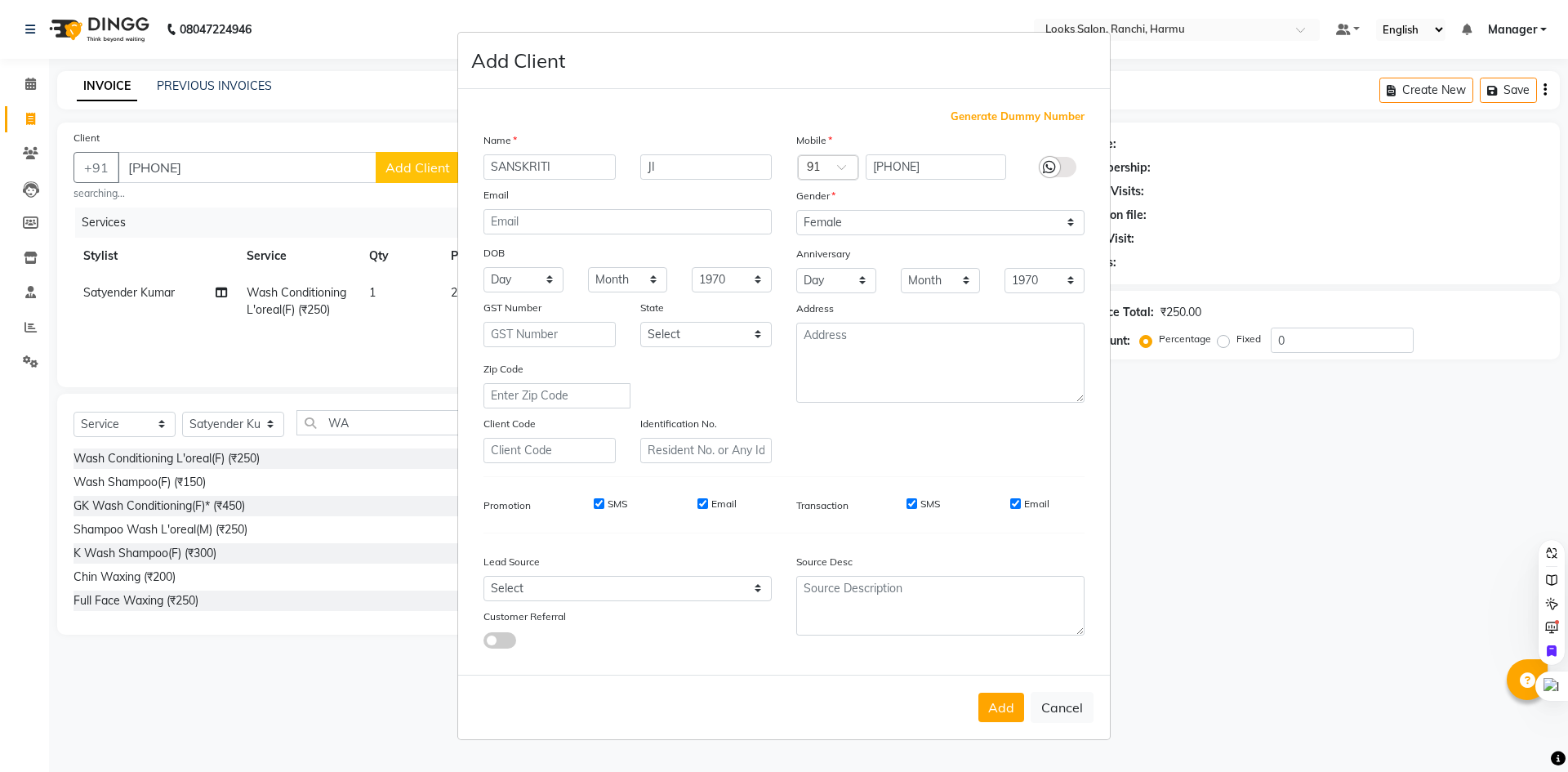 drag, startPoint x: 1058, startPoint y: 703, endPoint x: 1066, endPoint y: 697, distance: 10 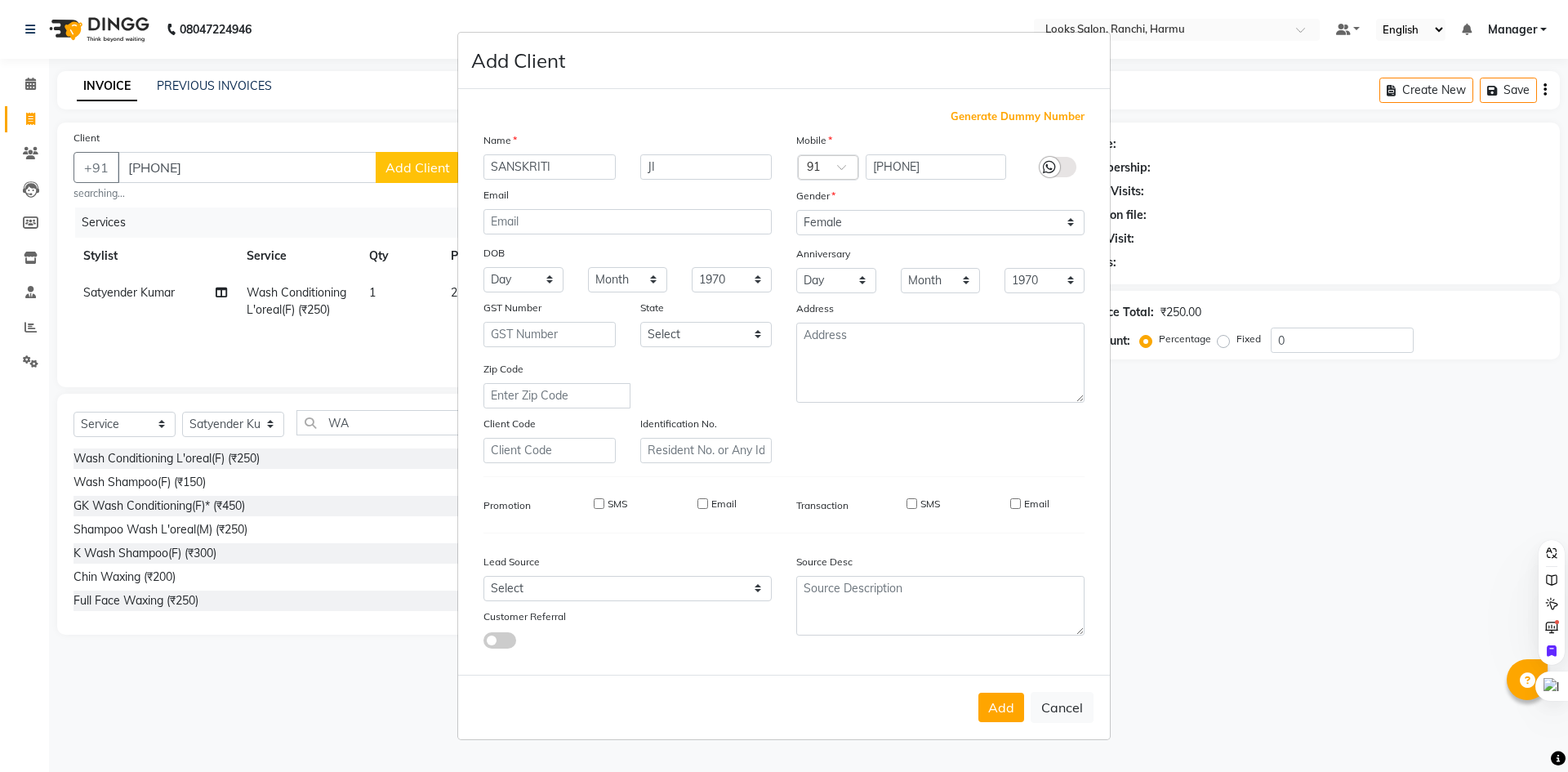 type 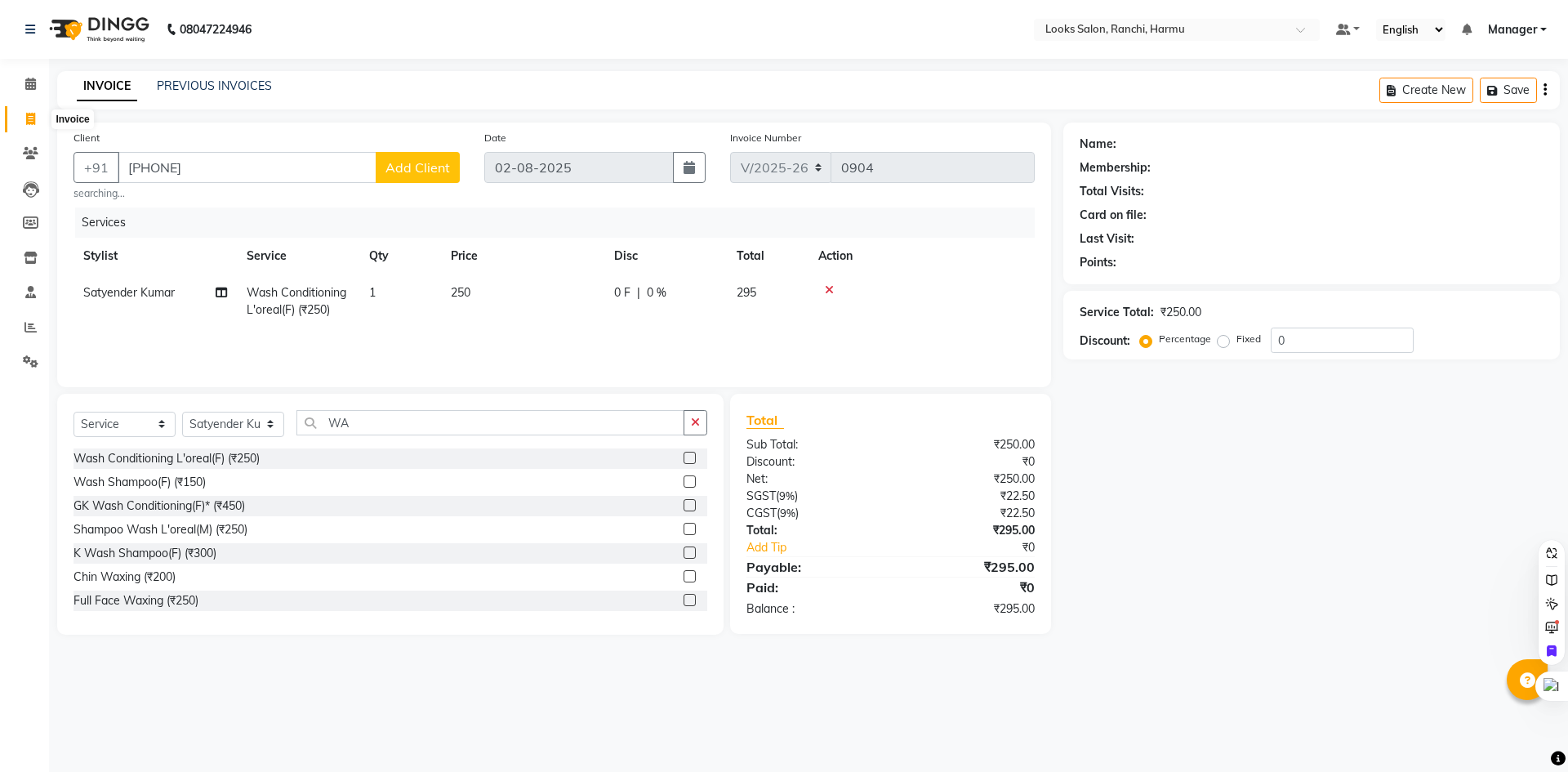 click 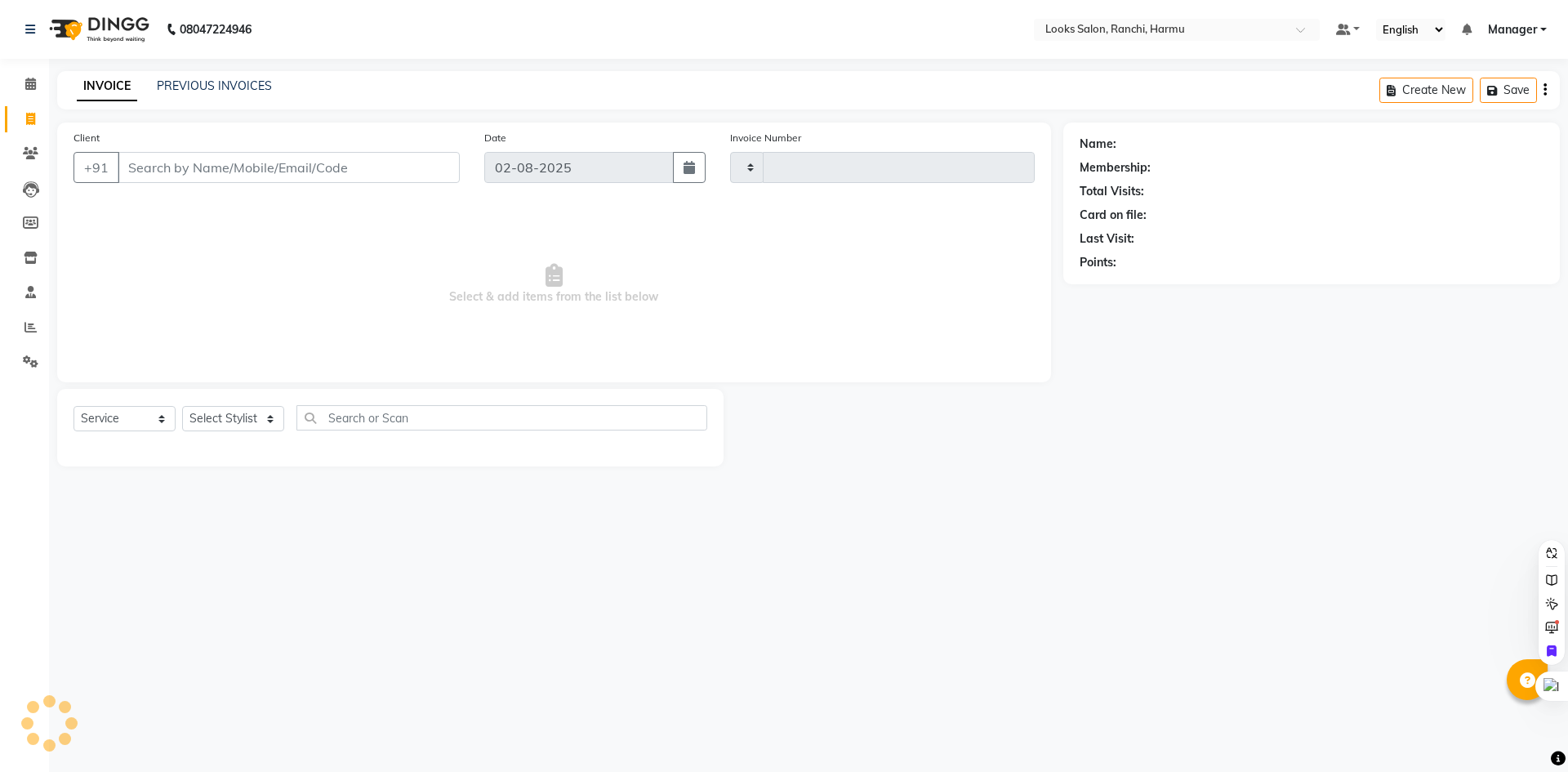 type on "0905" 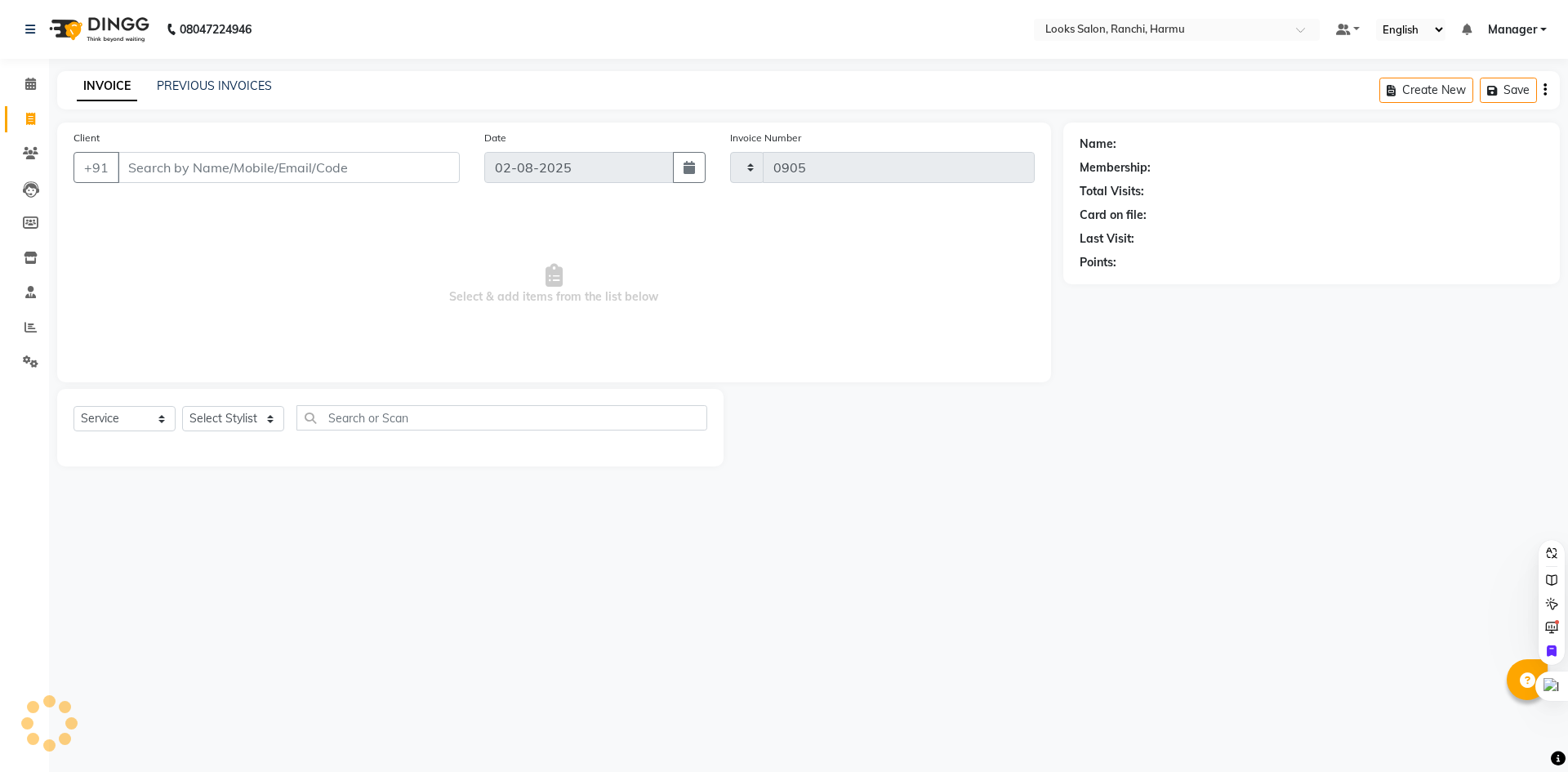 select on "6247" 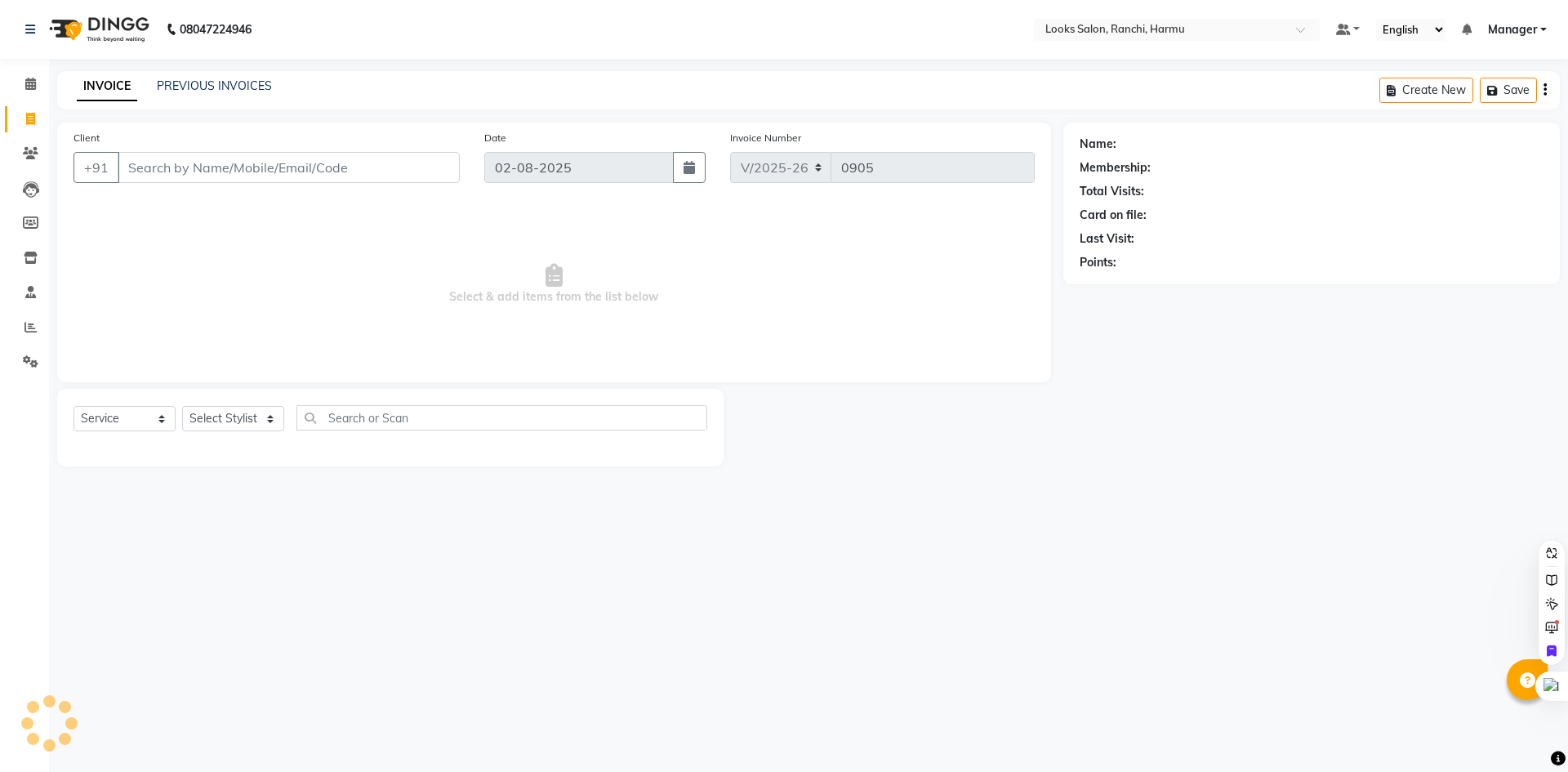 click on "Client" at bounding box center (288, 167) 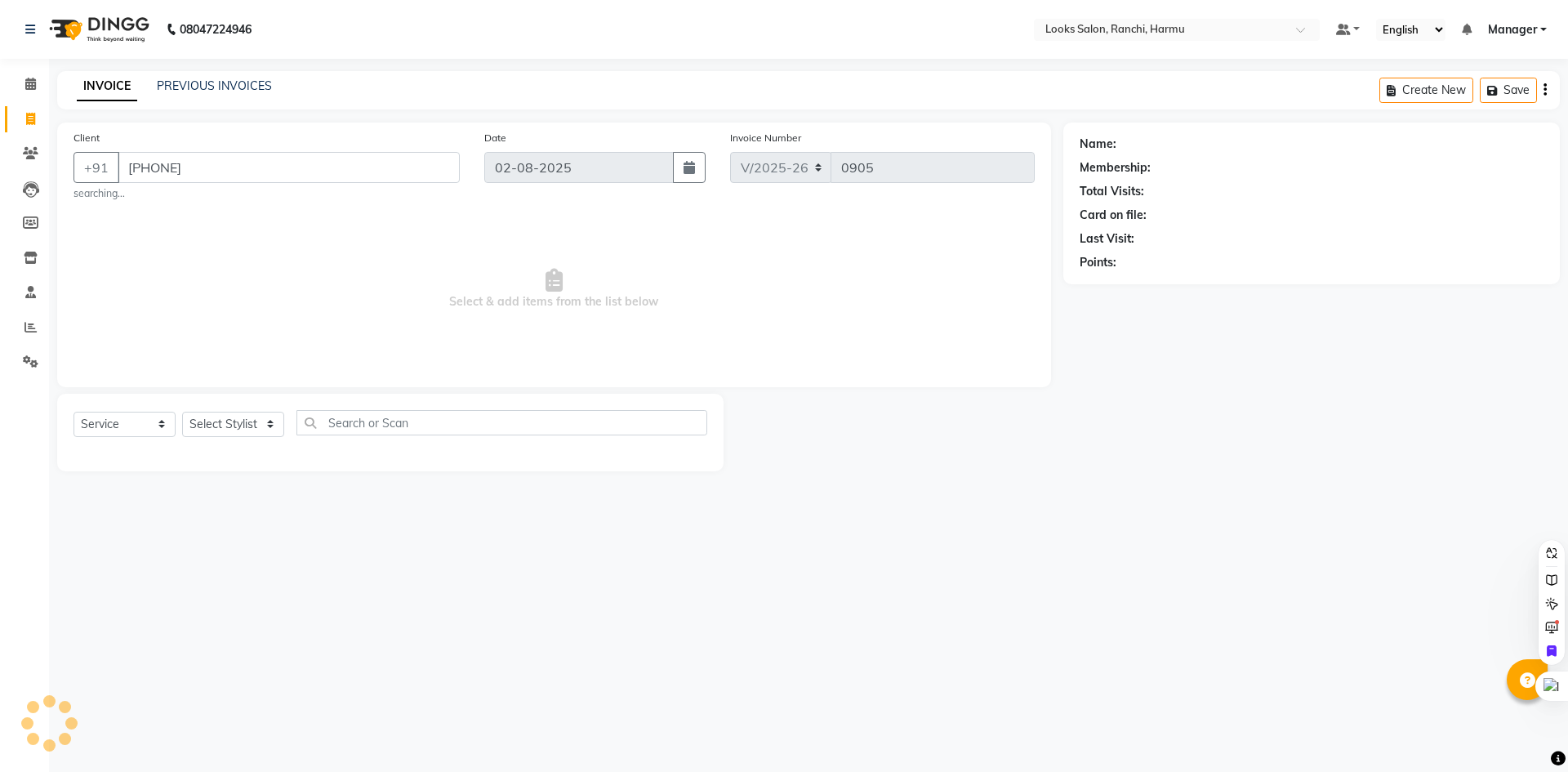 type on "[PHONE]" 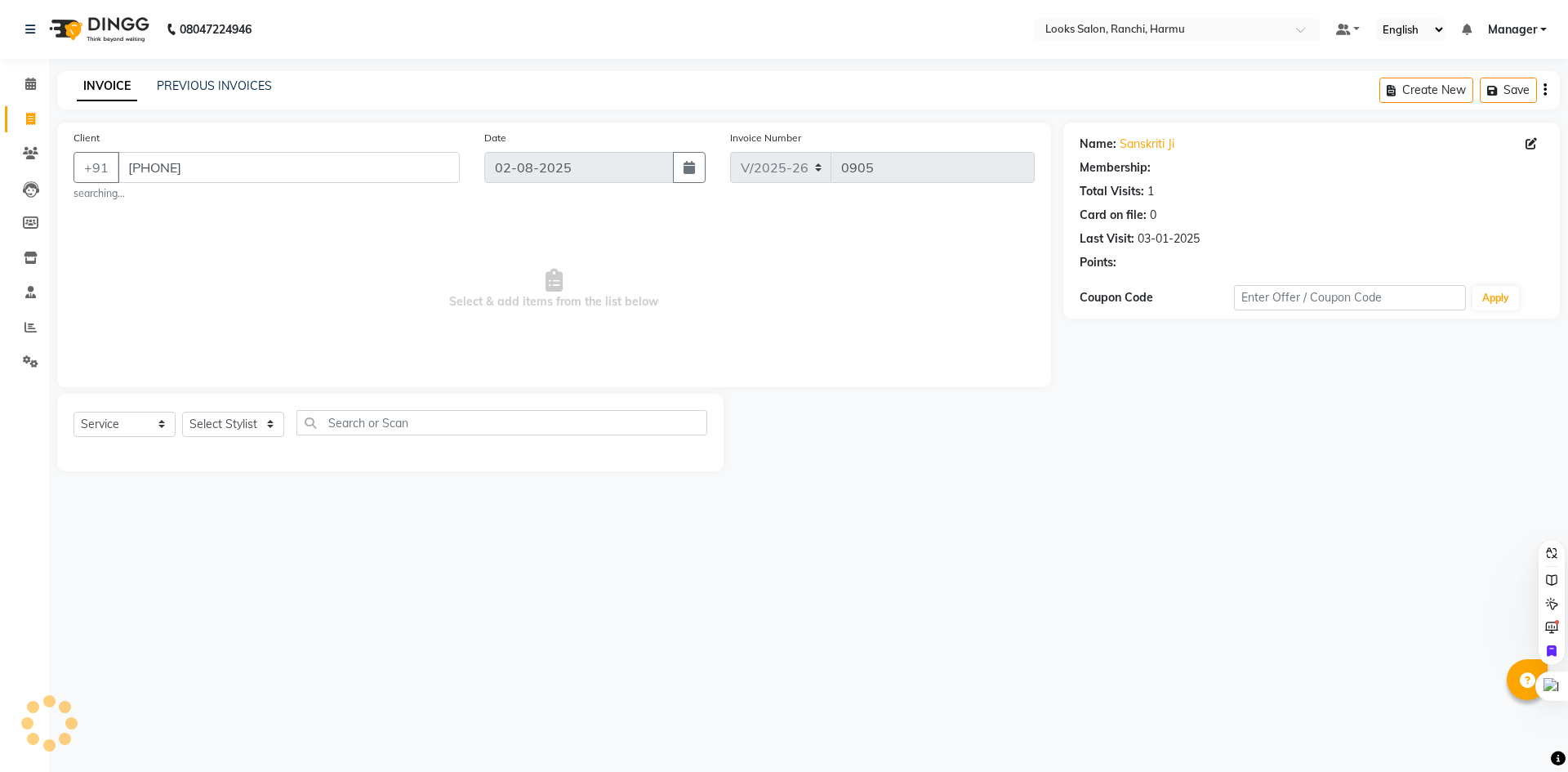 select on "1: Object" 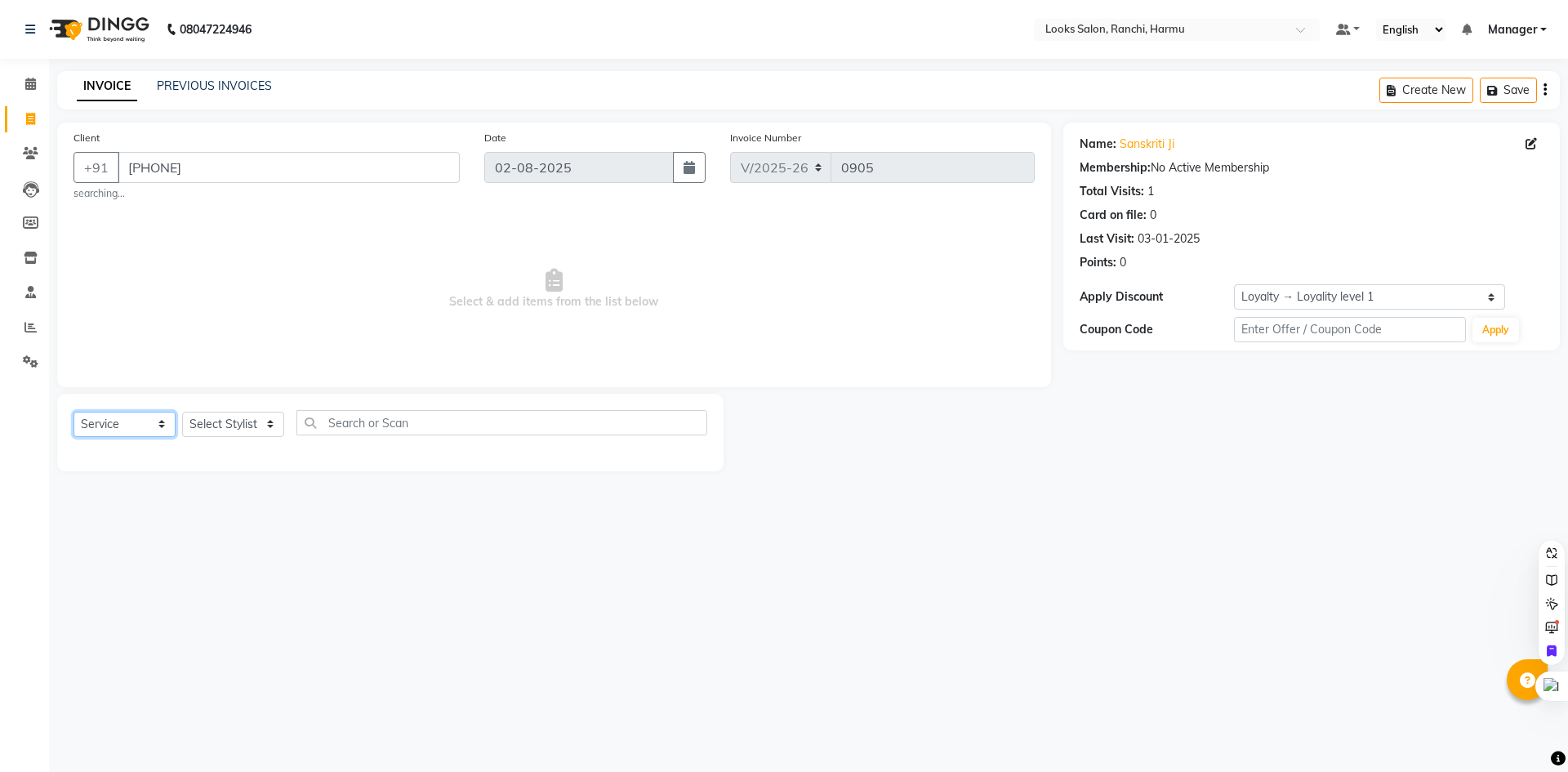click on "Select  Service  Product  Membership  Package Voucher Prepaid Gift Card" 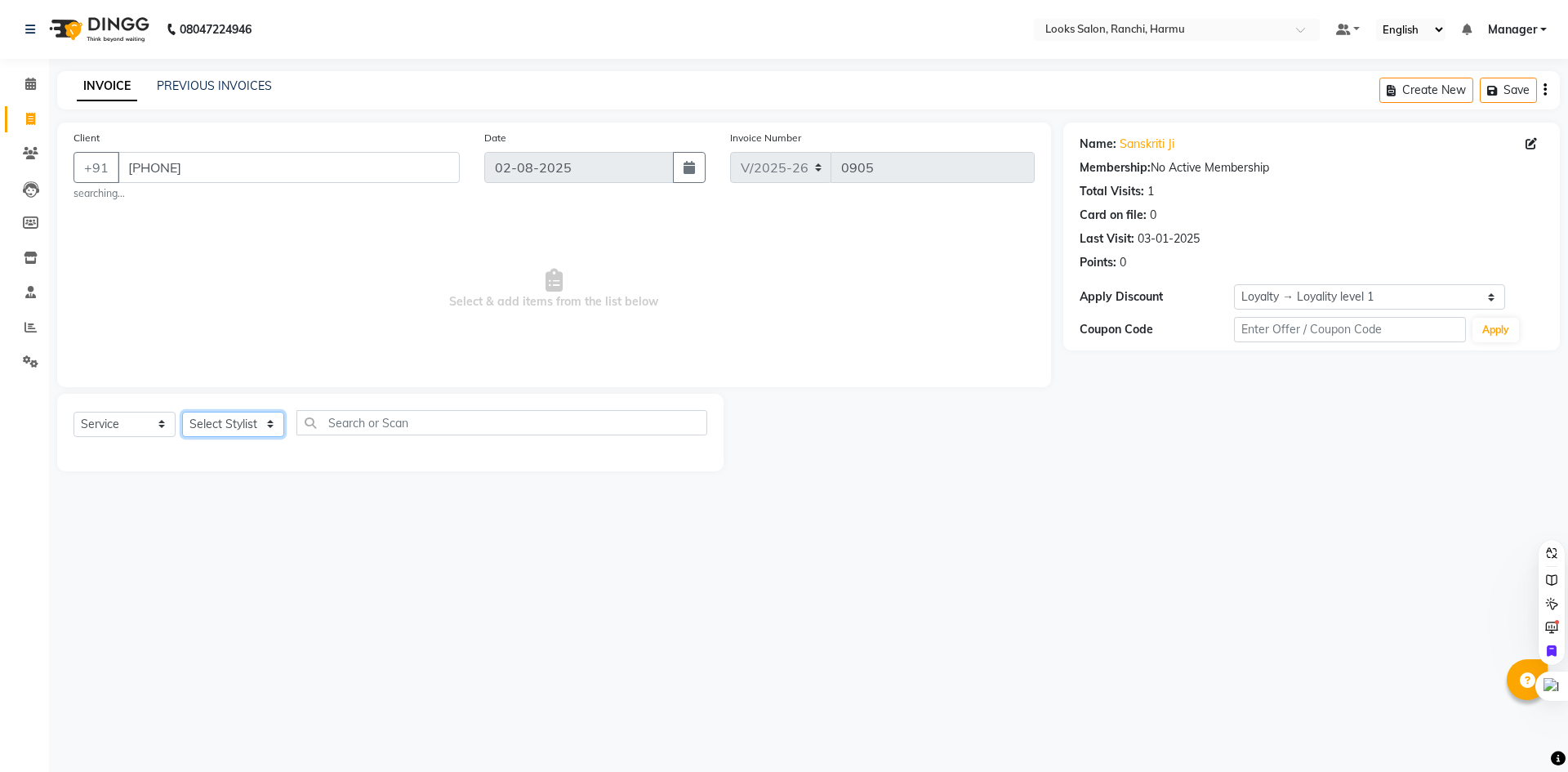 click on "Select Stylist" 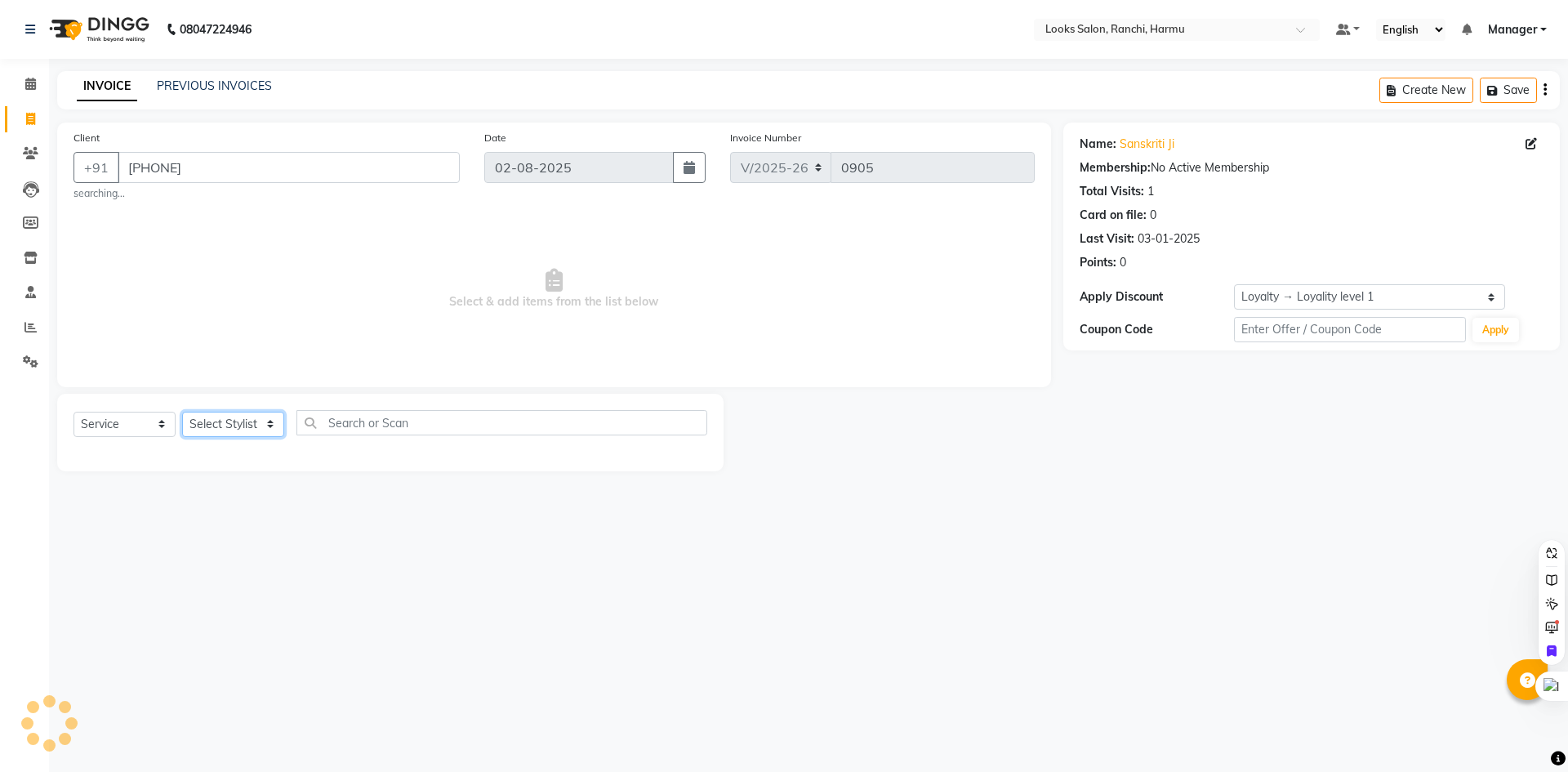 select on "V" 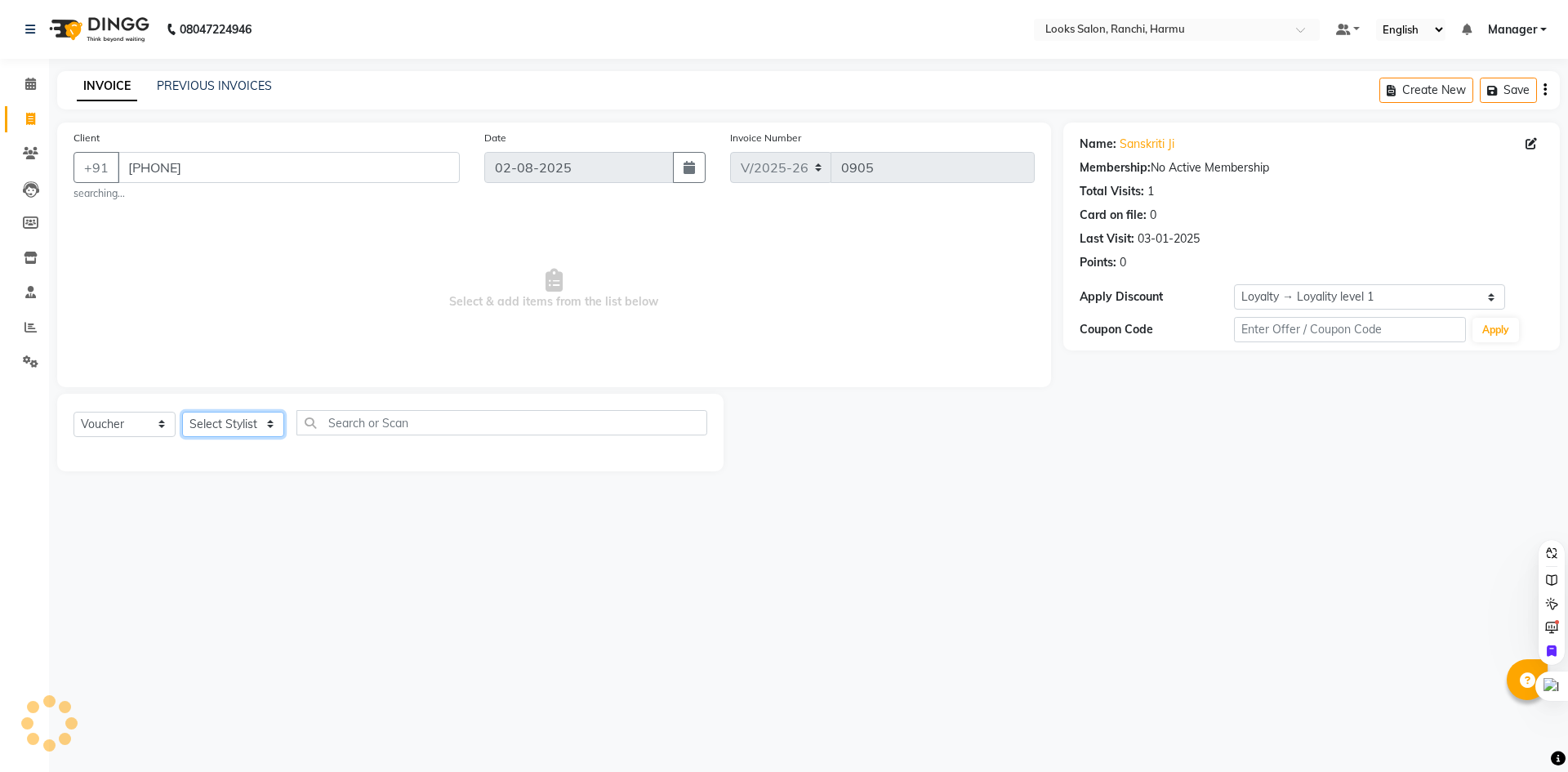 select on "47538" 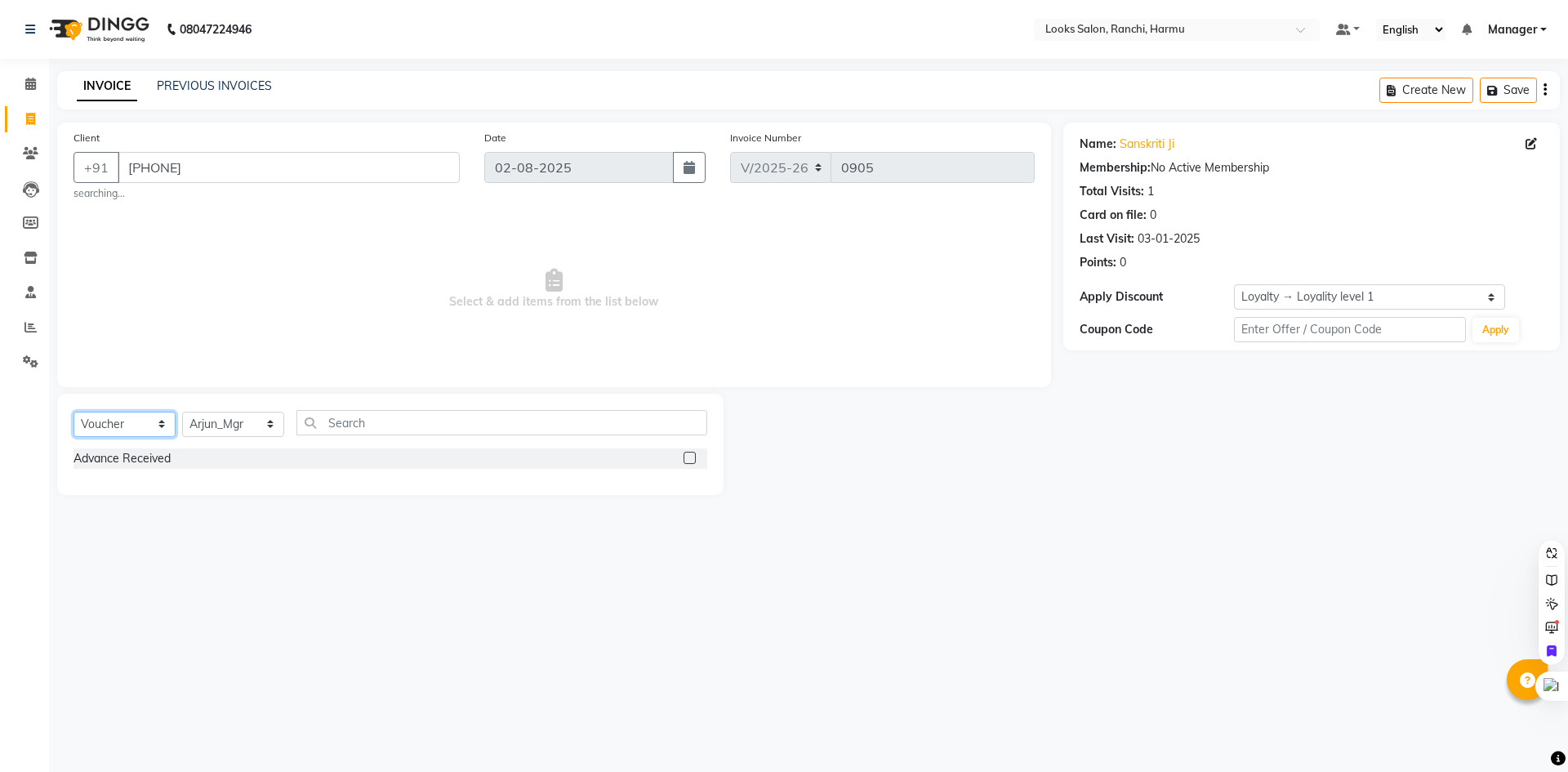 drag, startPoint x: 120, startPoint y: 424, endPoint x: 124, endPoint y: 435, distance: 11.7047 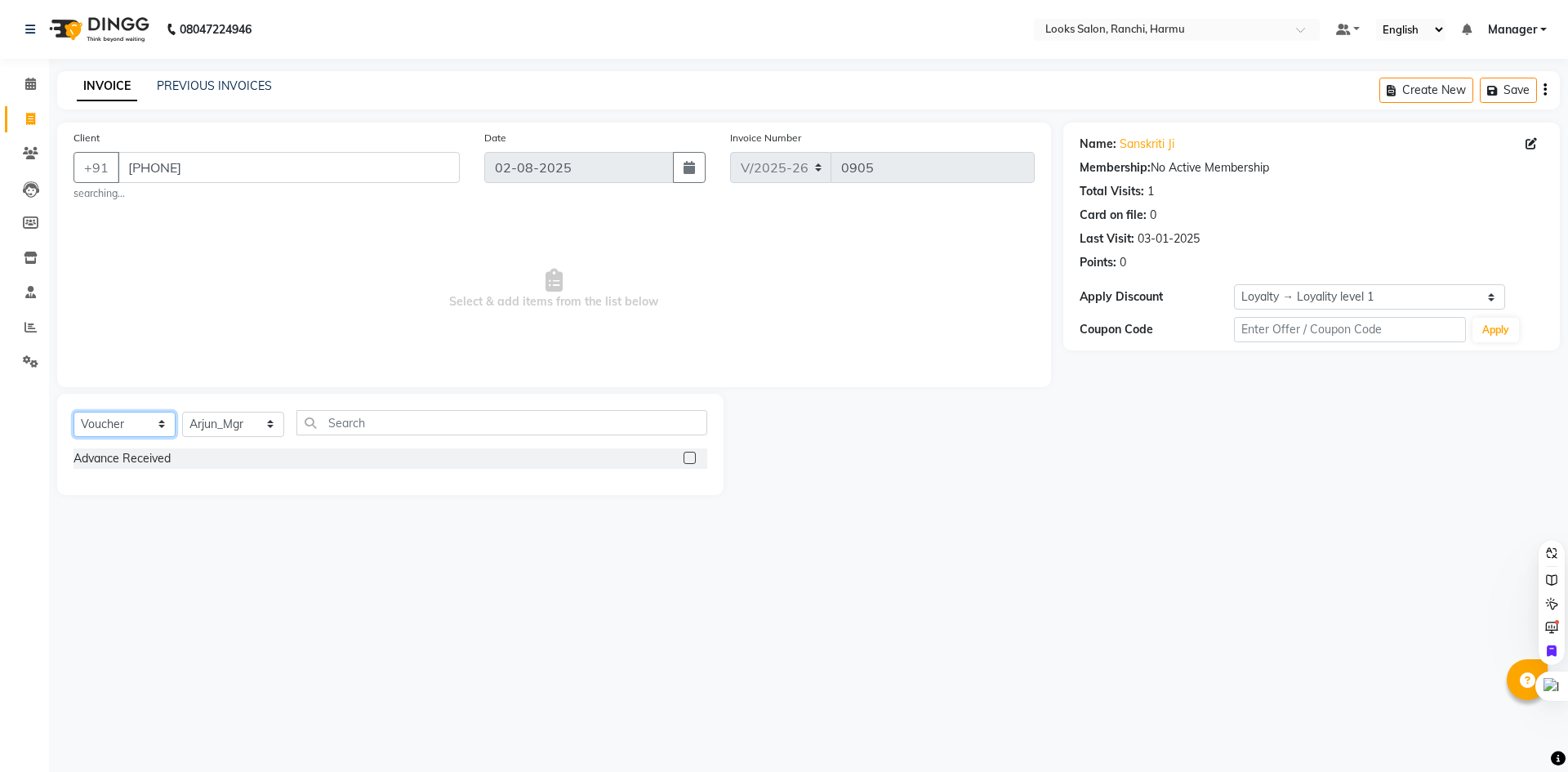 select on "service" 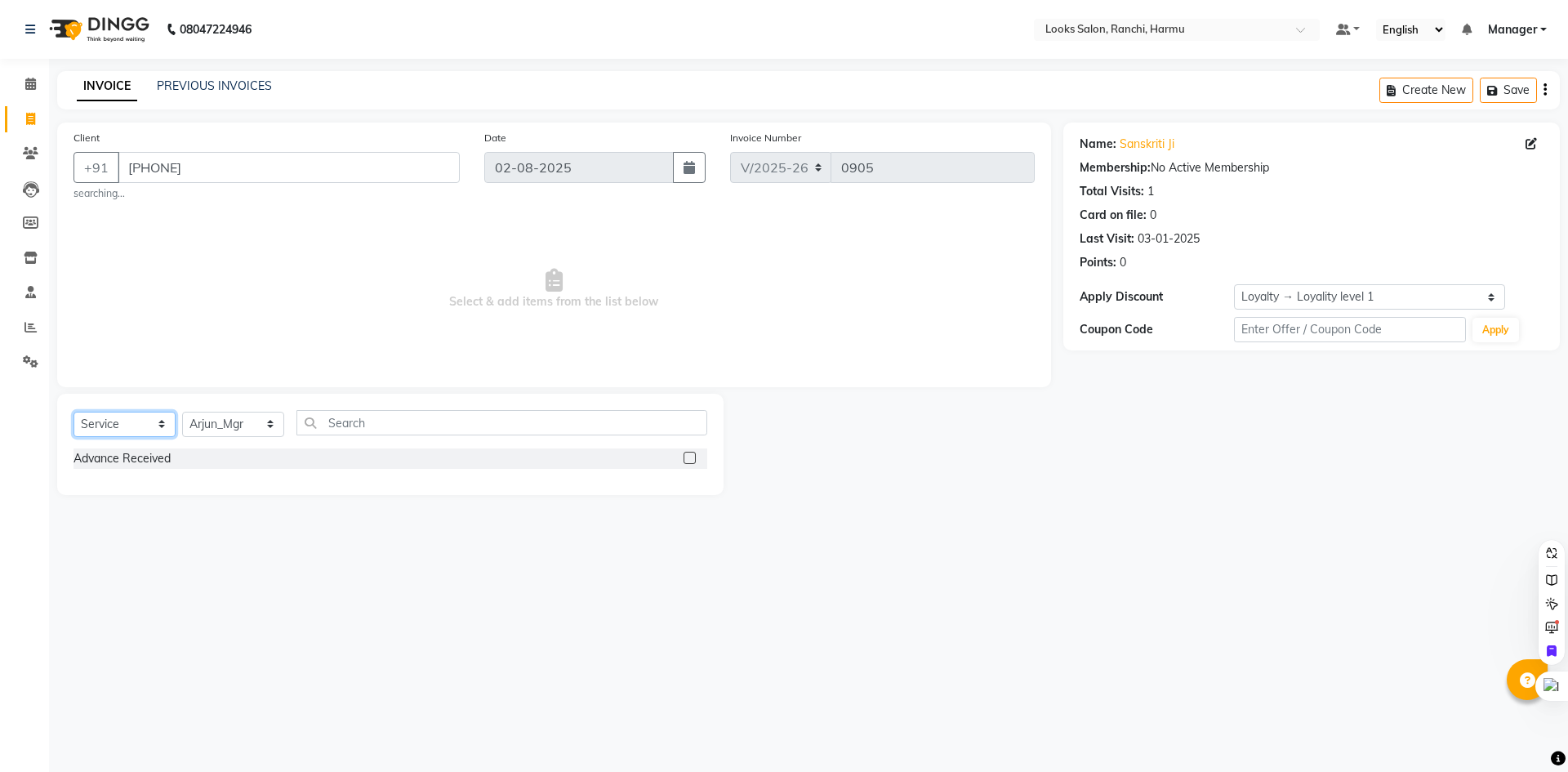 click on "Select  Service  Product  Membership  Package Voucher Prepaid Gift Card" 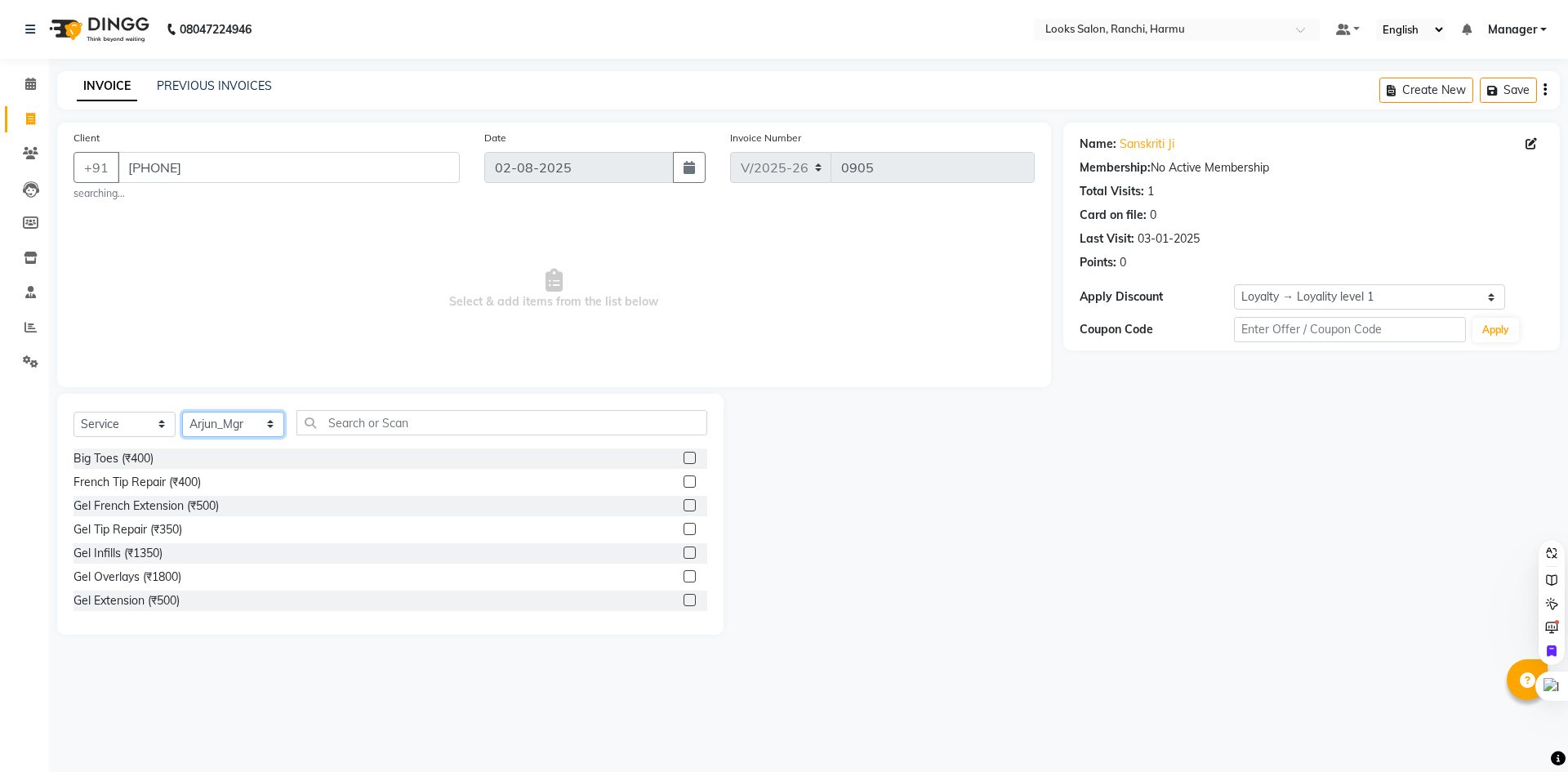 click on "Select Stylist Aditya_Singh Aishwarya Gautam Anny Arjun_Mgr Arman_Noor Counter_Sales Farhana Irfan Irfan_Pdct Isha JAVED LALIT LAXMI_MKP_HD Manager Manisha Nitesh_Goutam ROHAN_PDCT Rohit Satyender Kumar Shiva_pdct Swarjit_nail art Uvesh_BRB Vaibhav Gupta" 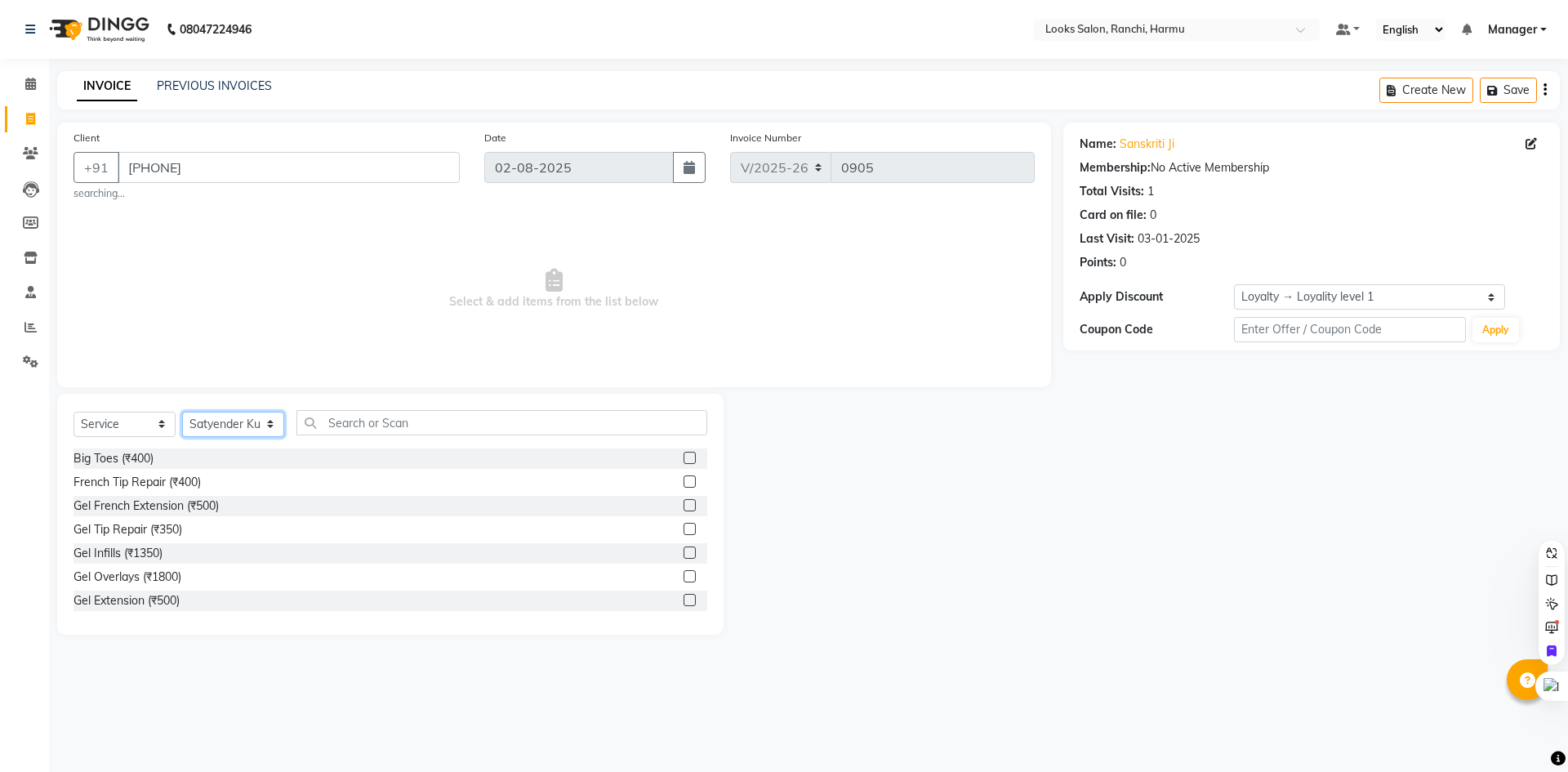 click on "Select Stylist Aditya_Singh Aishwarya Gautam Anny Arjun_Mgr Arman_Noor Counter_Sales Farhana Irfan Irfan_Pdct Isha JAVED LALIT LAXMI_MKP_HD Manager Manisha Nitesh_Goutam ROHAN_PDCT Rohit Satyender Kumar Shiva_pdct Swarjit_nail art Uvesh_BRB Vaibhav Gupta" 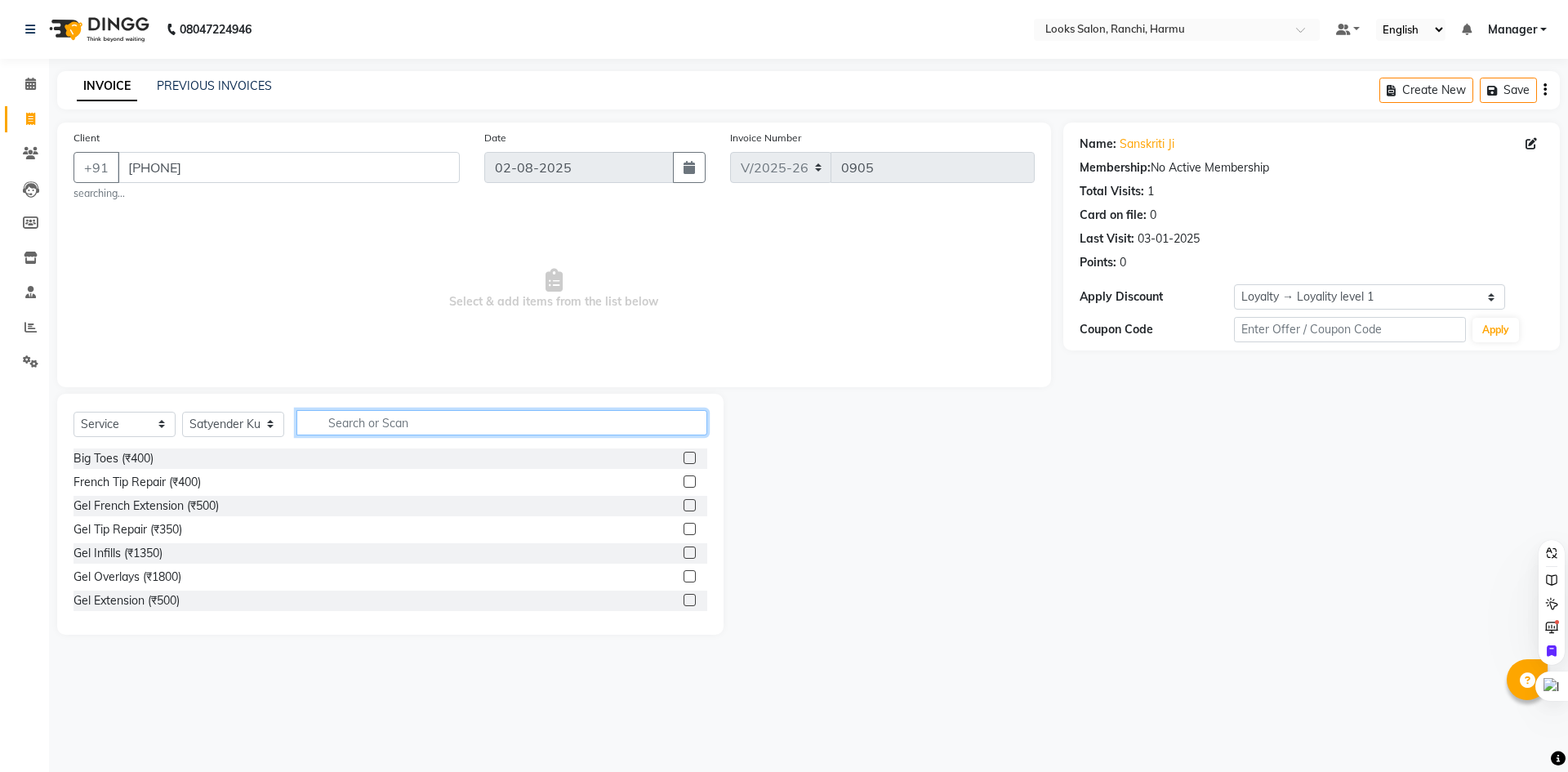 click 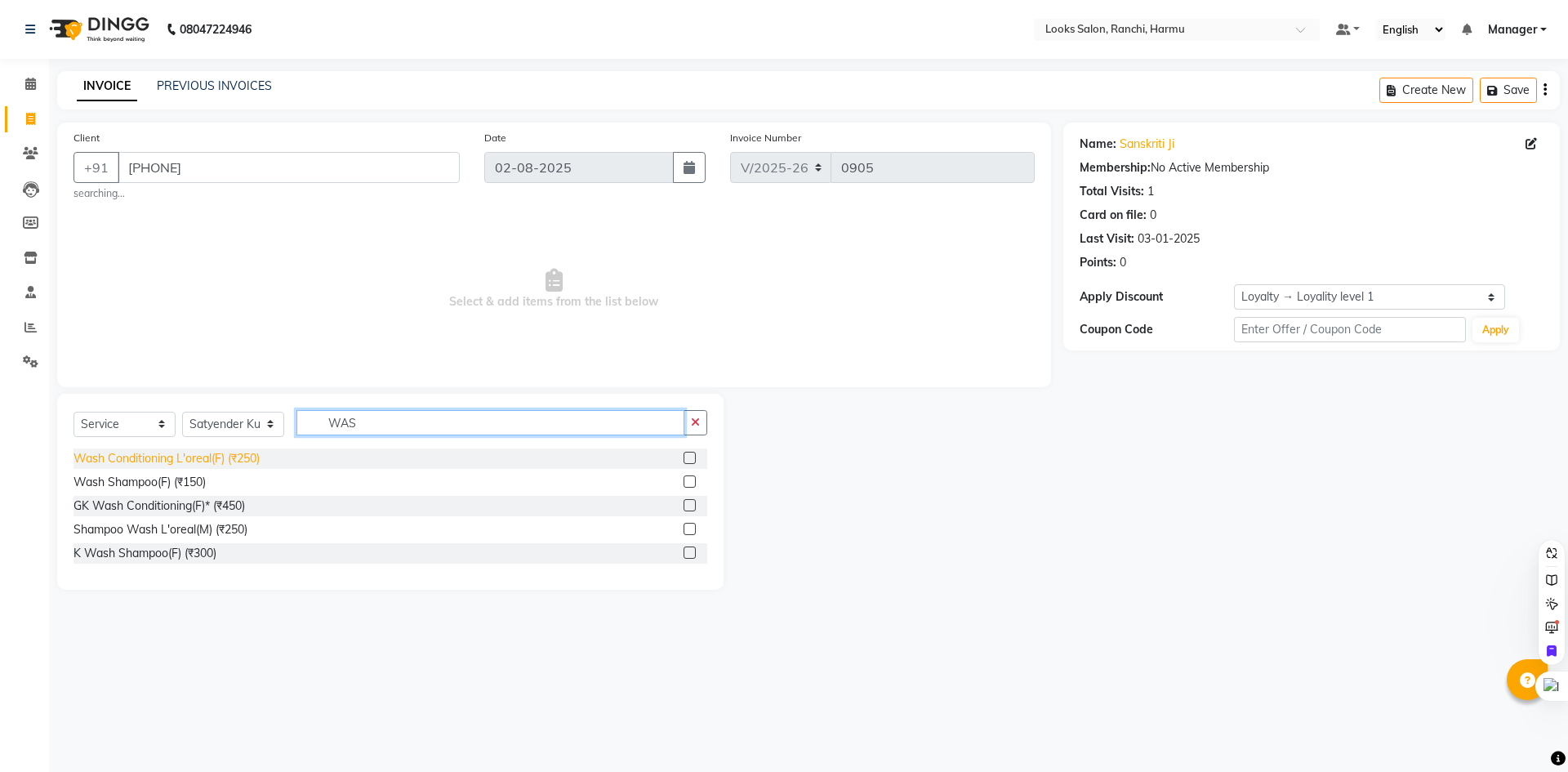 type on "WAS" 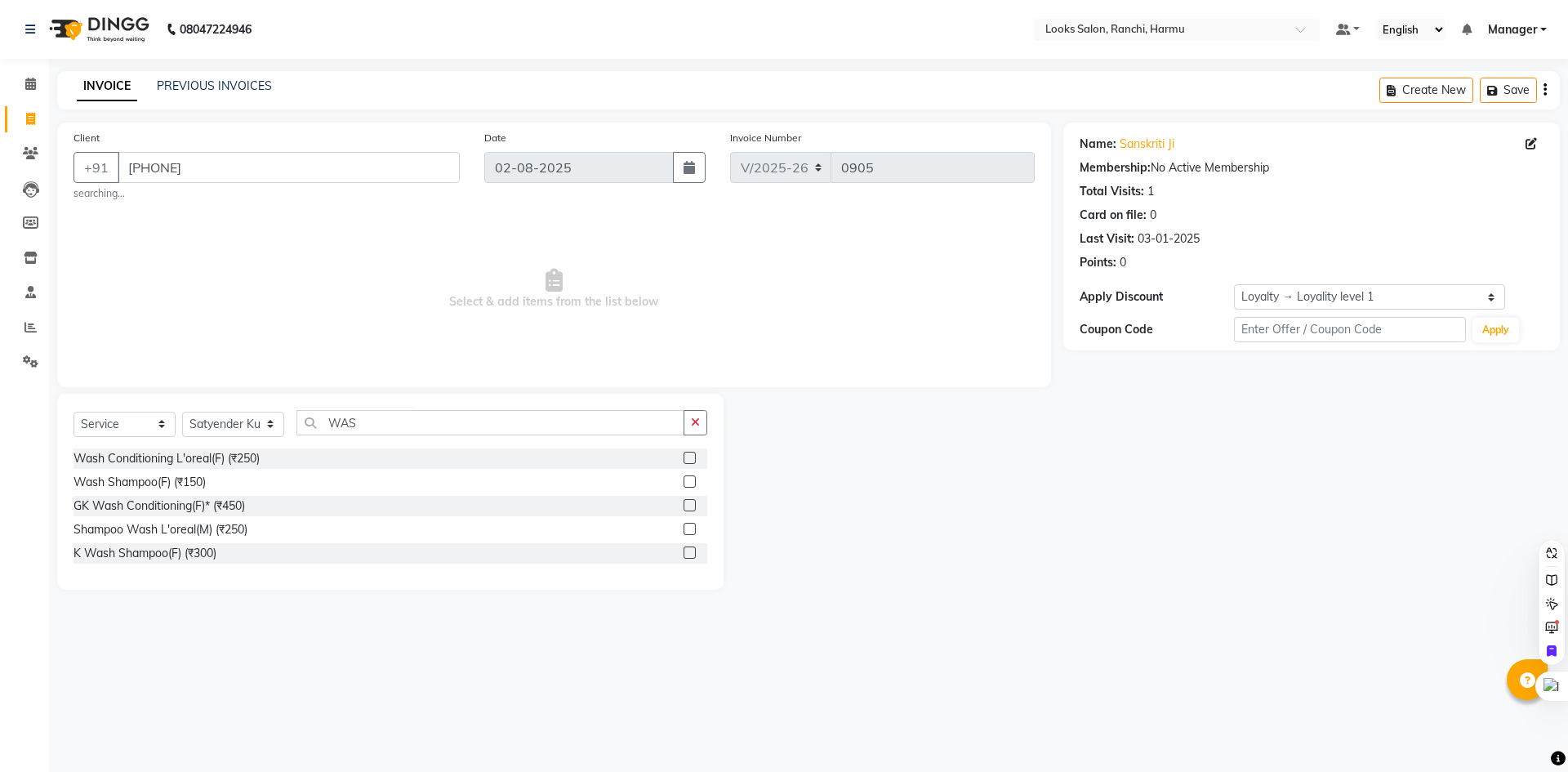 drag, startPoint x: 240, startPoint y: 453, endPoint x: 443, endPoint y: 346, distance: 229.4733 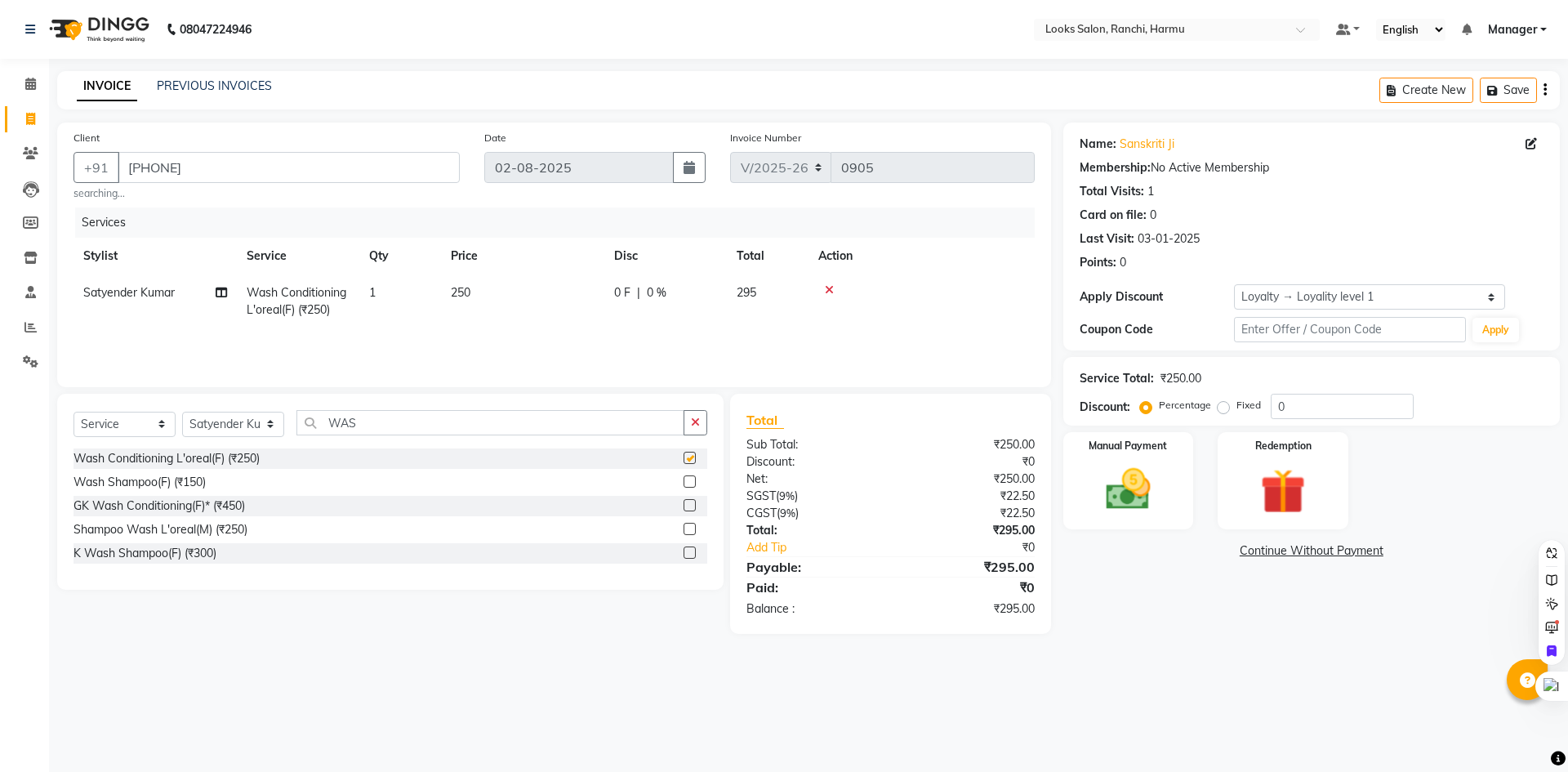 checkbox on "false" 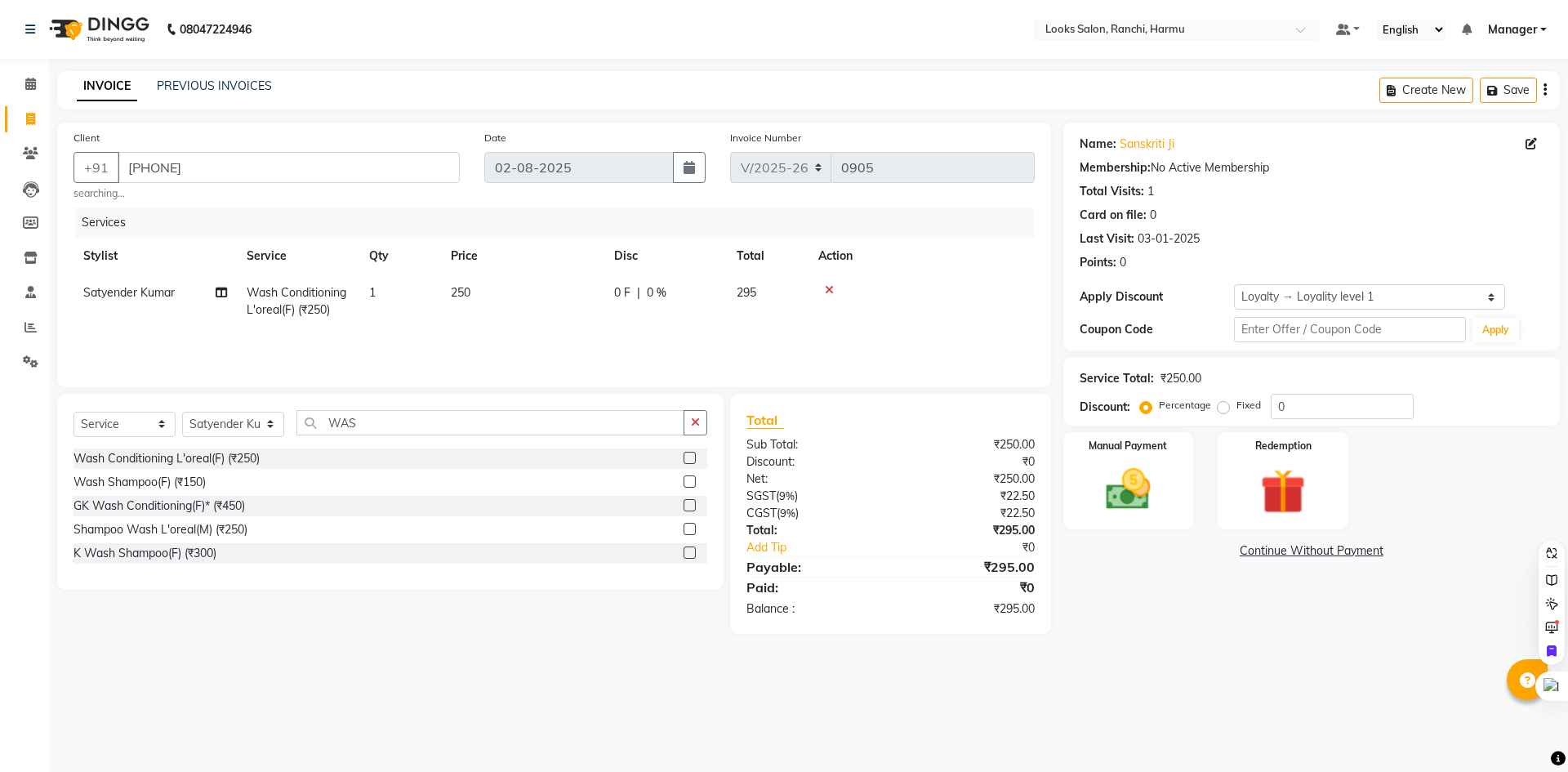 click on "250" 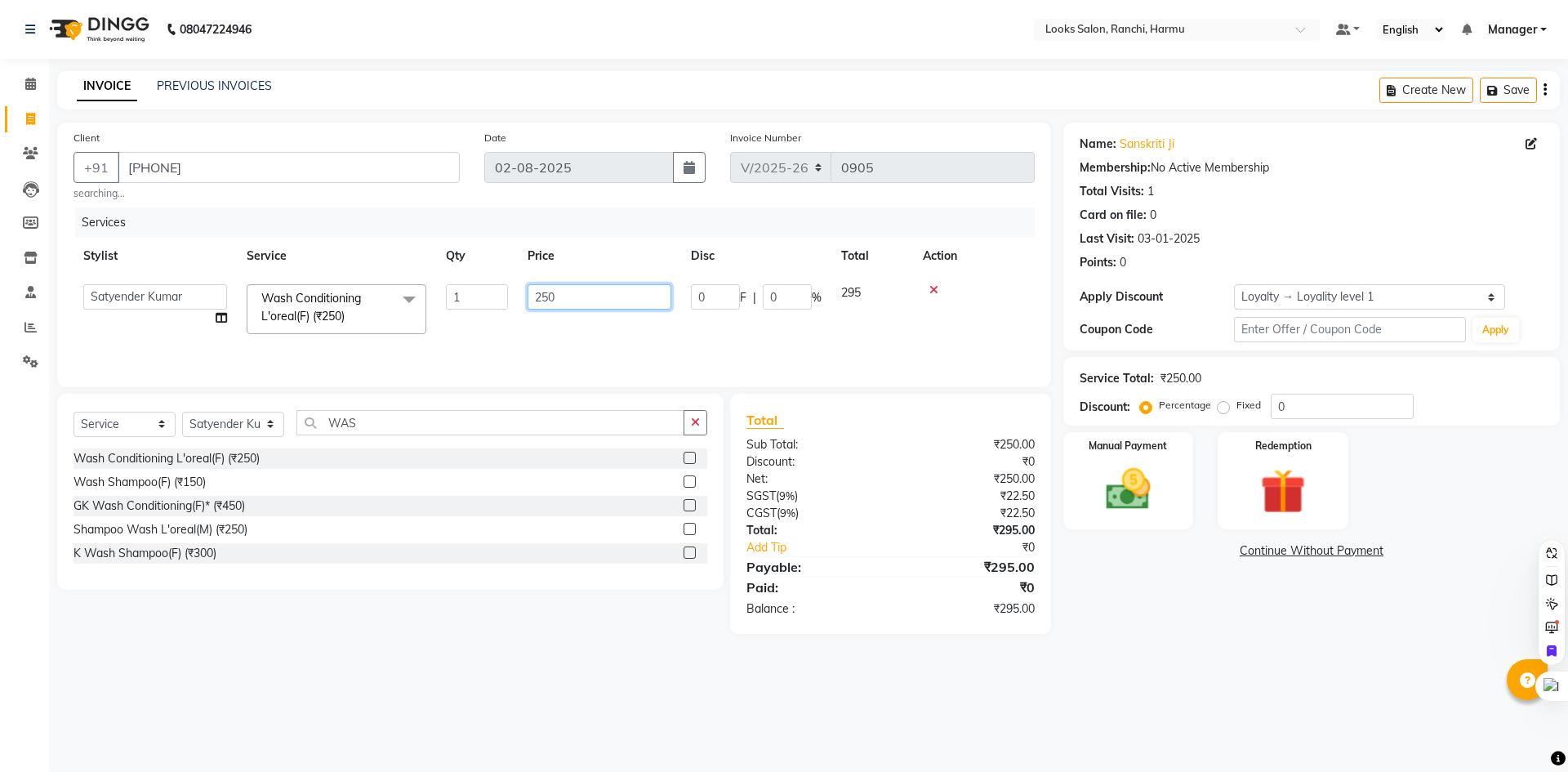 click on "250" 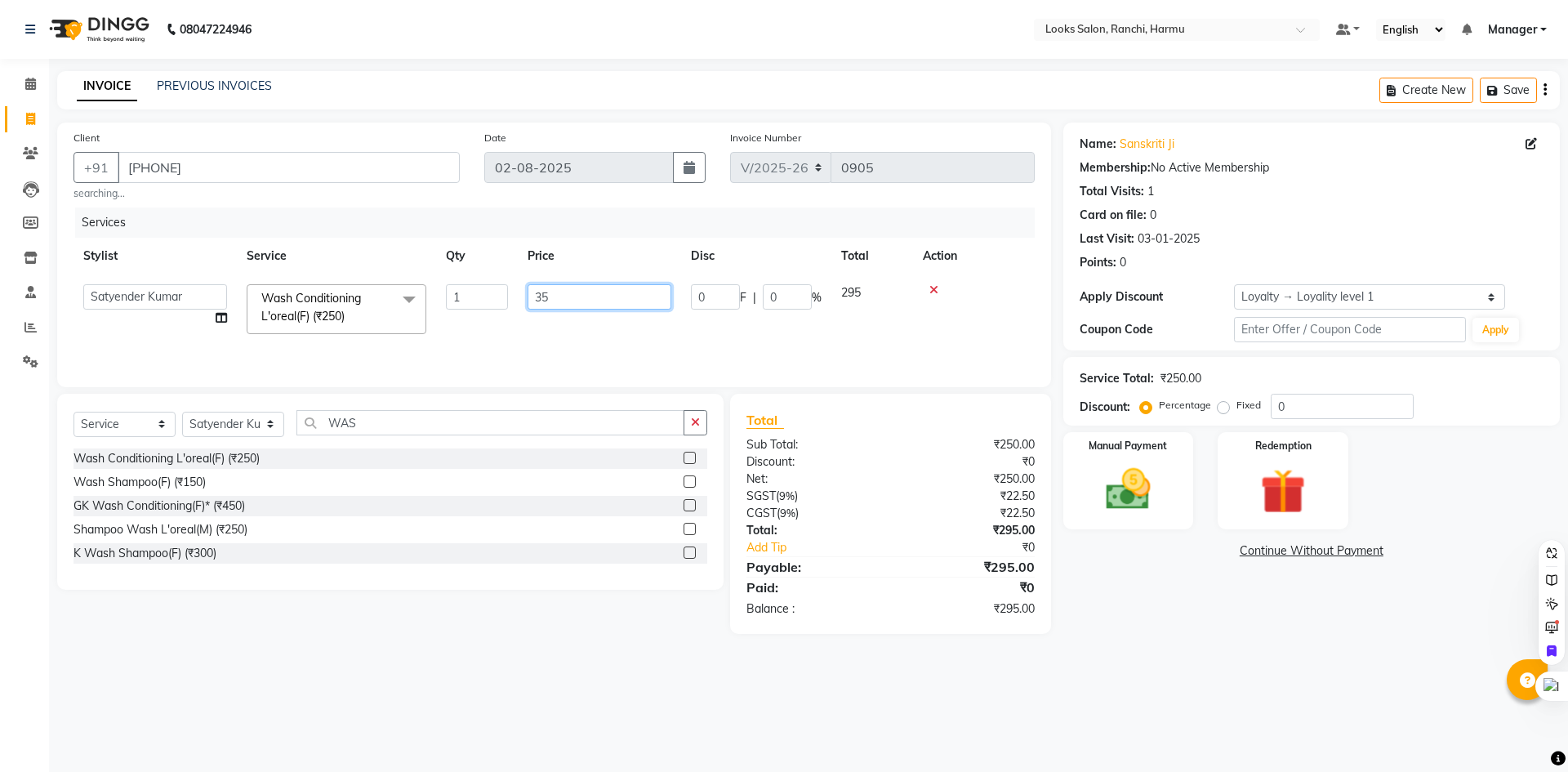type on "350" 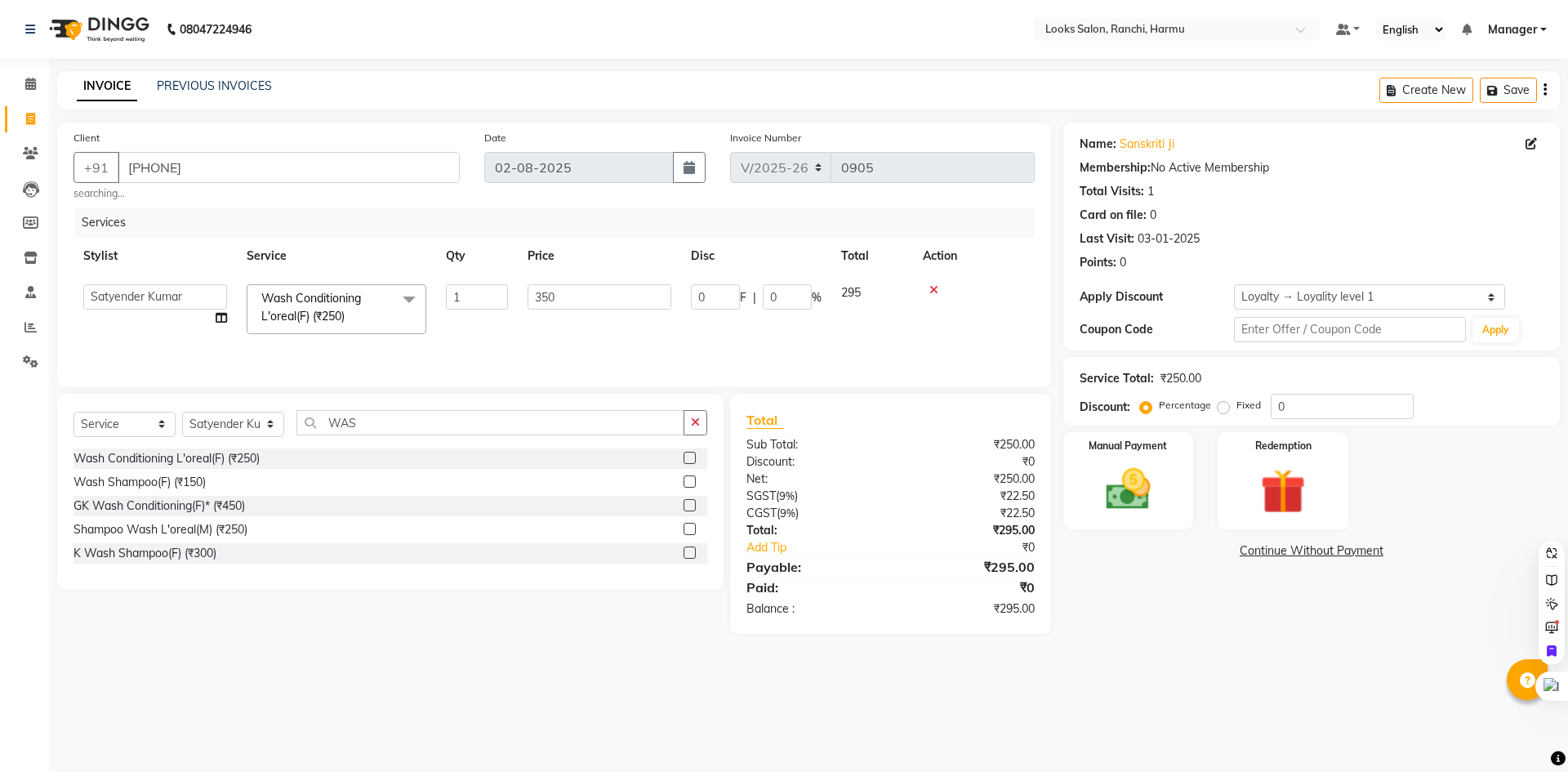 click on "INVOICE PREVIOUS INVOICES Create New   Save" 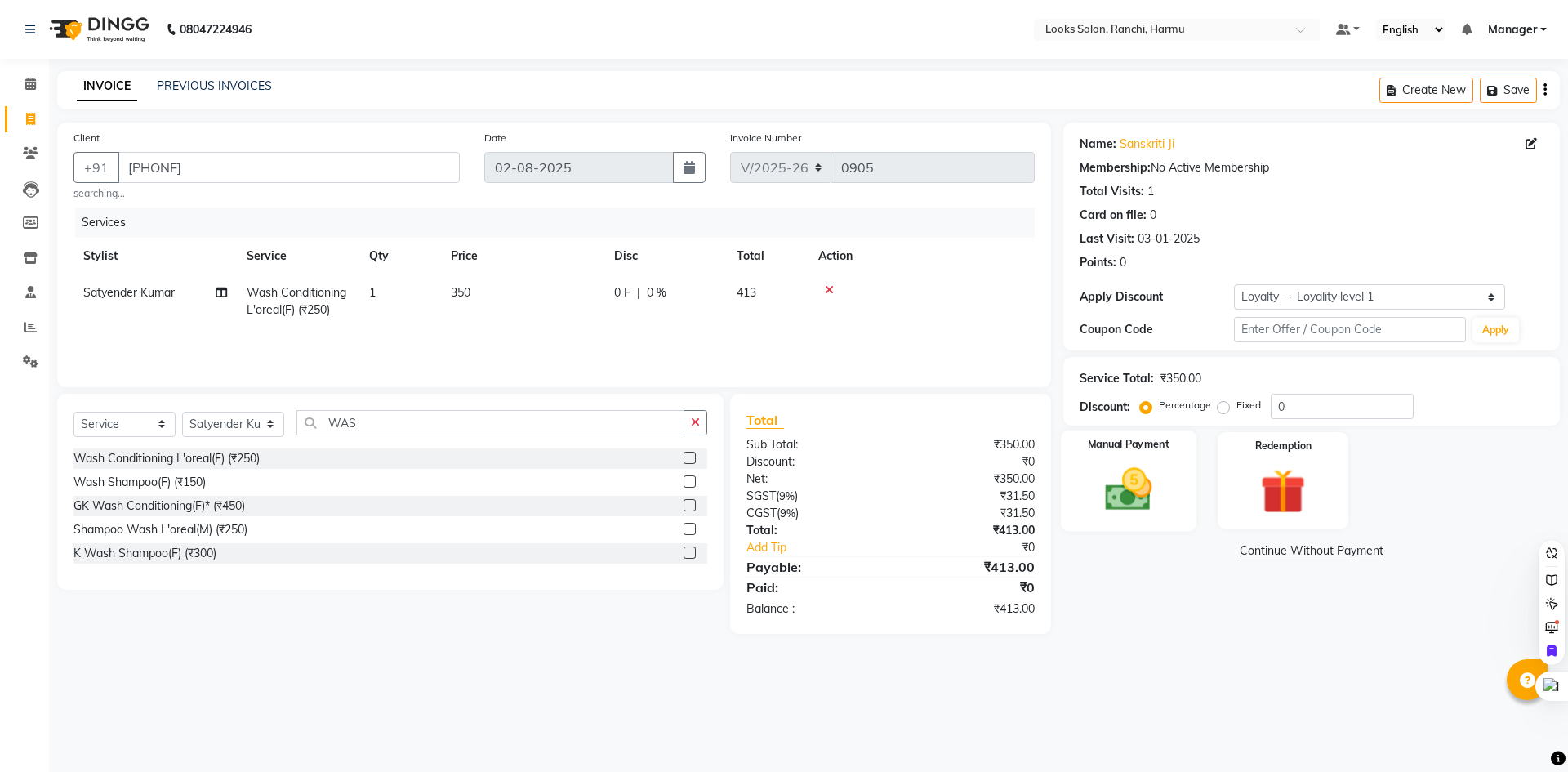 click 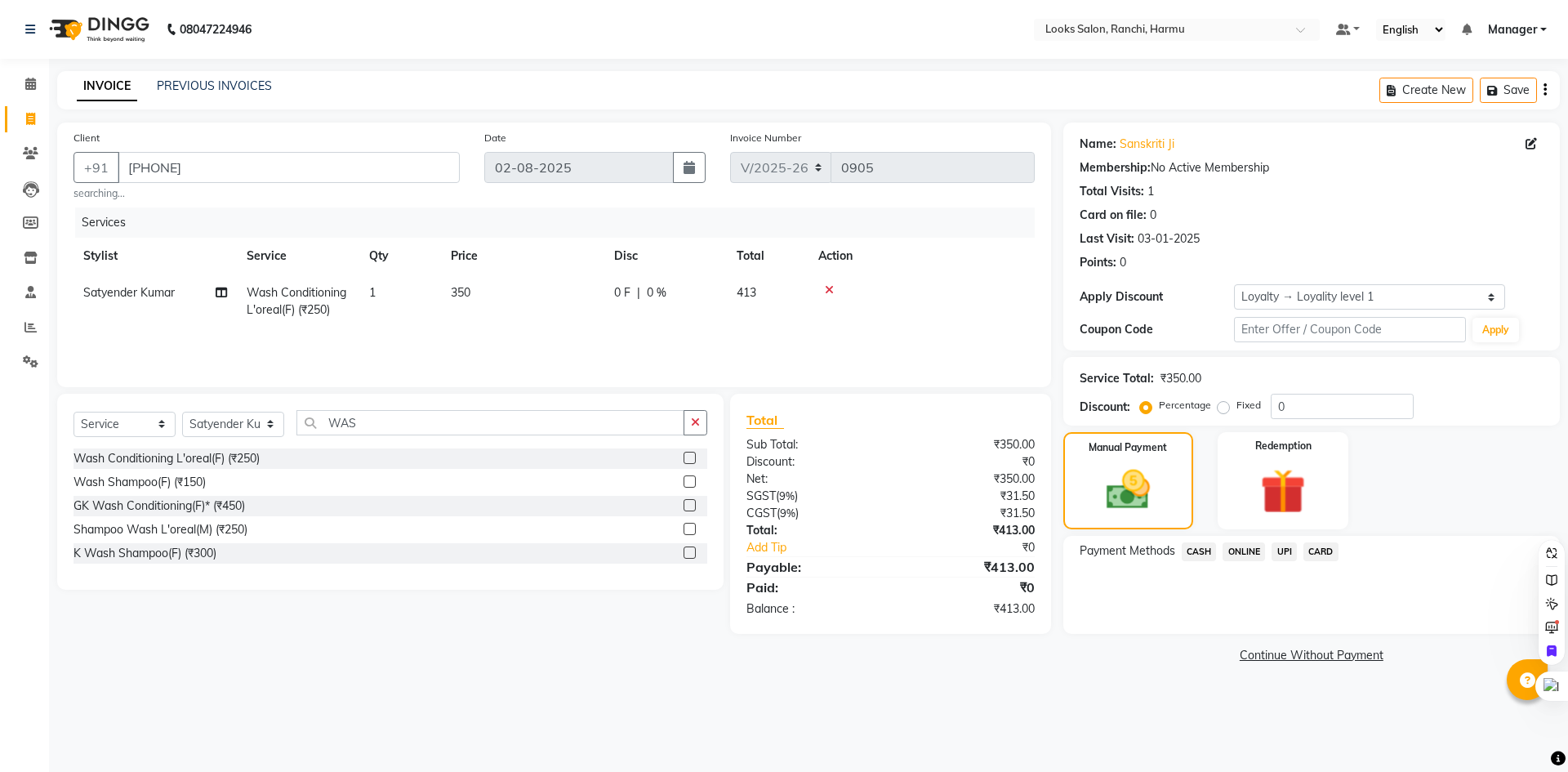 drag, startPoint x: 1209, startPoint y: 547, endPoint x: 1240, endPoint y: 564, distance: 35.355339 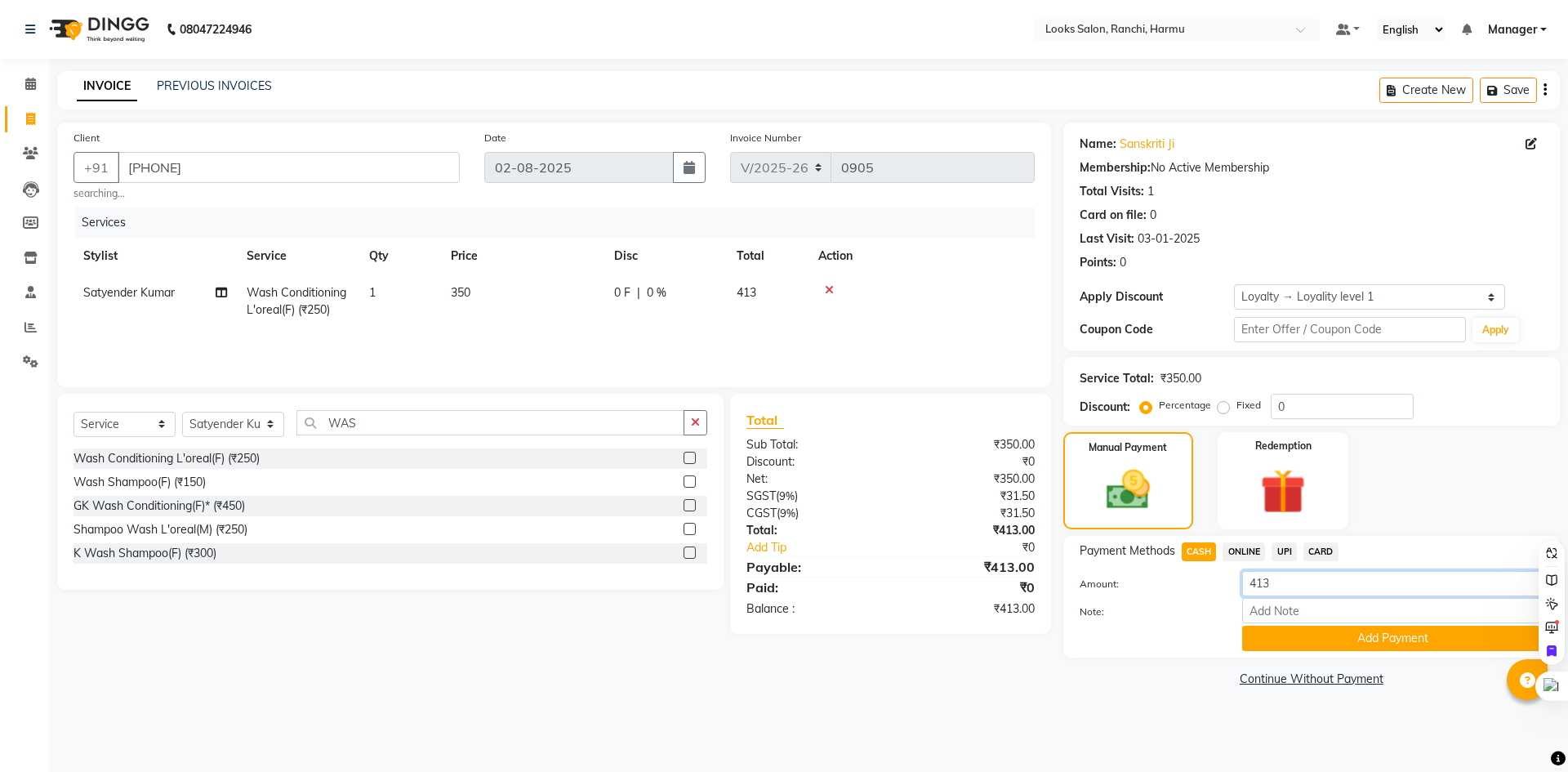 click on "413" 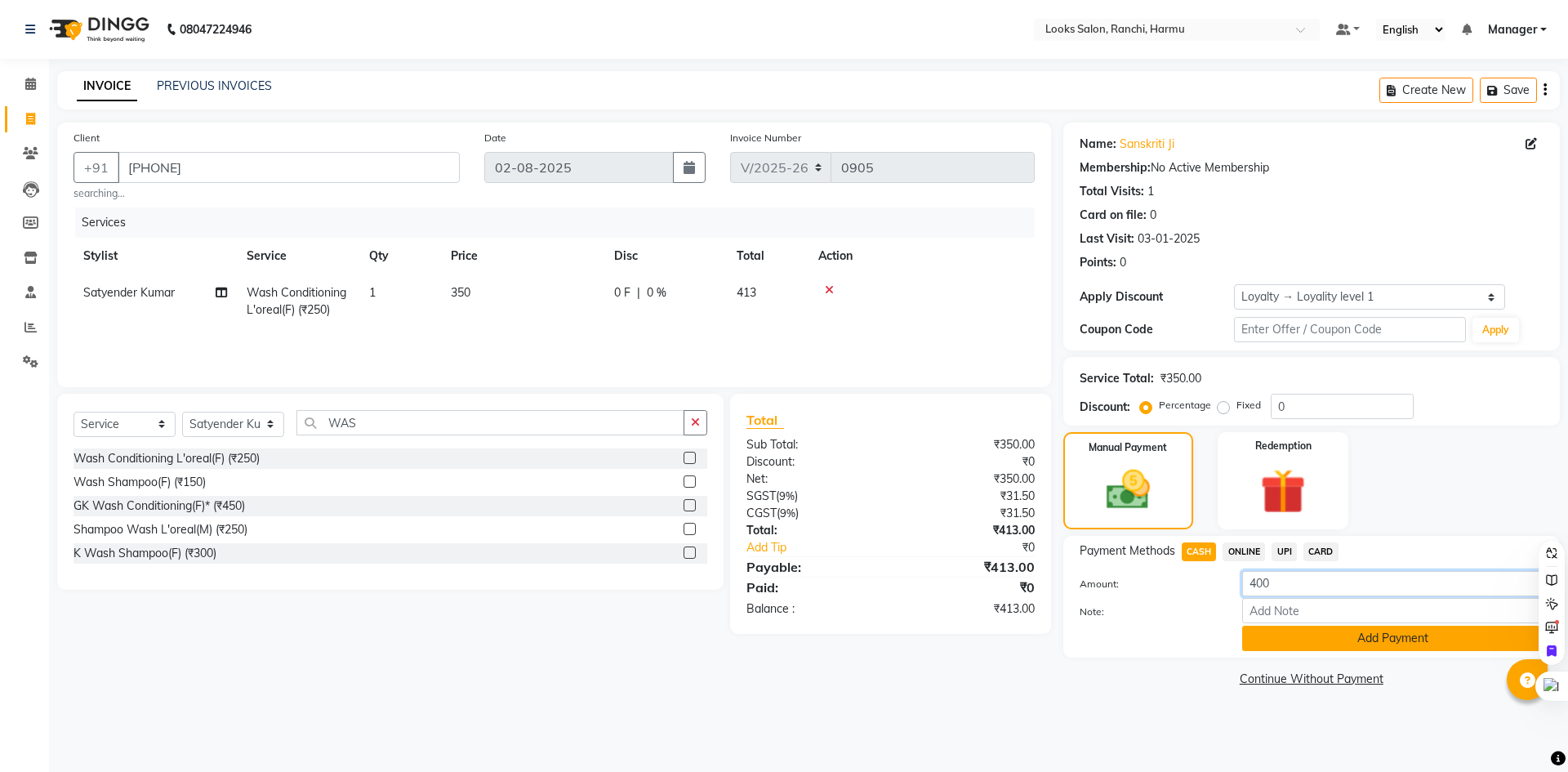 type on "400" 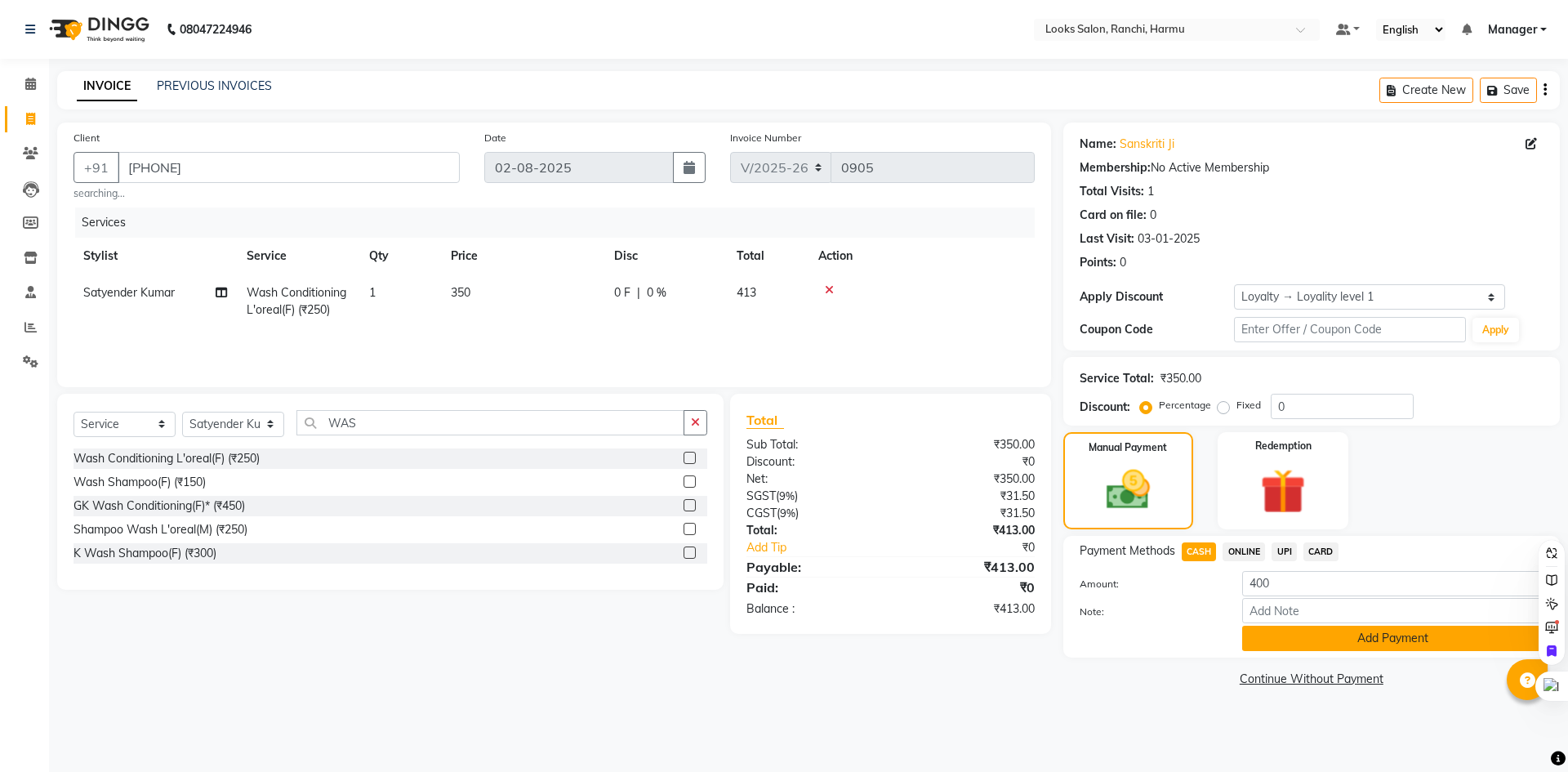 click on "Add Payment" 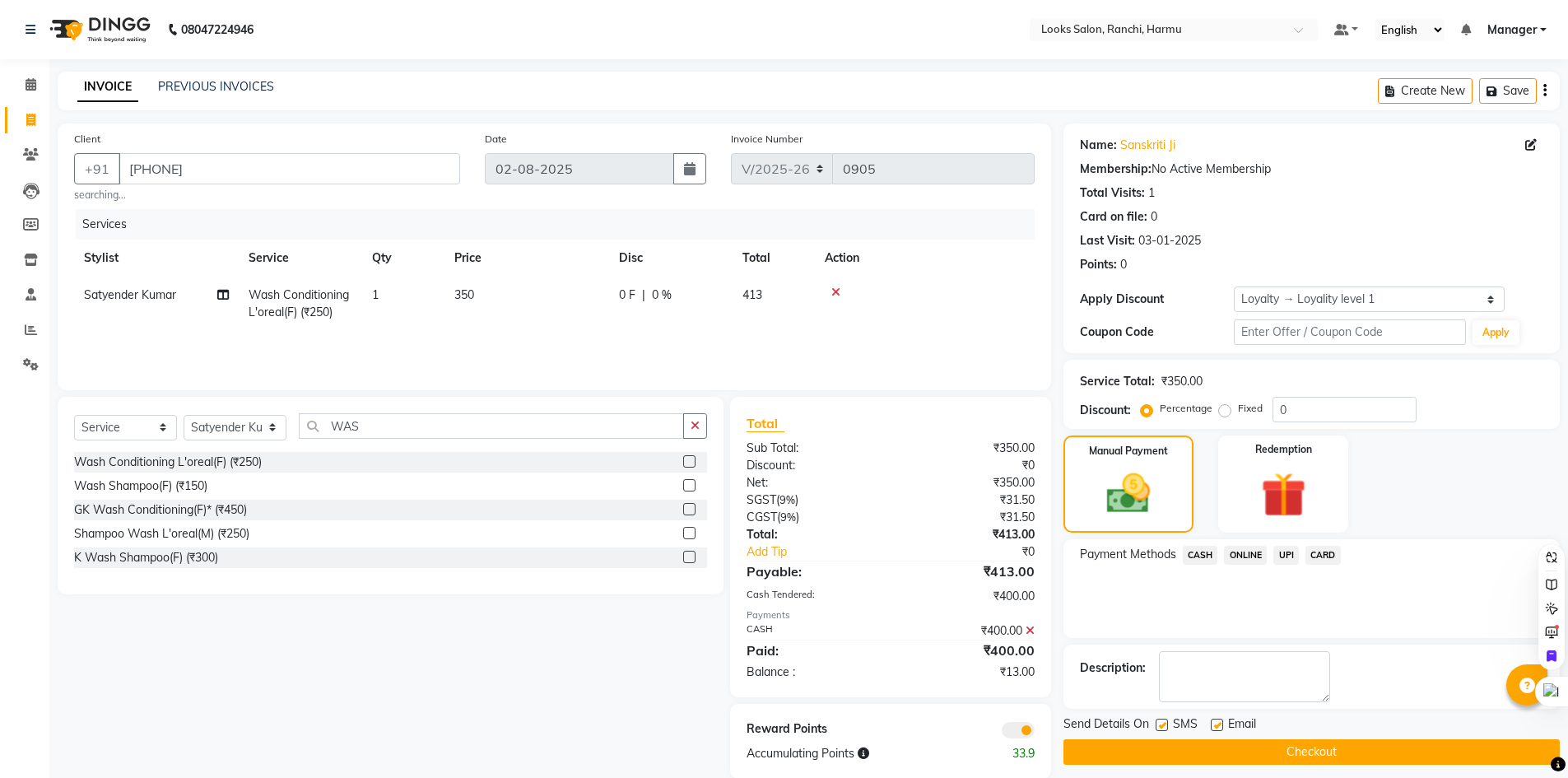 click on "UPI" 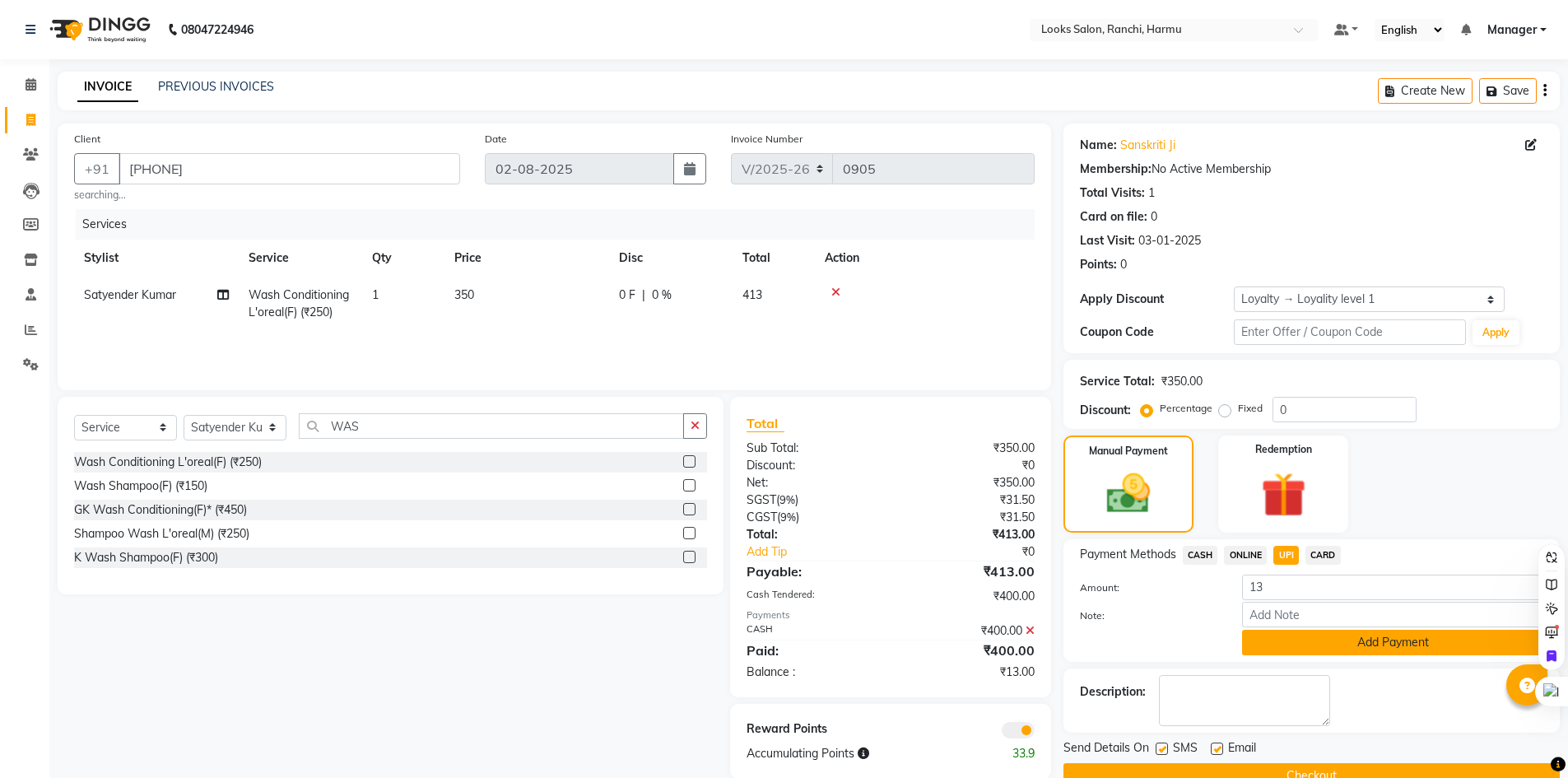 click on "Add Payment" 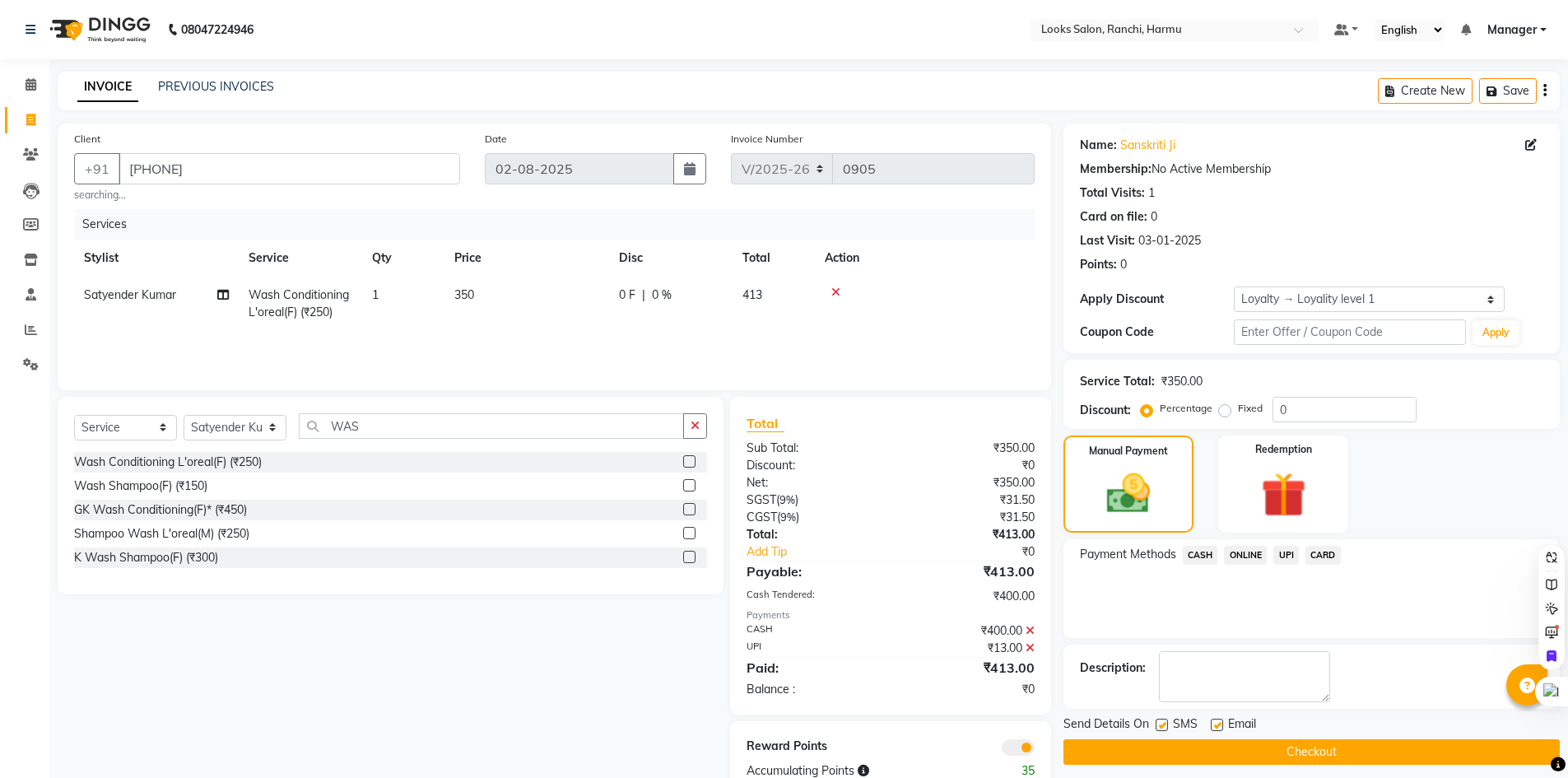 click on "Checkout" 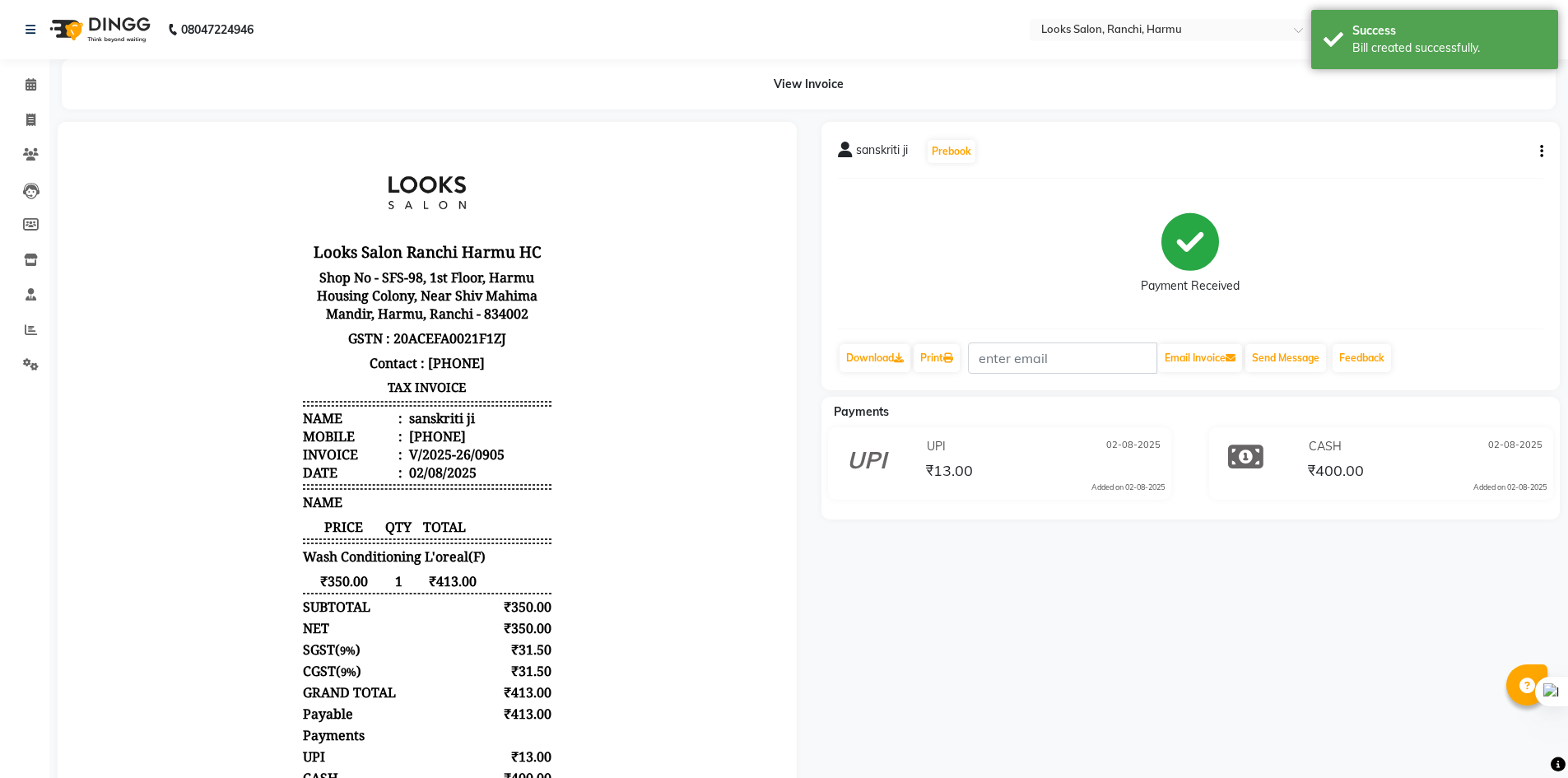 scroll, scrollTop: 0, scrollLeft: 0, axis: both 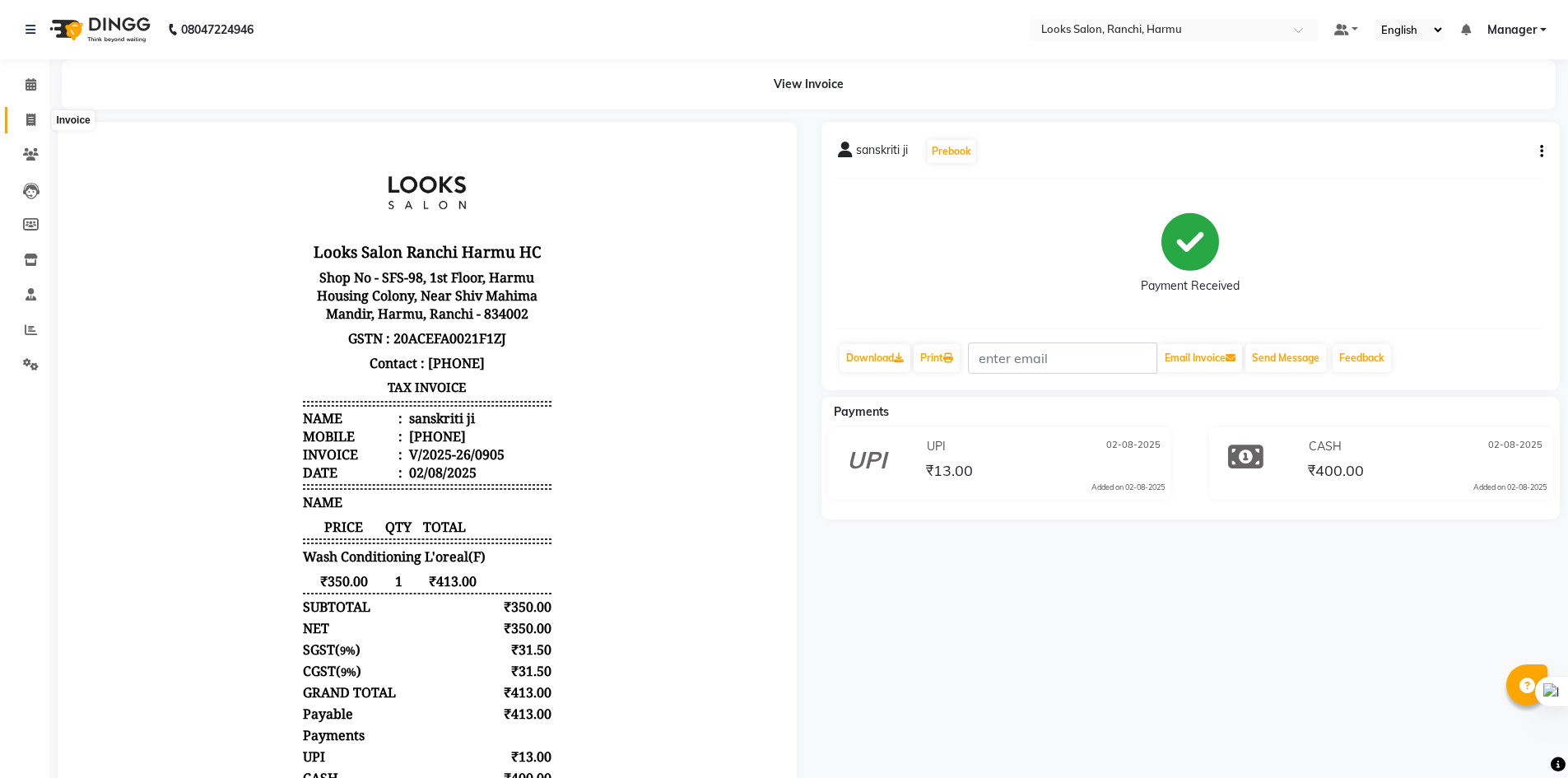 click 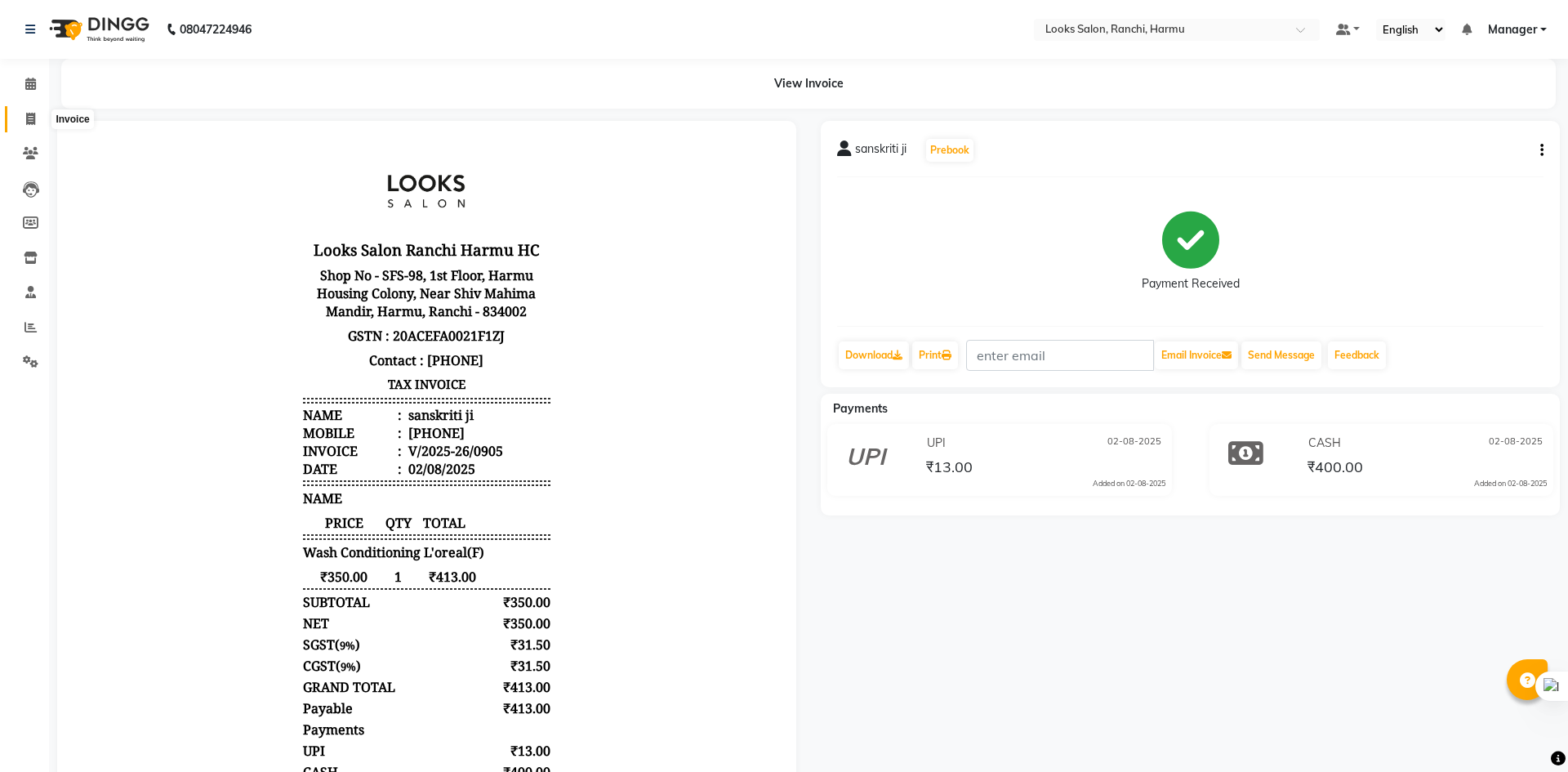 select on "service" 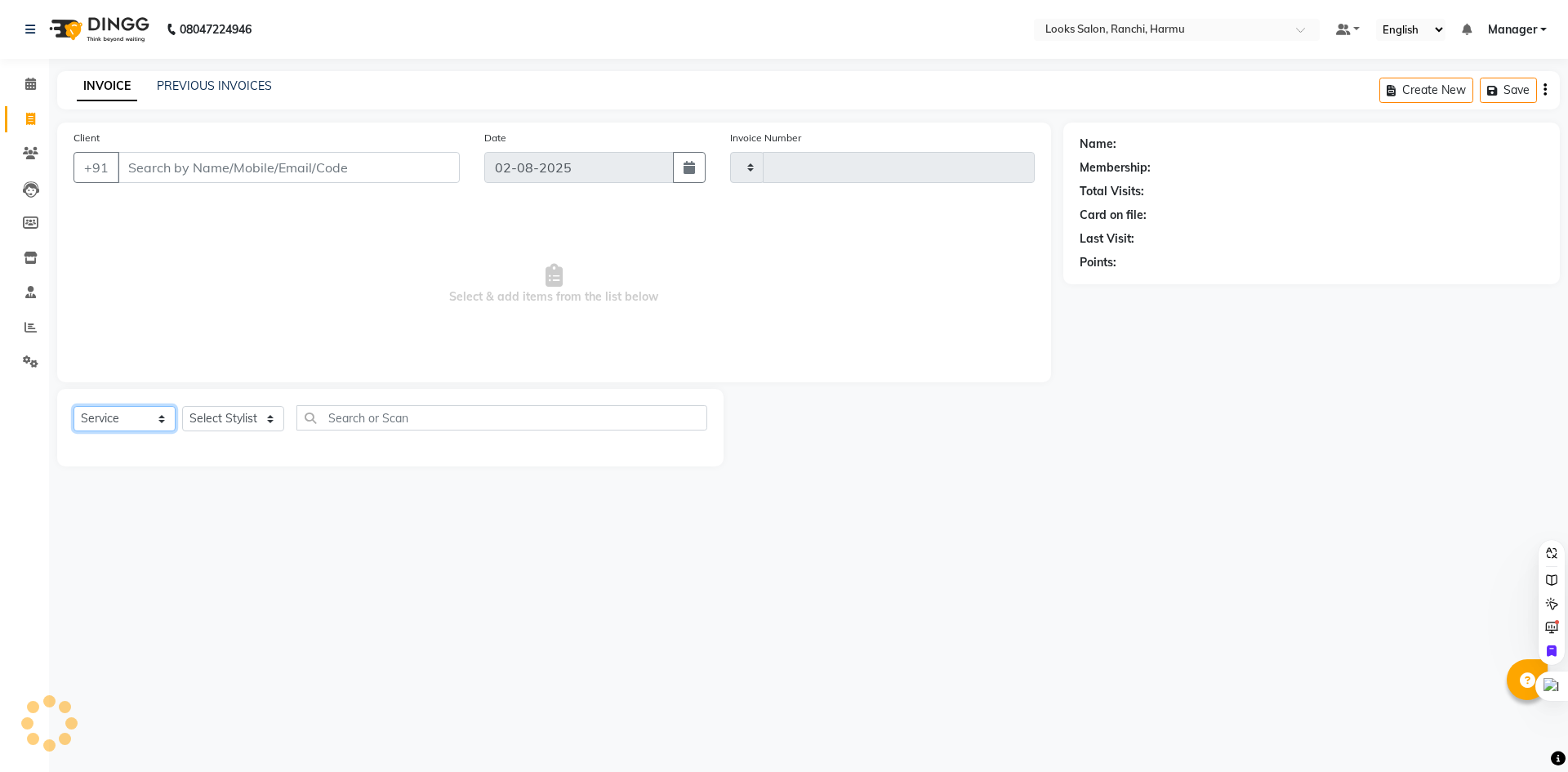 drag, startPoint x: 162, startPoint y: 416, endPoint x: 158, endPoint y: 426, distance: 10.77033 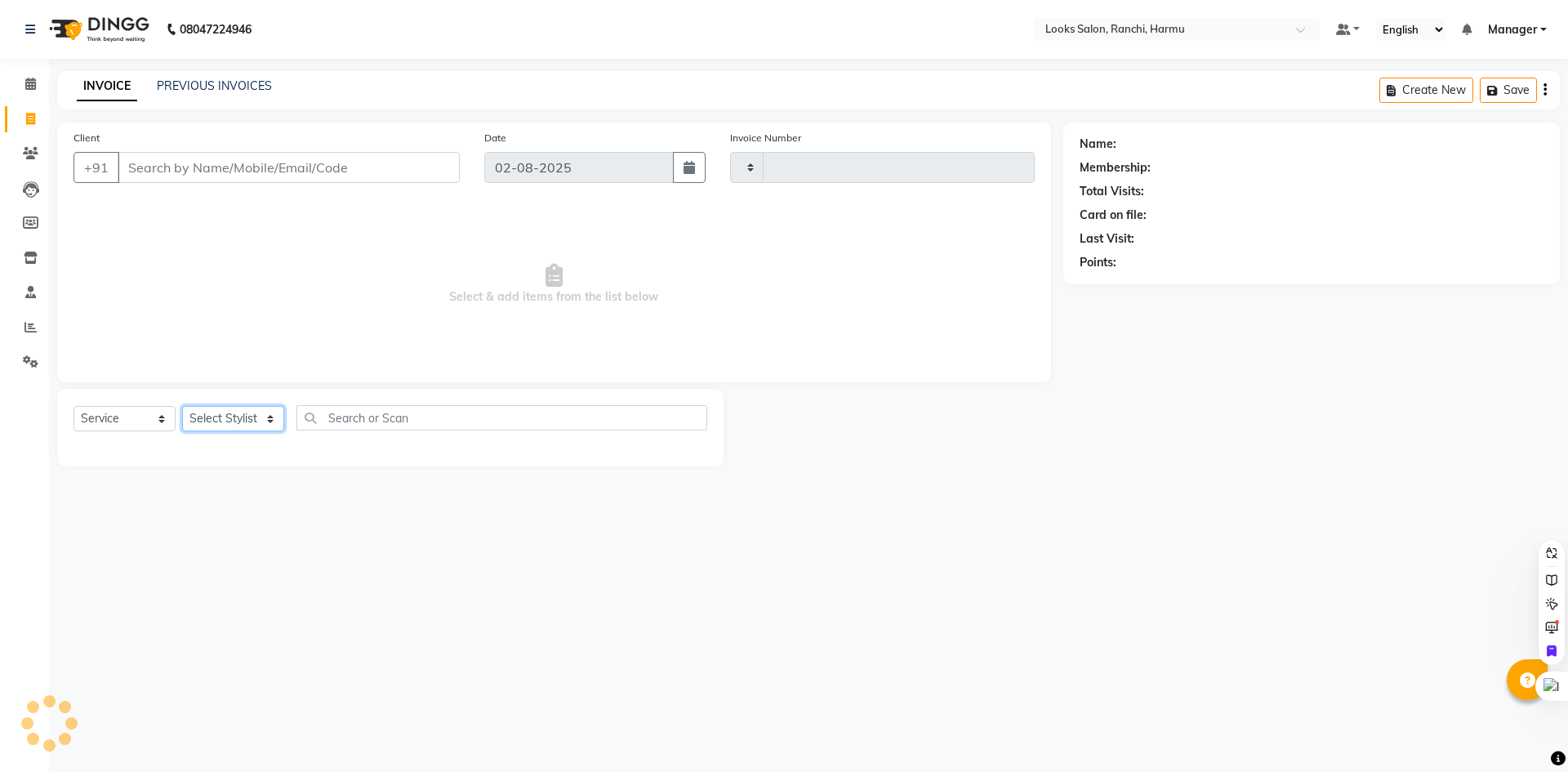 click on "Select Stylist" 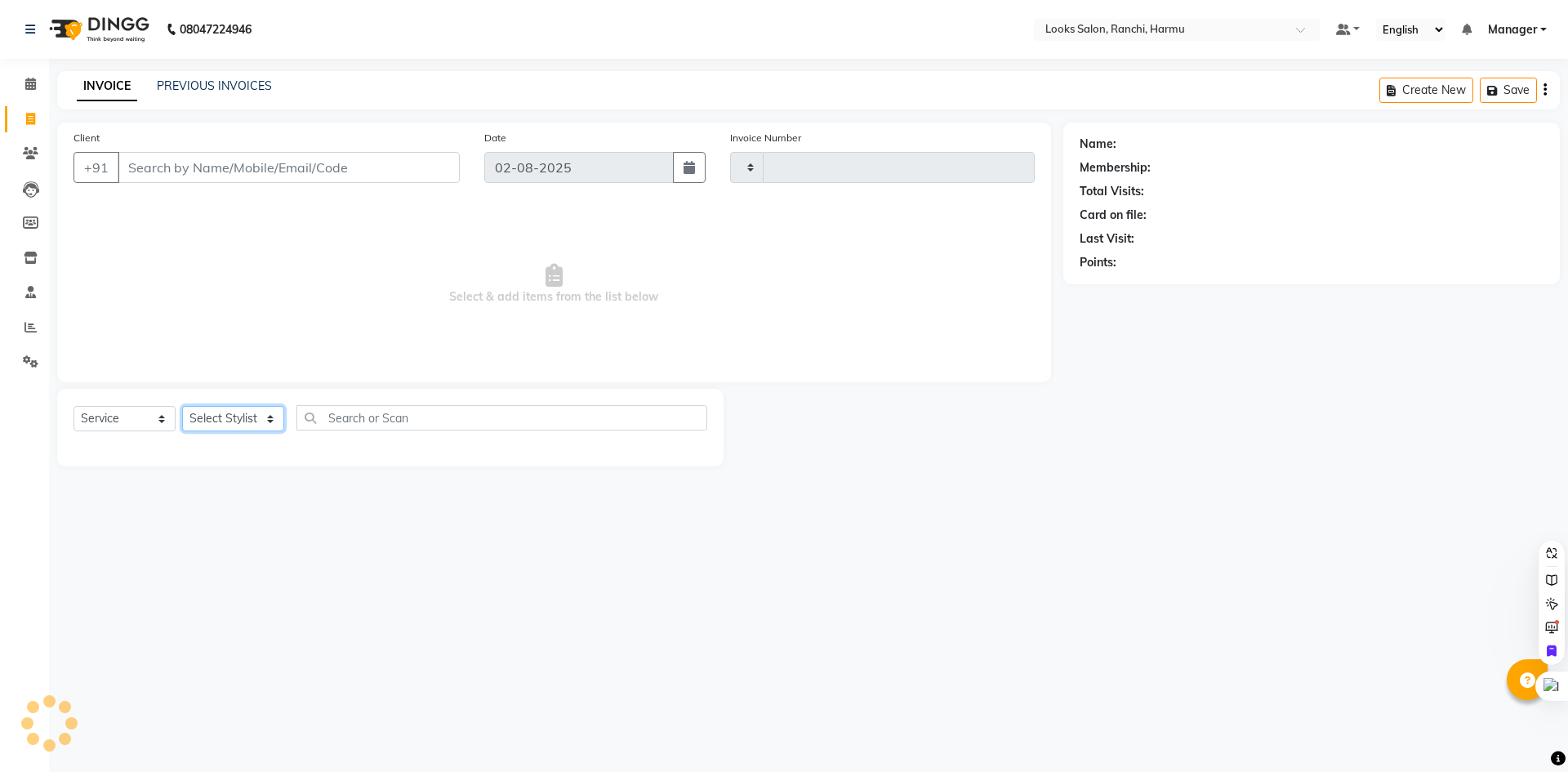 type on "0906" 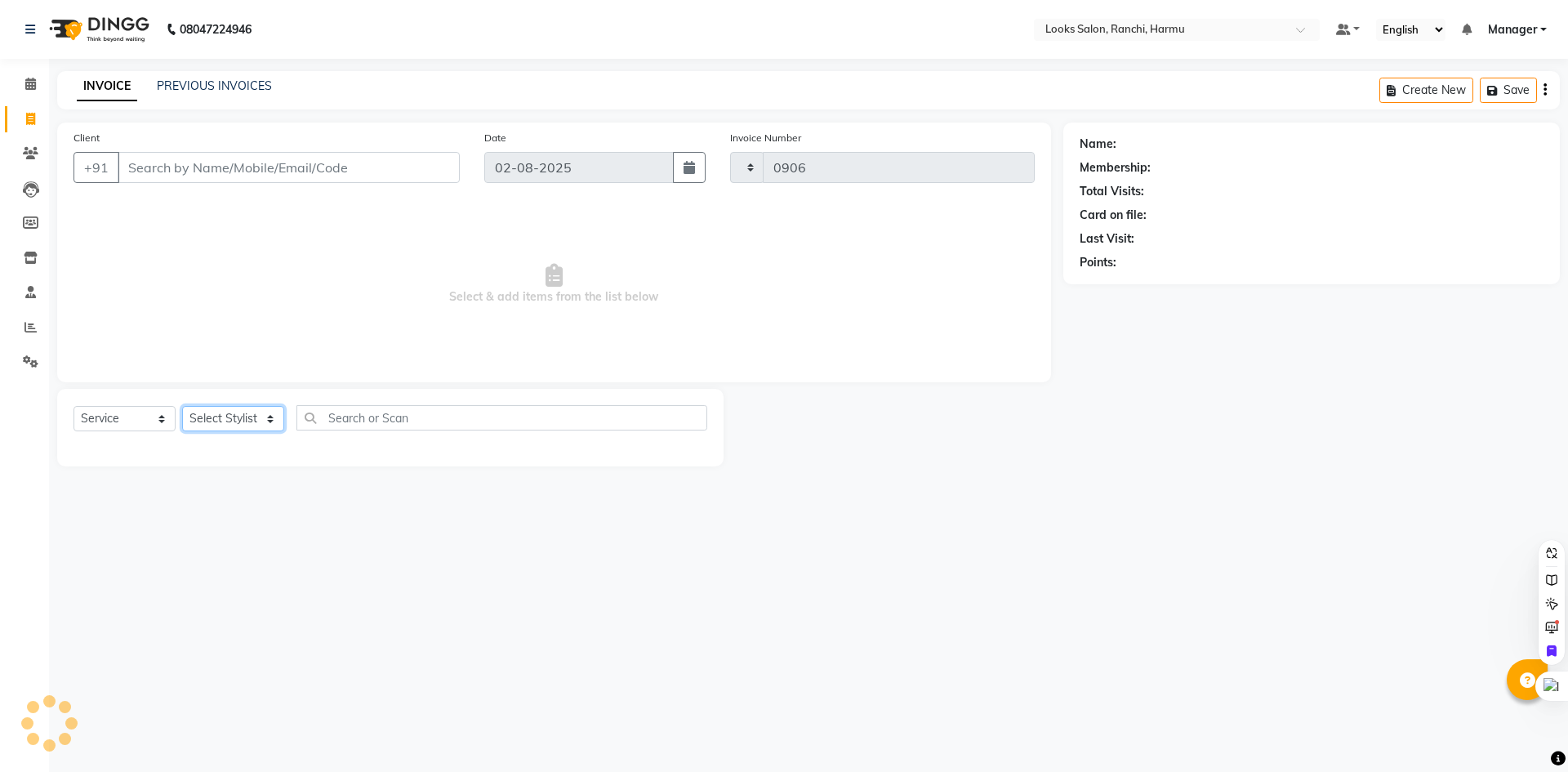 select on "6247" 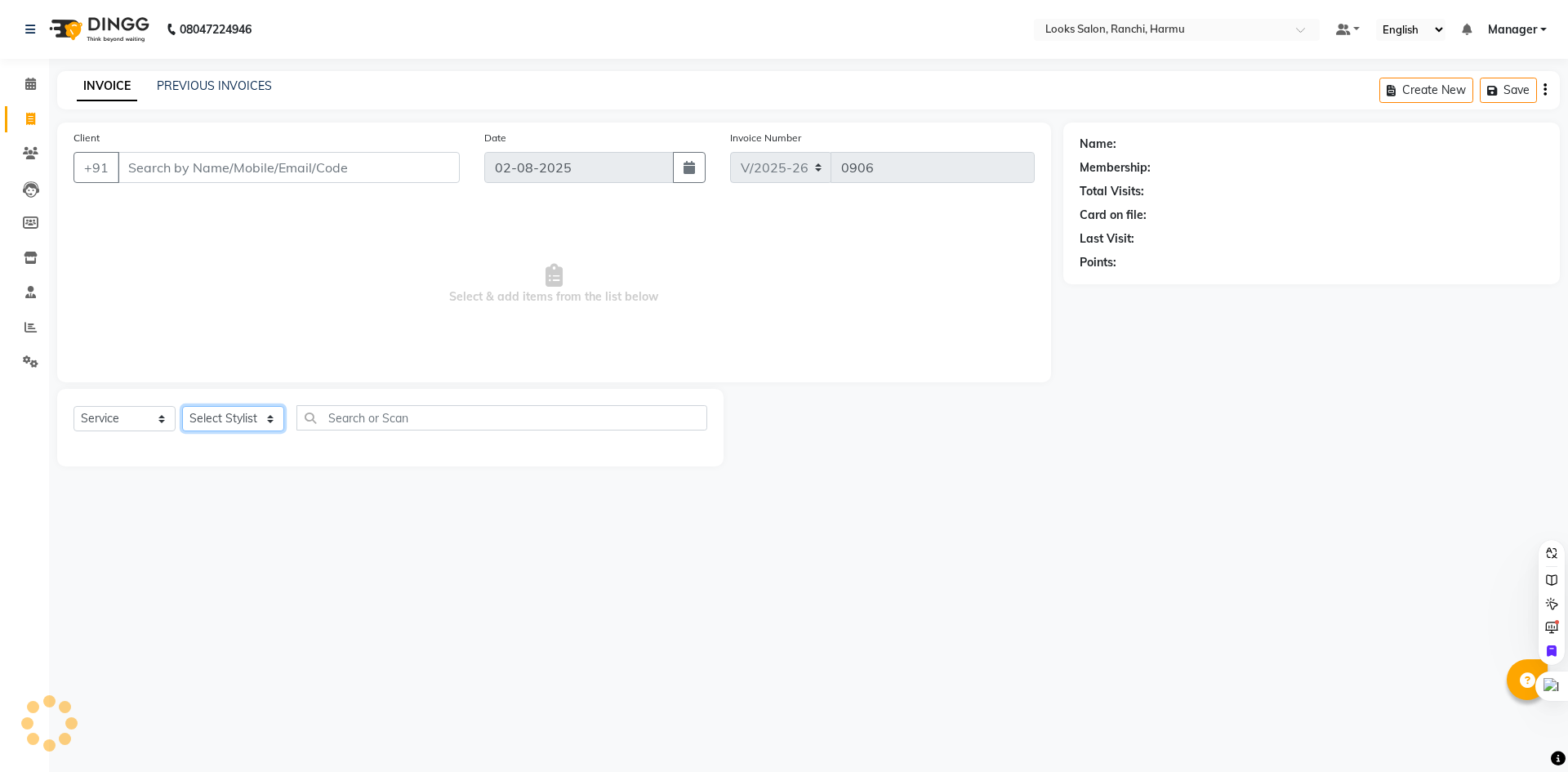 select on "V" 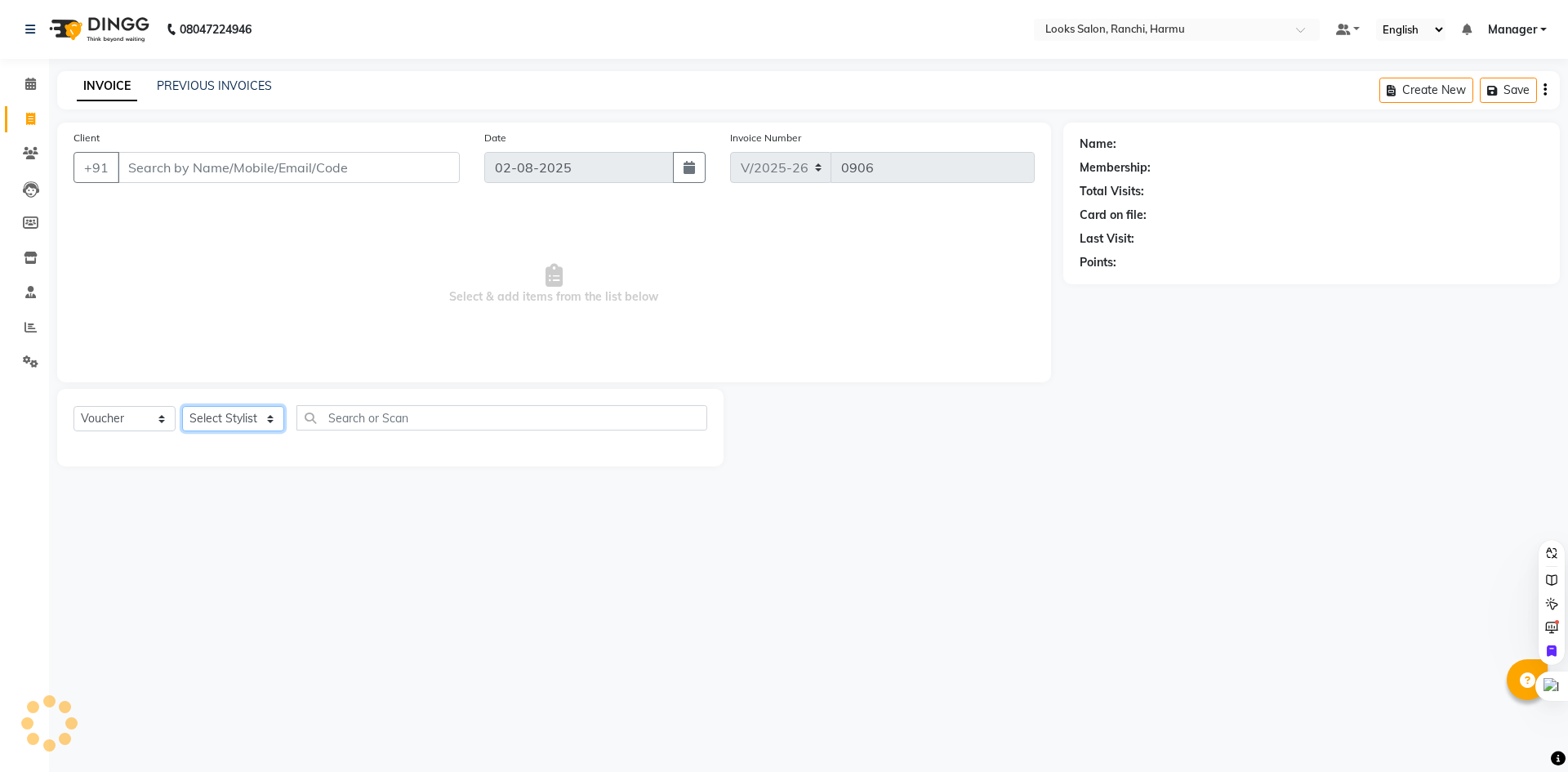 select on "47538" 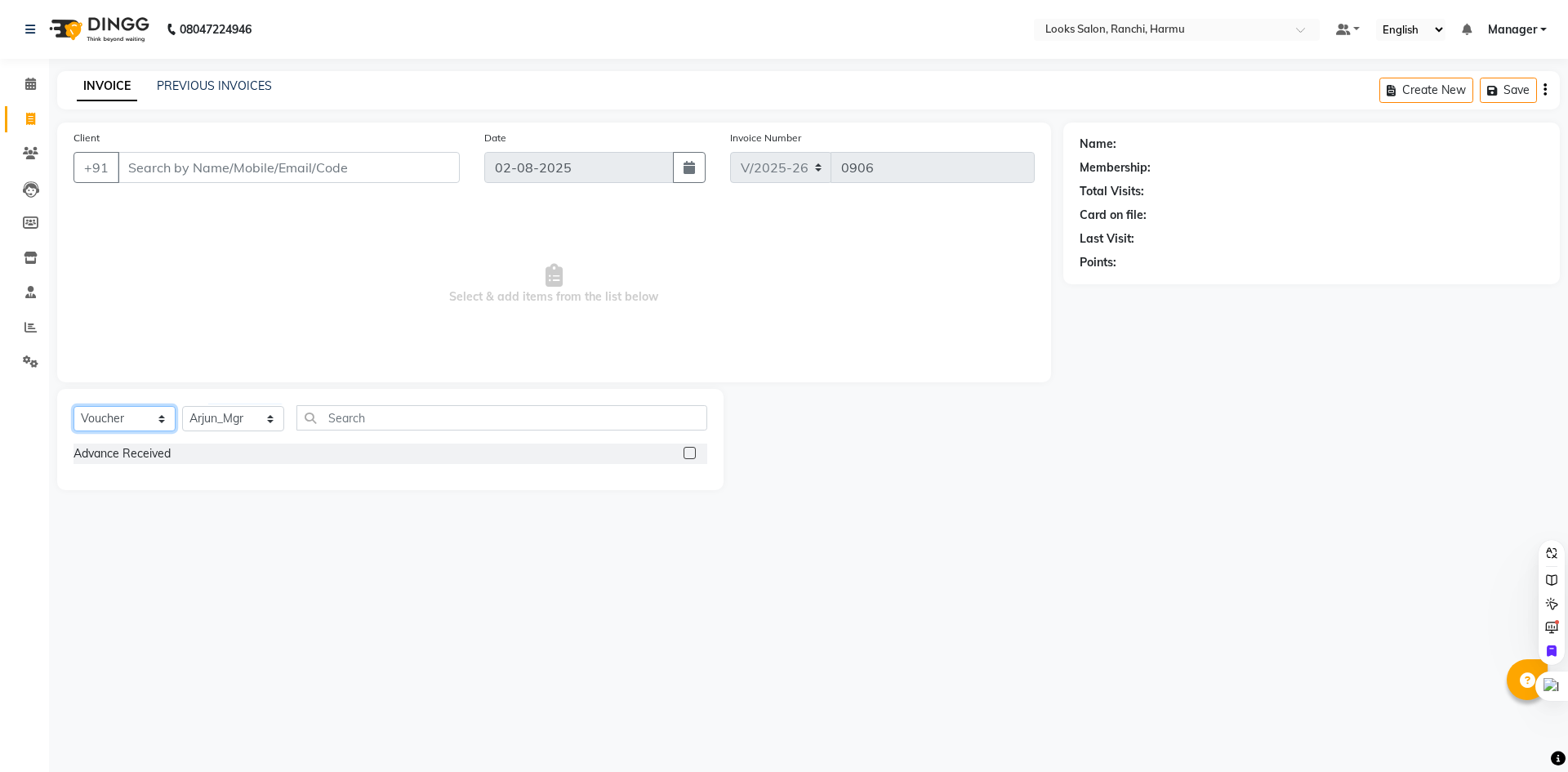 click on "Select  Service  Product  Membership  Package Voucher Prepaid Gift Card" 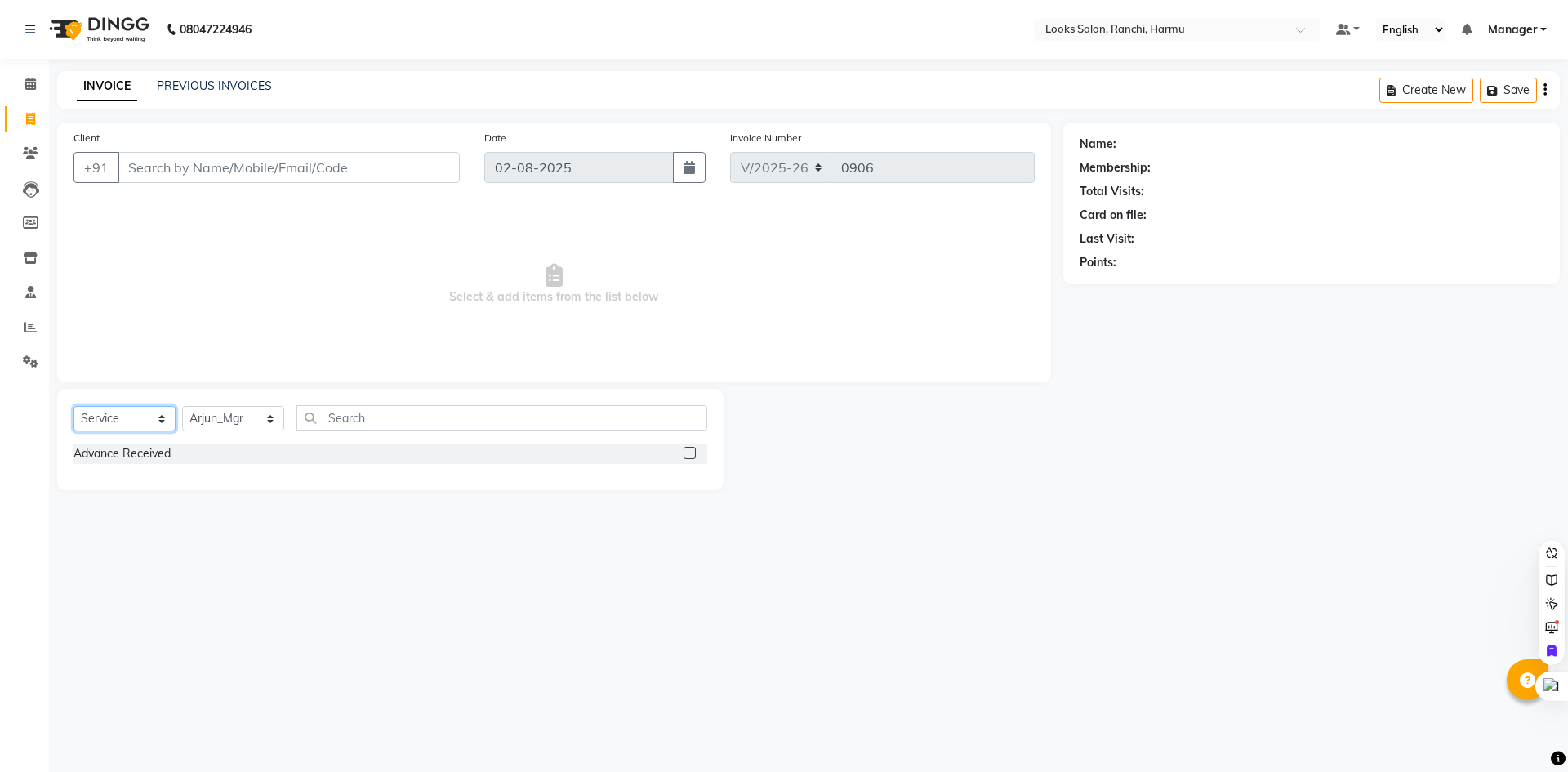 click on "Select  Service  Product  Membership  Package Voucher Prepaid Gift Card" 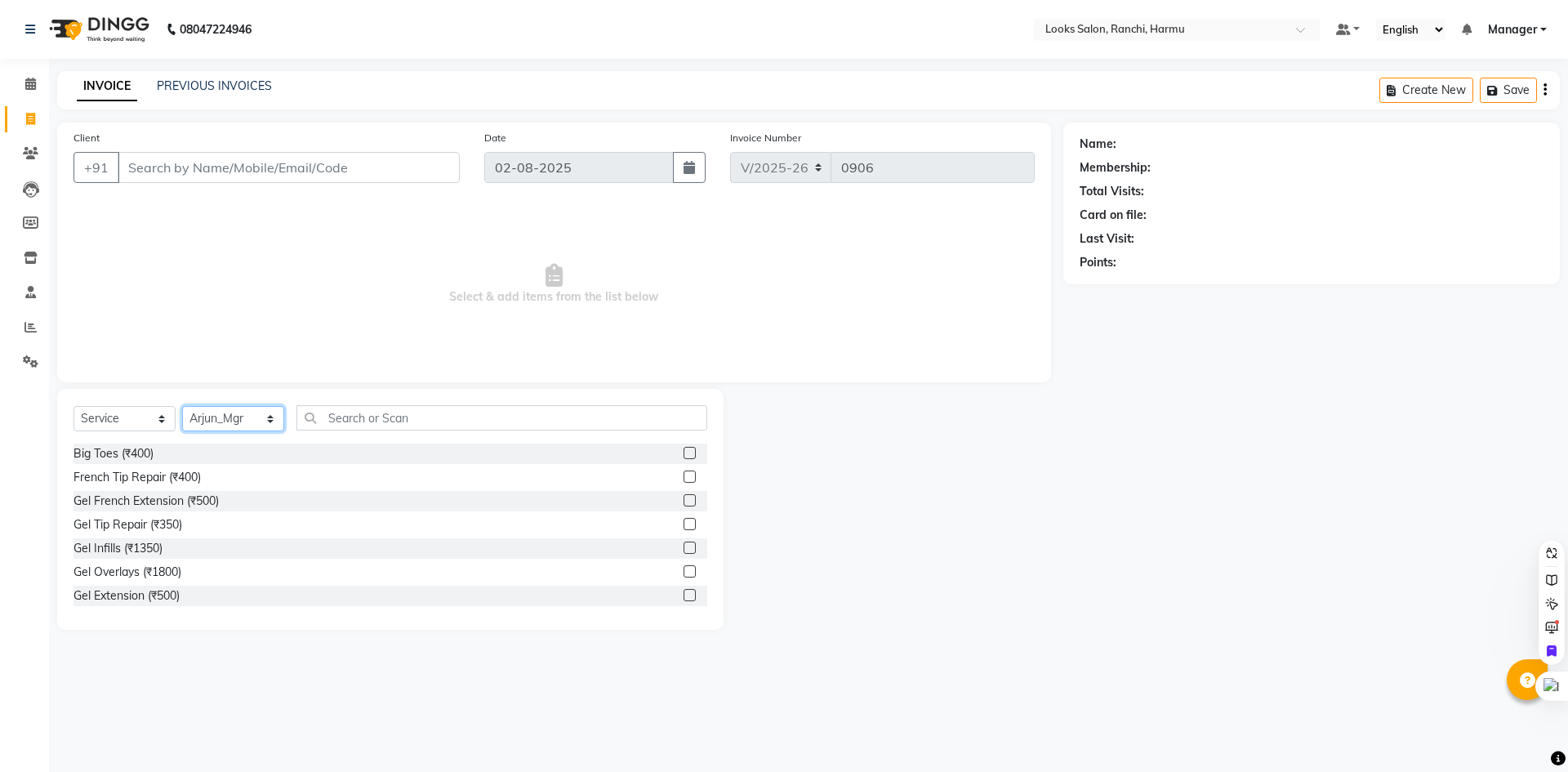 drag, startPoint x: 235, startPoint y: 422, endPoint x: 239, endPoint y: 410, distance: 12.649111 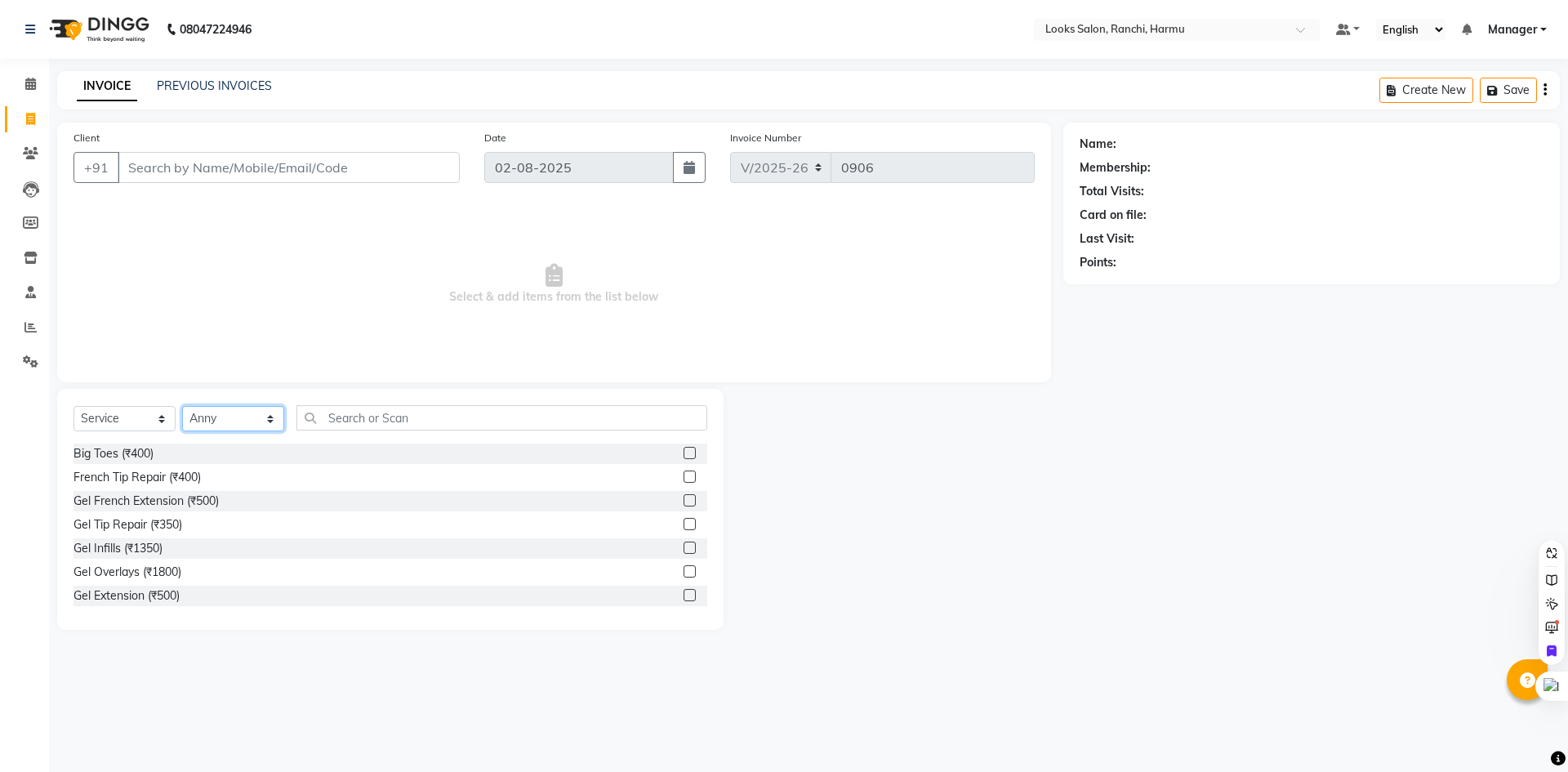 click on "Select Stylist Aditya_Singh Aishwarya Gautam Anny Arjun_Mgr Arman_Noor Counter_Sales Farhana Irfan Irfan_Pdct Isha JAVED LALIT LAXMI_MKP_HD Manager Manisha Nitesh_Goutam ROHAN_PDCT Rohit Satyender Kumar Shiva_pdct Swarjit_nail art Uvesh_BRB Vaibhav Gupta" 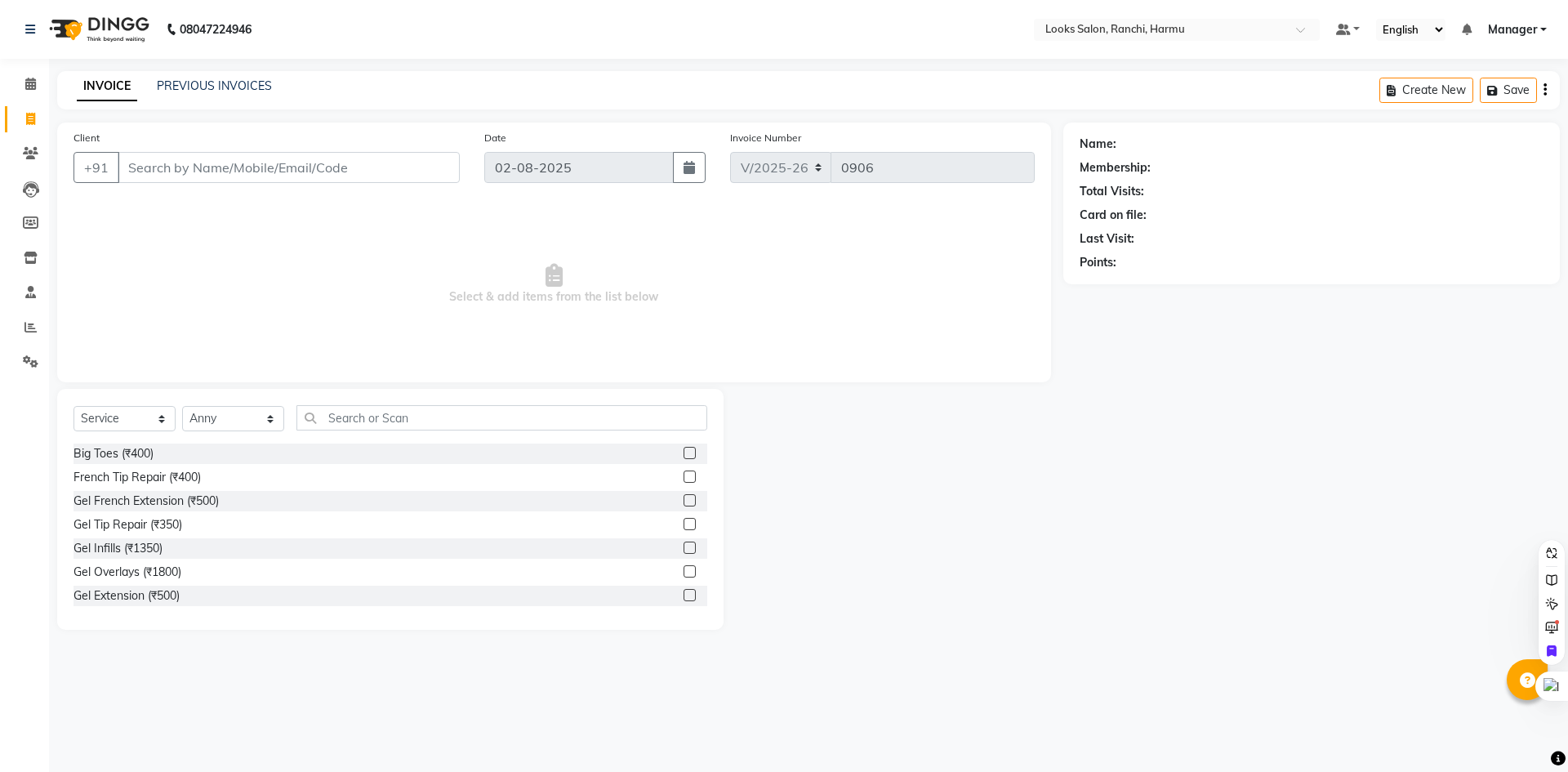 drag, startPoint x: 351, startPoint y: 404, endPoint x: 354, endPoint y: 413, distance: 9.486833 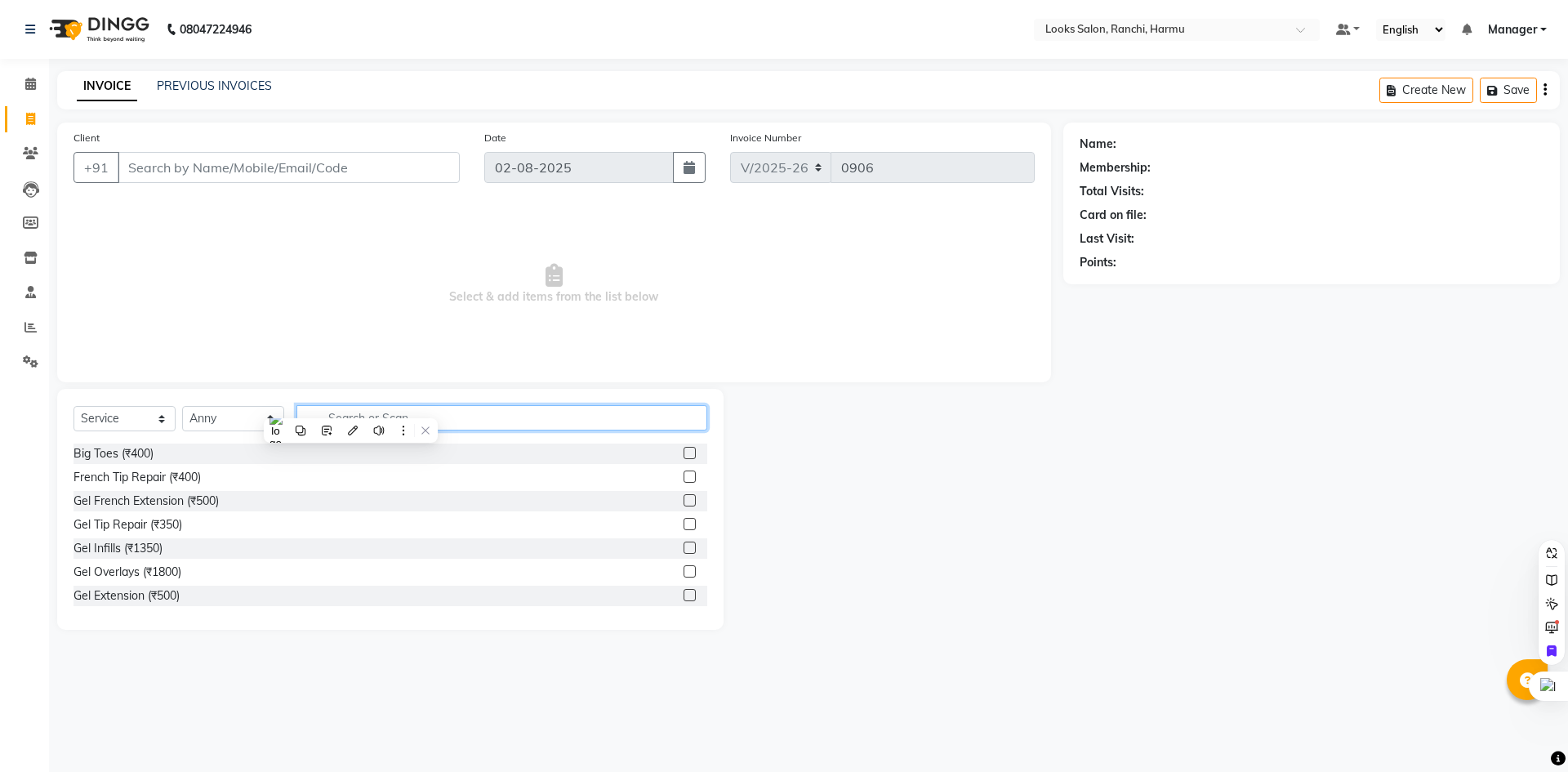 click 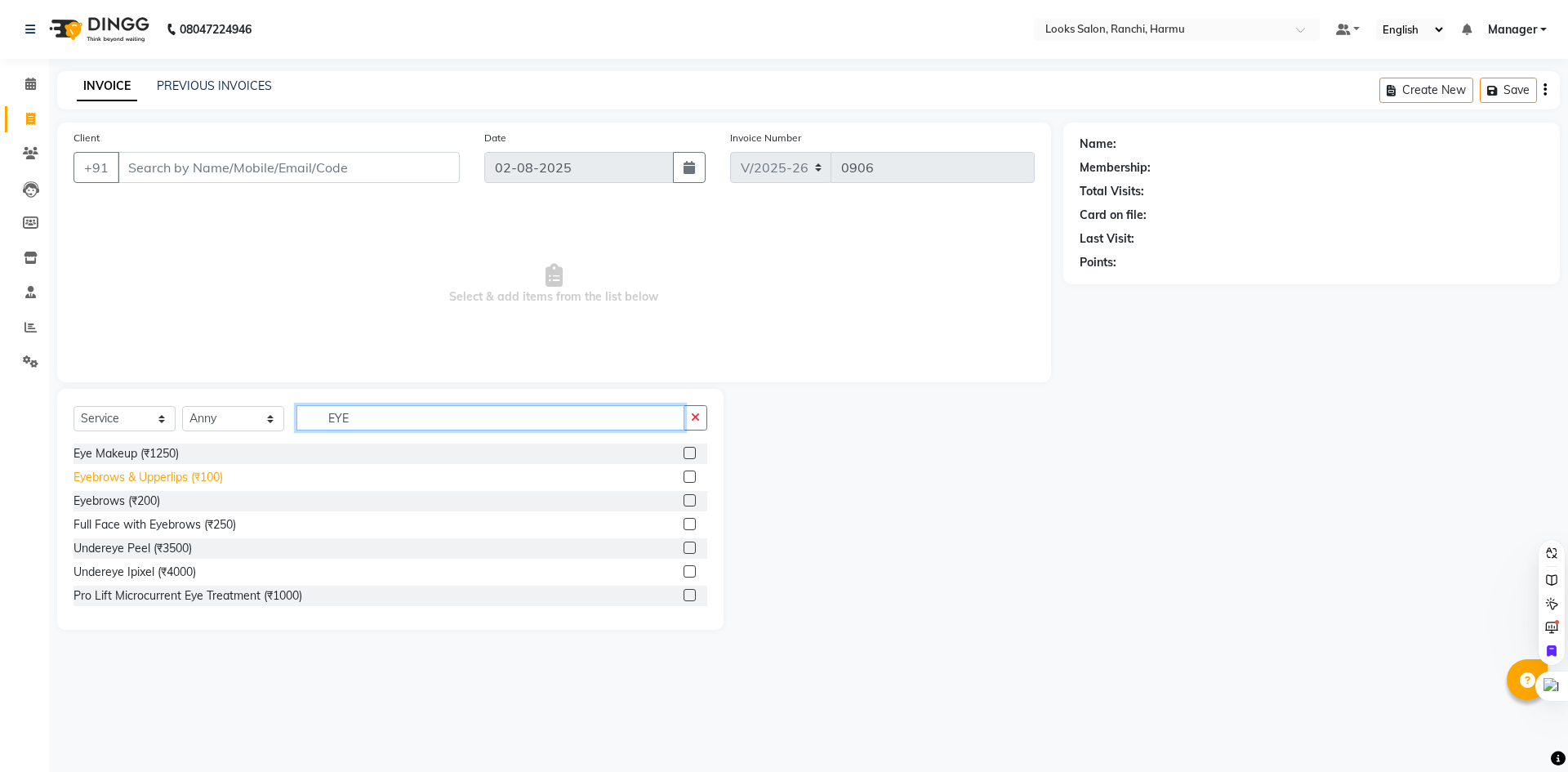 type on "EYE" 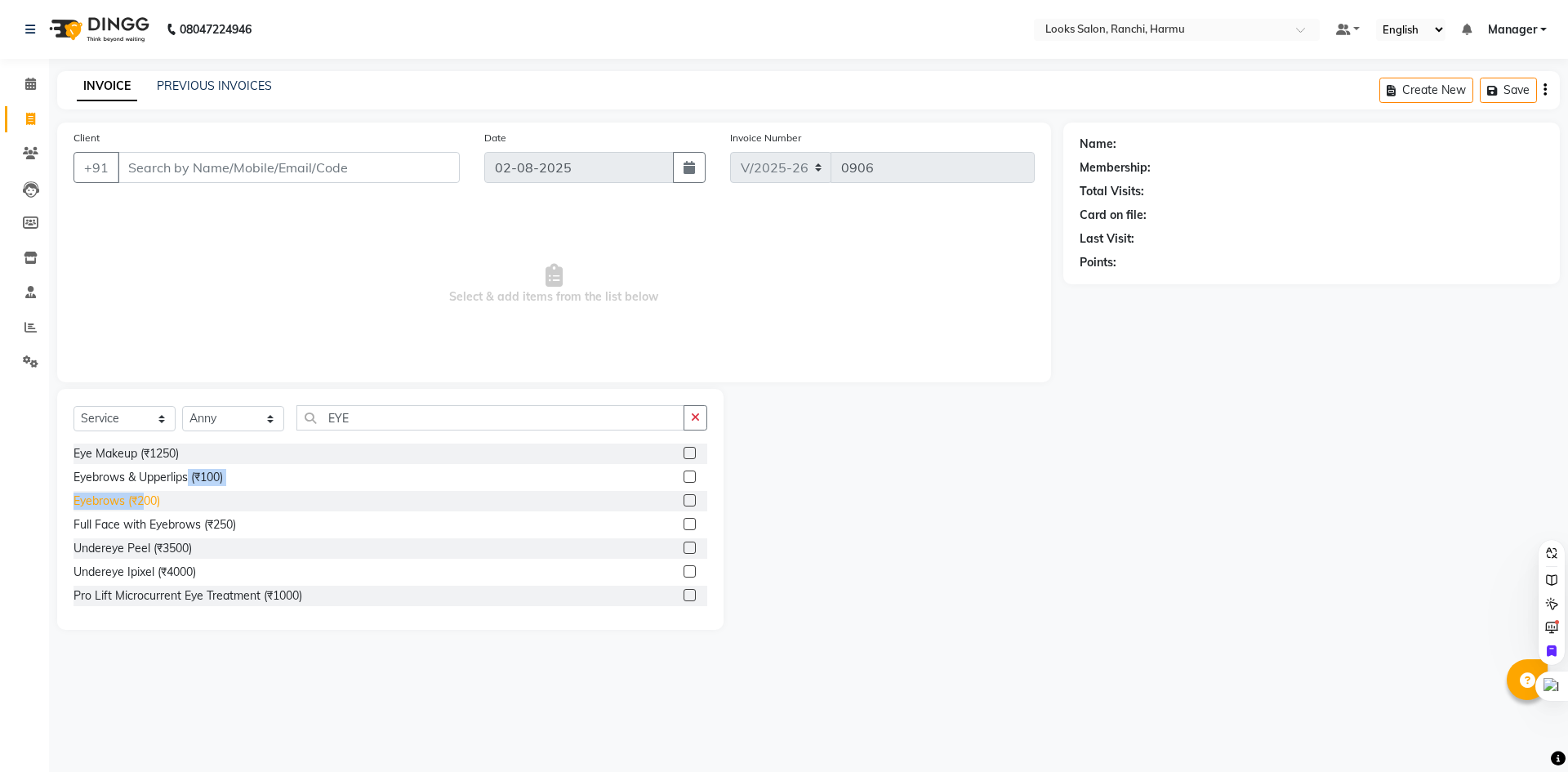 drag, startPoint x: 189, startPoint y: 474, endPoint x: 147, endPoint y: 498, distance: 48.373546 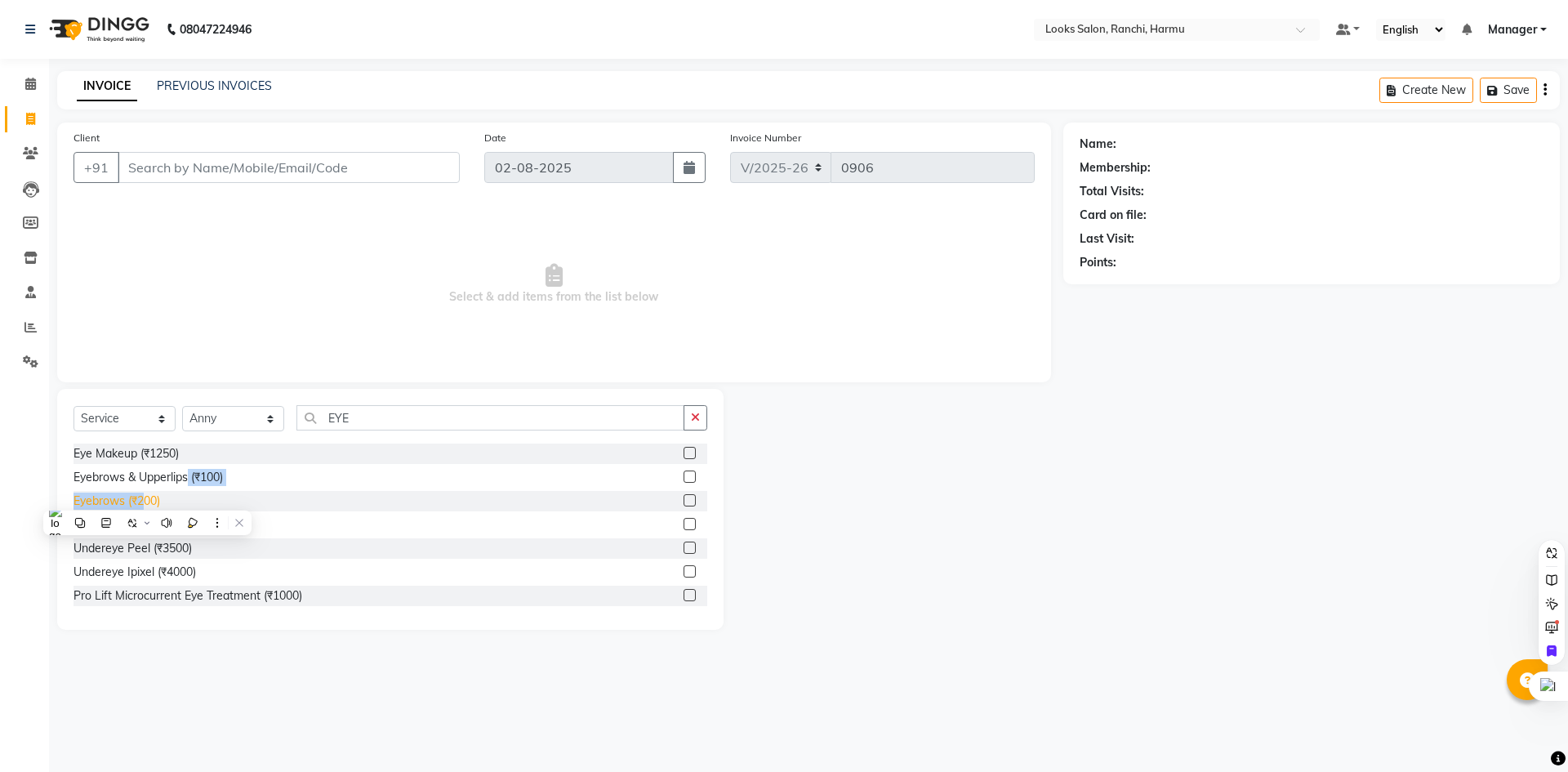click on "Eyebrows (₹200)" 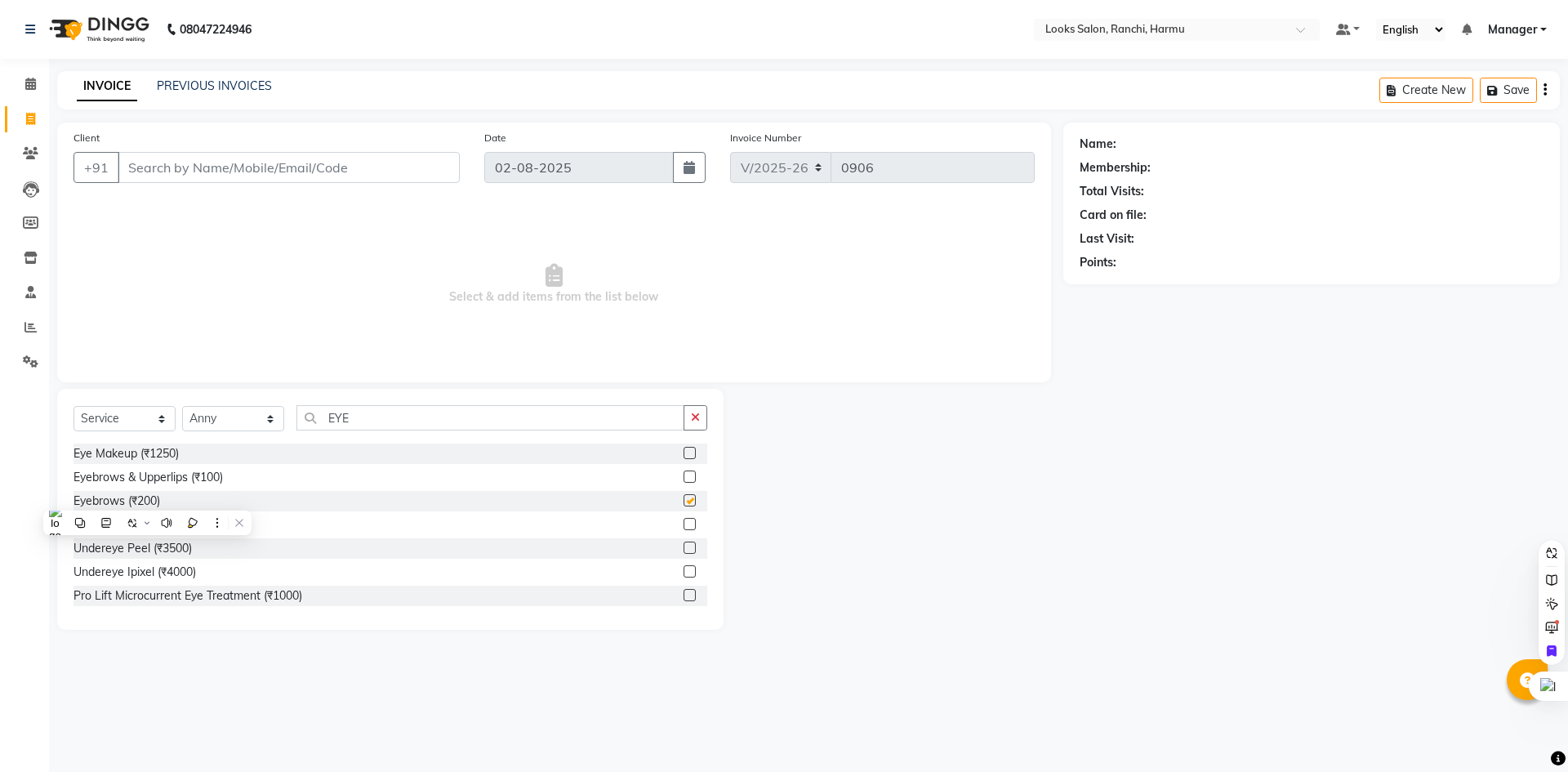 checkbox on "false" 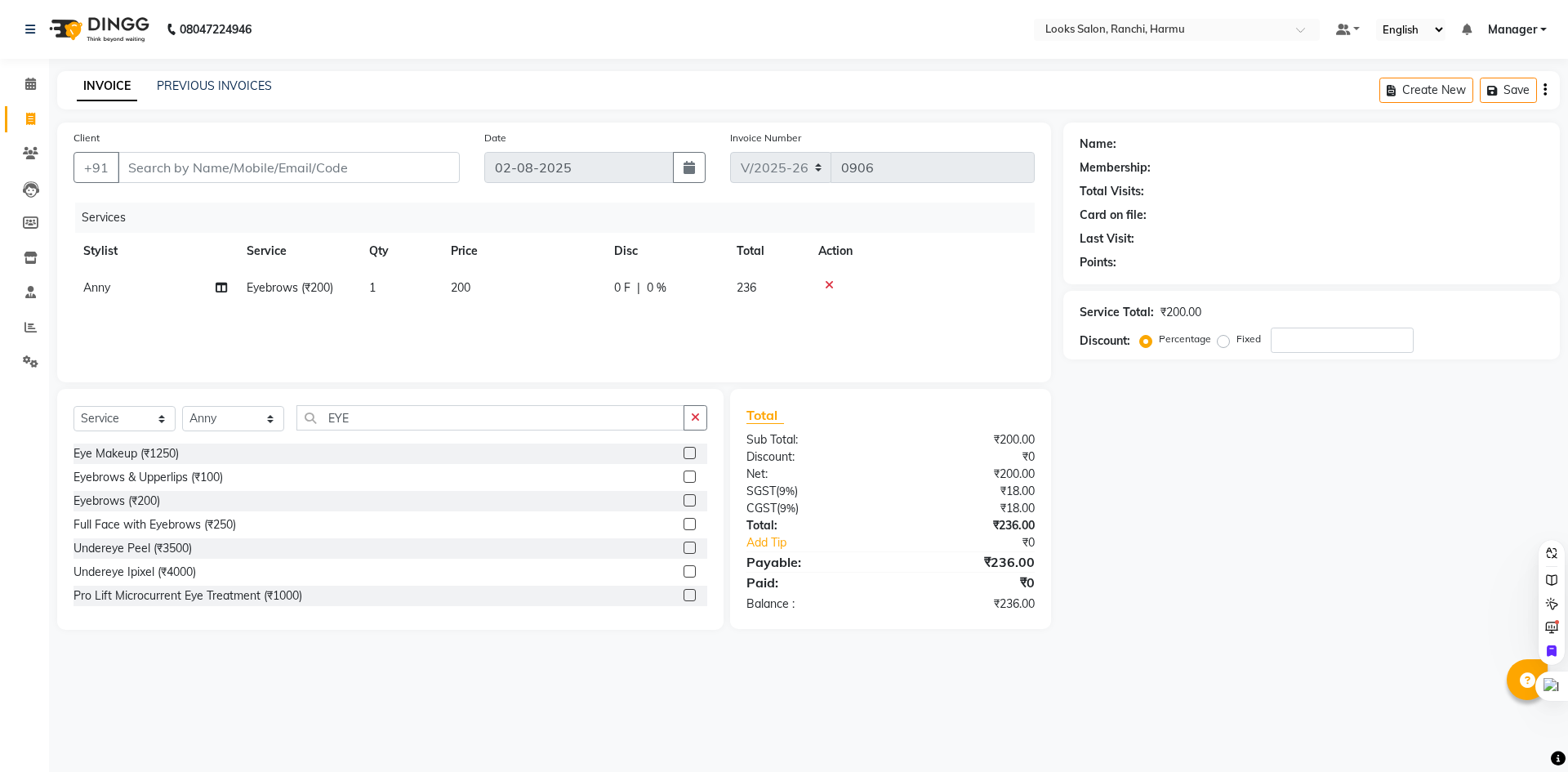 click on "200" 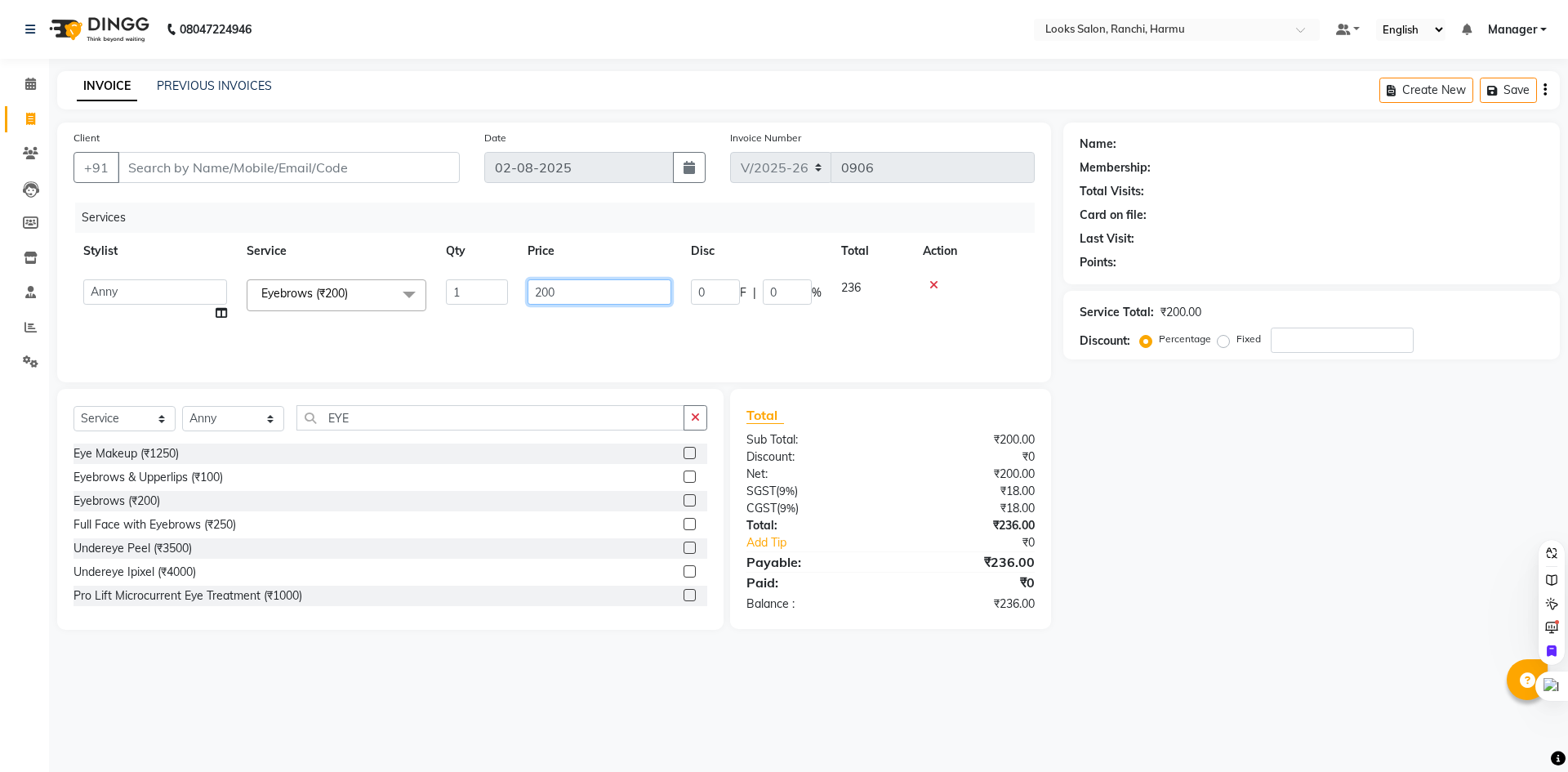 click on "200" 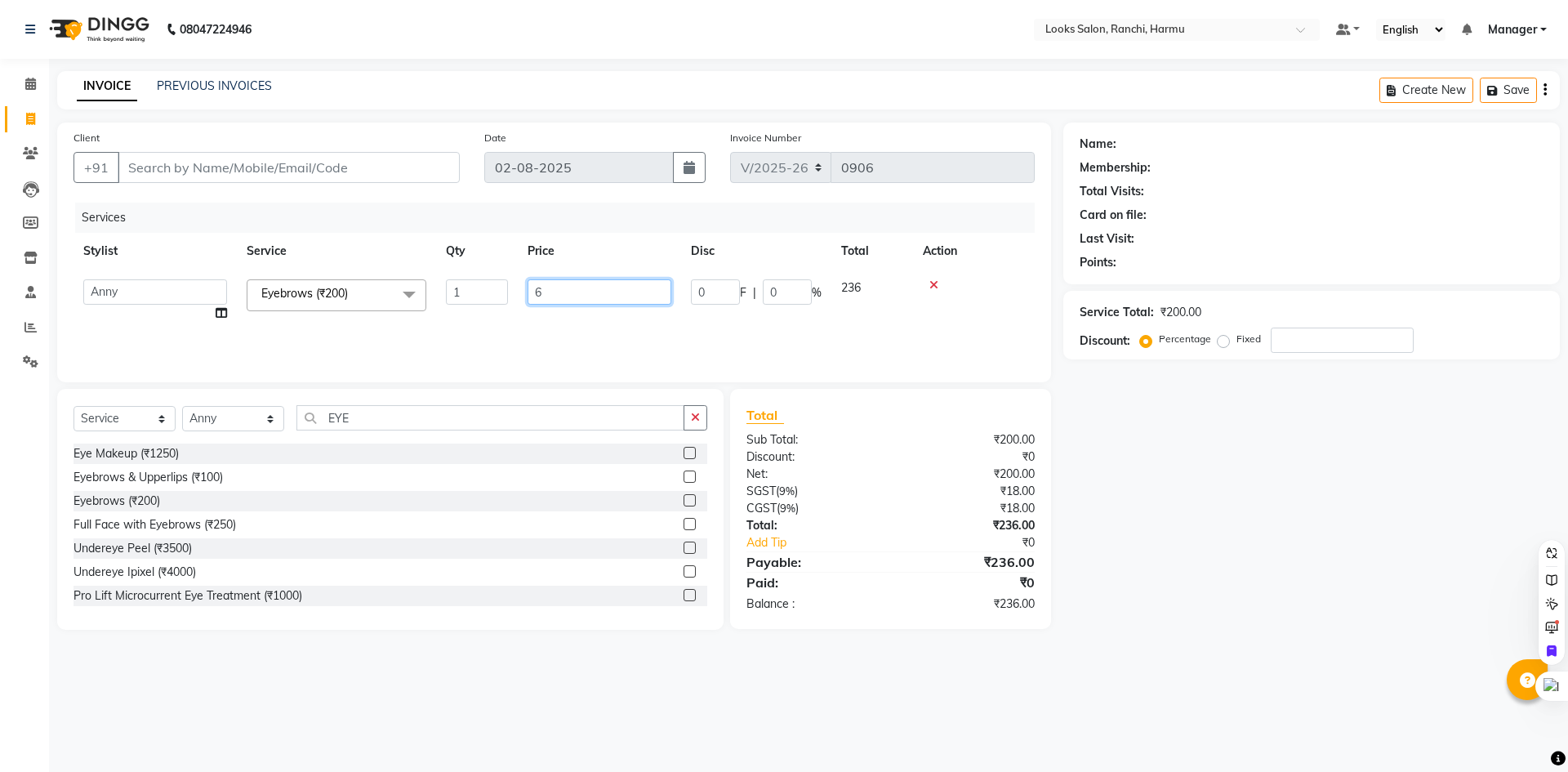 type on "60" 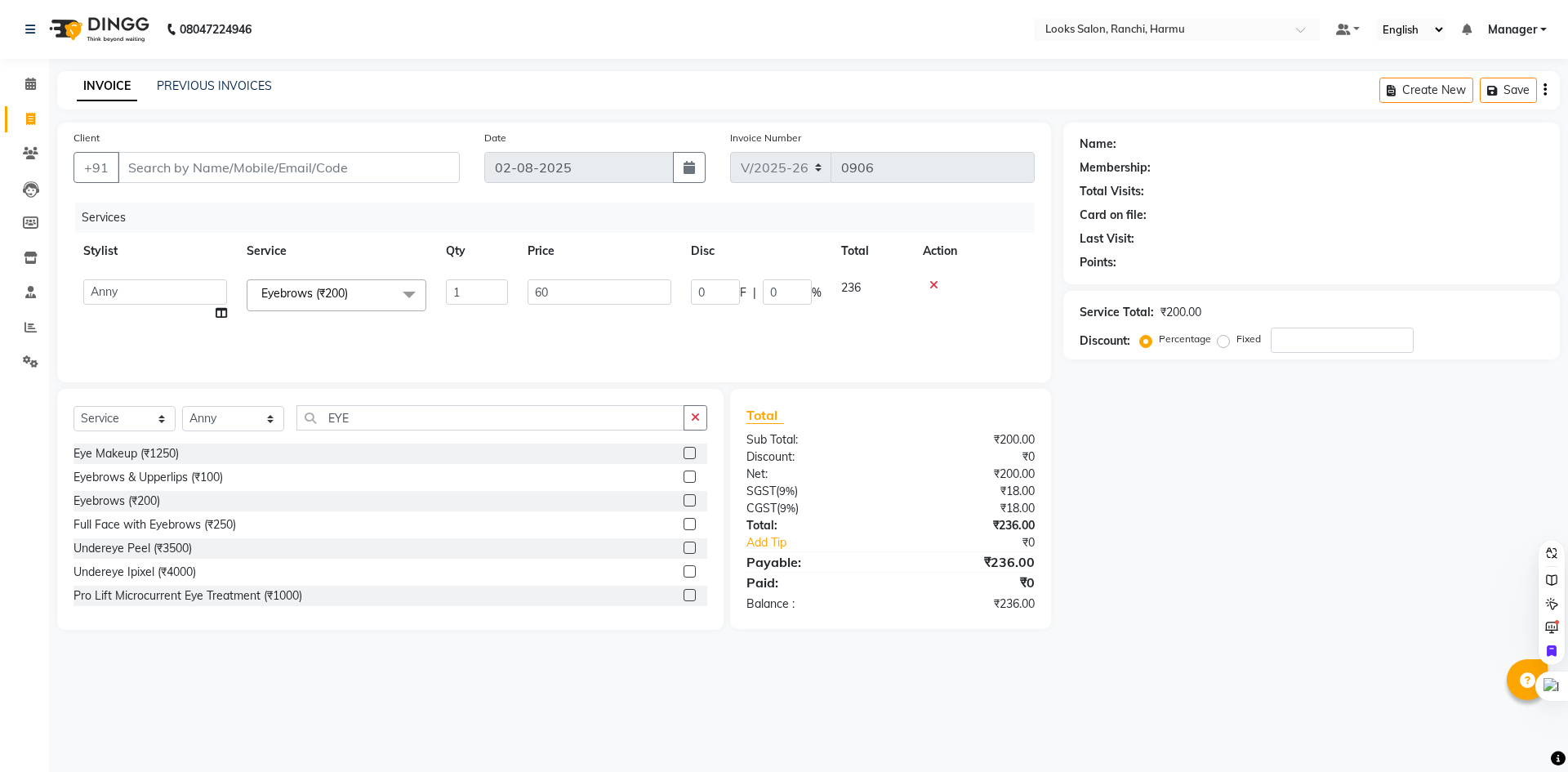click on "08047224946 Select Location × Looks Salon, Ranchi, Harmu Default Panel My Panel English ENGLISH Español العربية मराठी हिंदी ગુજરાતી தமிழ் 中文 Notifications nothing to show Manager Manage Profile Change Password Sign out  Version:3.15.11" 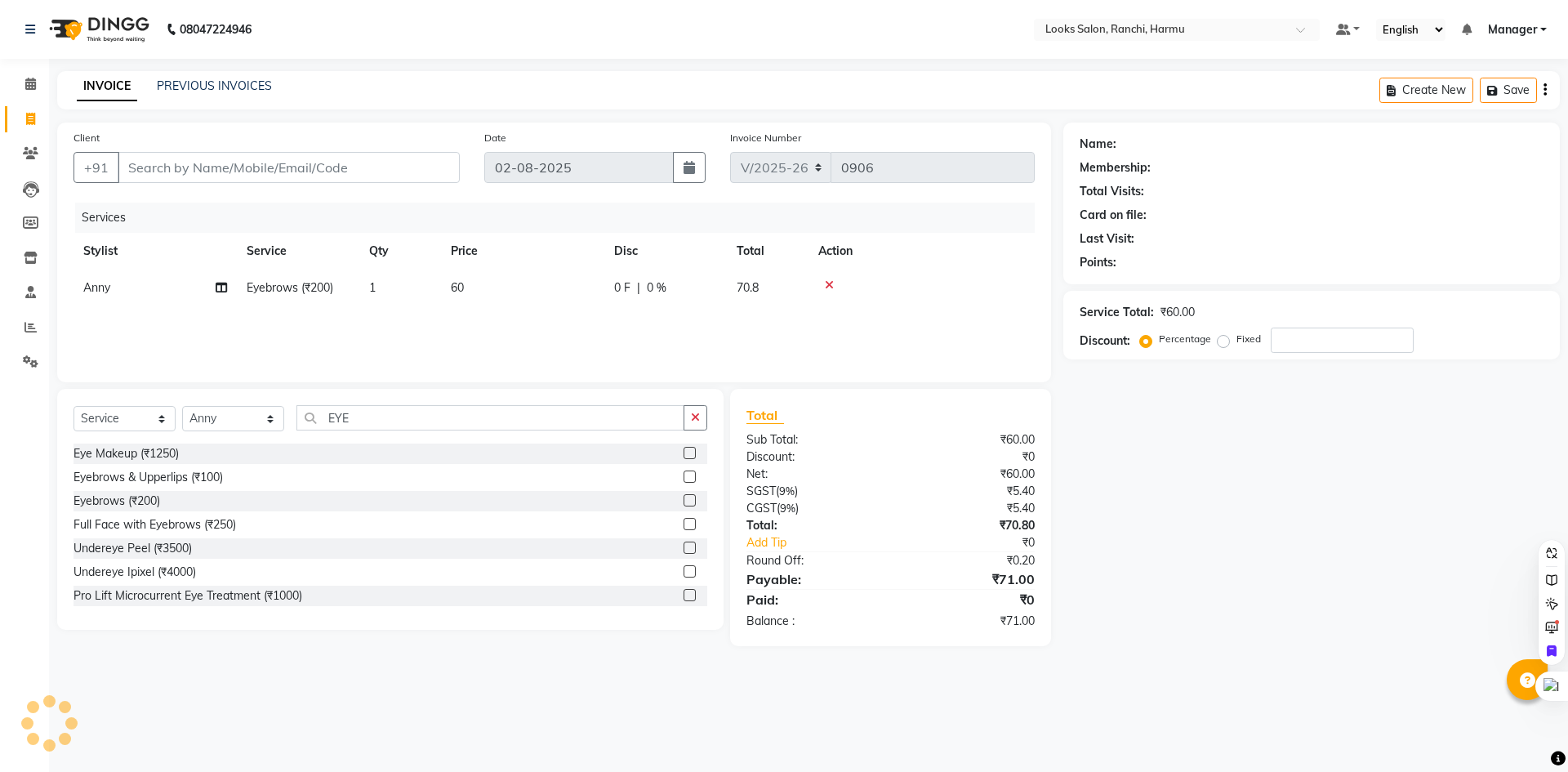 click on "0 F | 0 %" 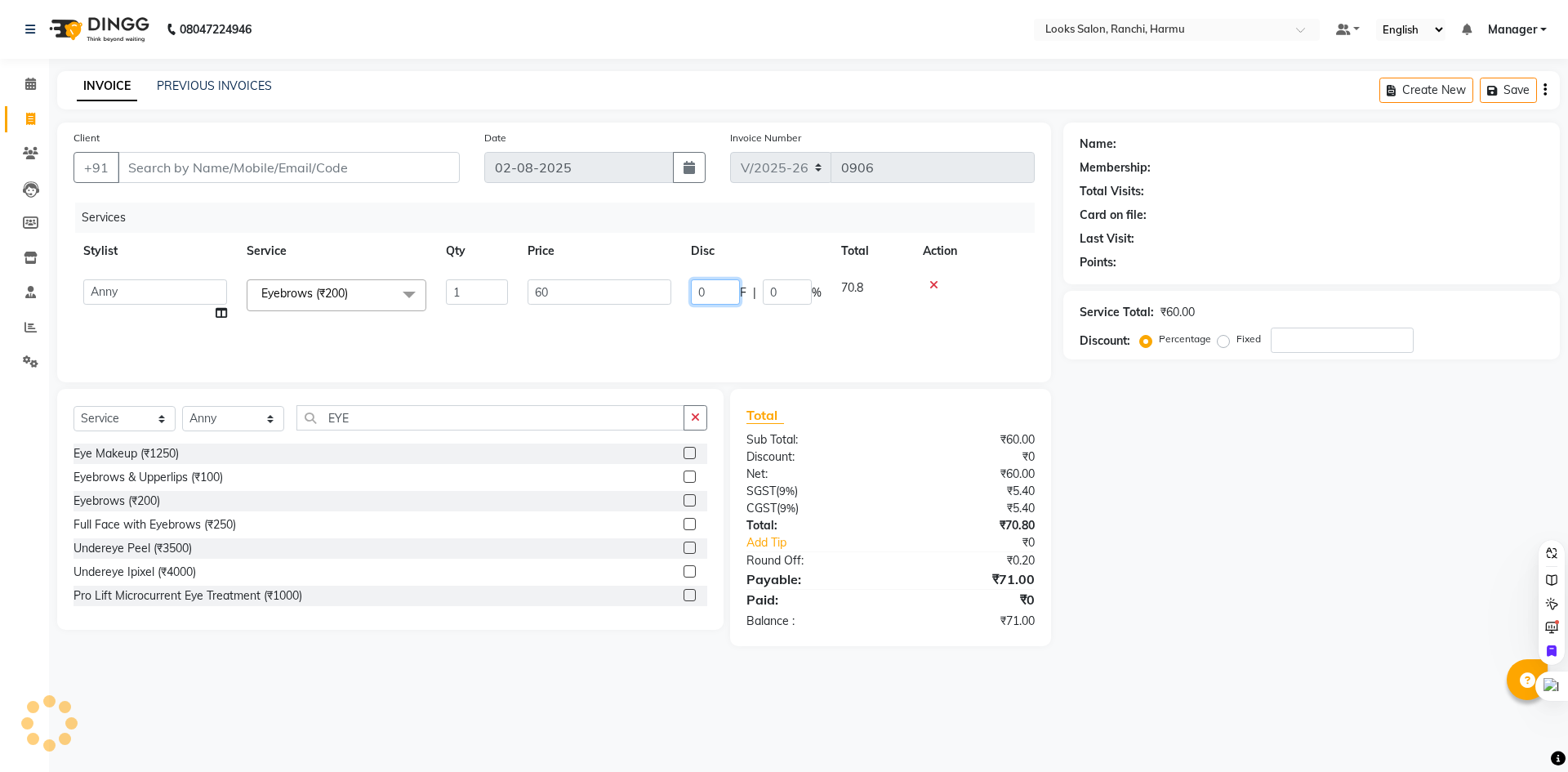 drag, startPoint x: 725, startPoint y: 293, endPoint x: 633, endPoint y: 313, distance: 94.14882 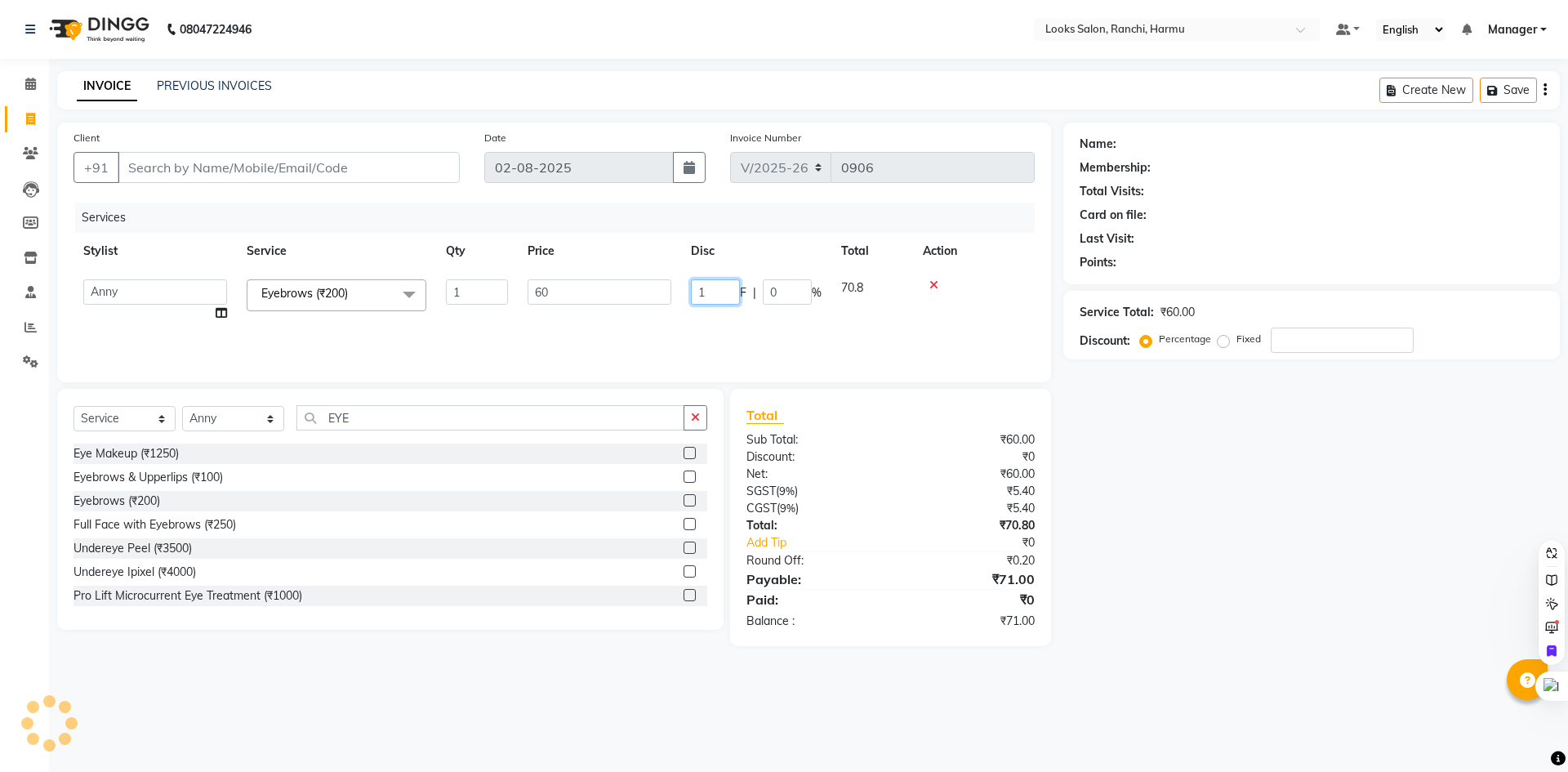 type on "19" 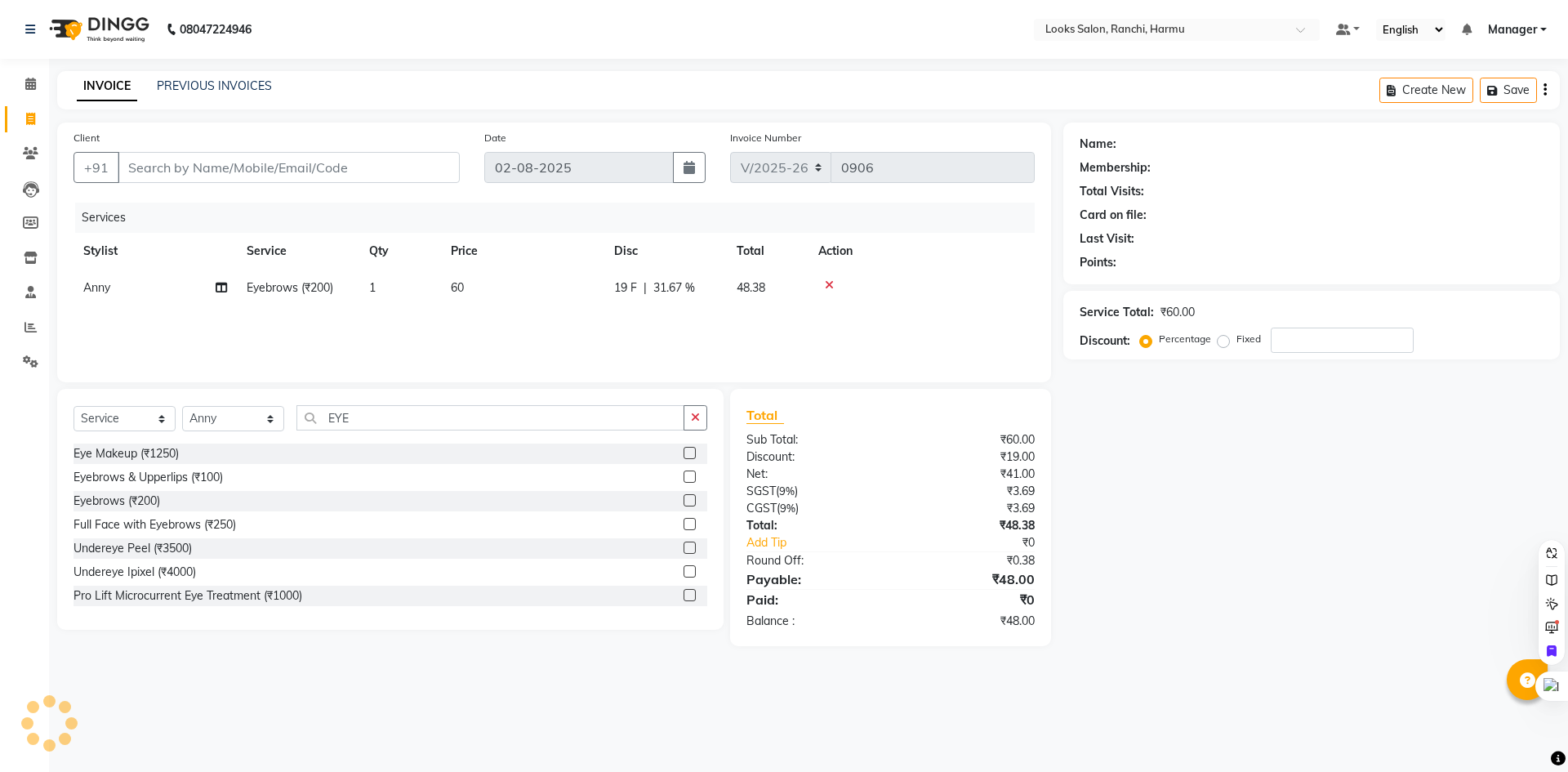 click on "INVOICE PREVIOUS INVOICES Create New   Save" 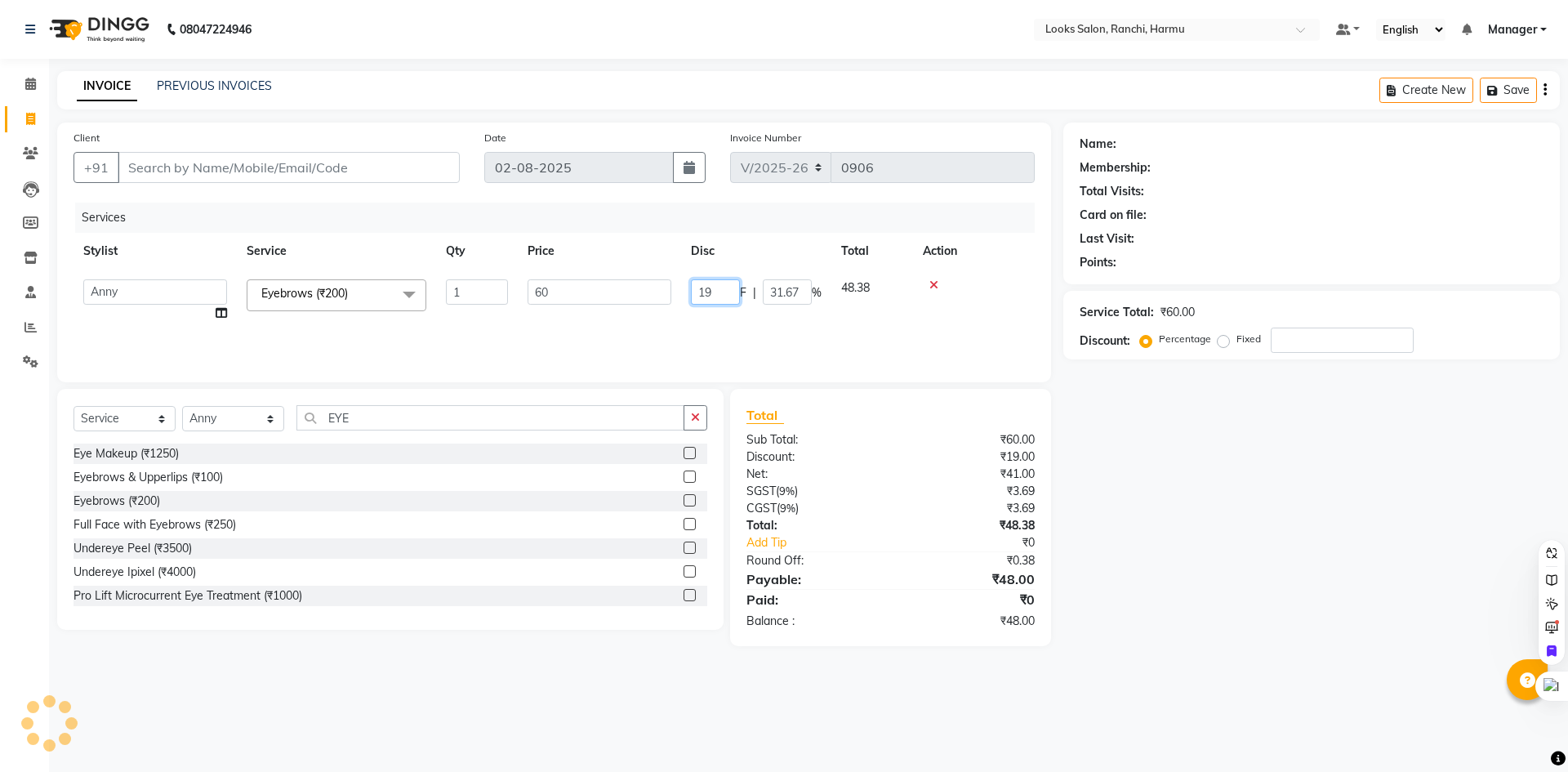 drag, startPoint x: 719, startPoint y: 293, endPoint x: 675, endPoint y: 292, distance: 44.011362 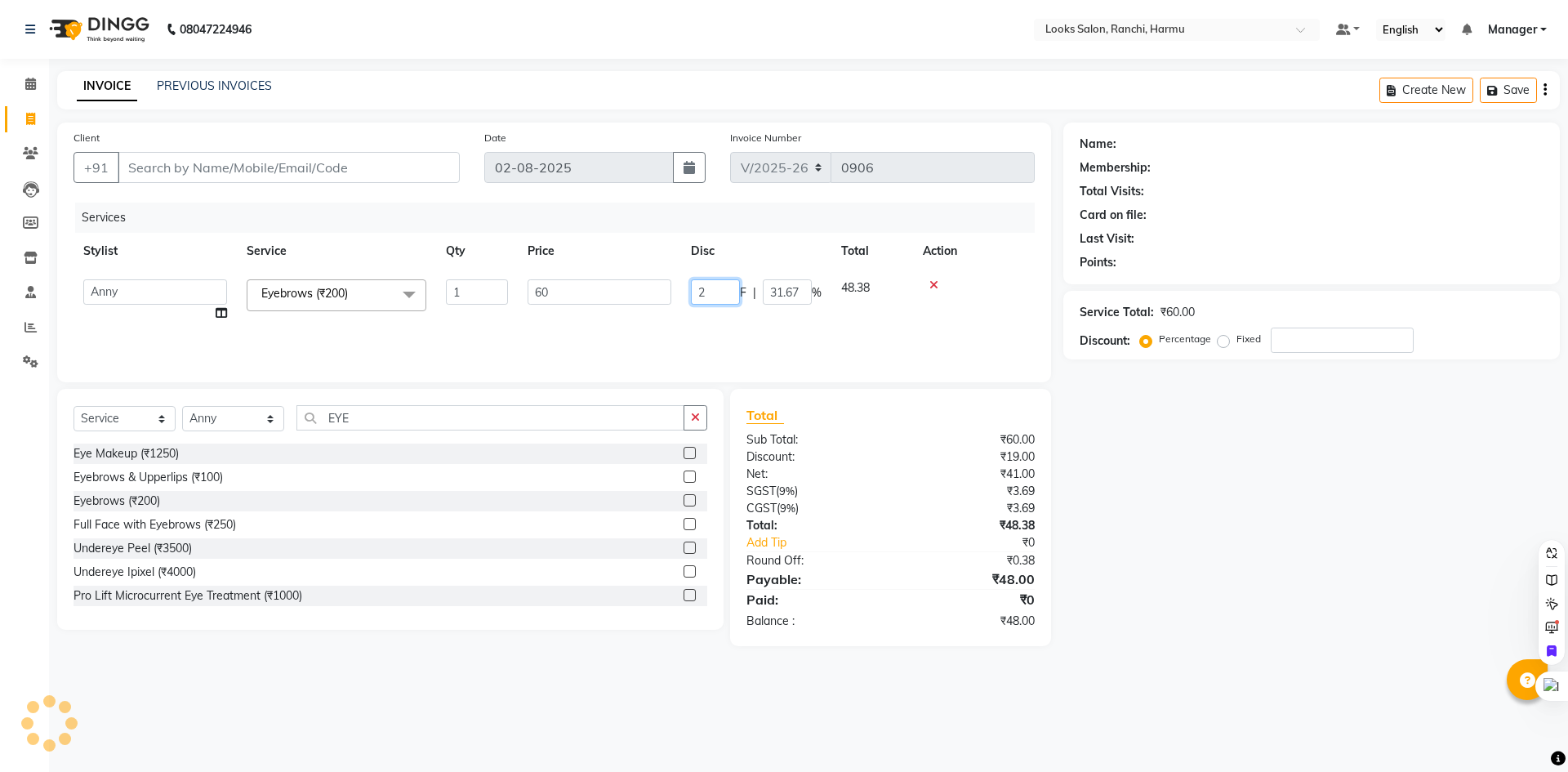 type on "21" 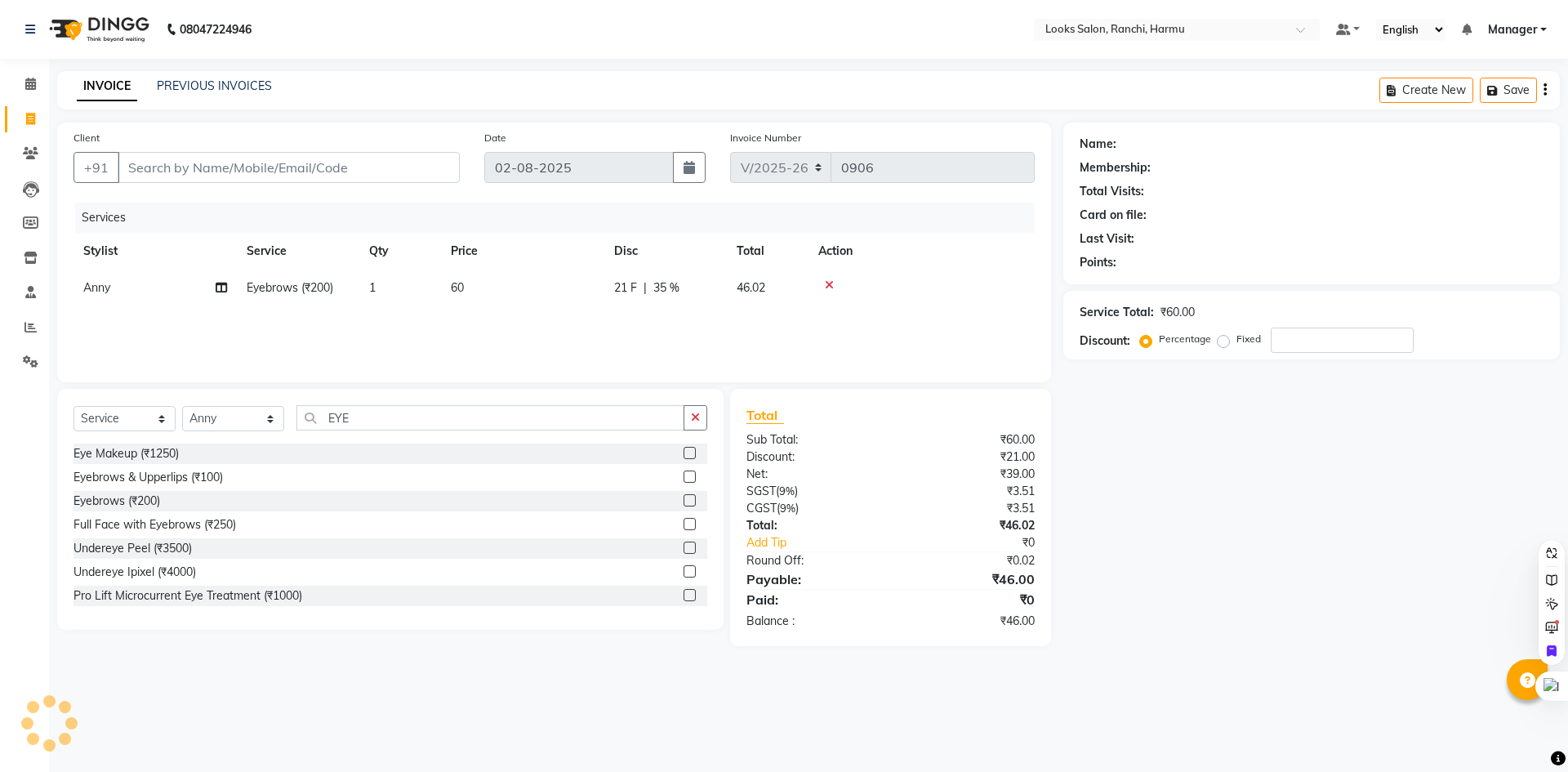 click on "08047224946 Select Location × Looks Salon, Ranchi, Harmu Default Panel My Panel English ENGLISH Español العربية मराठी हिंदी ગુજરાતી தமிழ் 中文 Notifications nothing to show Manager Manage Profile Change Password Sign out  Version:3.15.11" 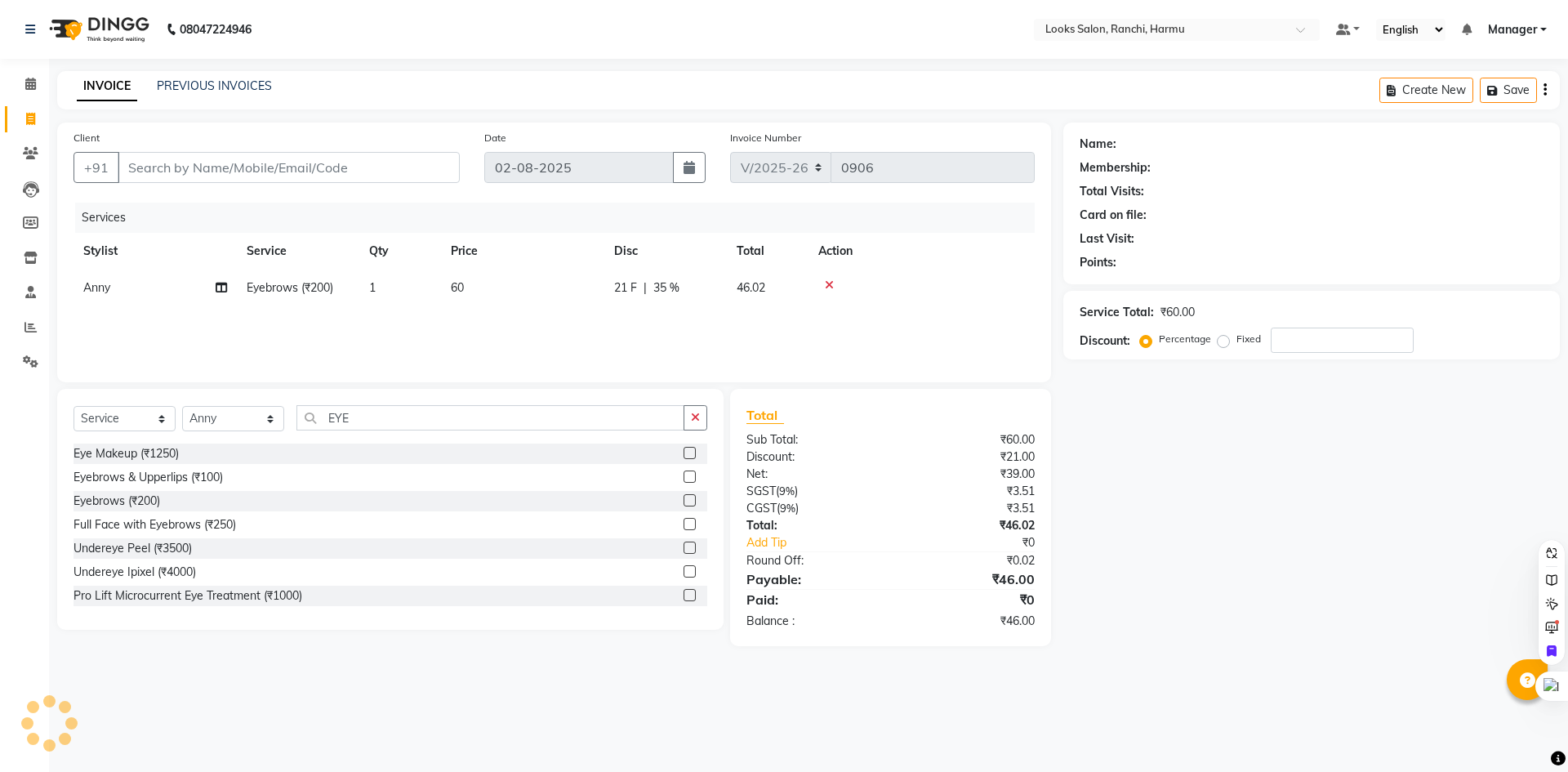 drag, startPoint x: 635, startPoint y: 304, endPoint x: 675, endPoint y: 295, distance: 41 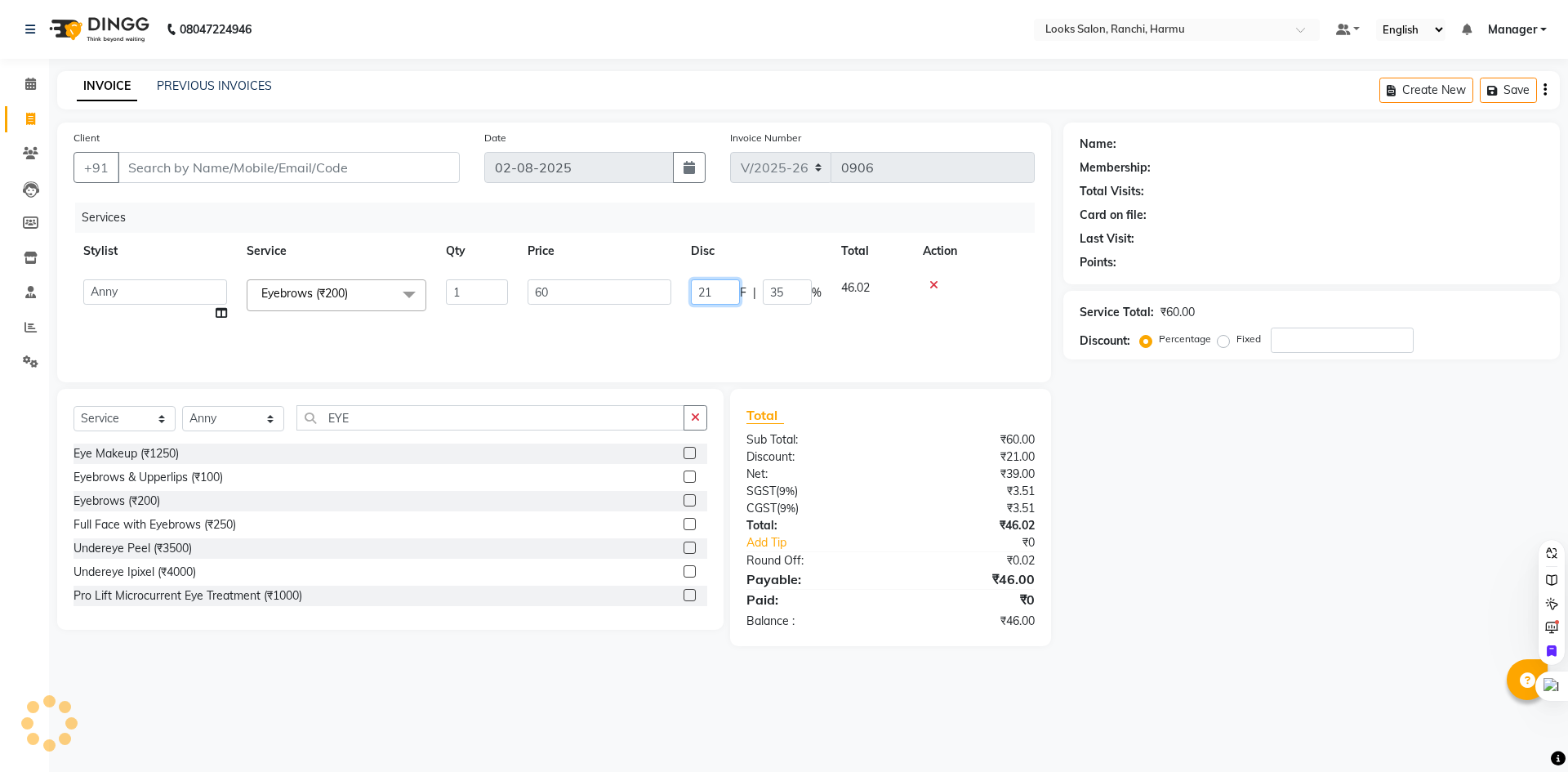 drag, startPoint x: 719, startPoint y: 293, endPoint x: 662, endPoint y: 286, distance: 57.42822 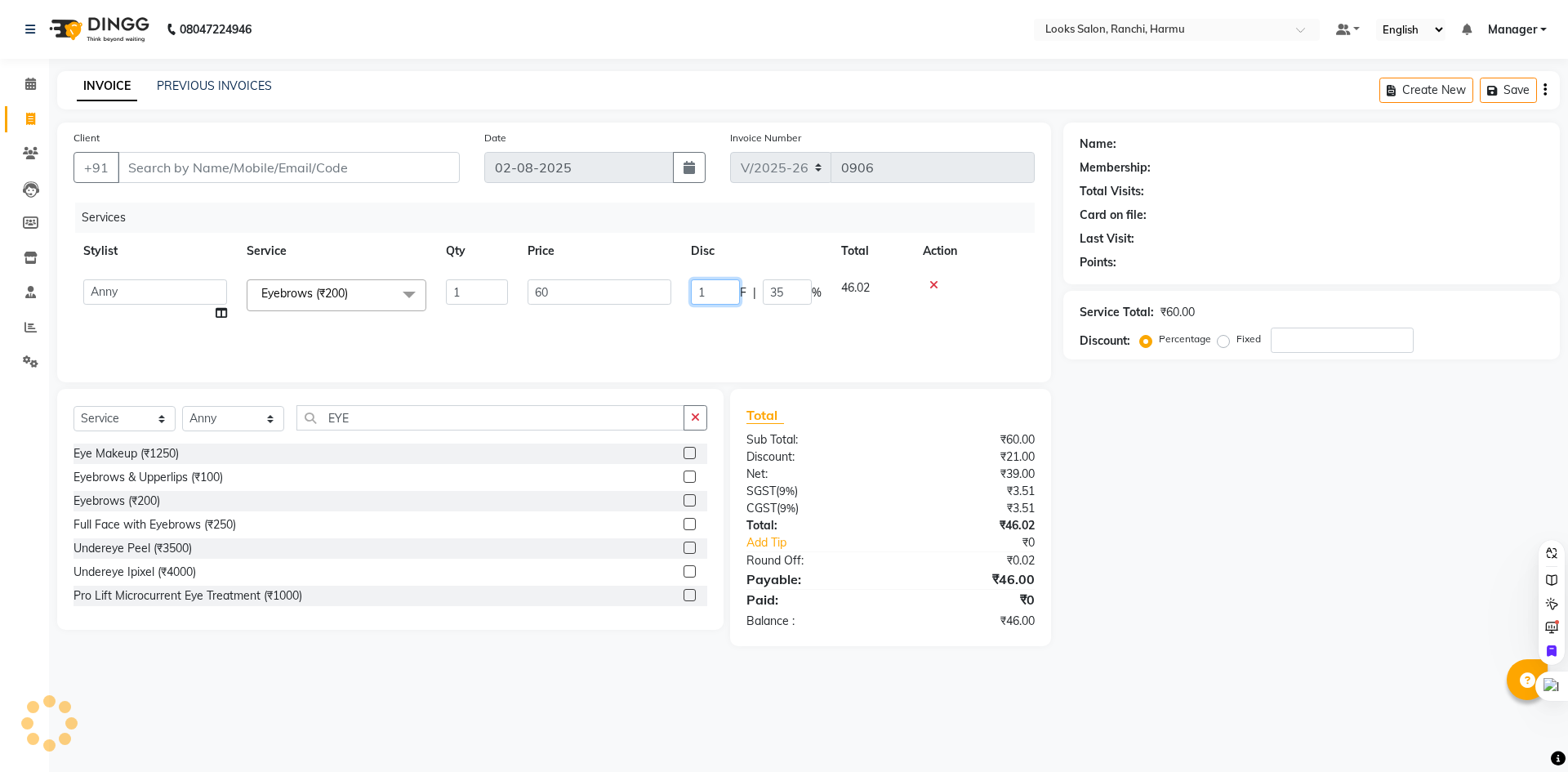 type on "17" 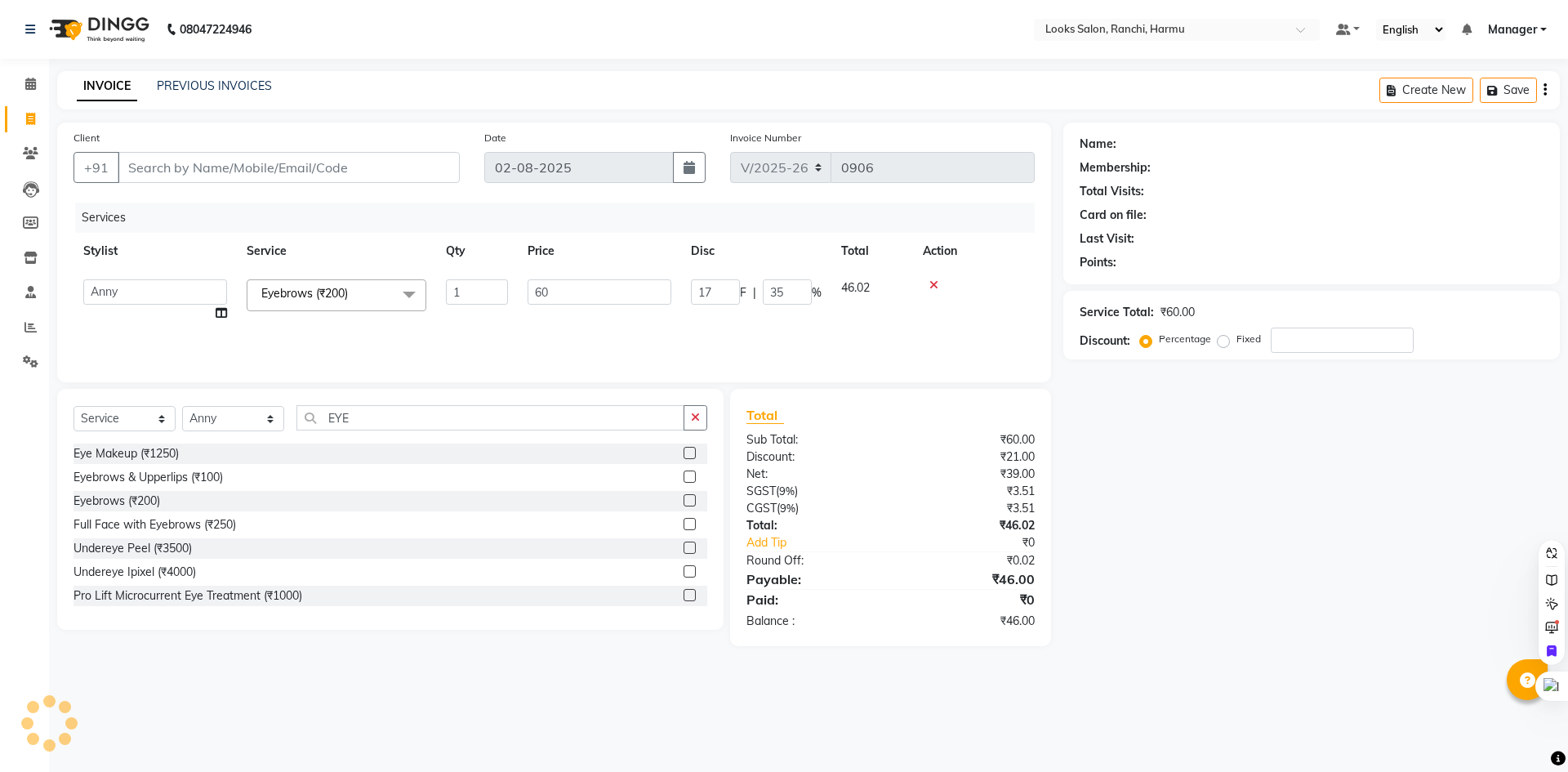 click on "INVOICE PREVIOUS INVOICES Create New   Save" 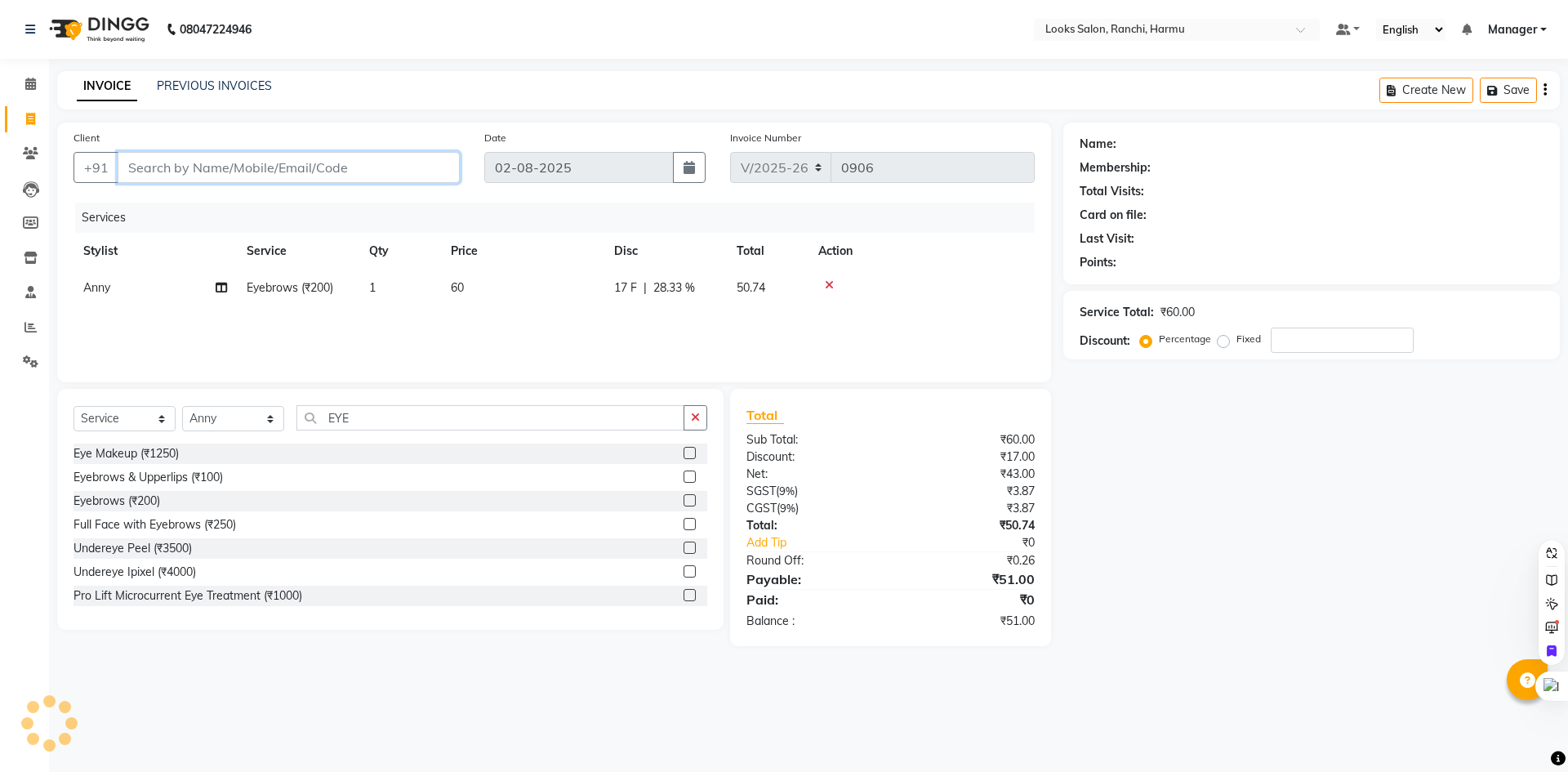 click on "Client" at bounding box center [288, 167] 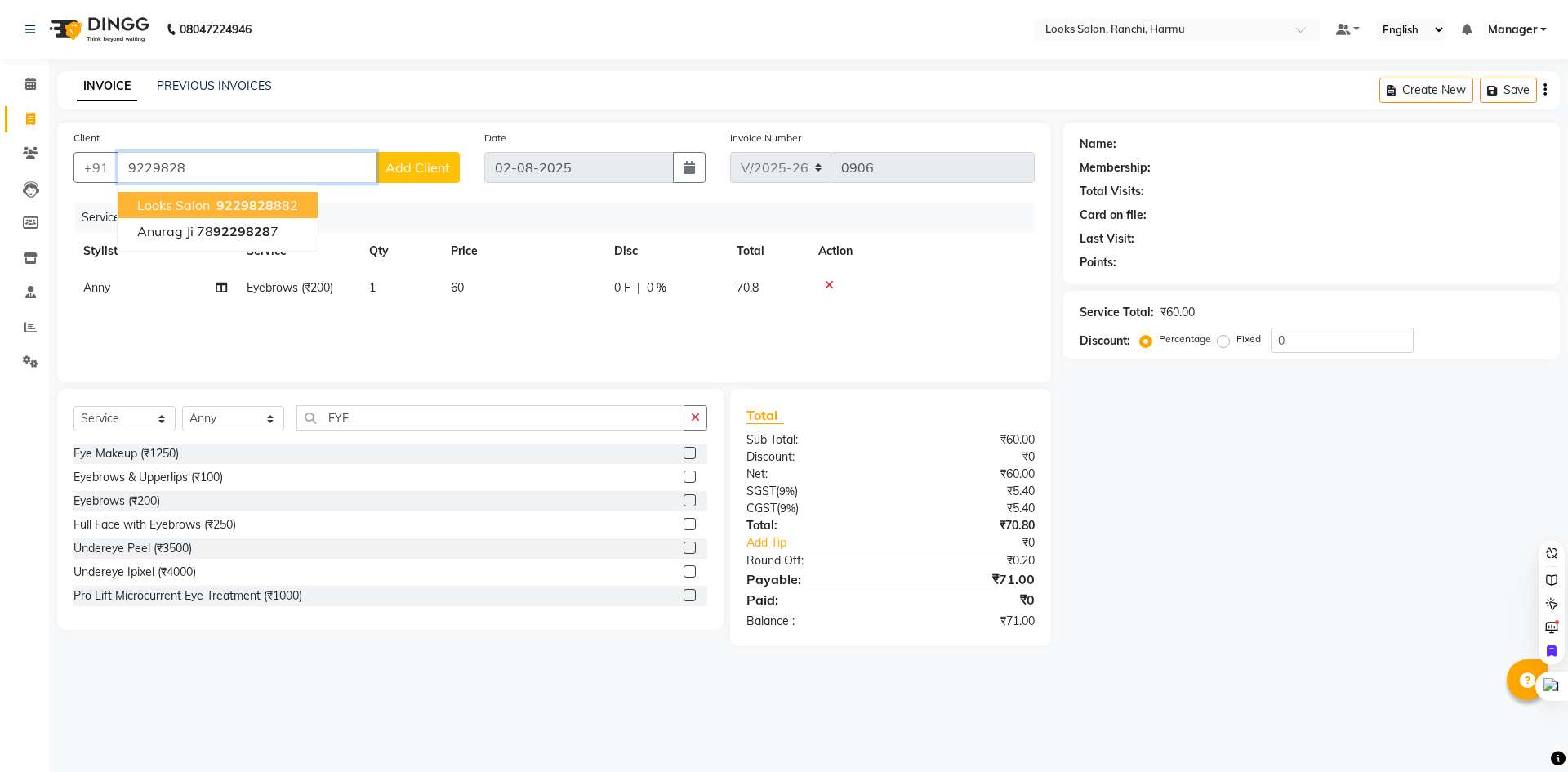 click on "looks salon [PHONE]" at bounding box center [217, 205] 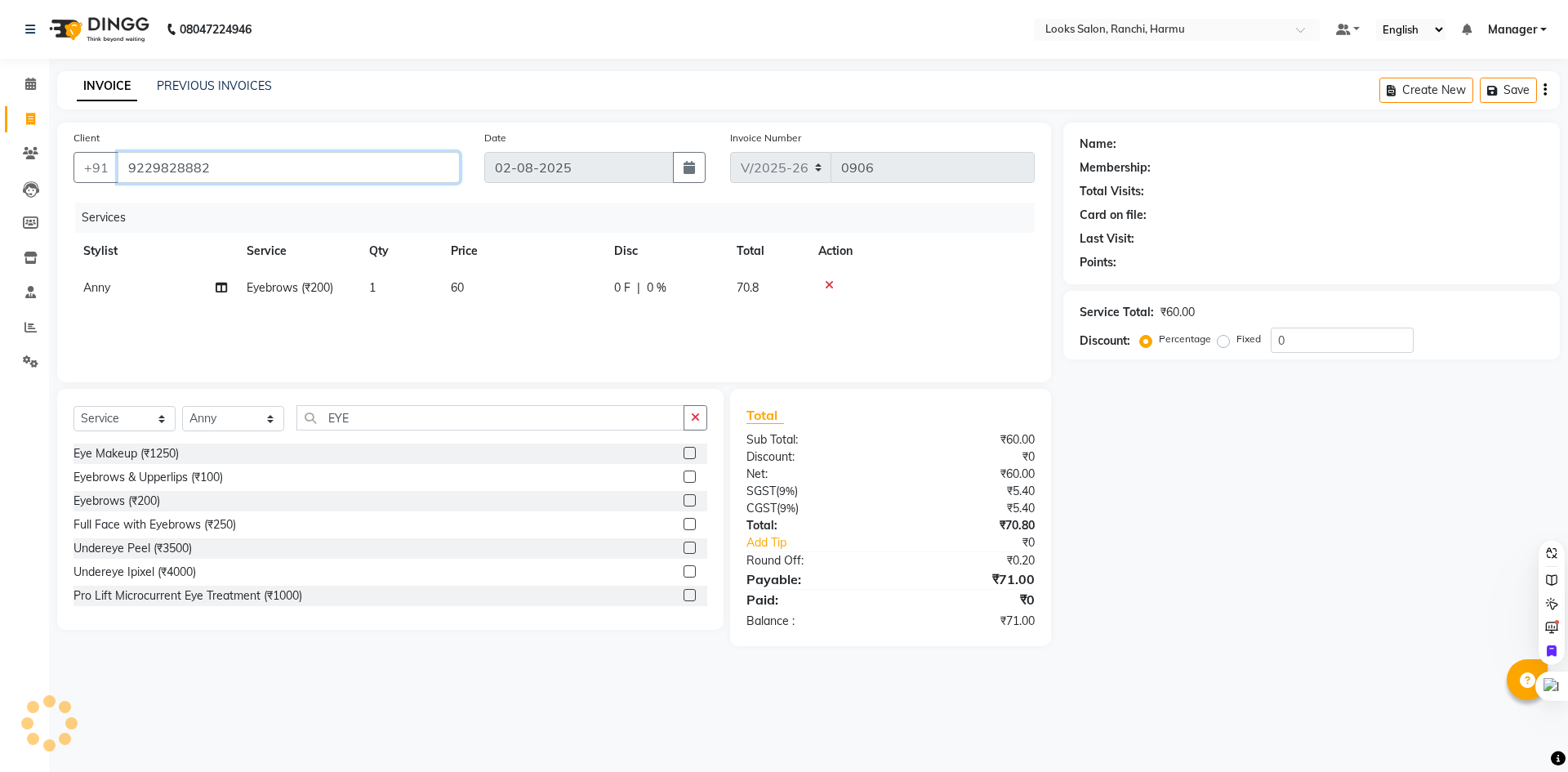 type on "9229828882" 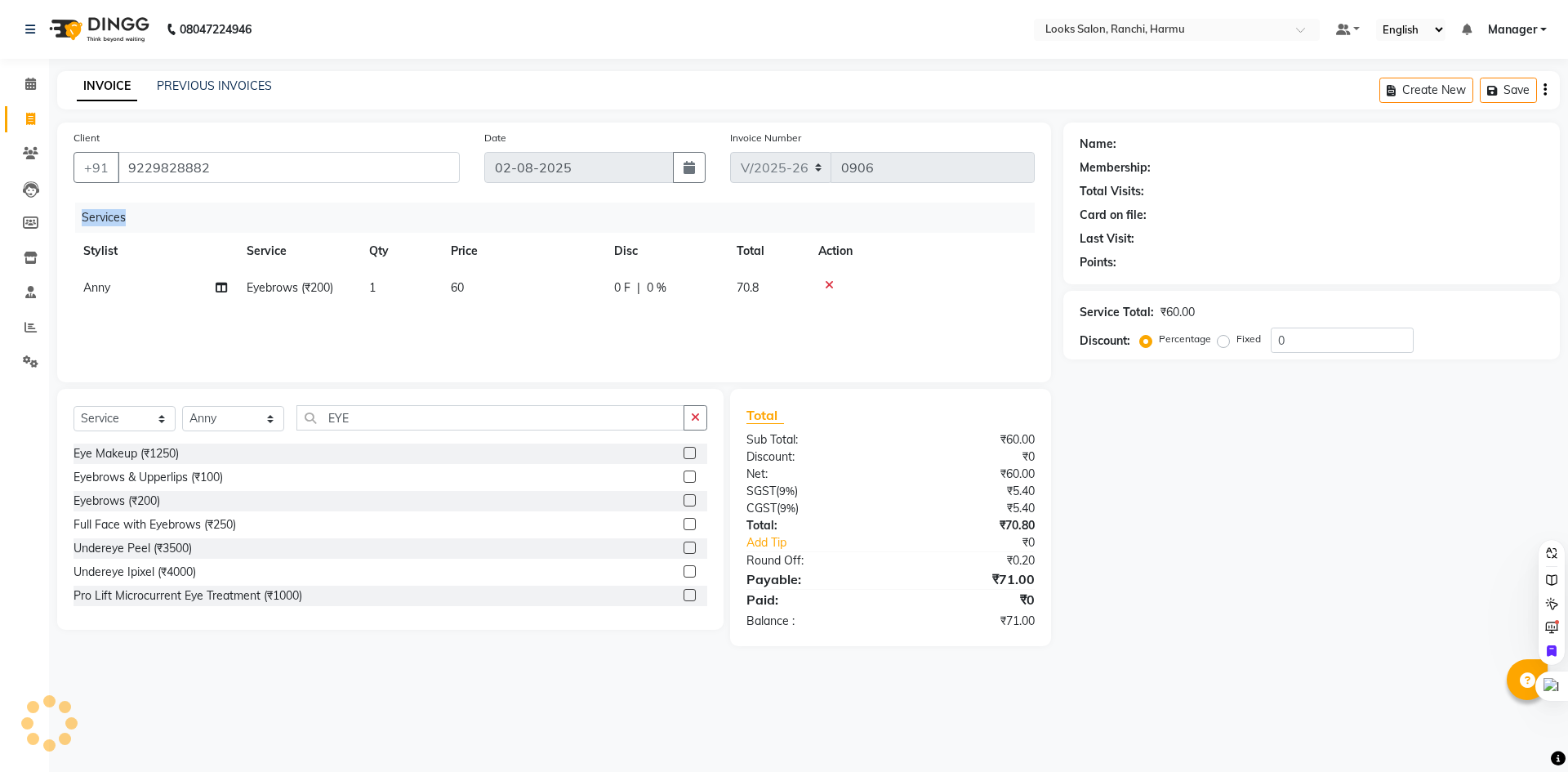 click on "Client +91 [PHONE] [NAME] C [PHONE] [NAME] [PHONE] [NAME] [PHONE] [NAME] [PHONE] [NAME] [PHONE] [NAME] [PHONE] [NAME] [PHONE] searching..." 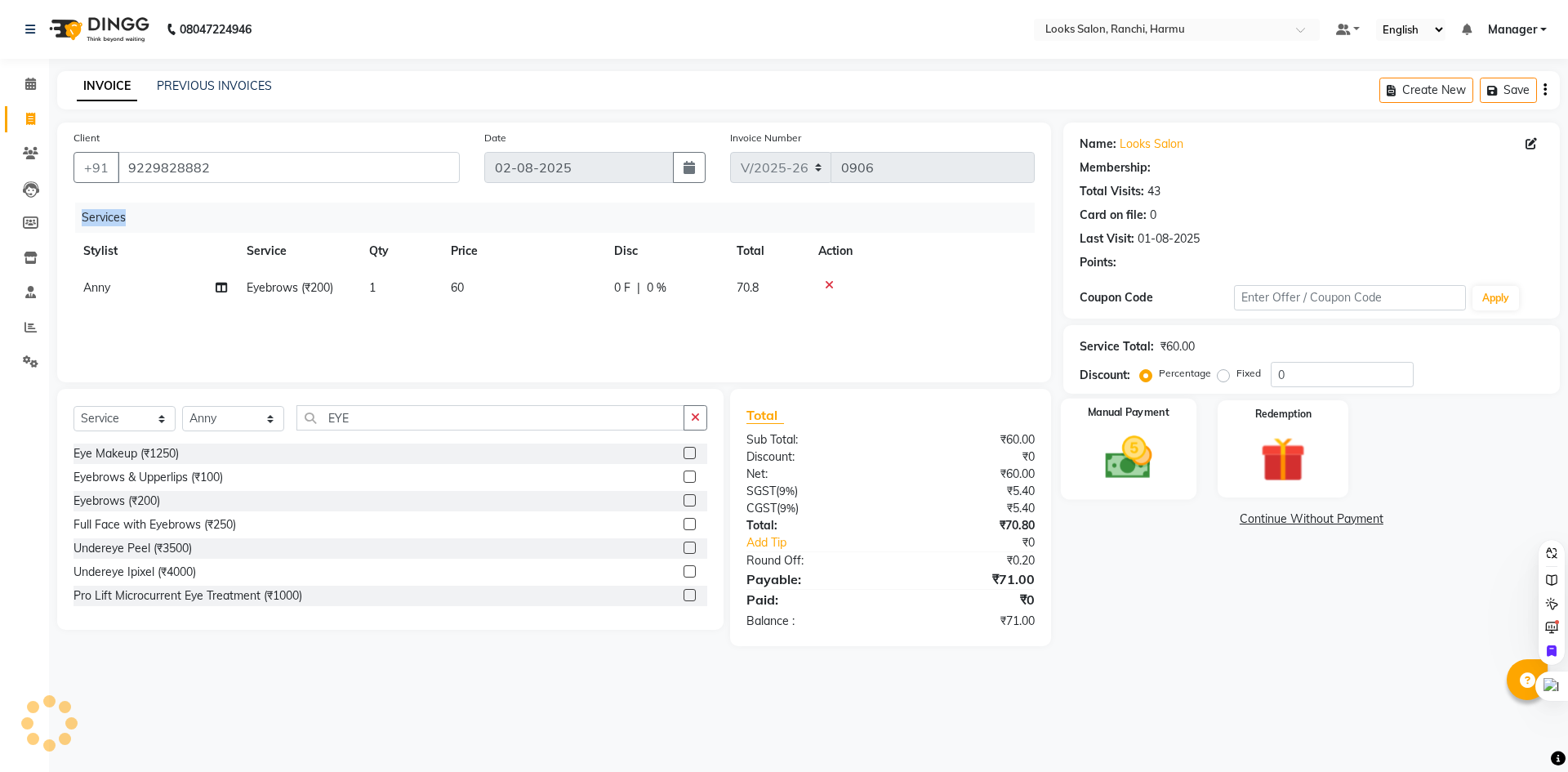 click 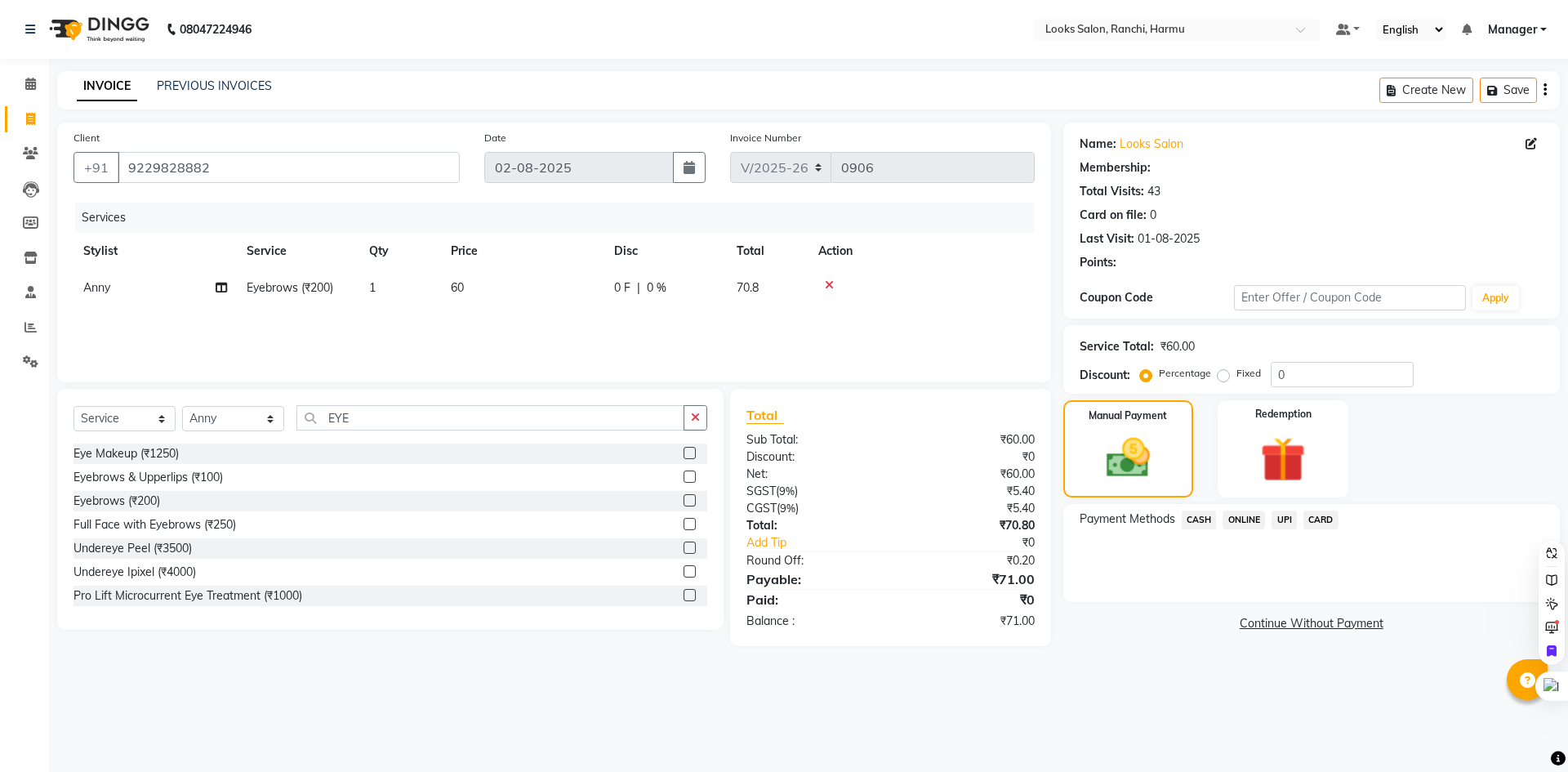 drag, startPoint x: 615, startPoint y: 292, endPoint x: 624, endPoint y: 291, distance: 9.05539 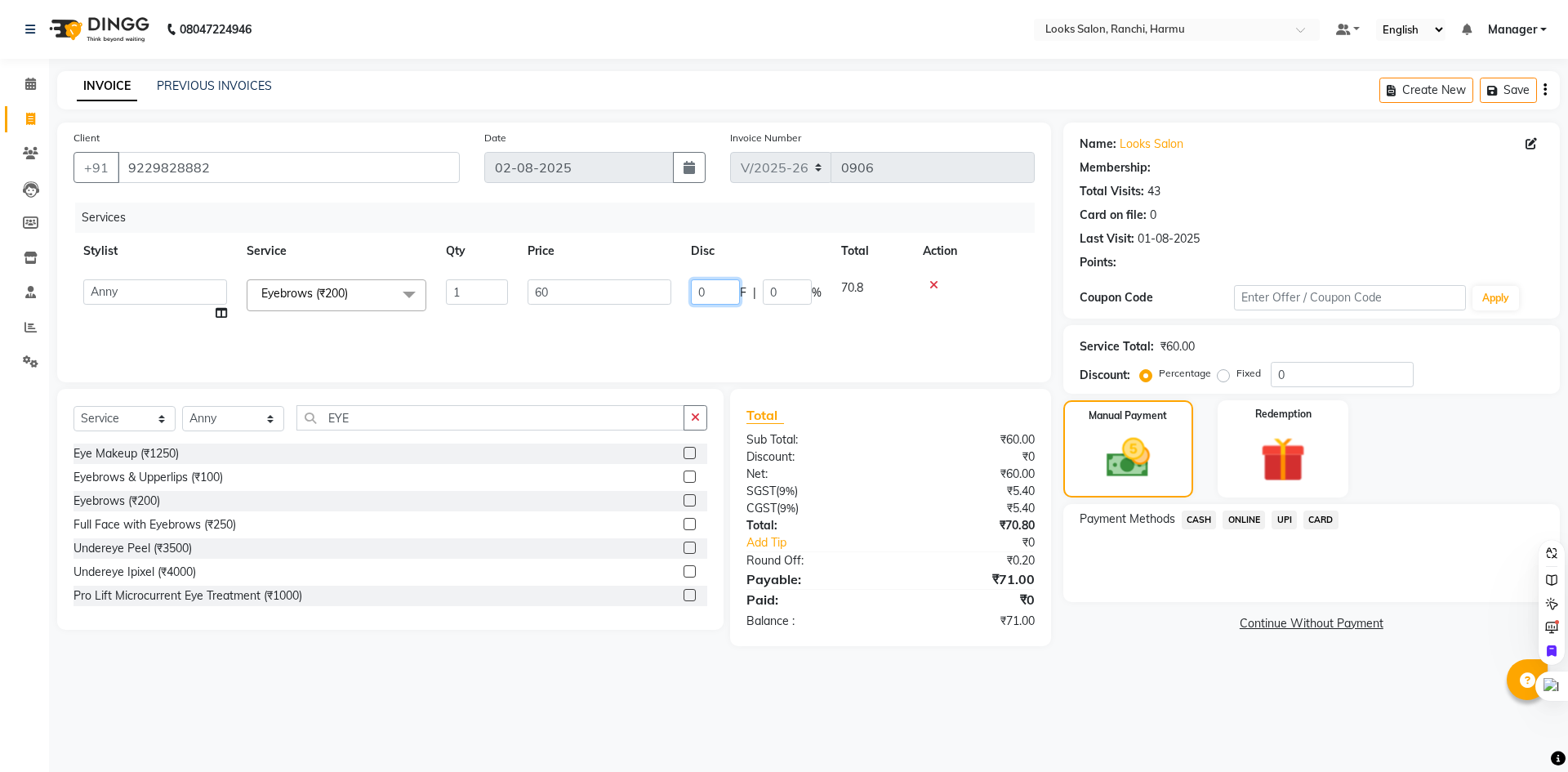 click on "[FIRST] [LAST] [FIRST] [LAST] [FIRST] [LAST] [FIRST] [LAST] [FIRST] [LAST] [FIRST] [LAST] [FIRST] [LAST] [FIRST] [LAST] [FIRST] [LAST] [FIRST] [LAST] [FIRST] [LAST] [FIRST] [LAST] [FIRST] [LAST] [FIRST] [LAST] [FIRST] [LAST] [FIRST] [LAST] [FIRST] [LAST] [FIRST] [LAST] [FIRST] [LAST] [FIRST] [LAST] Eyebrows (₹200) x Big Toes (₹400) French Tip Repair (₹400) Gel French Extension (₹500) Gel Tip Repair (₹350) Gel Infills (₹1350) Gel Overlays (₹1800) Gel Extension (₹500) Gel Nail Removal (₹150) Natural Nail Extensions (₹3300) French Nail Extensions (₹3500) Gel Polish Removal (₹600) Extension Removal (₹1000) Nail Art Recruiter (₹500) French Ombre Gel Polish (₹2500) Nail Art Nedle (₹600) Cutical Care (₹250) Nail Art Brush (₹500) French Gel Polish (₹2000) French Glitter Gel Polish (₹2500) Gel Polish Touchup (₹1200) Nail Art Per Finger(F)* (₹400) 3D Nail Art Recruiter (₹600) Nail Art with Stones/Foil/Stickers per Finger (₹500) Gel Overlays (₹3300)" 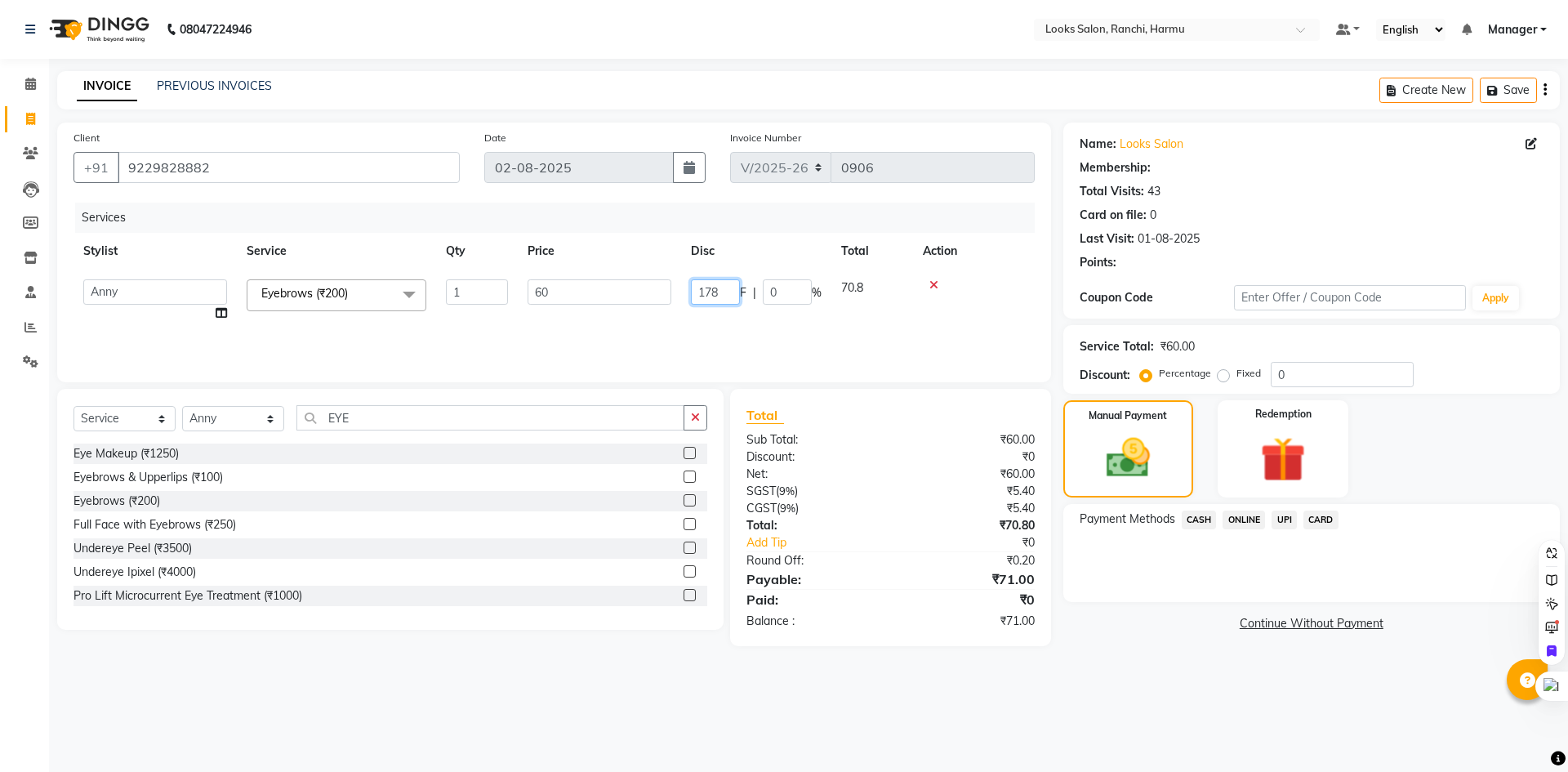 type on "17" 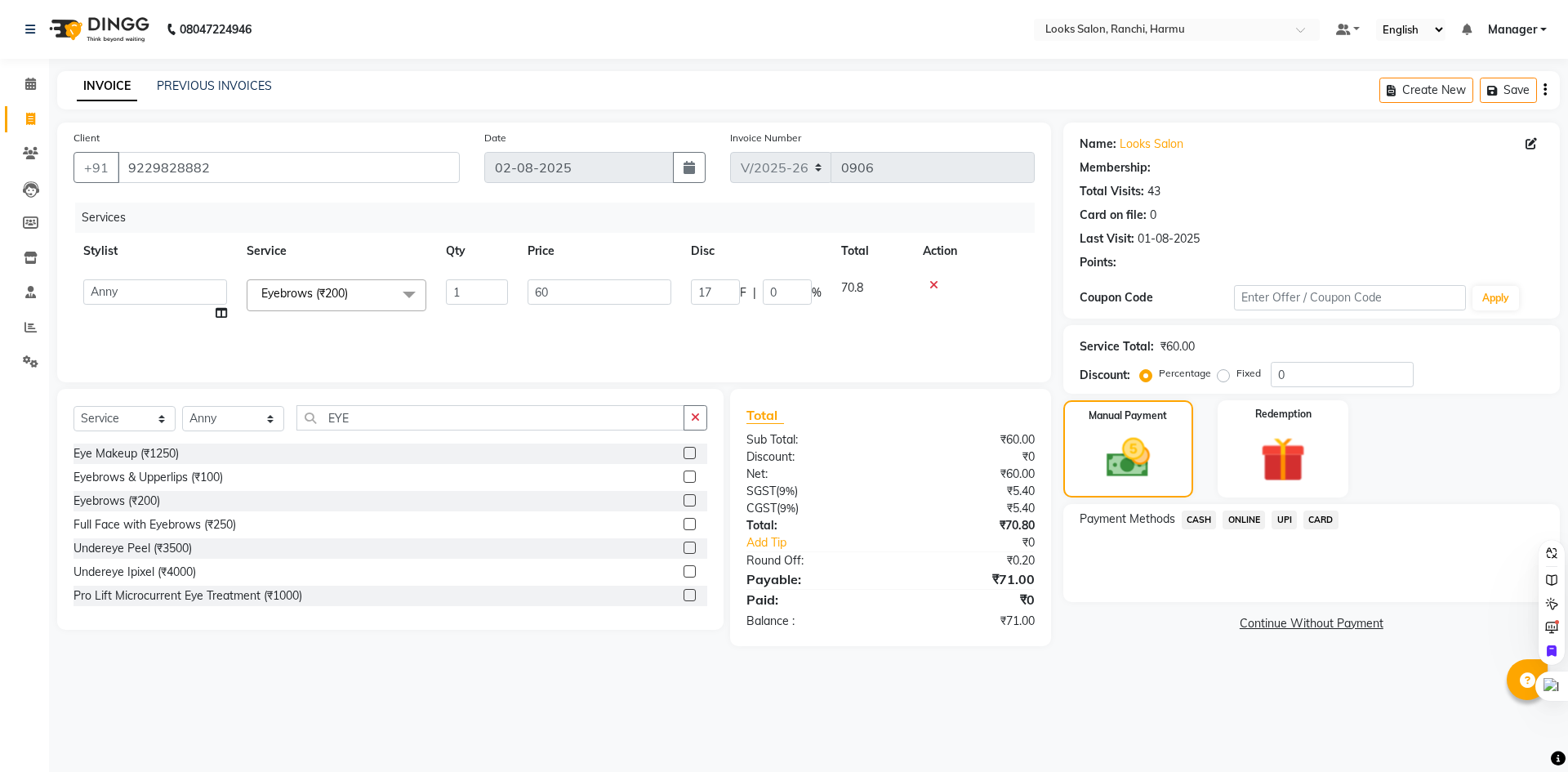 click on "INVOICE PREVIOUS INVOICES Create New   Save" 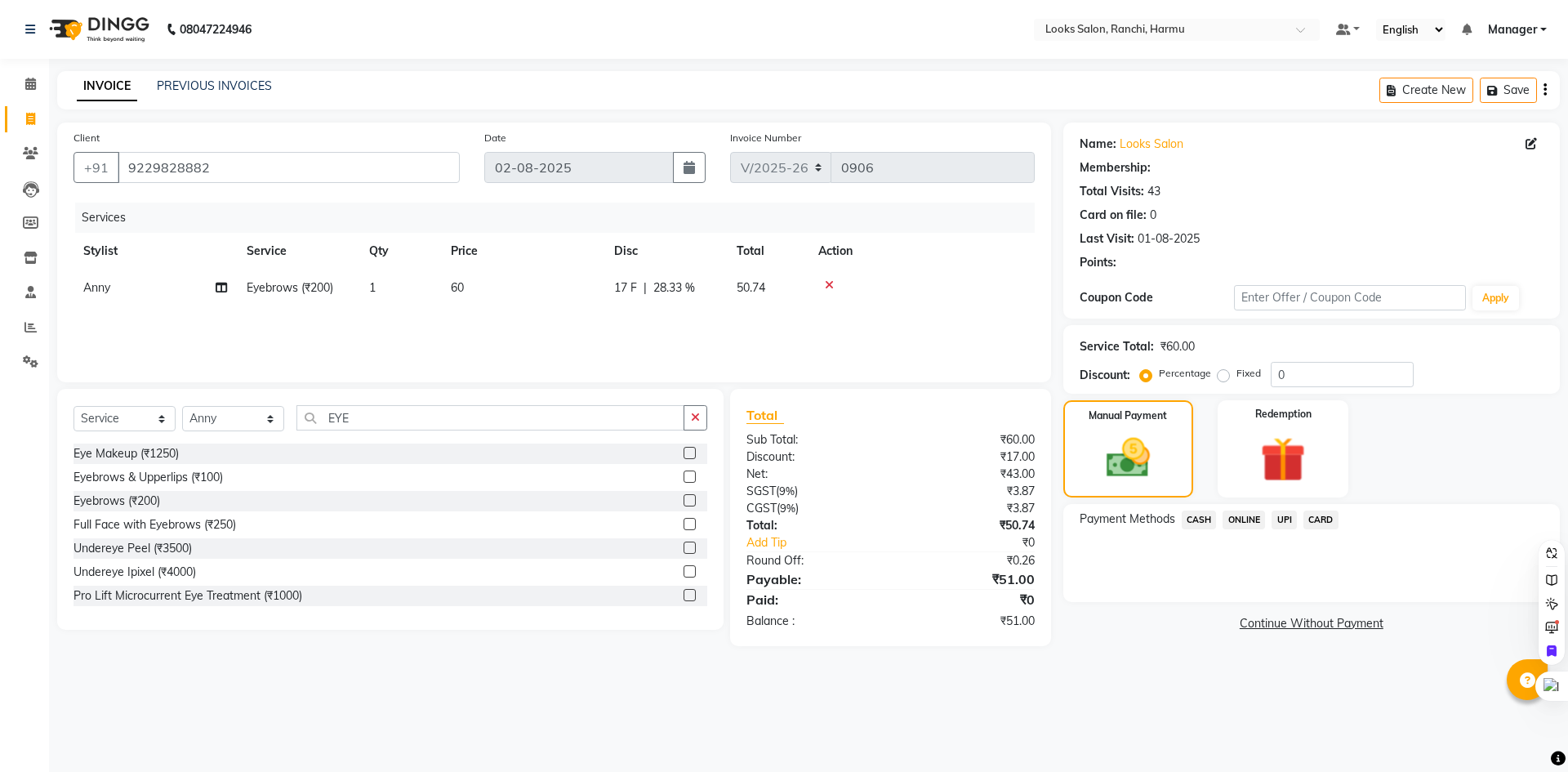 click on "Services Stylist Service Qty Price Disc Total Action Anny Eyebrows (₹200) 1 60 17 F | 28.33 % 50.74" 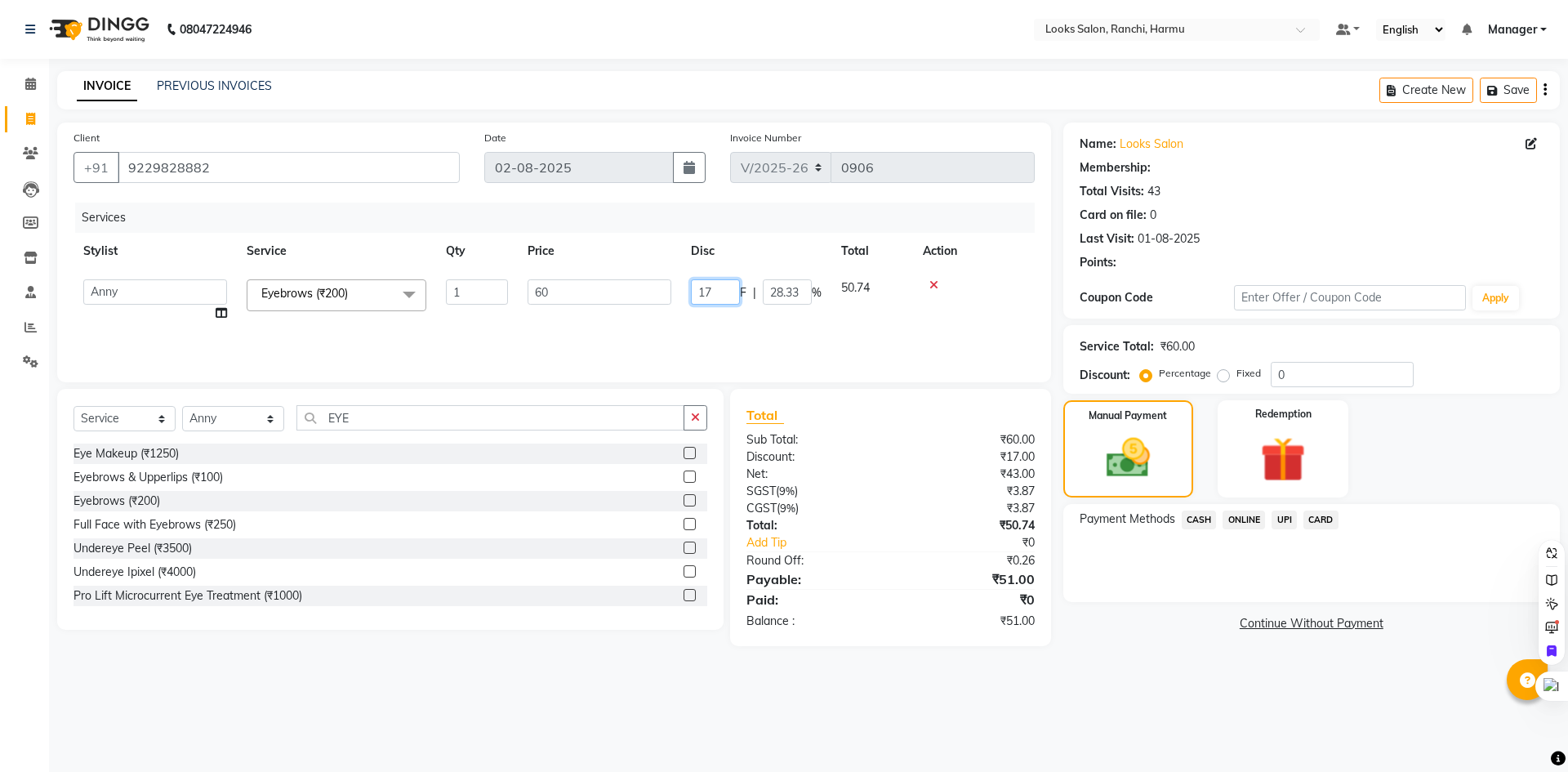click on "17" 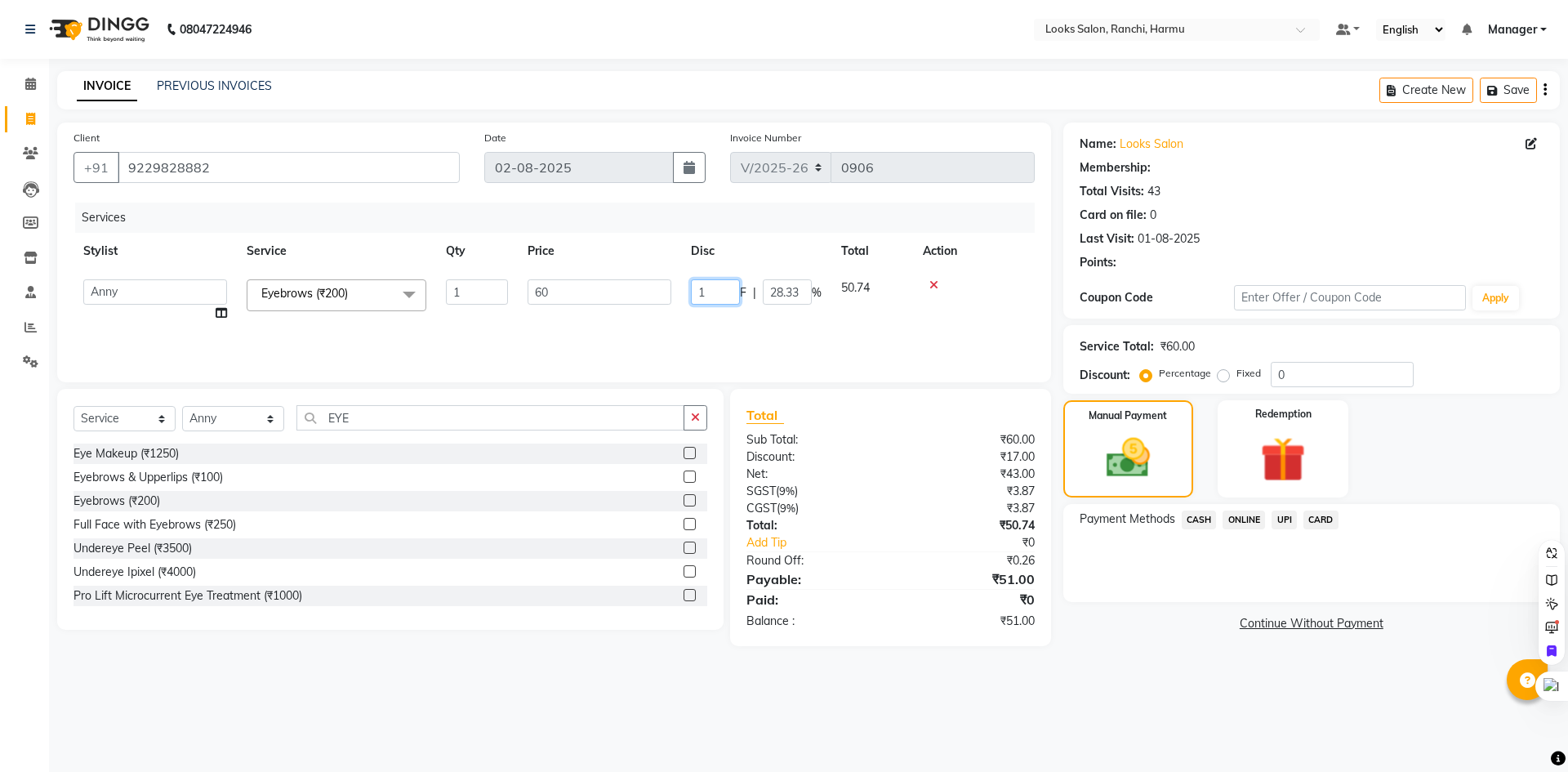 type on "16" 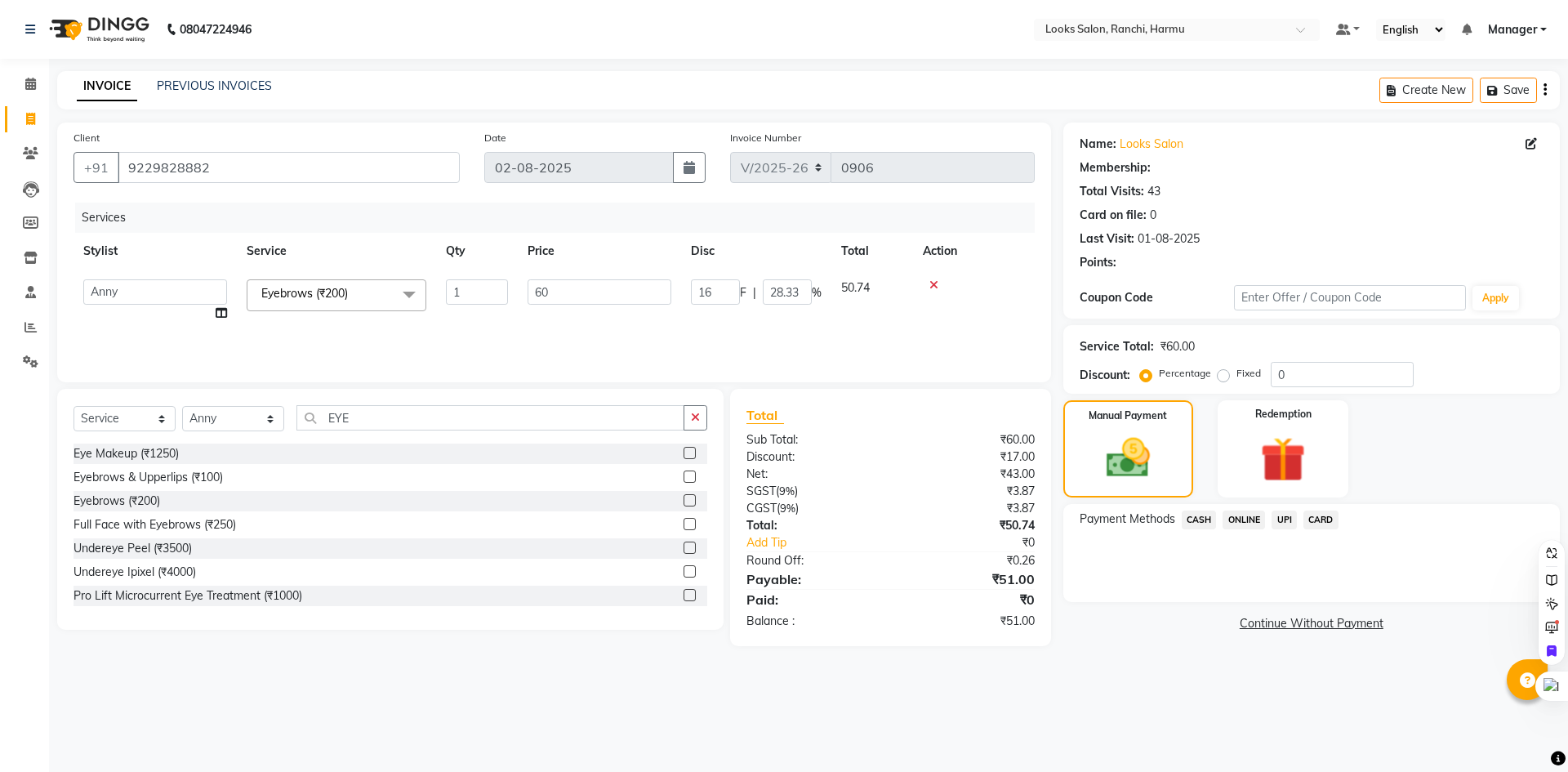click on "INVOICE PREVIOUS INVOICES Create New   Save" 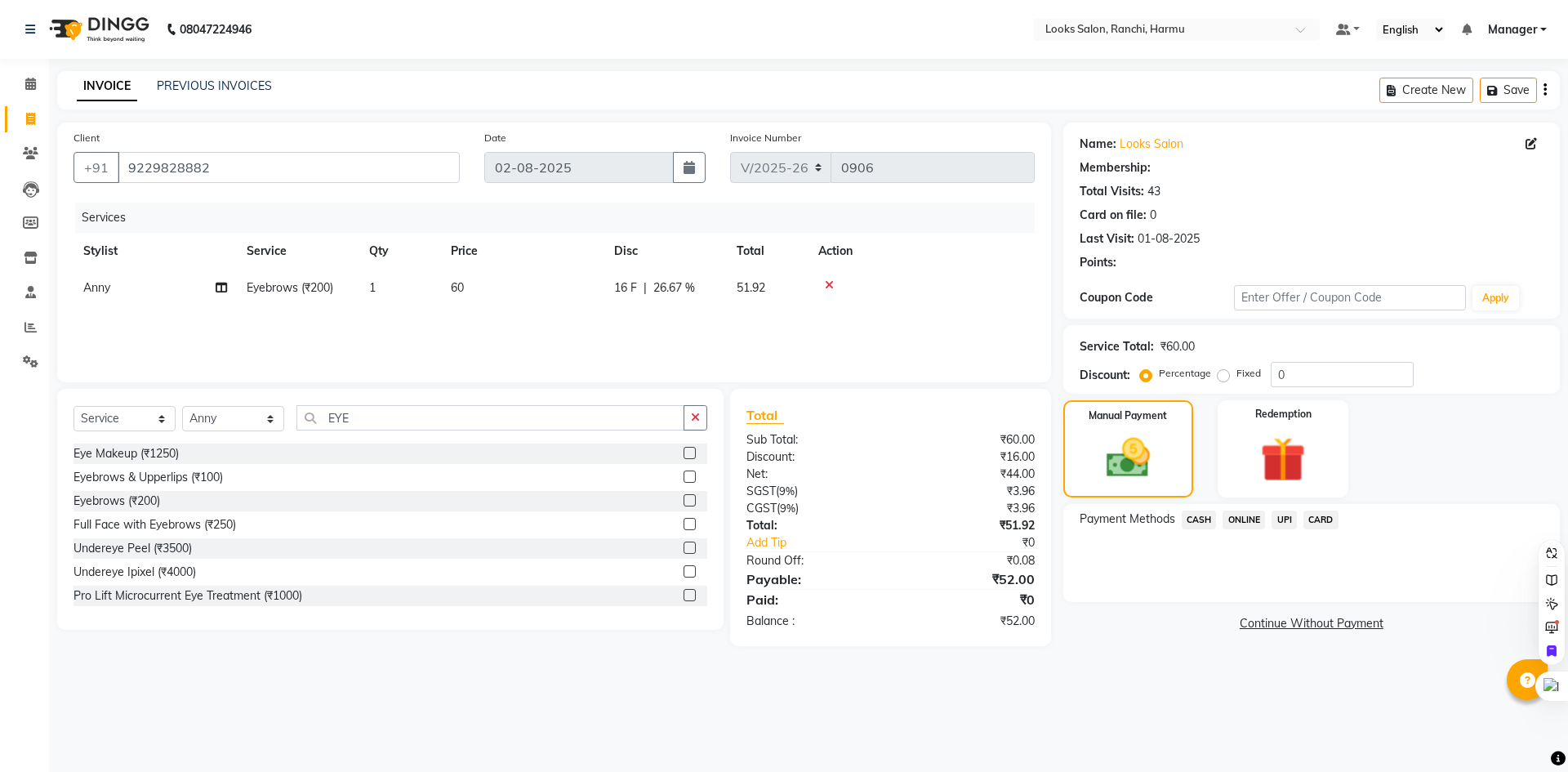 click on "16 F | 26.67 %" 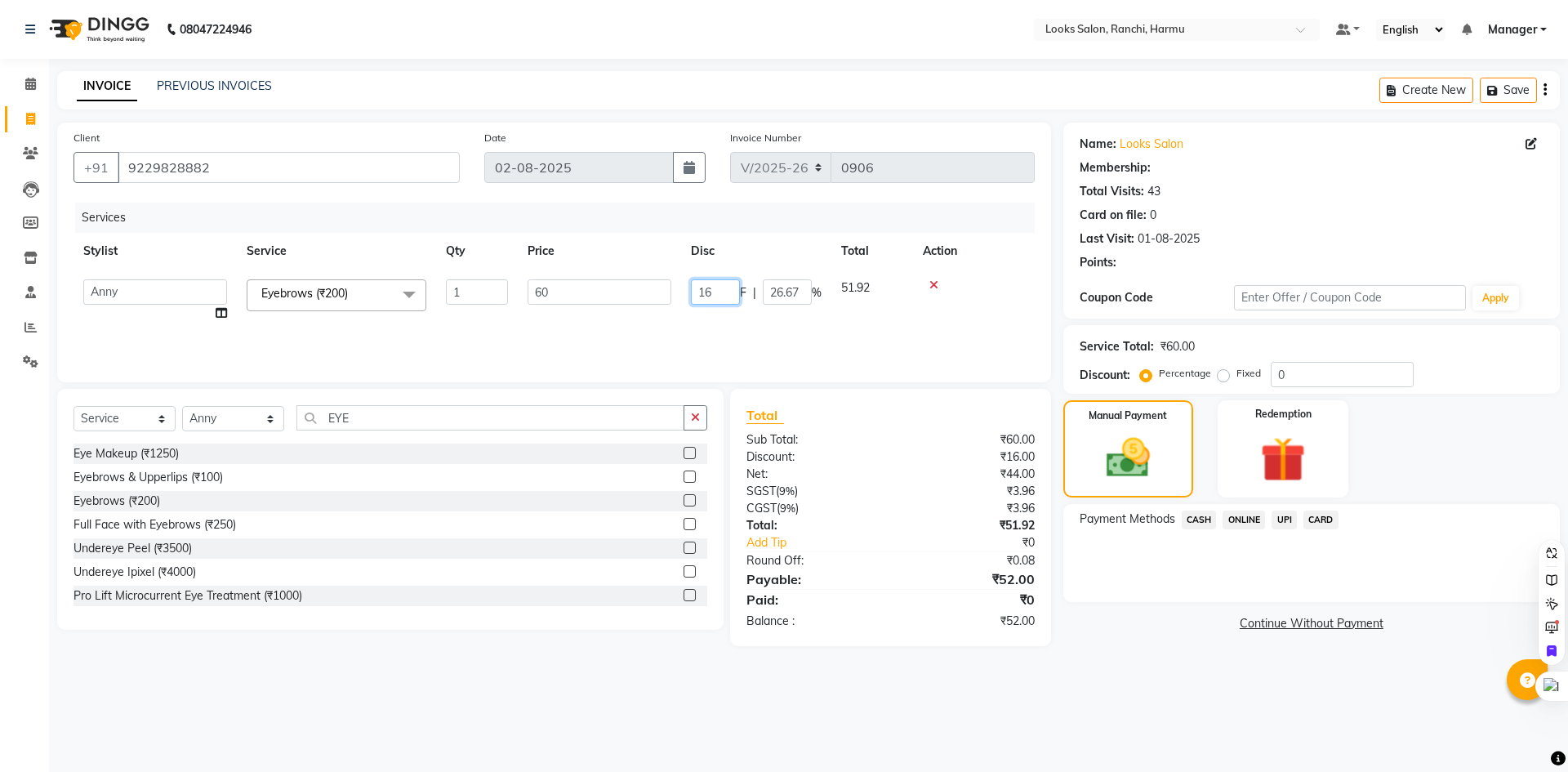 drag, startPoint x: 722, startPoint y: 292, endPoint x: 688, endPoint y: 291, distance: 34.0147 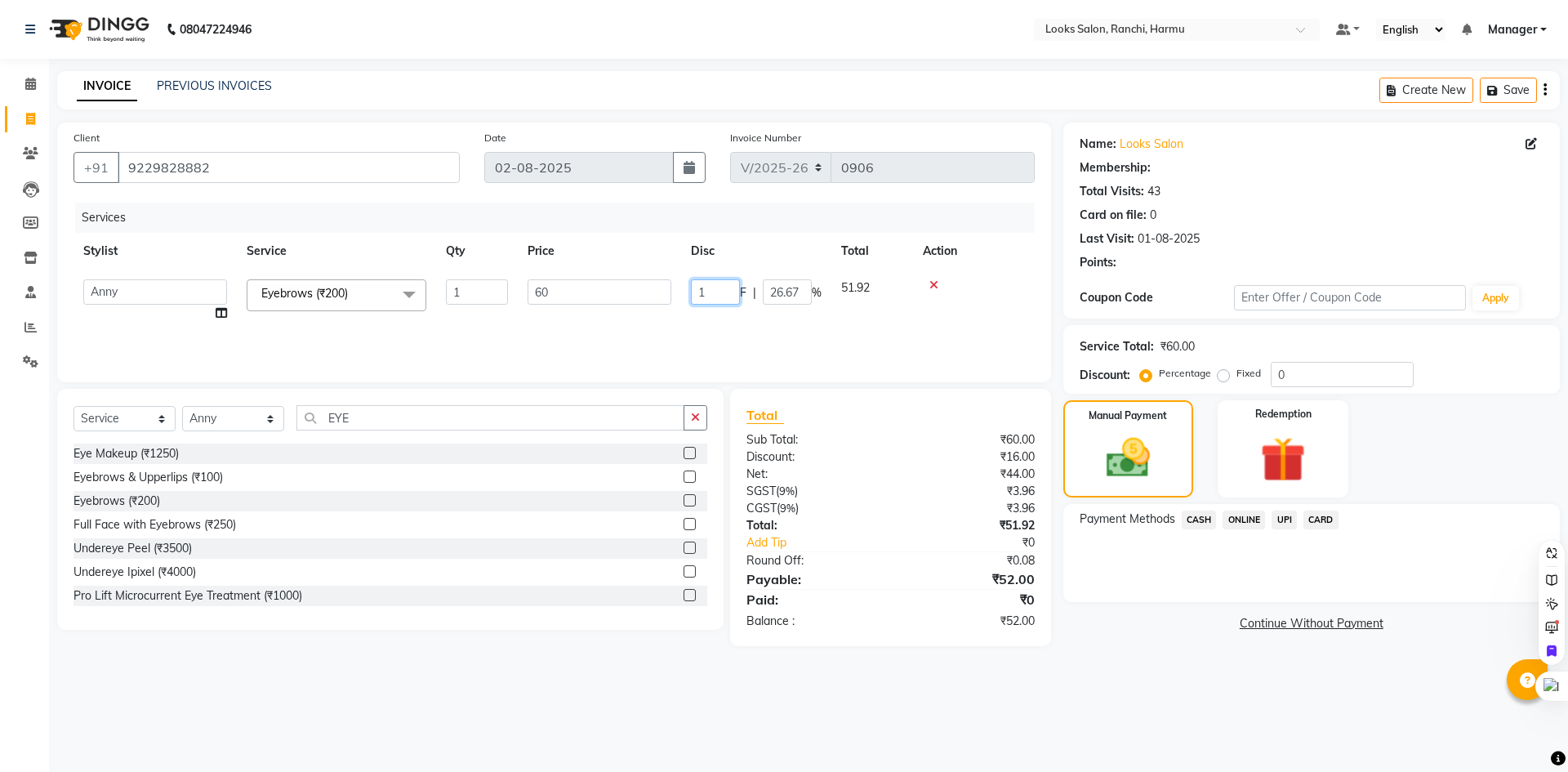 type on "18" 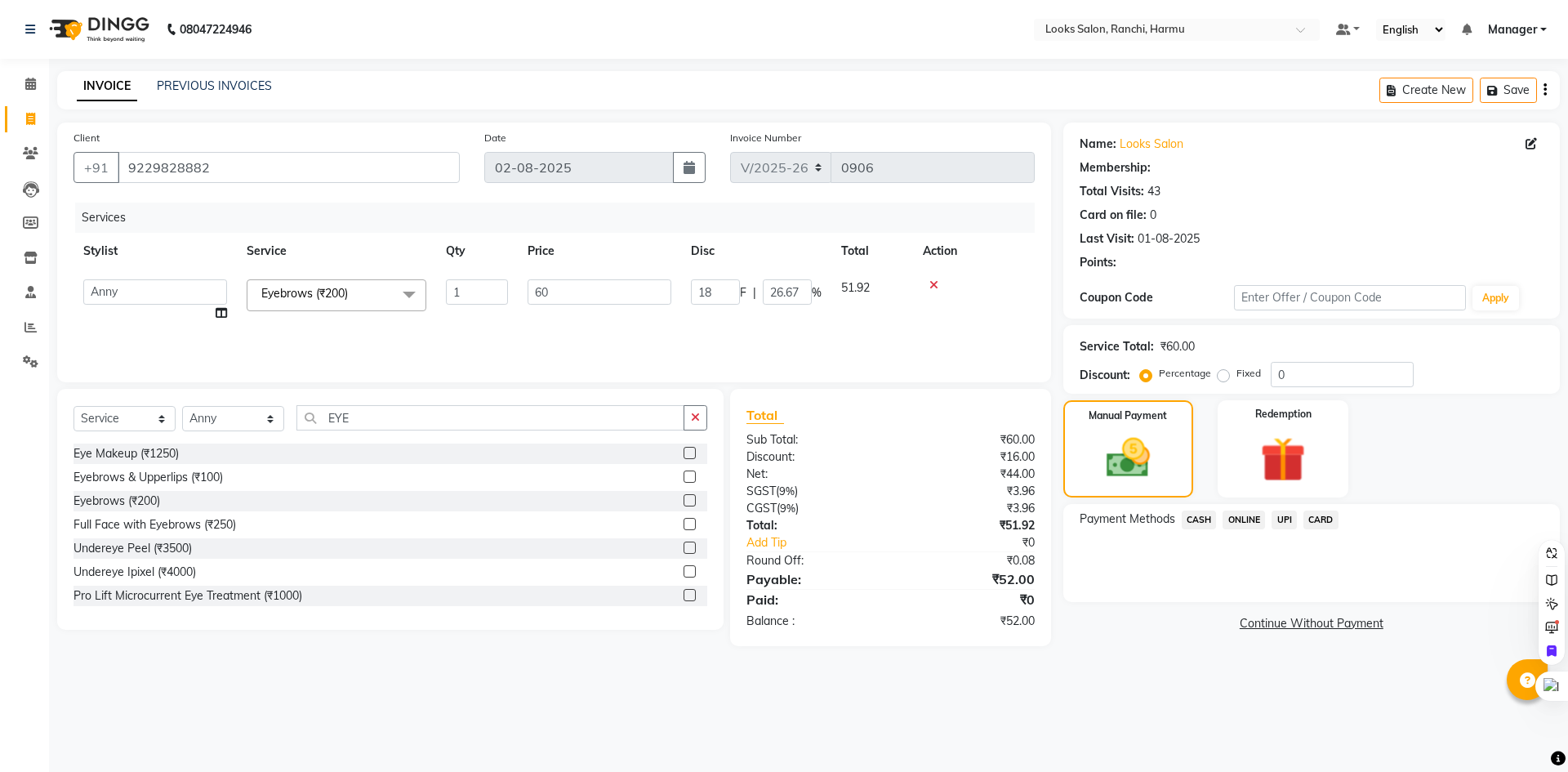 click on "Country Code × 91 [PHONE] 08047224946 Select Location × Looks Salon, Ranchi, Harmu Default Panel My Panel English ENGLISH Español العربية मराठी हिंदी ગુજરાતી தமிழ் 中文 Notifications nothing to show Manager Manage Profile Change Password Sign out Version:3.15.11 ☀ Looks Salon, Ranchi, Harmu Calendar Invoice Clients Leads Members Inventory Staff Reports Settings Completed InProgress Upcoming Dropped Tentative Check-In Confirm Bookings Generate Report Segments Page Builder INVOICE PREVIOUS INVOICES Create New Save Client +91 [PHONE] Date 02-08-2025 Invoice Number V/2025 V/2025-26 0906 Services Stylist Service Qty Price Disc Total Action [FIRST] [LAST] [FIRST] [LAST] [FIRST] [LAST] [FIRST] [LAST] [FIRST] [LAST] [FIRST] [LAST] [FIRST] [LAST] [FIRST] [LAST] [FIRST] [LAST] [FIRST] [LAST] [FIRST] [LAST] [FIRST] [LAST] [FIRST] [LAST] [FIRST] [LAST] [FIRST] [LAST] [FIRST] [LAST] [FIRST] [LAST] [FIRST] [LAST] [FIRST] [LAST] [FIRST] [LAST] [FIRST] [LAST] [FIRST] [LAST] [FIRST] [LAST] [FIRST] [LAST] [FIRST] [LAST] [FIRST] [LAST] [FIRST] [LAST] Eyebrows (₹200) x Big Toes (₹400)" at bounding box center [784, 386] 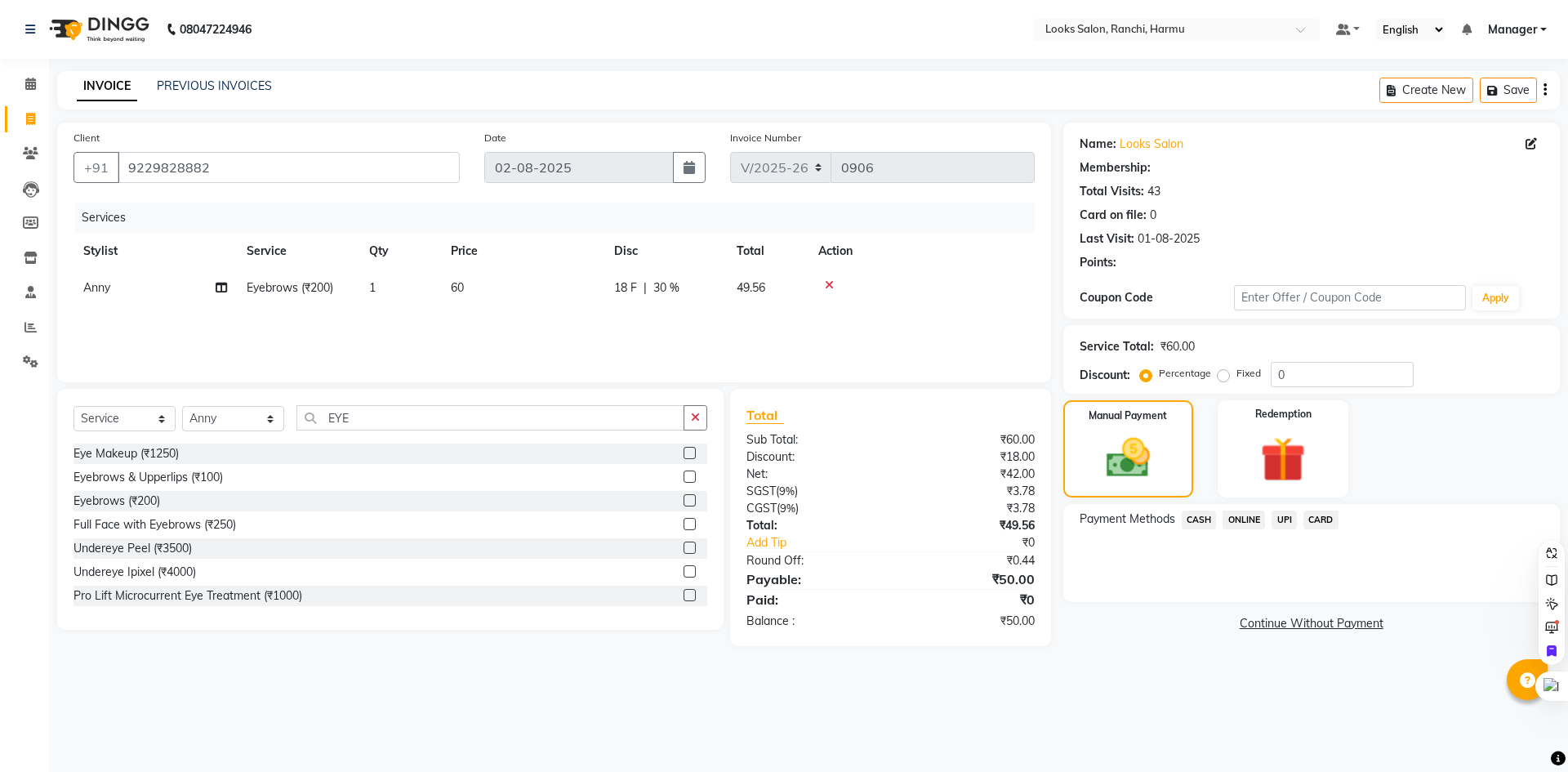 click on "CASH" 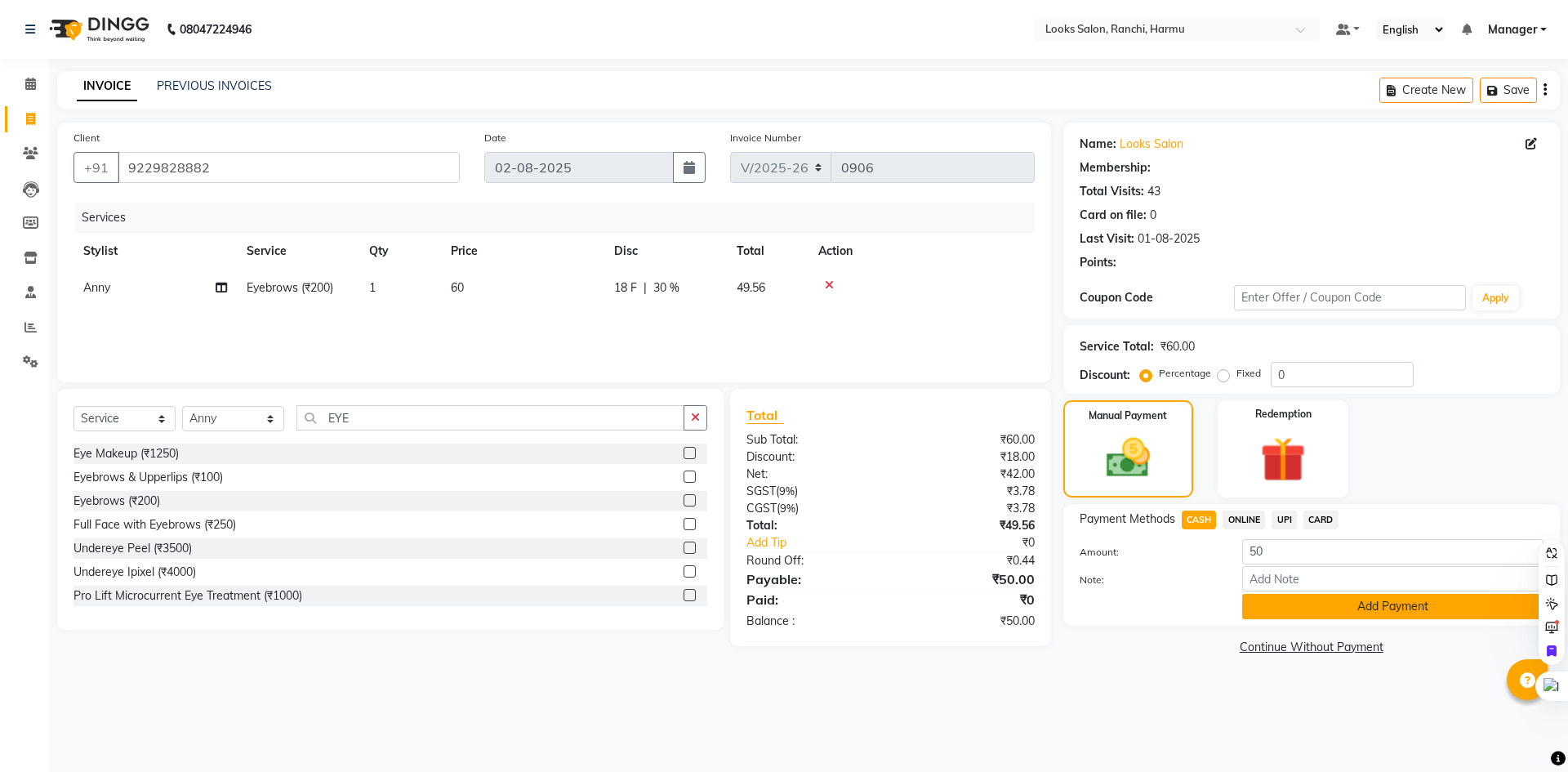 click on "Add Payment" 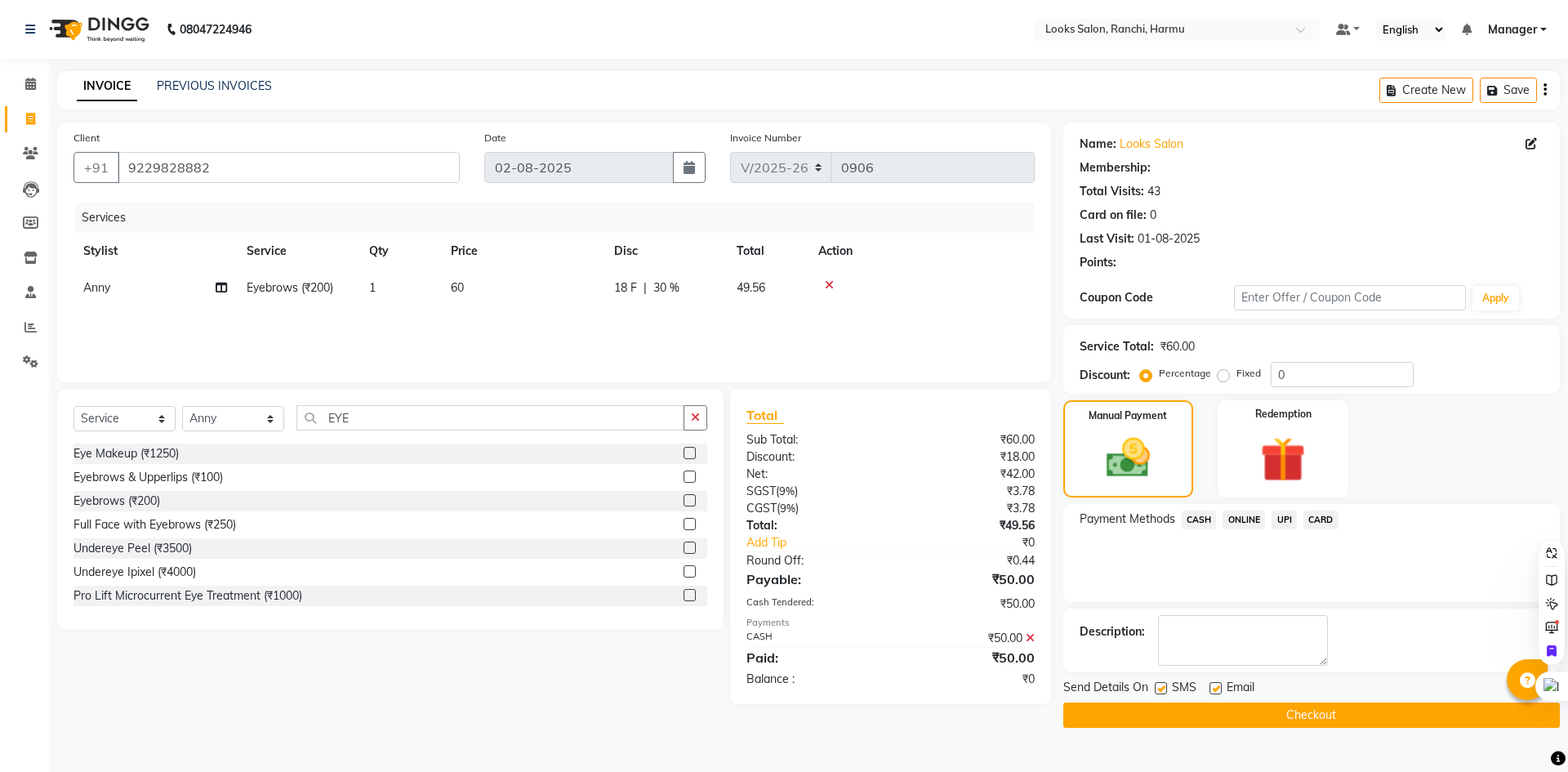 click on "Checkout" 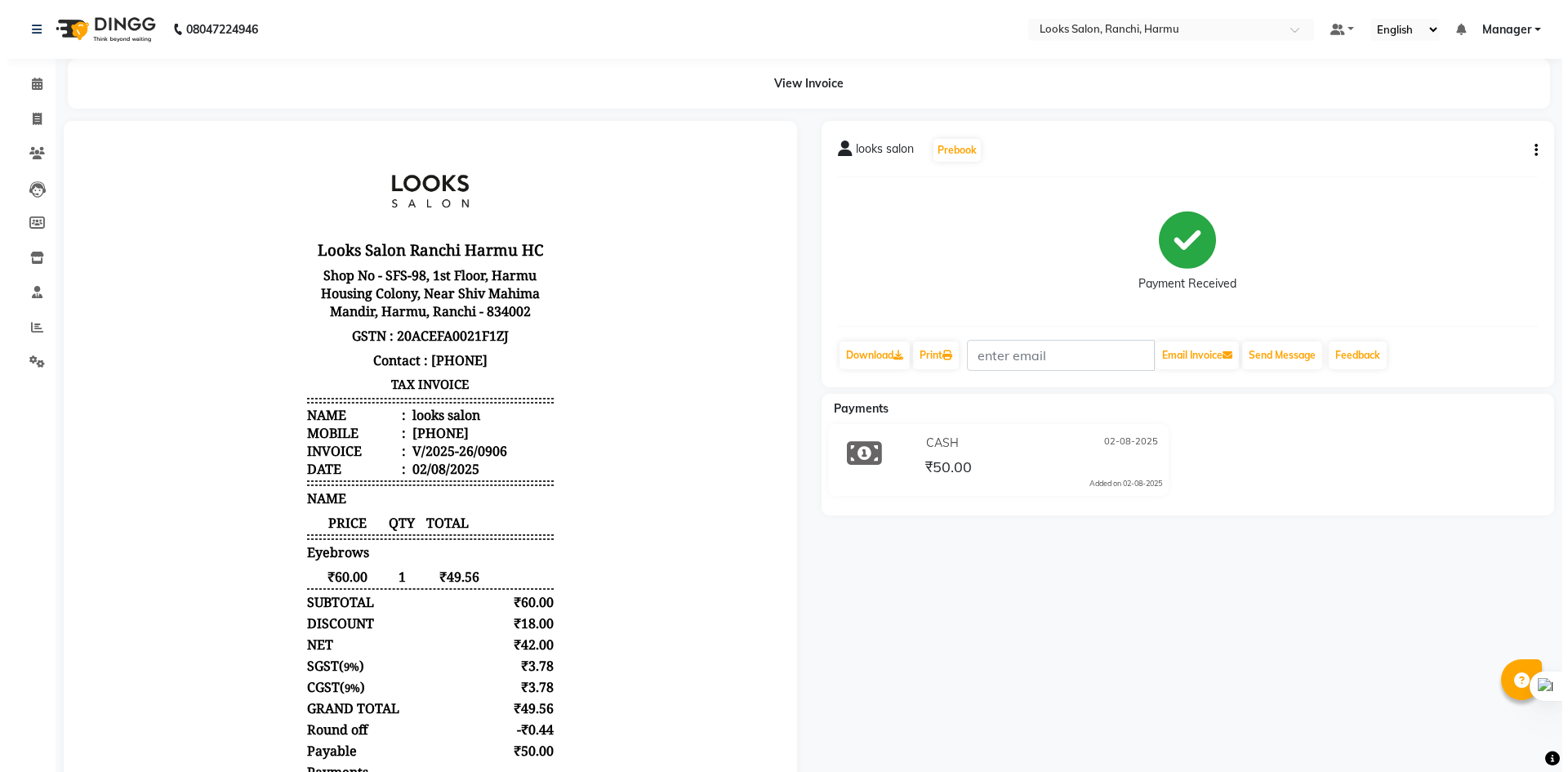 scroll, scrollTop: 0, scrollLeft: 0, axis: both 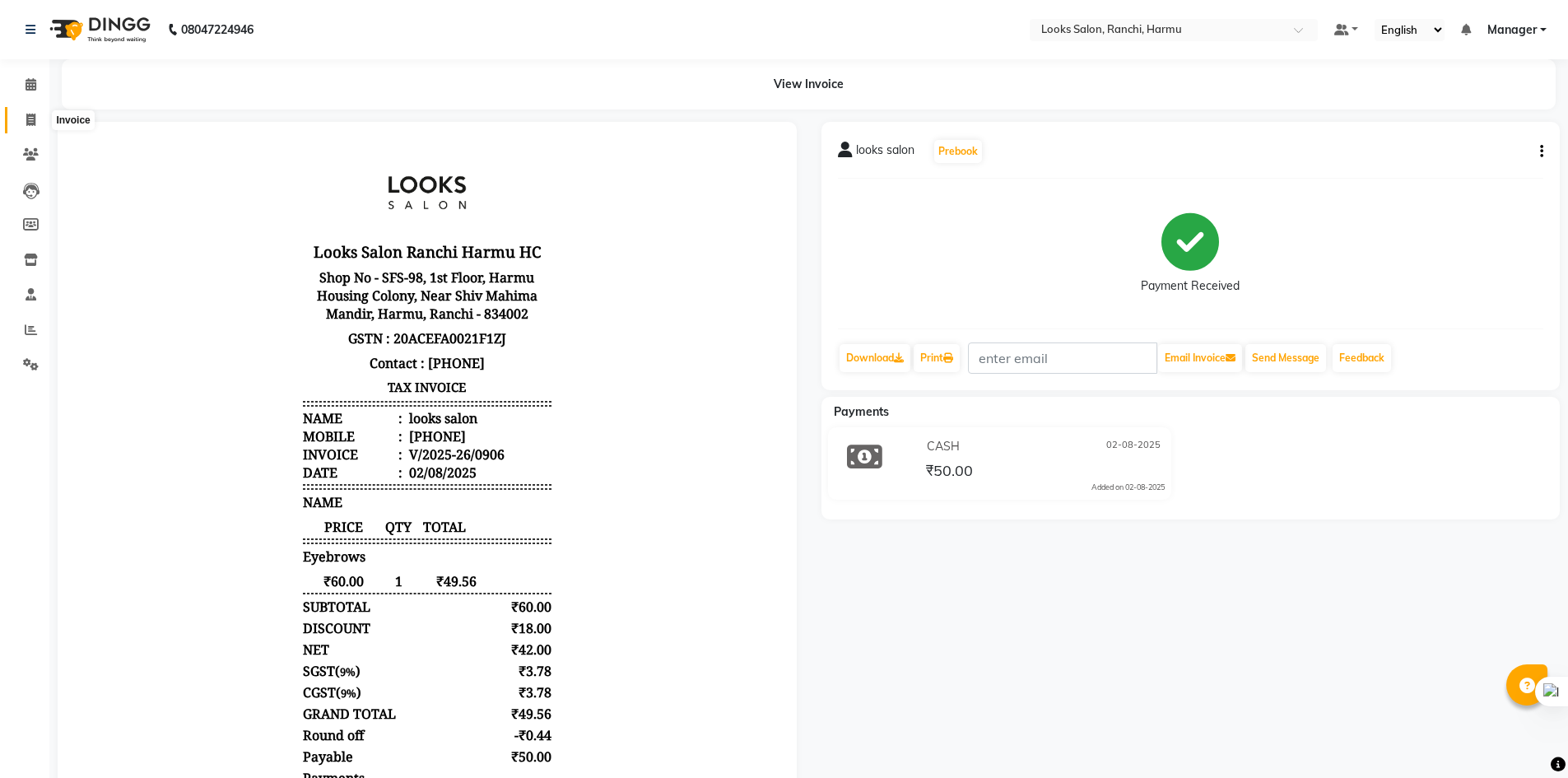 click 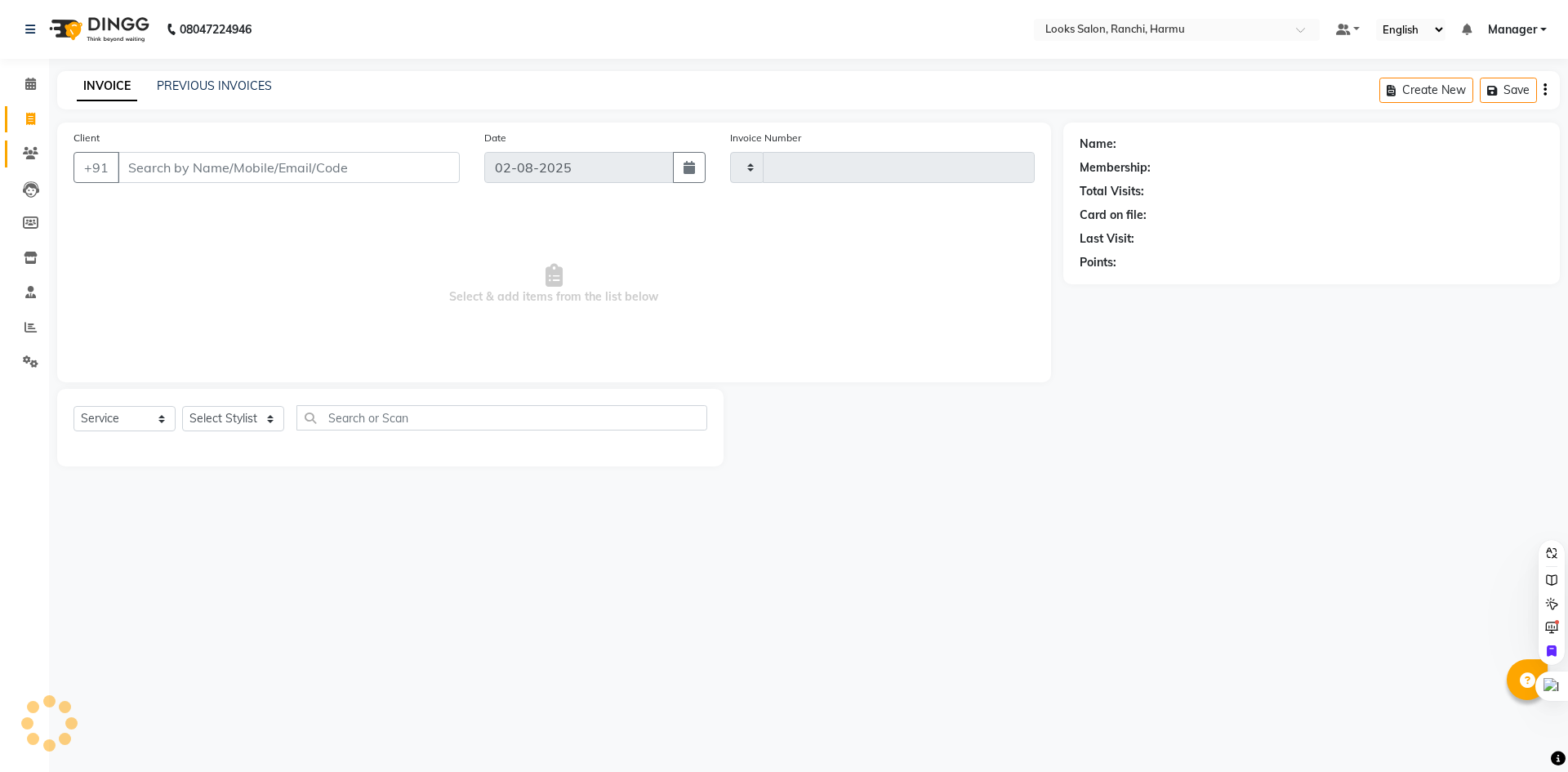 click 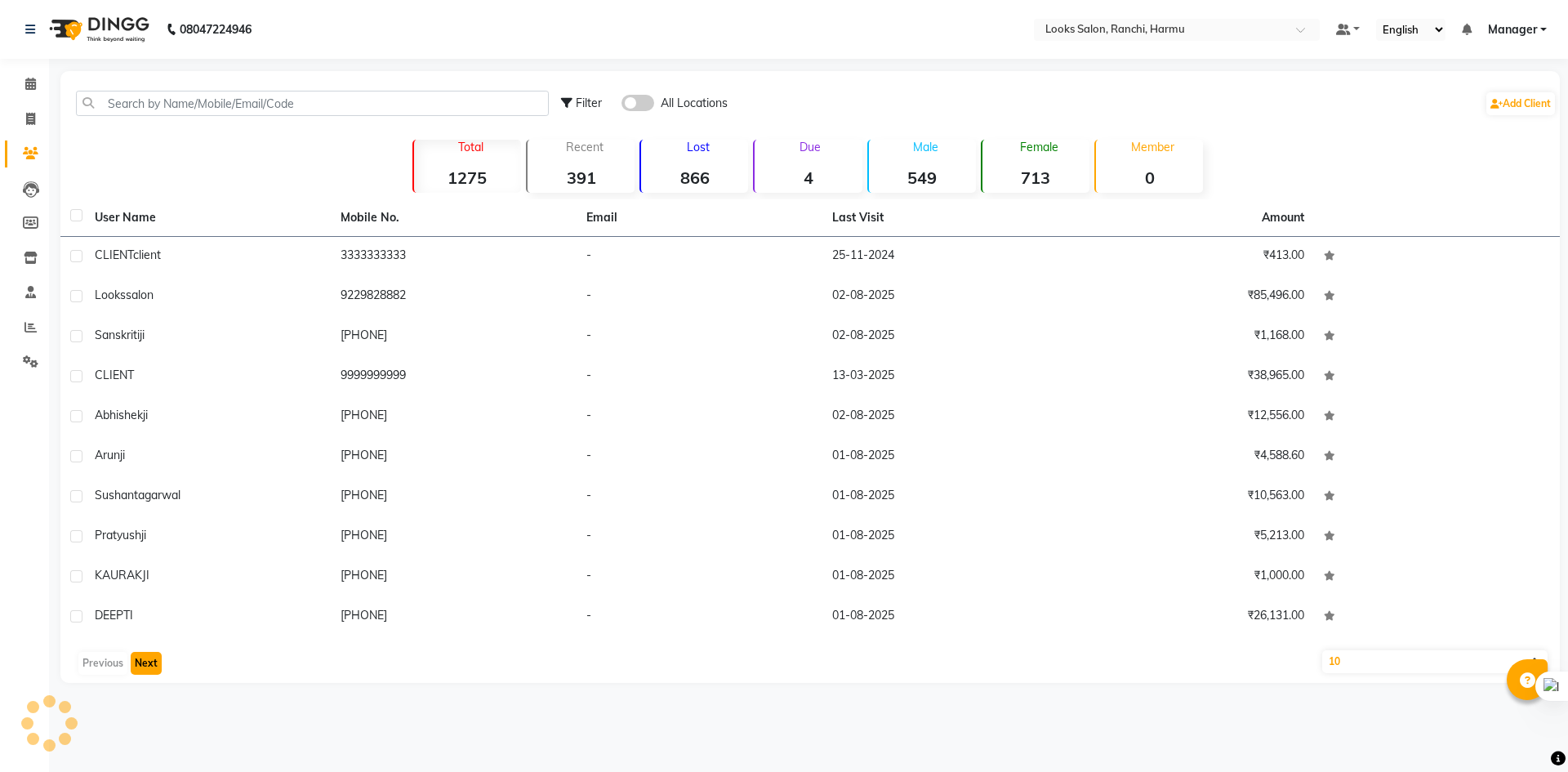 click on "Next" 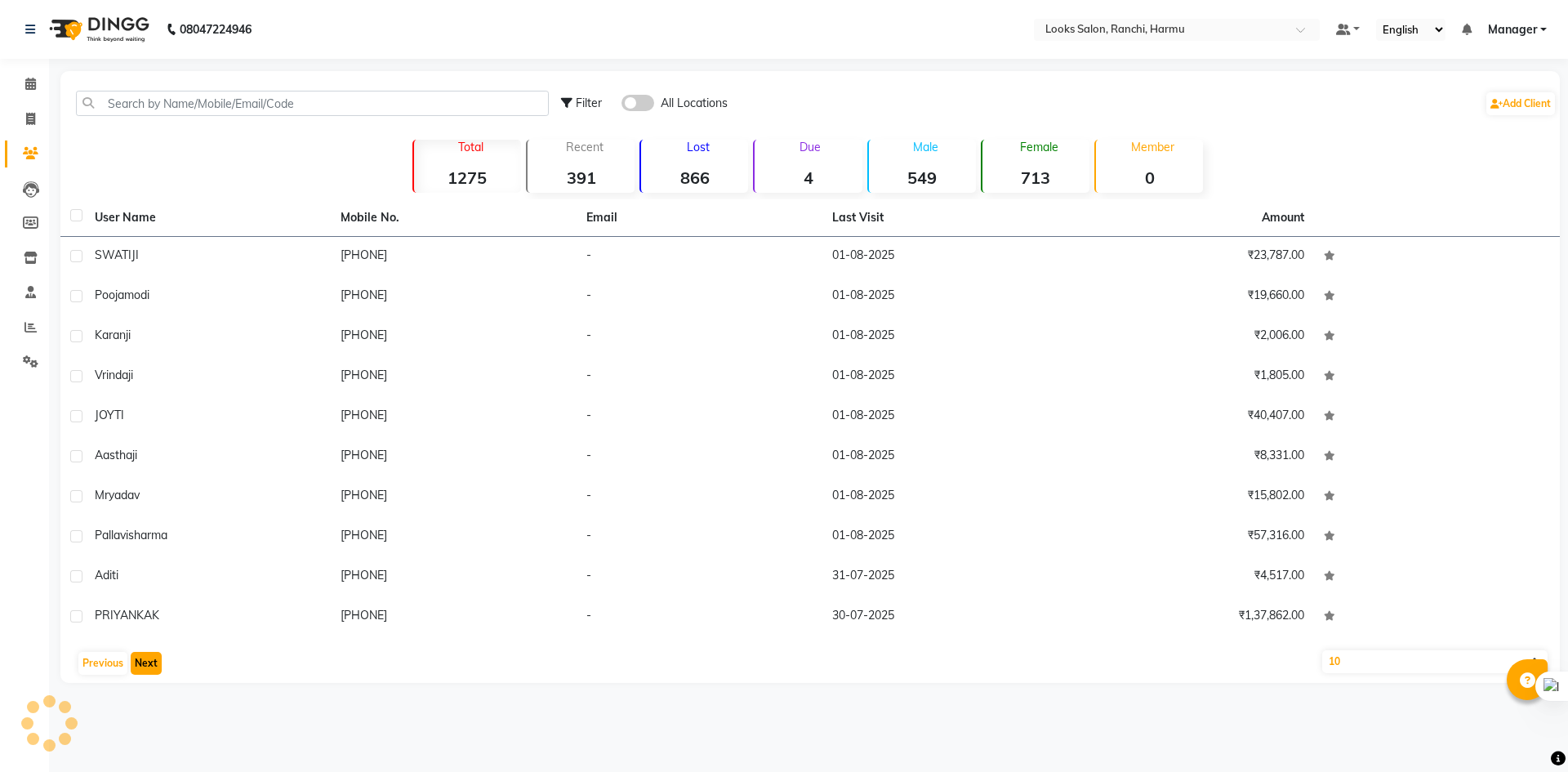 click on "Next" 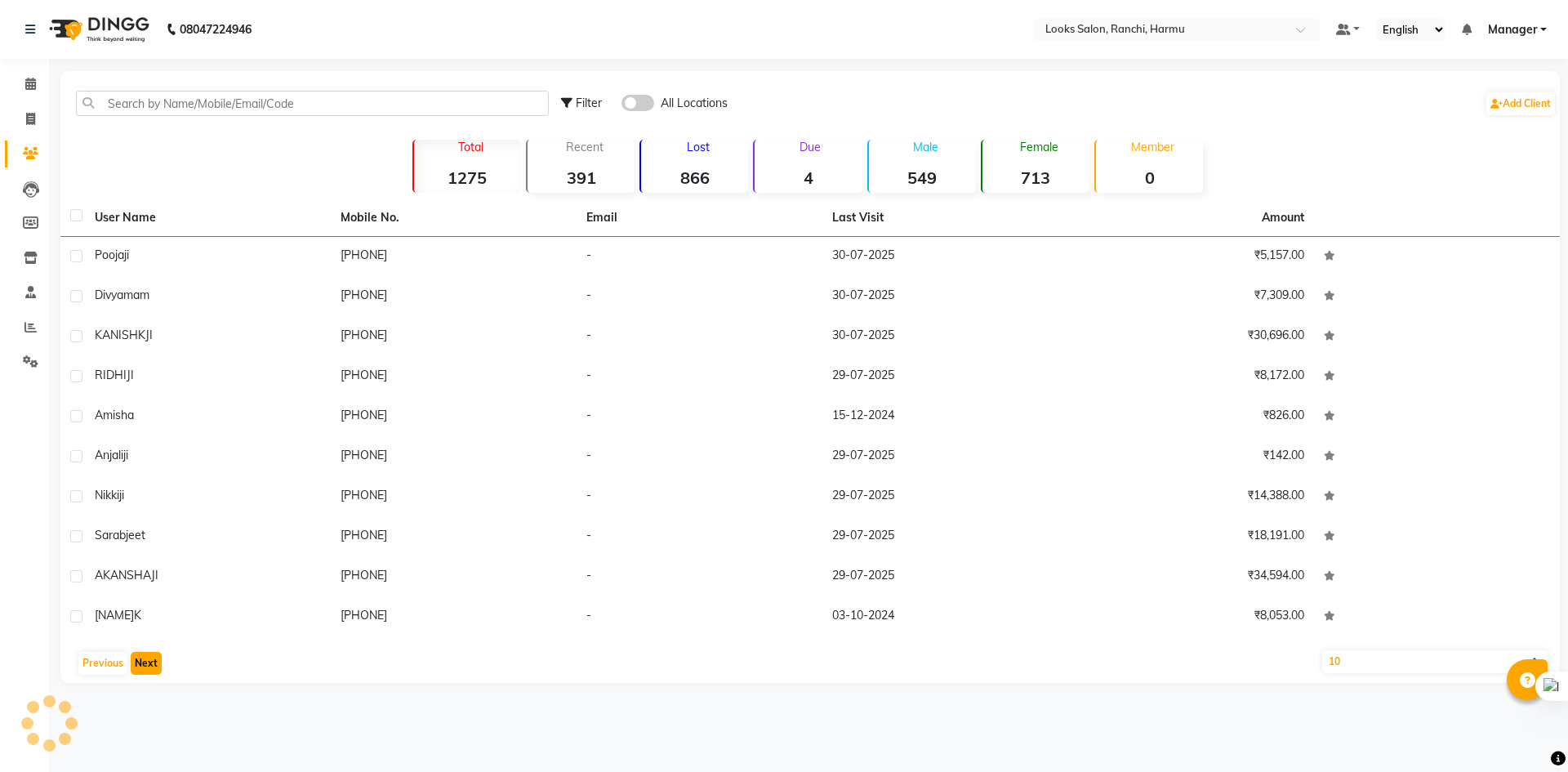 click on "Next" 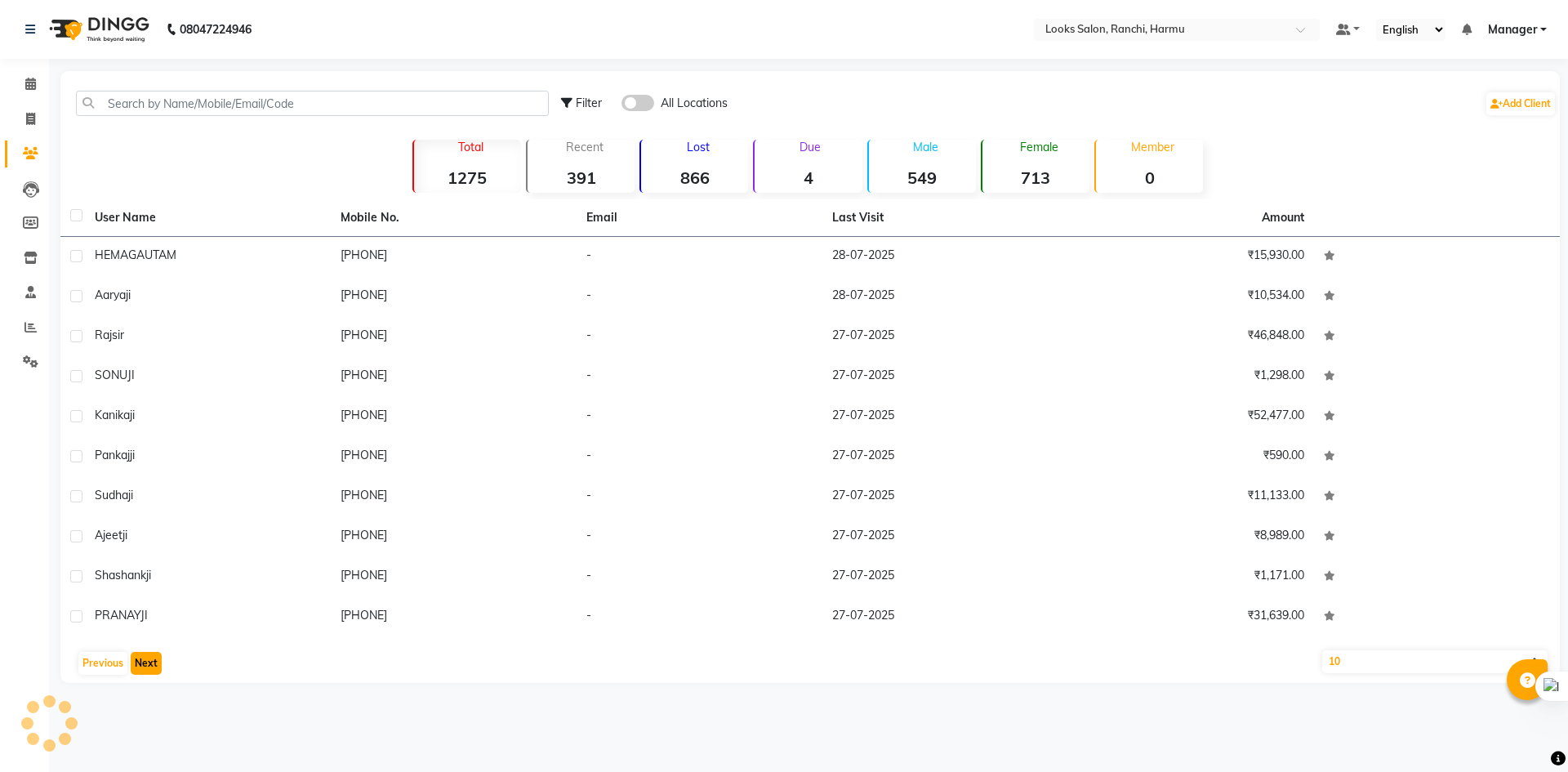 click on "Next" 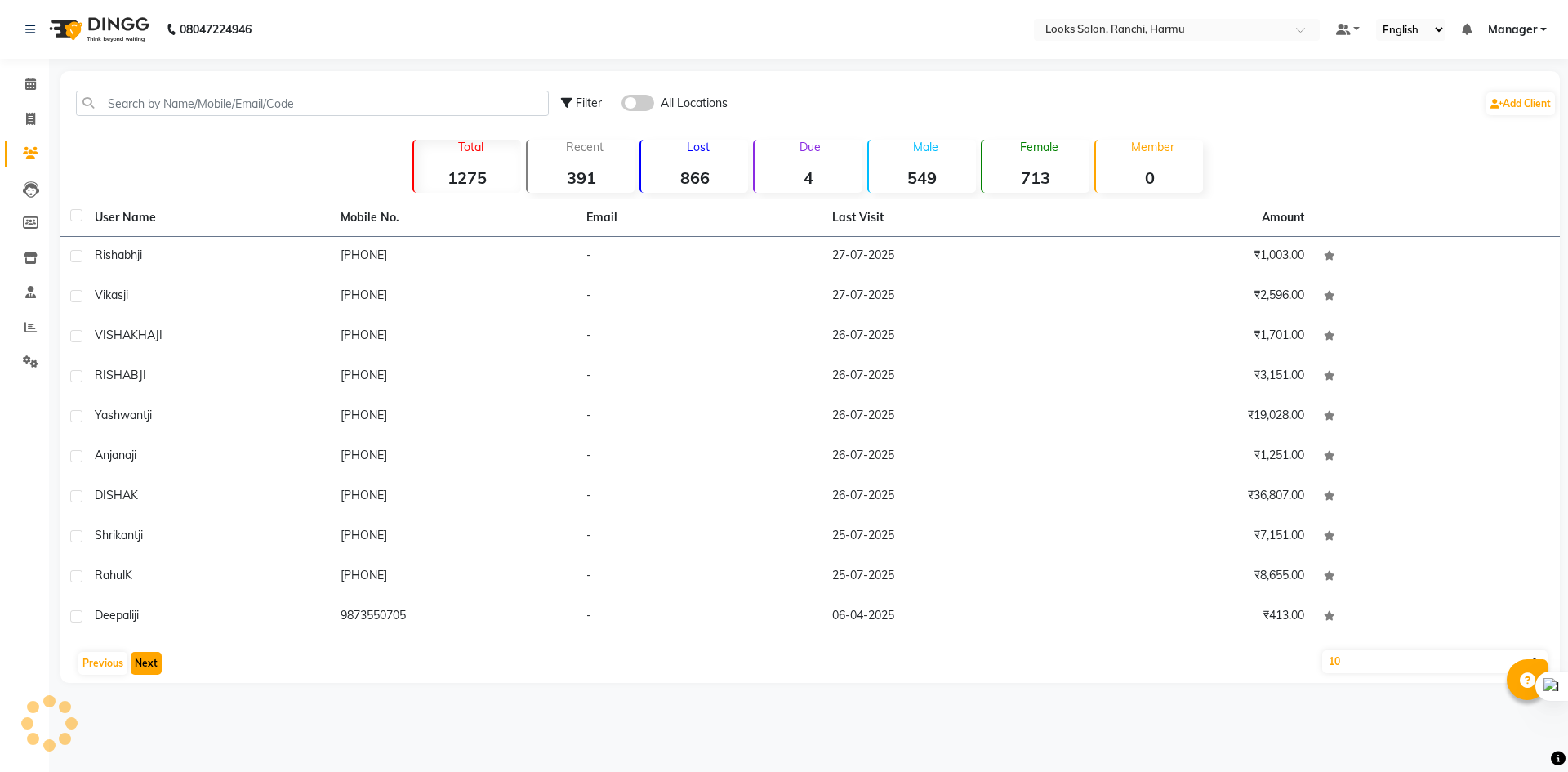 click on "Next" 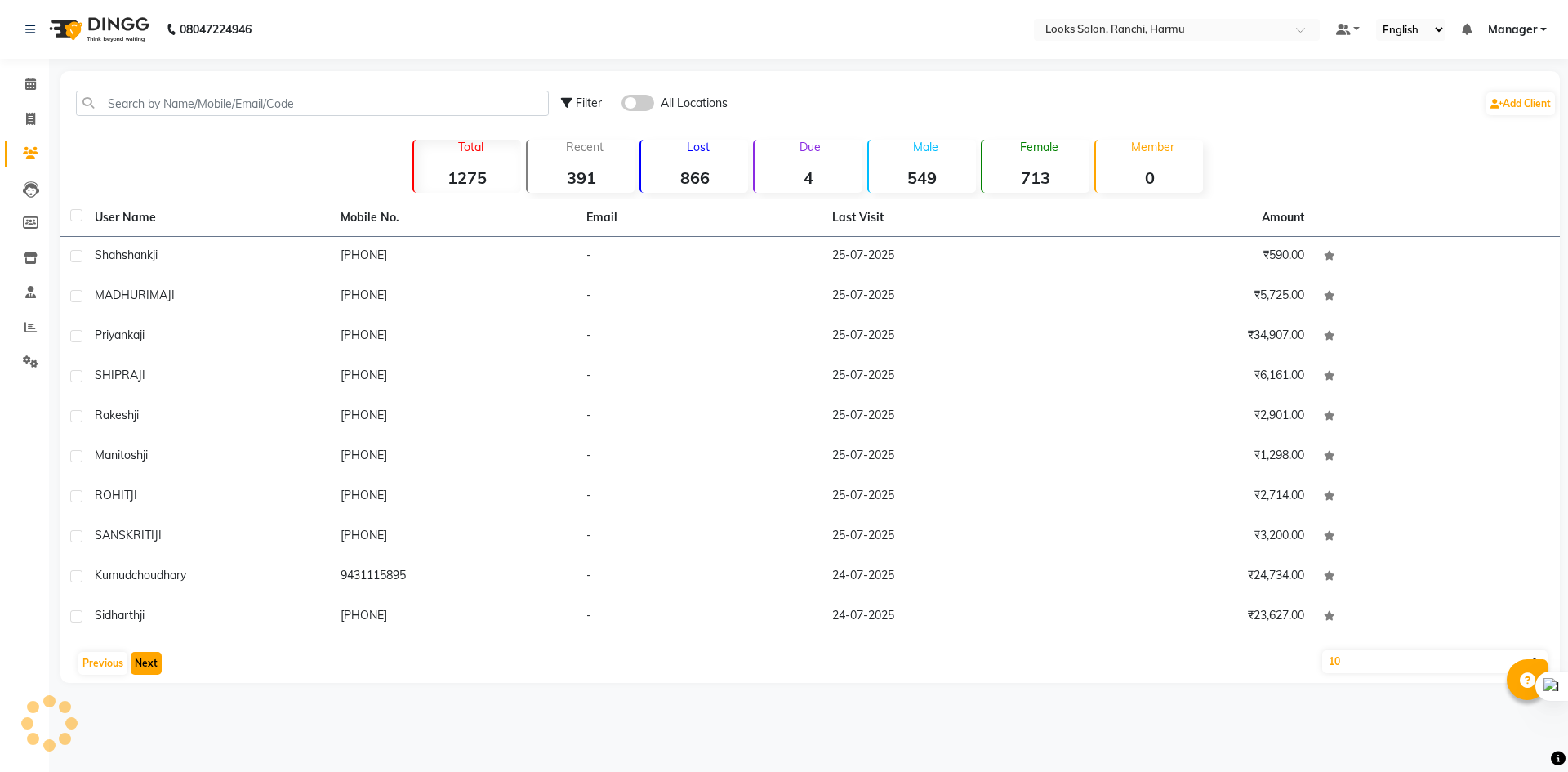 click on "Next" 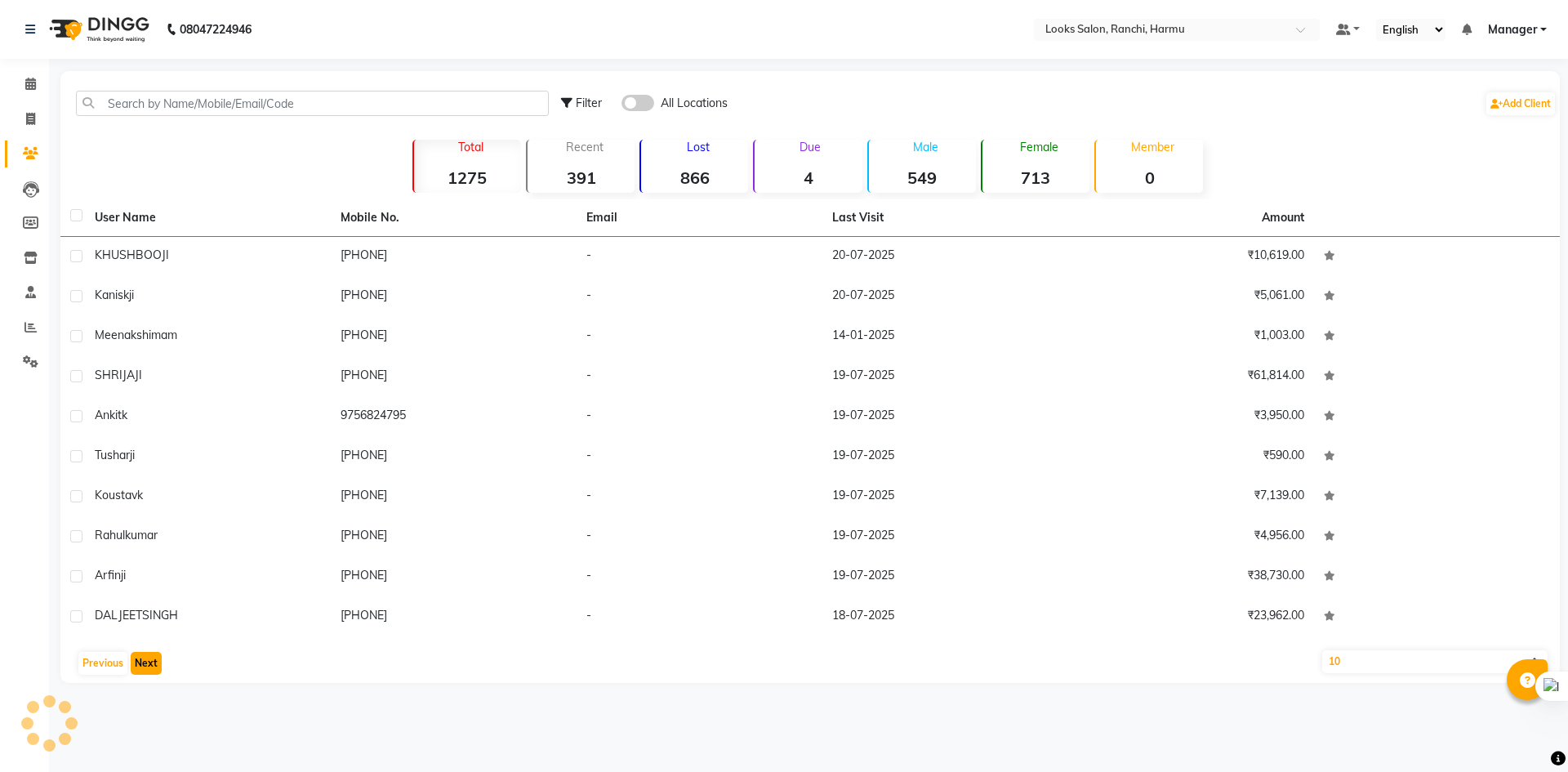 click on "Next" 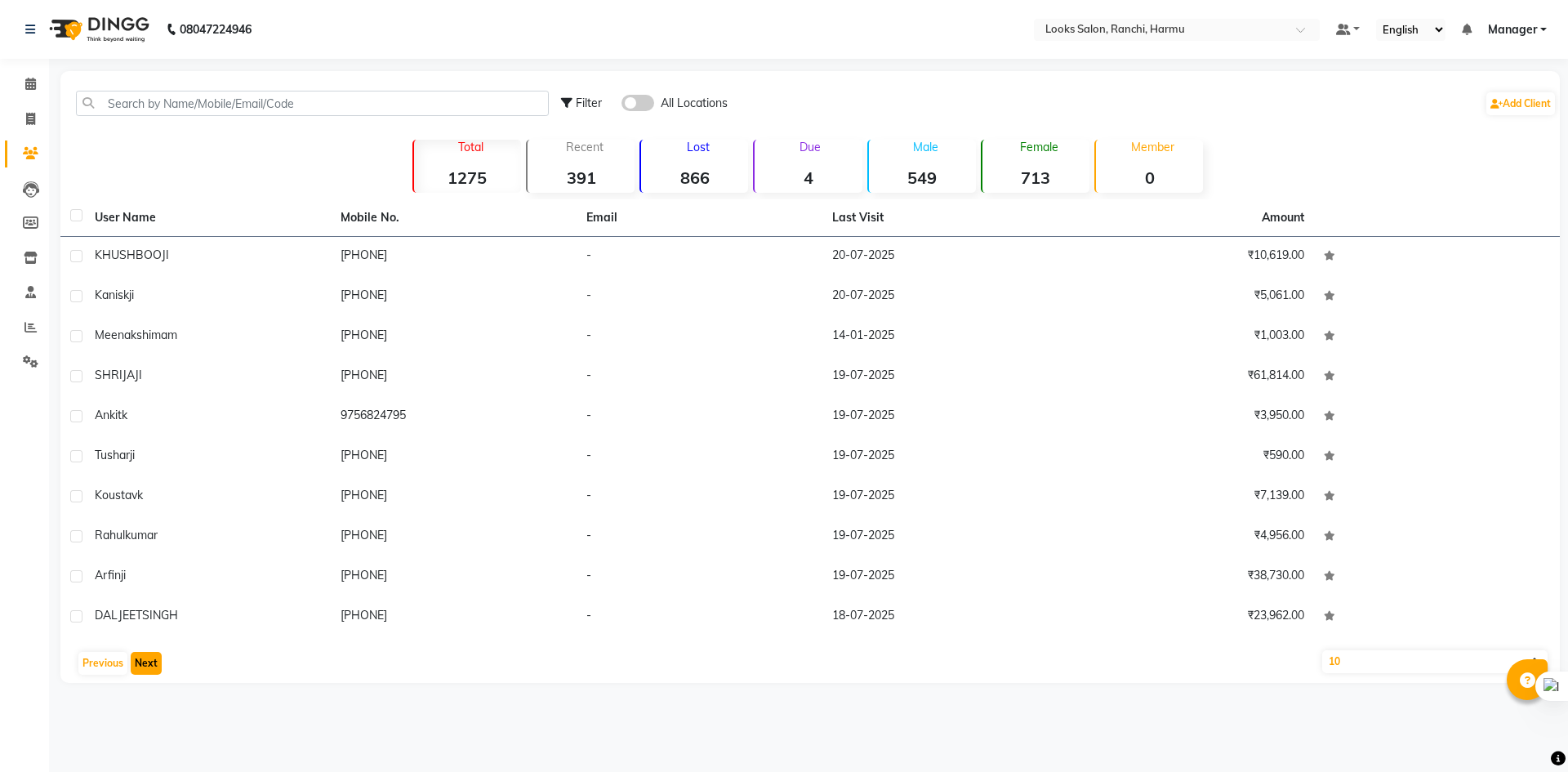 click on "Next" 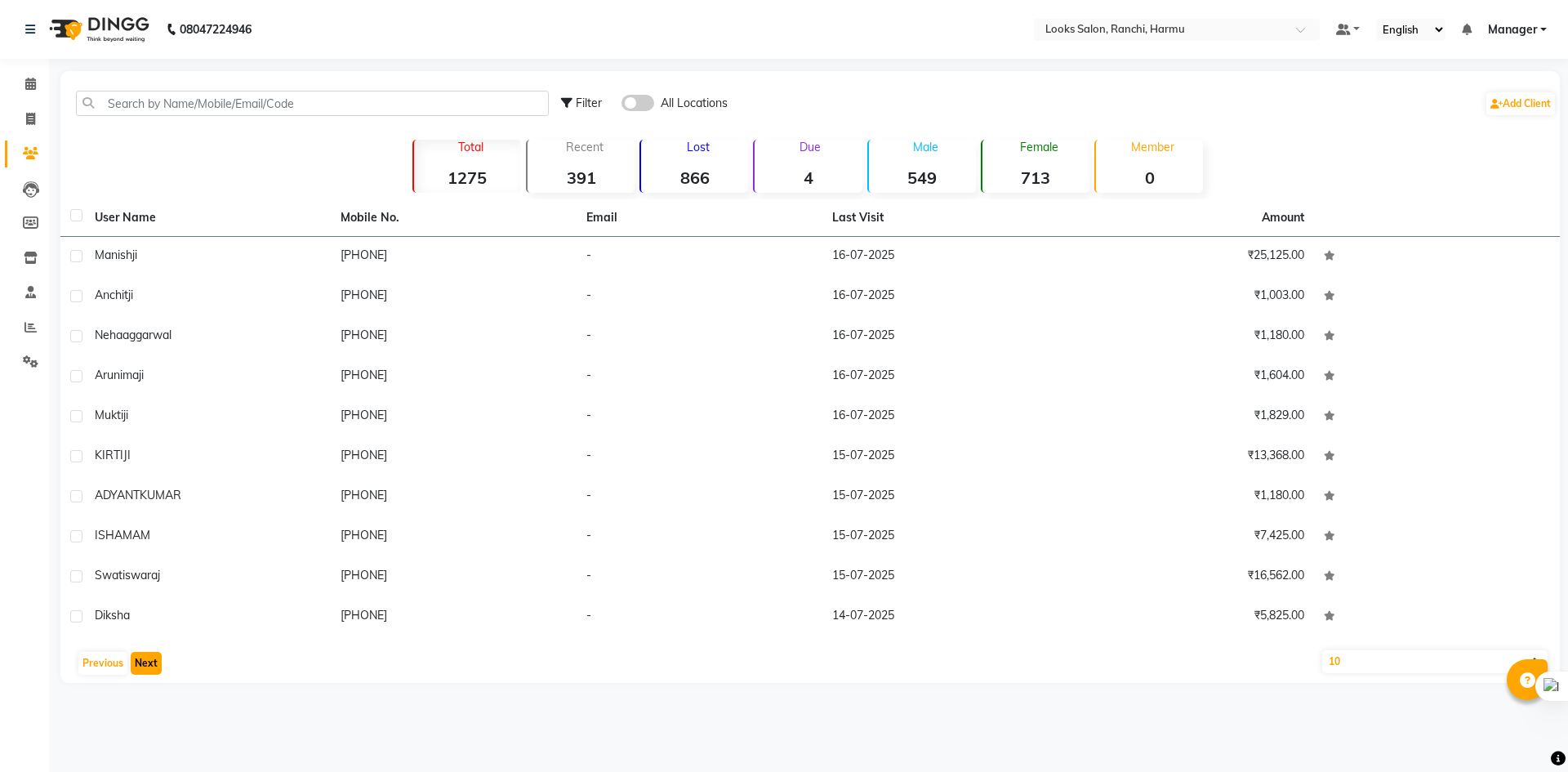 click on "Next" 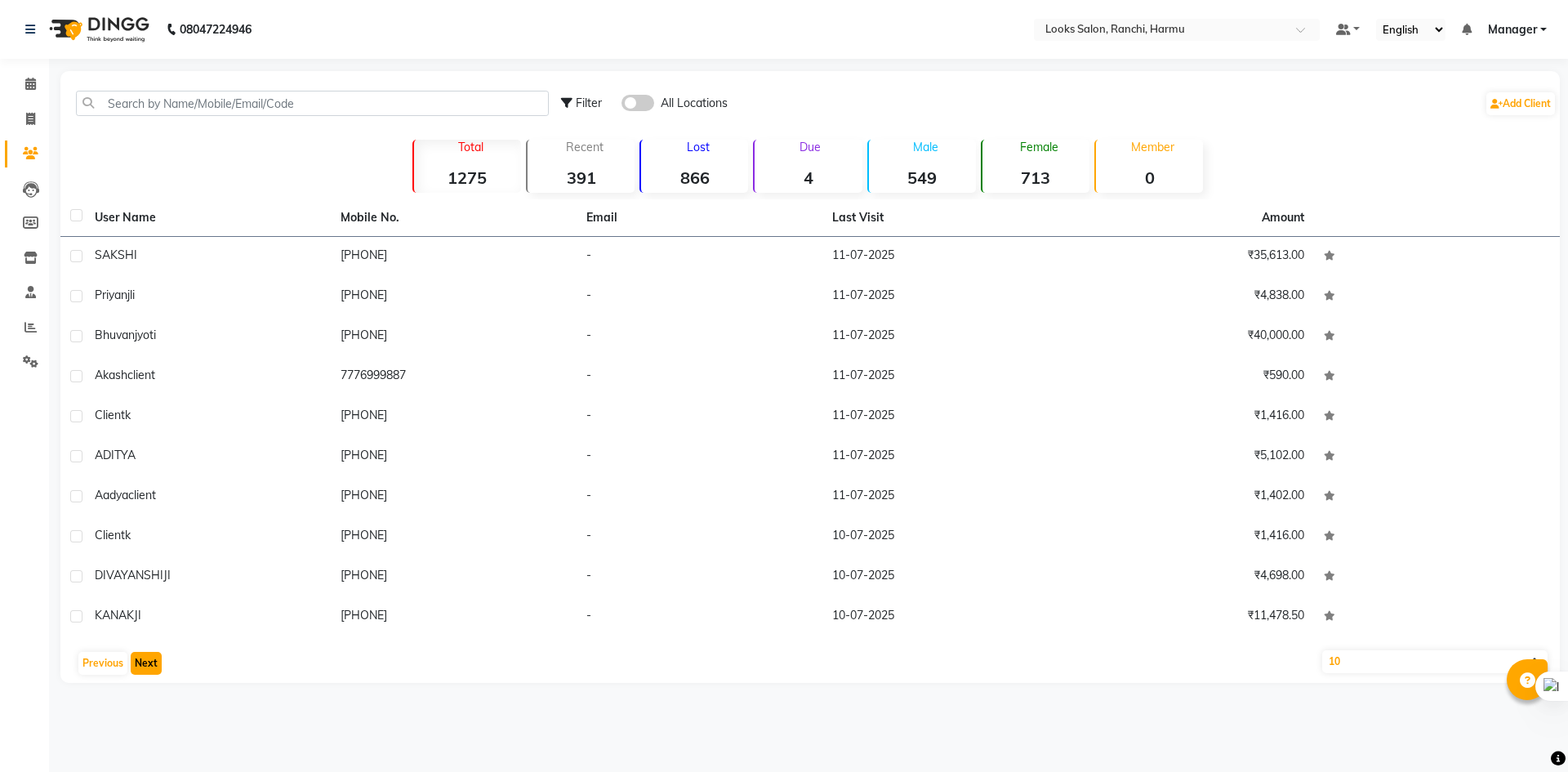click on "Next" 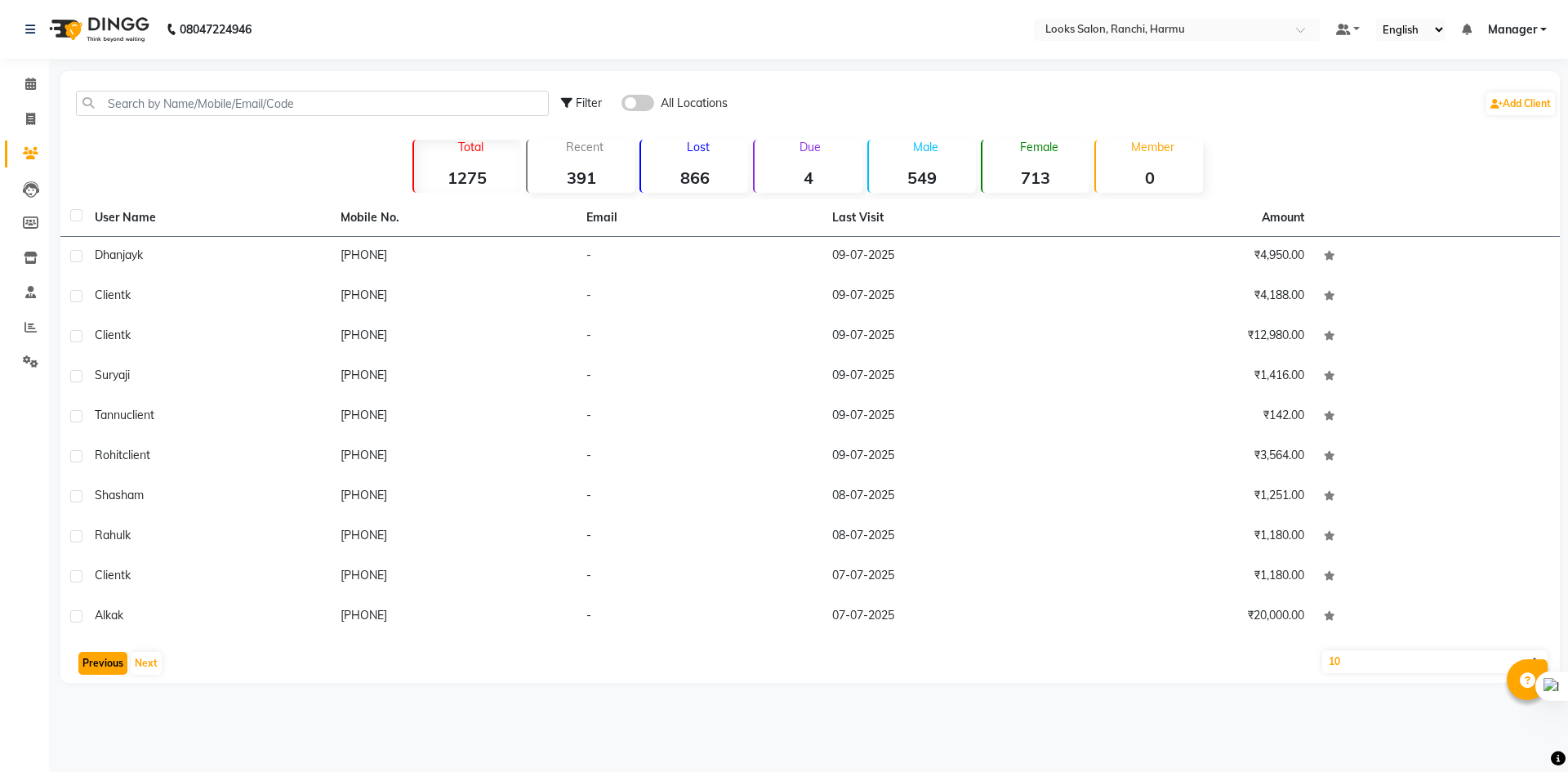 click on "Previous" 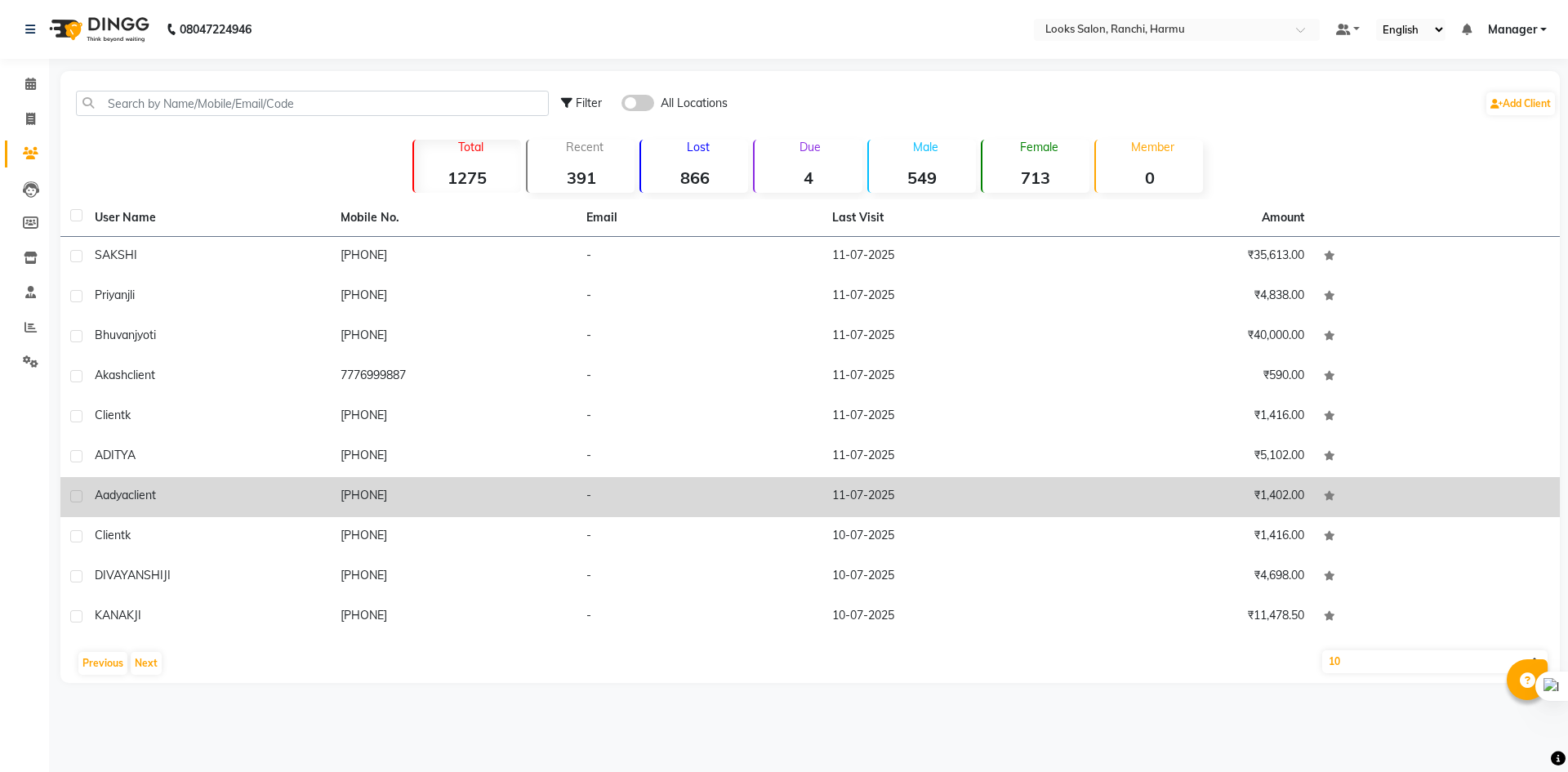 click on "11-07-2025" 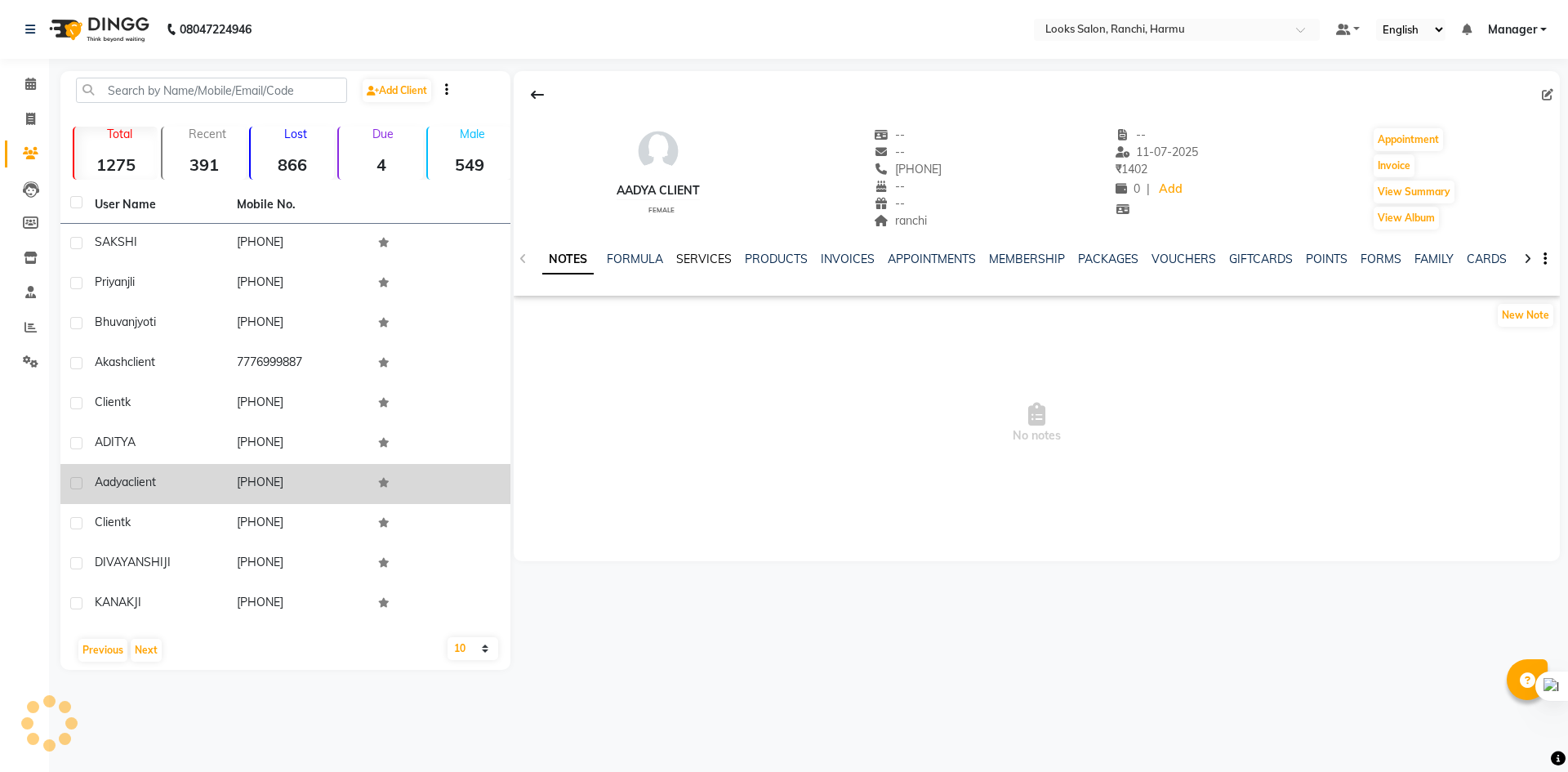 click on "SERVICES" 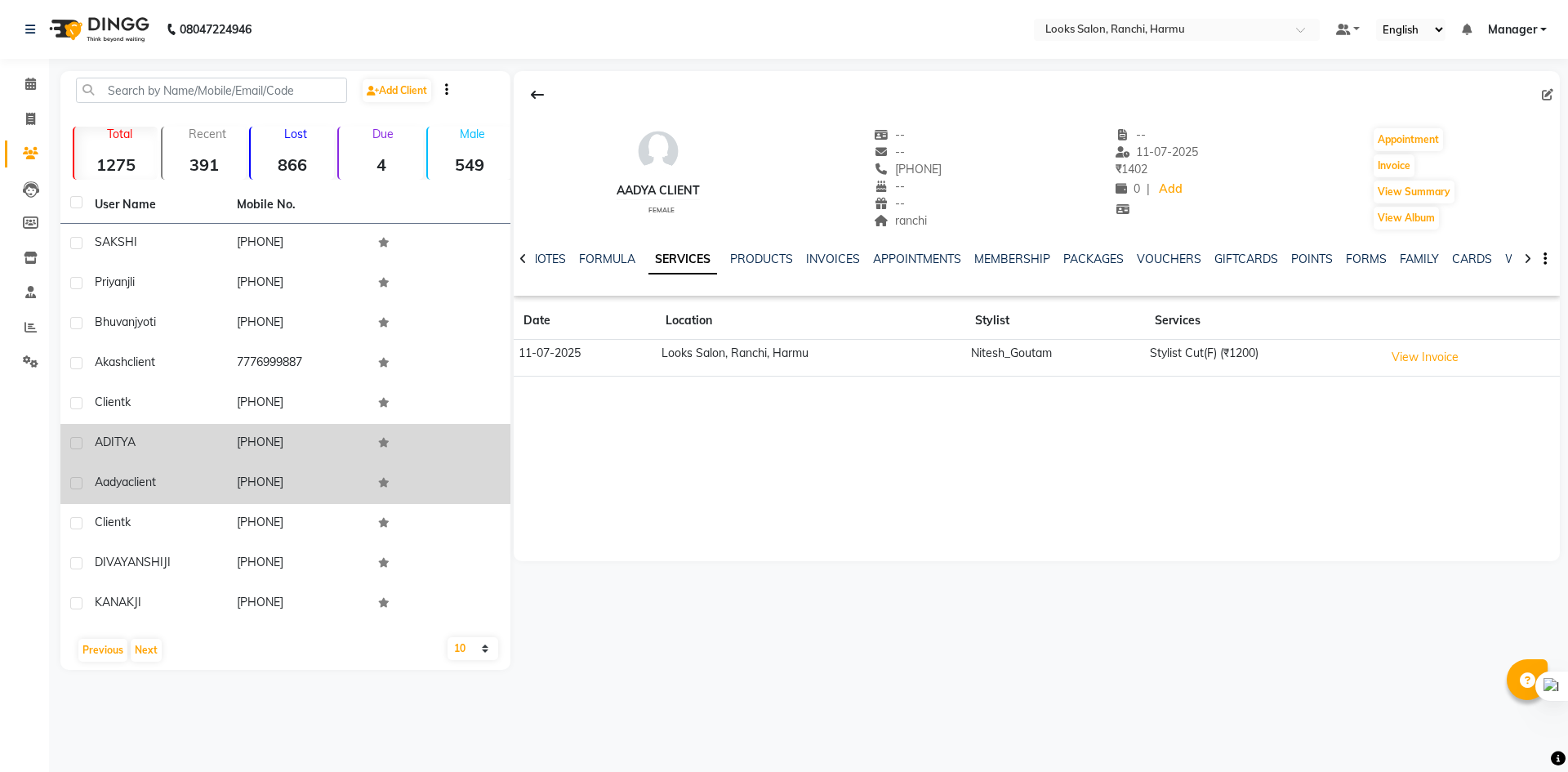click on "[PHONE]" 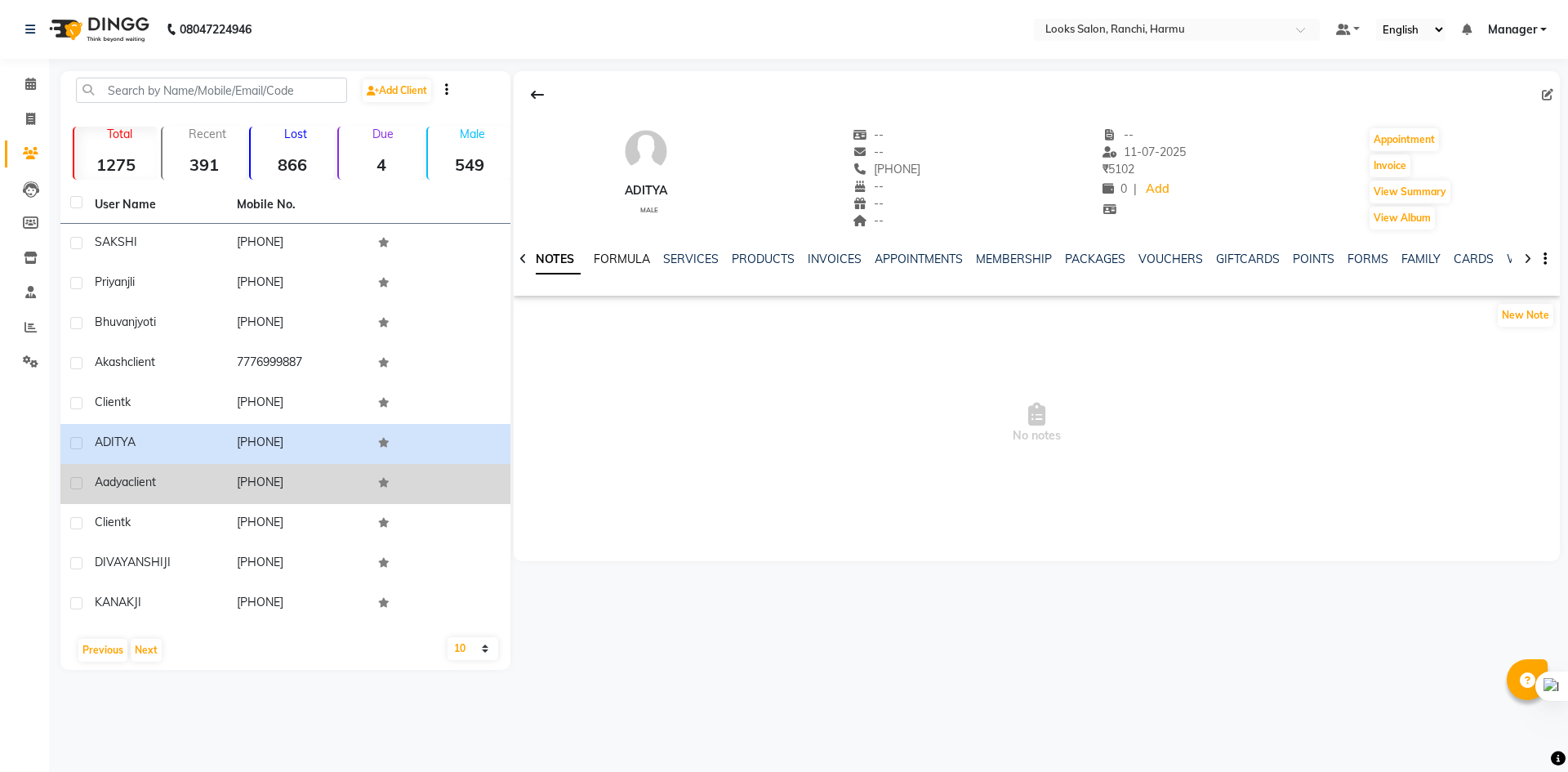 click on "FORMULA" 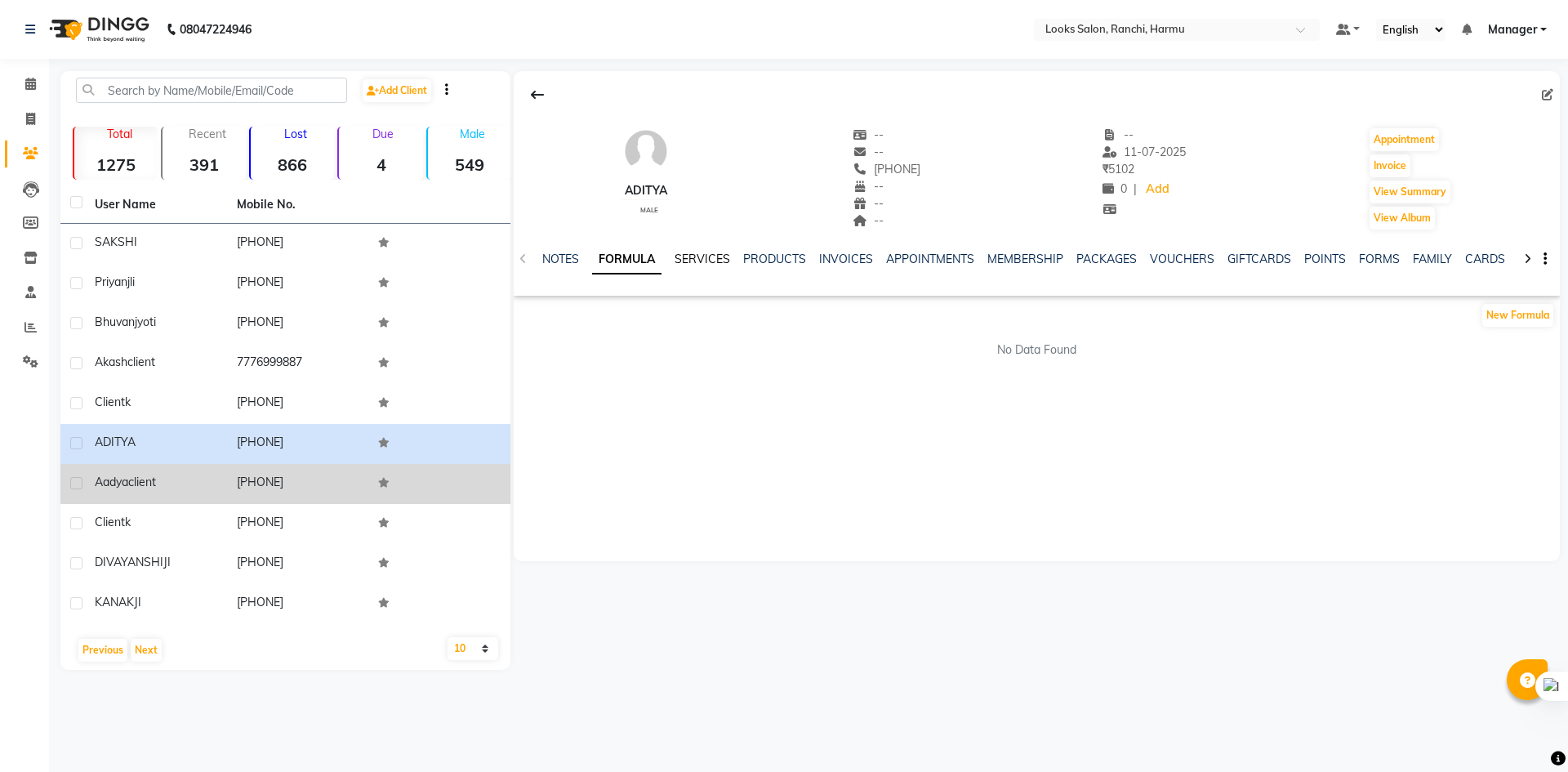 click on "SERVICES" 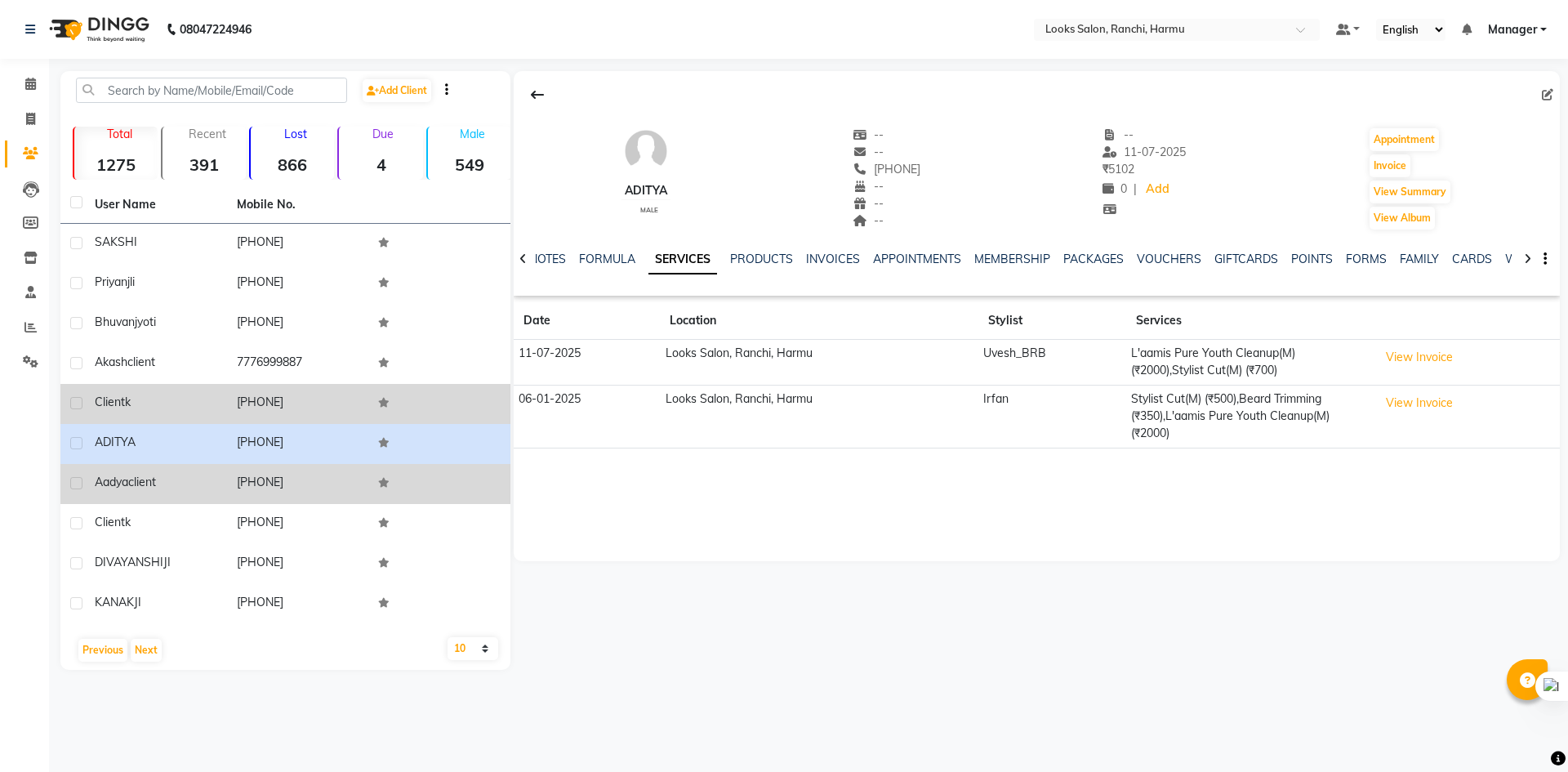 click on "client  k" 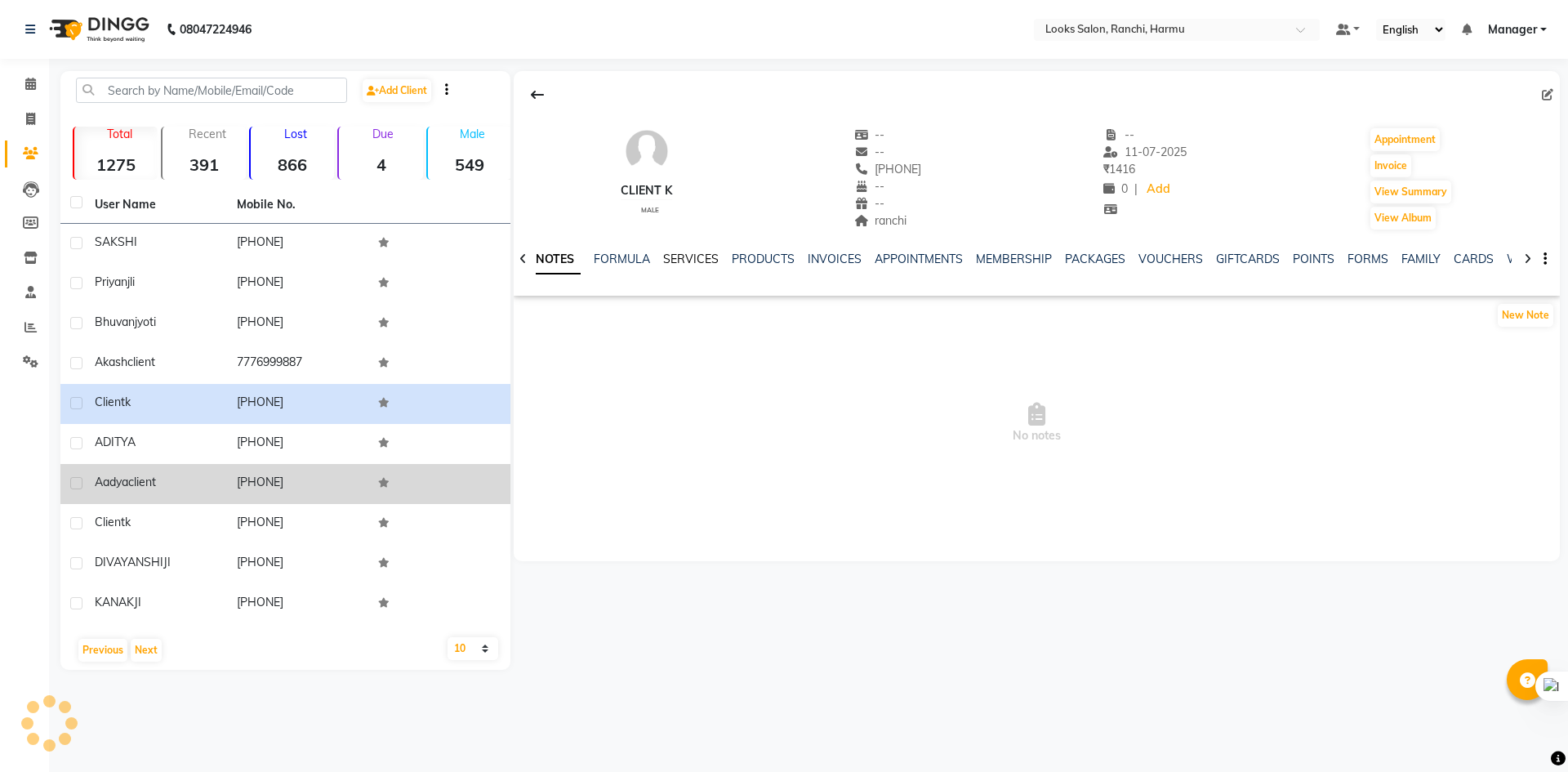 click on "SERVICES" 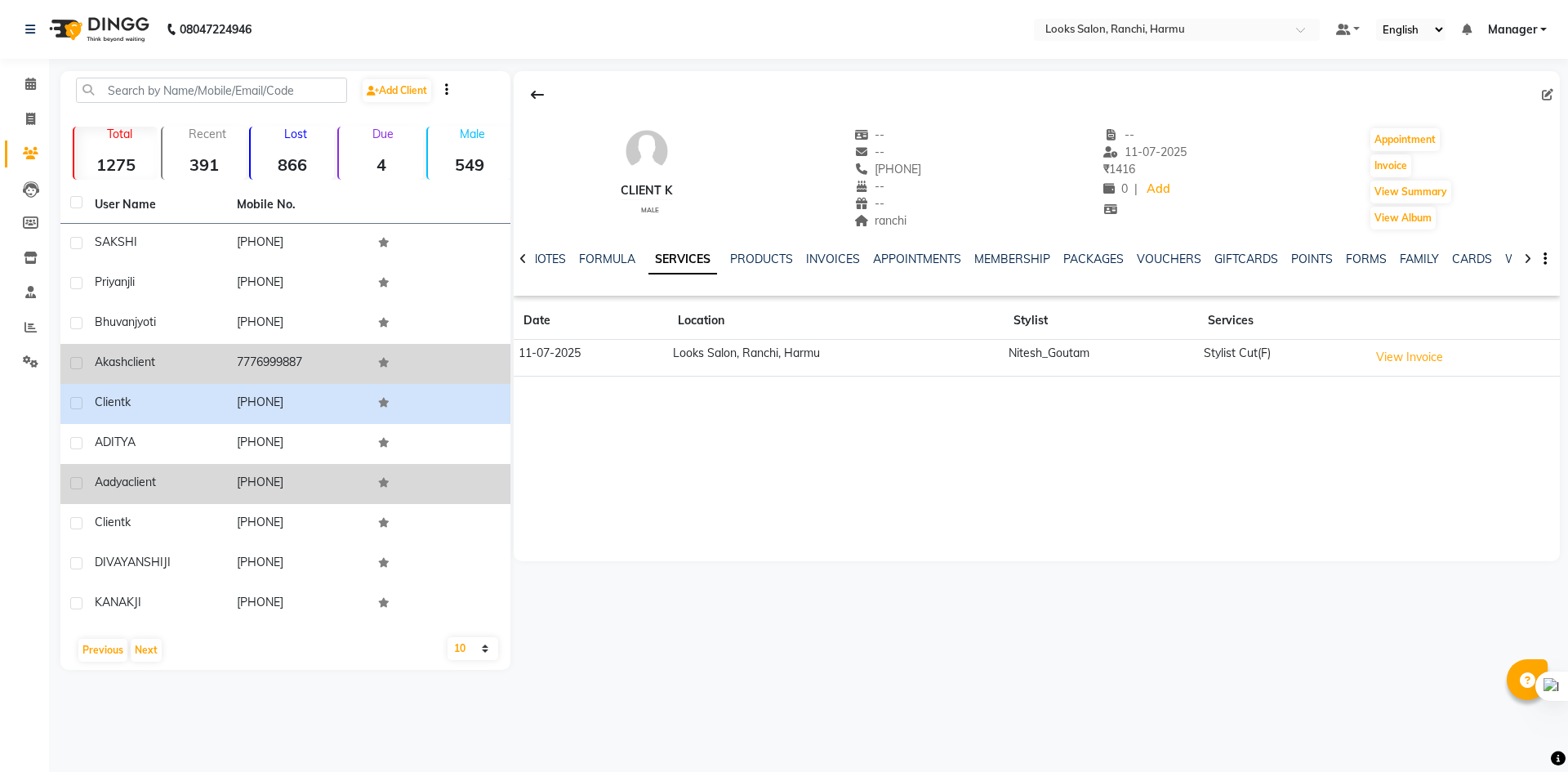 click on "7776999887" 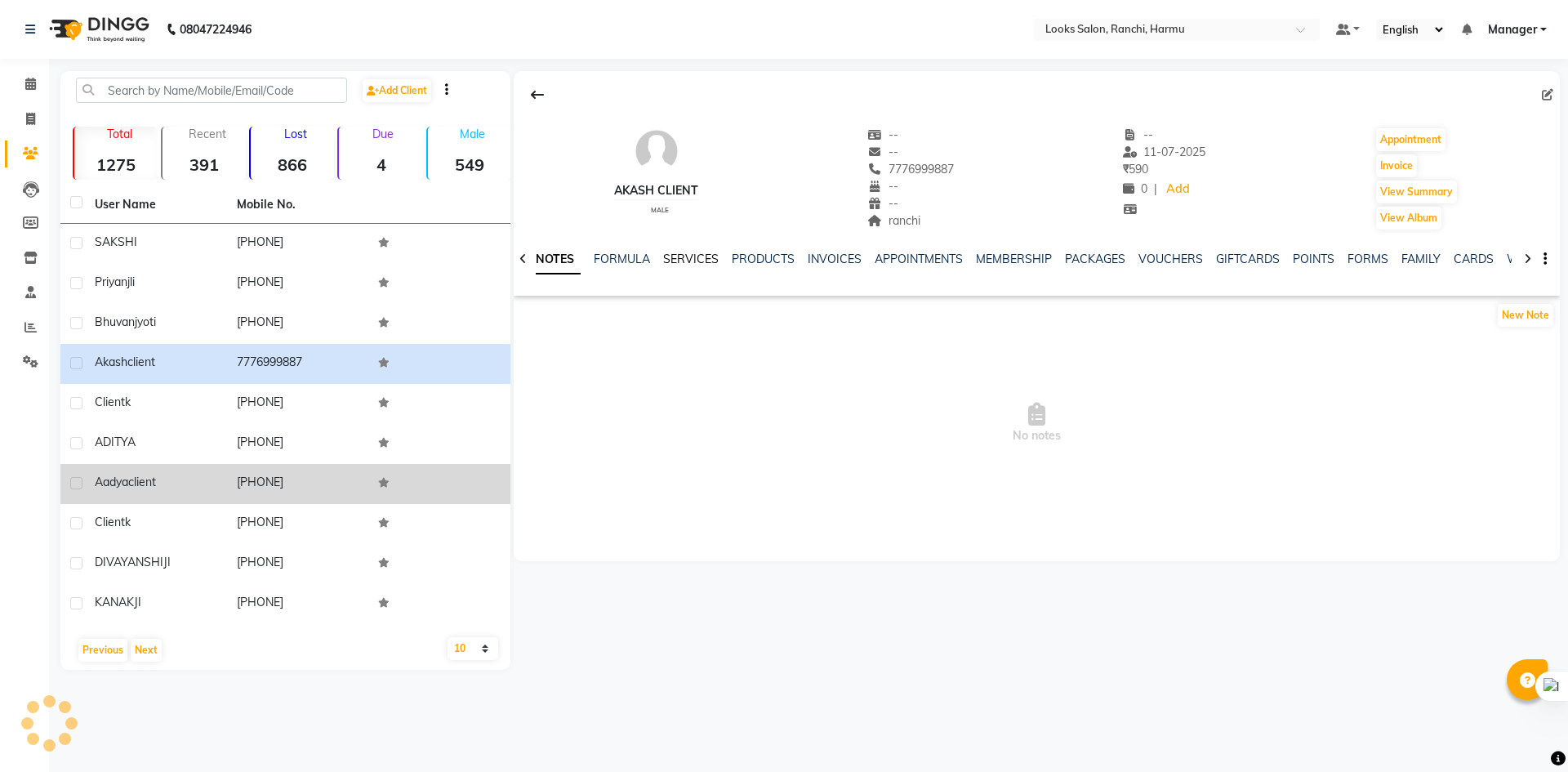 click on "SERVICES" 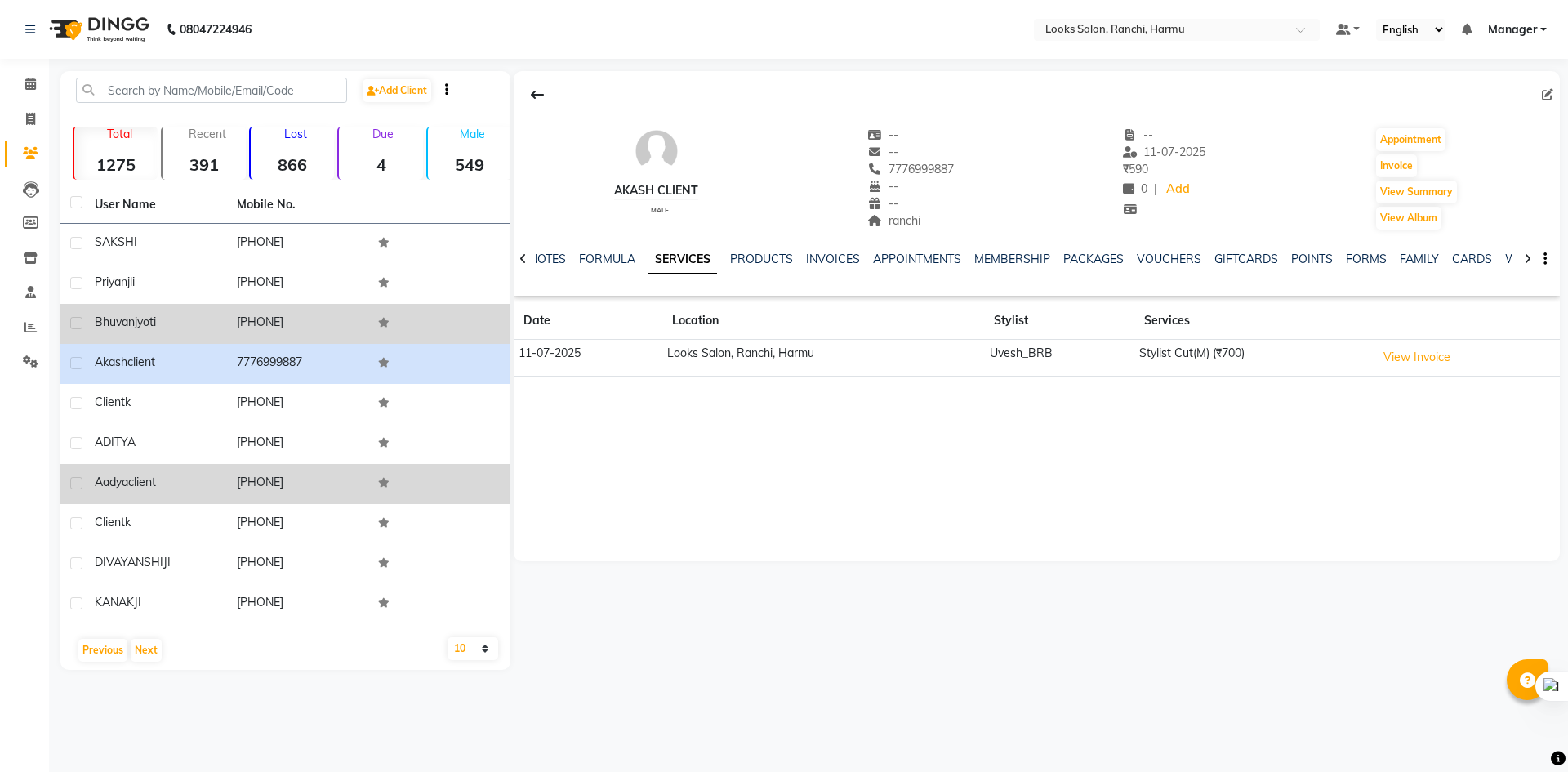 drag, startPoint x: 140, startPoint y: 326, endPoint x: 482, endPoint y: 301, distance: 342.9125 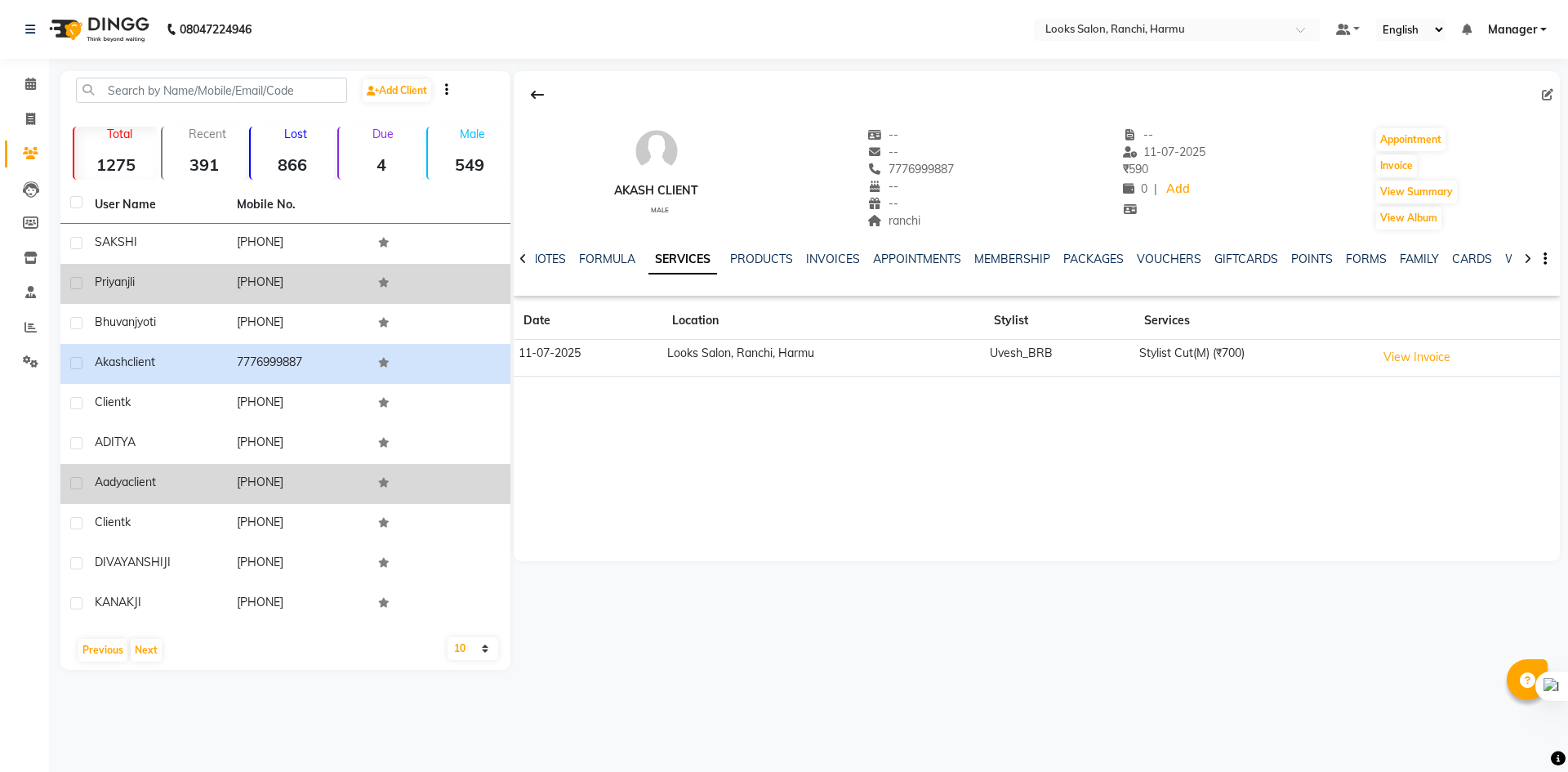 click on "jyoti" 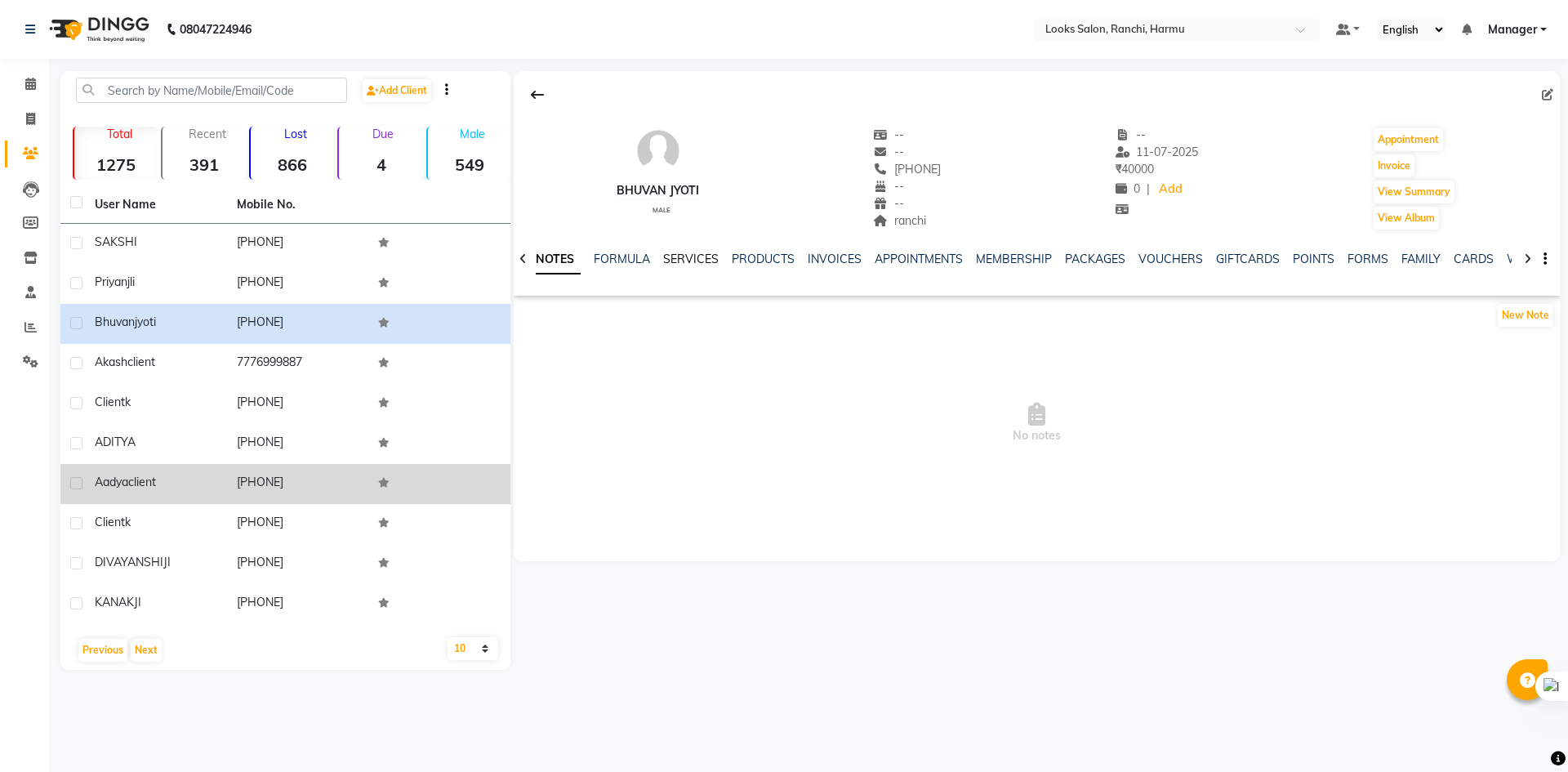 click on "SERVICES" 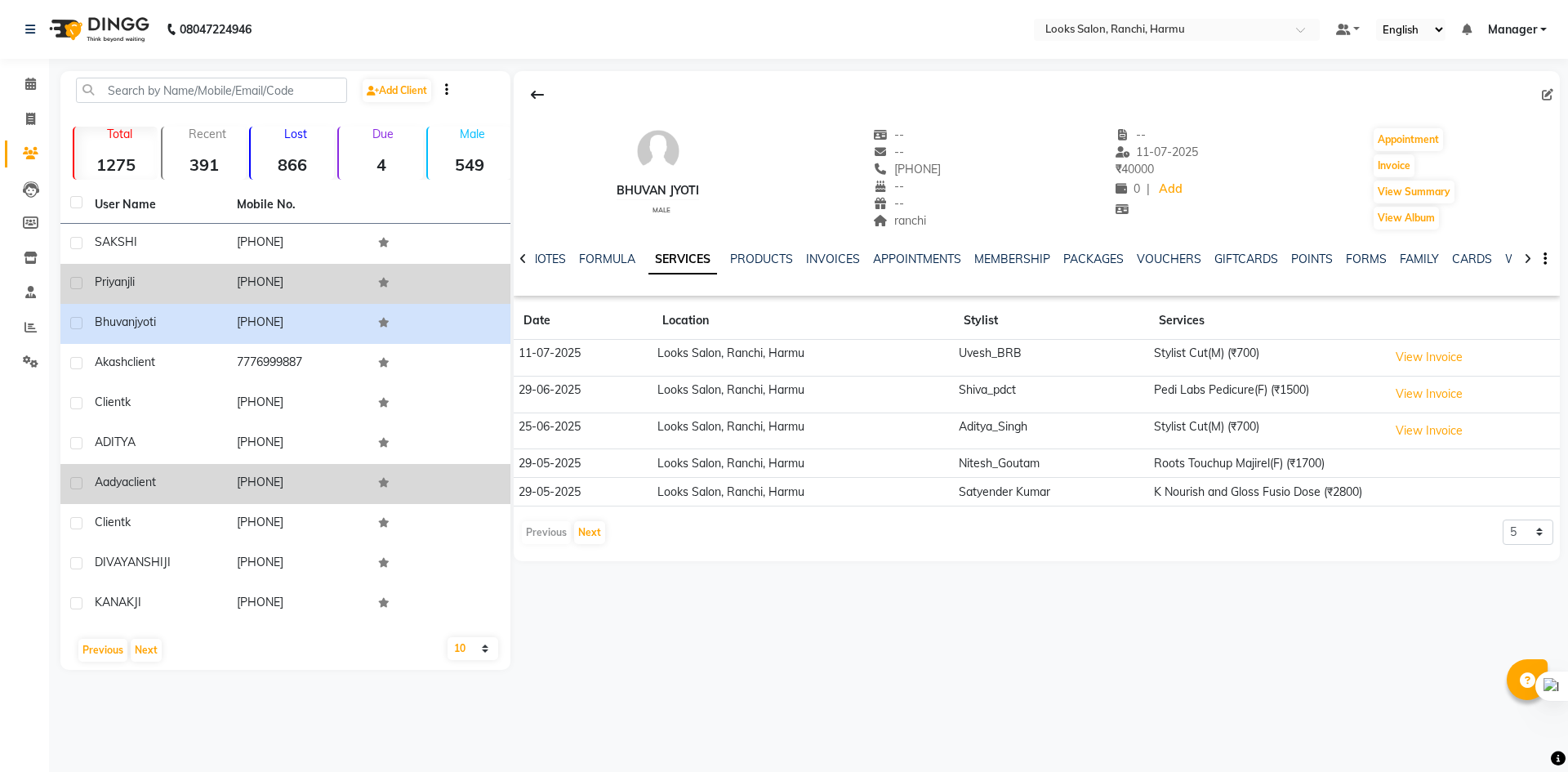 drag, startPoint x: 161, startPoint y: 278, endPoint x: 210, endPoint y: 270, distance: 49.648766 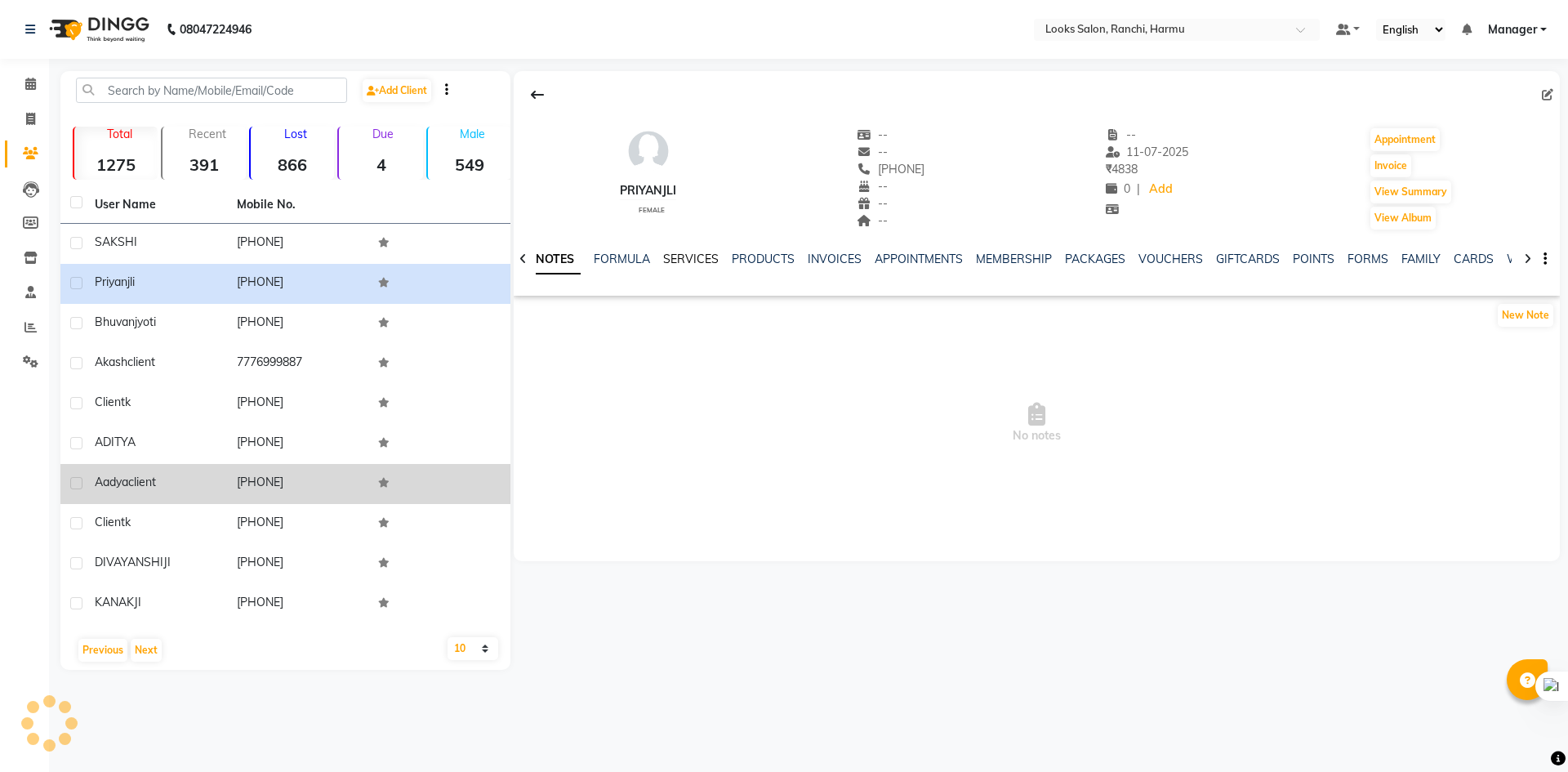 click on "SERVICES" 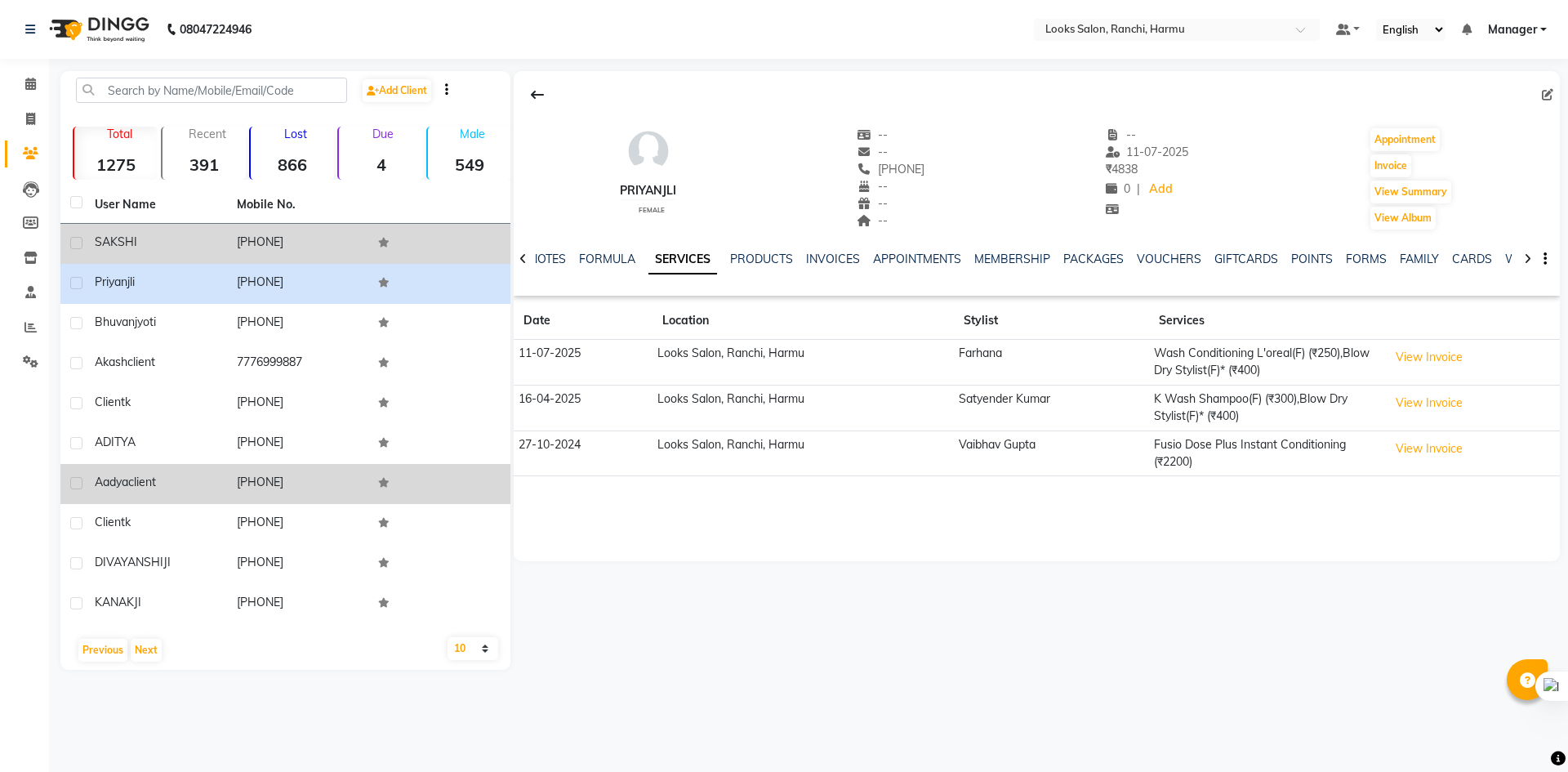 click on "SAKSHI" 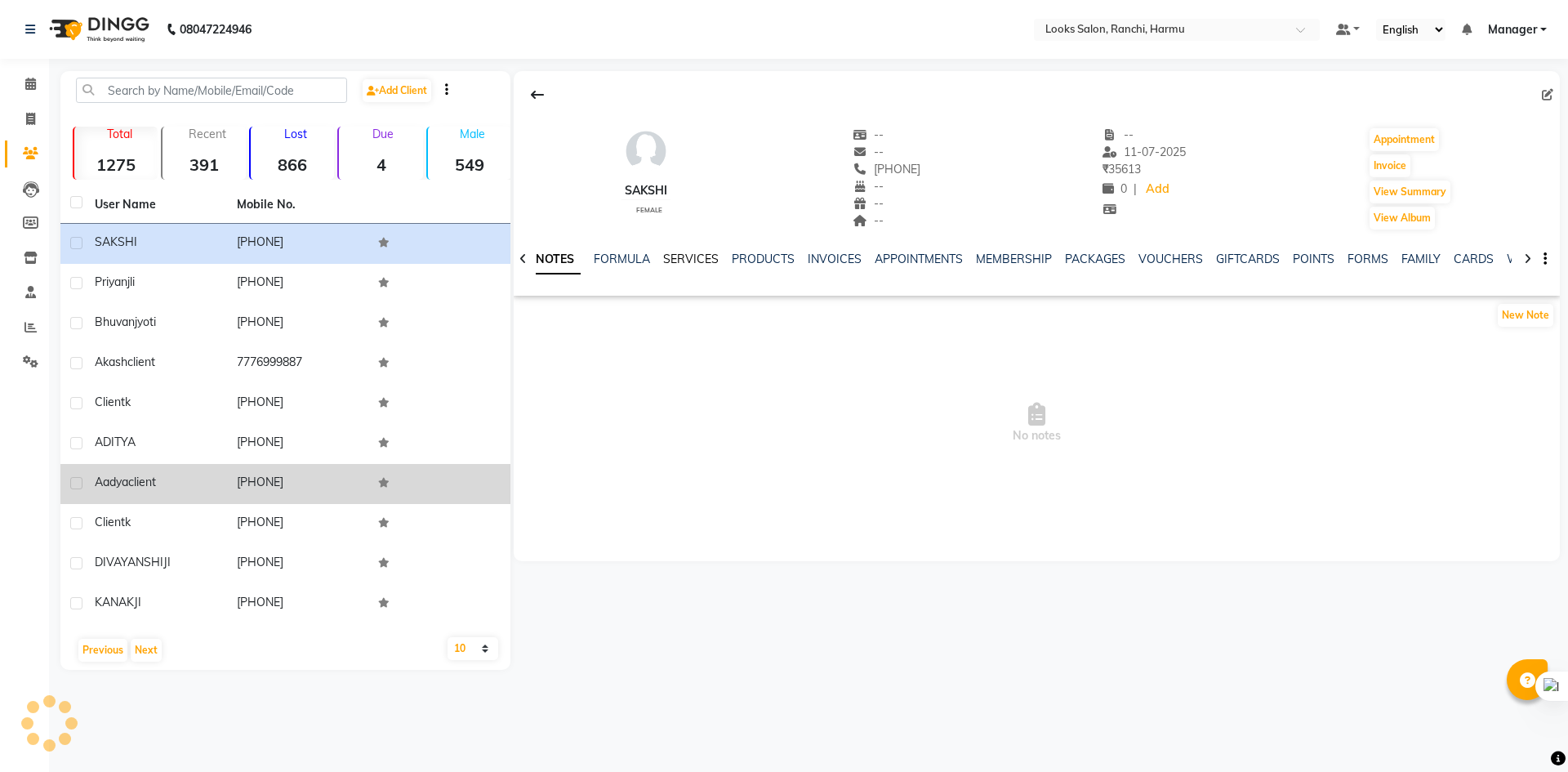 click on "SERVICES" 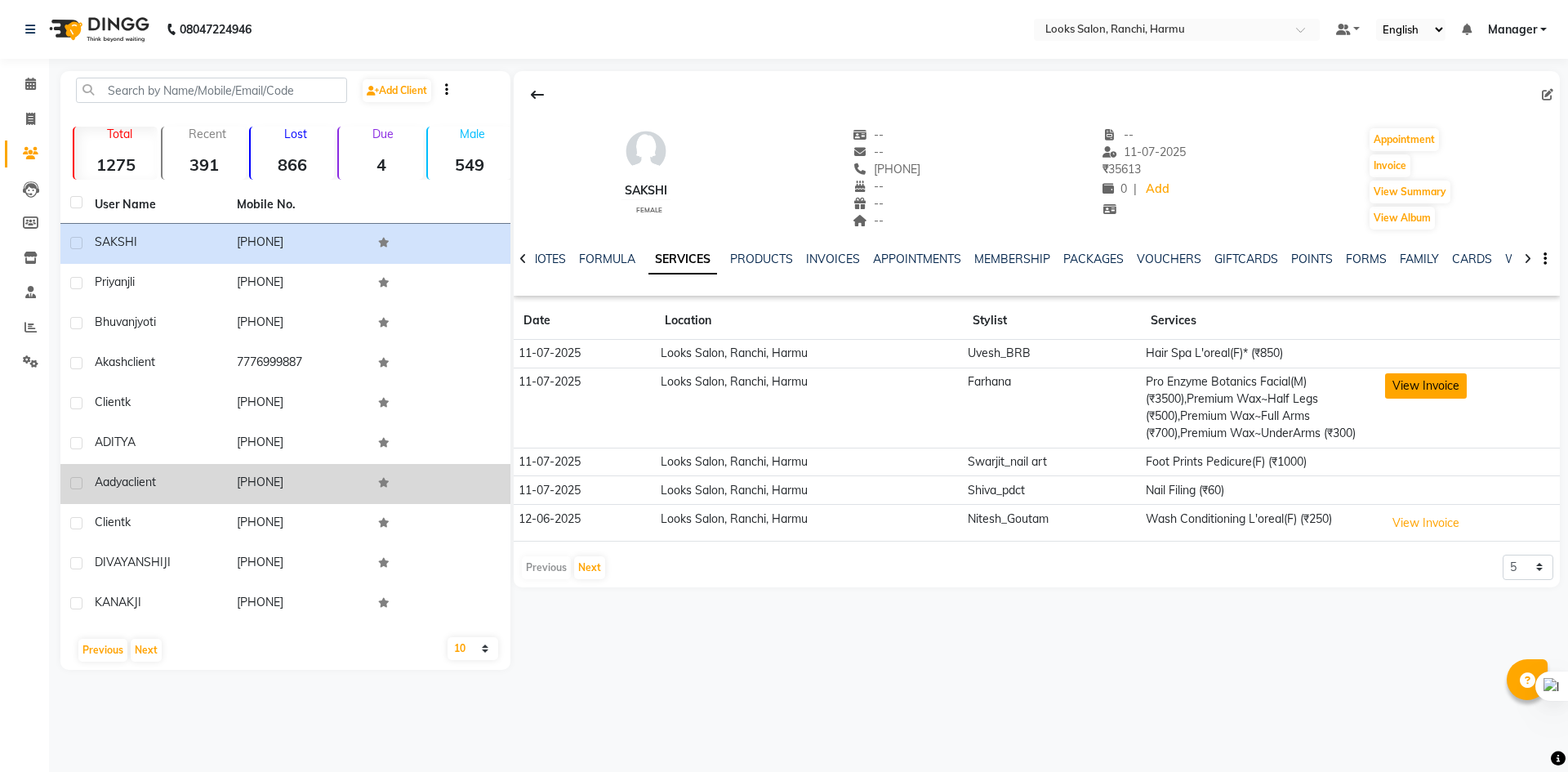 click on "View Invoice" 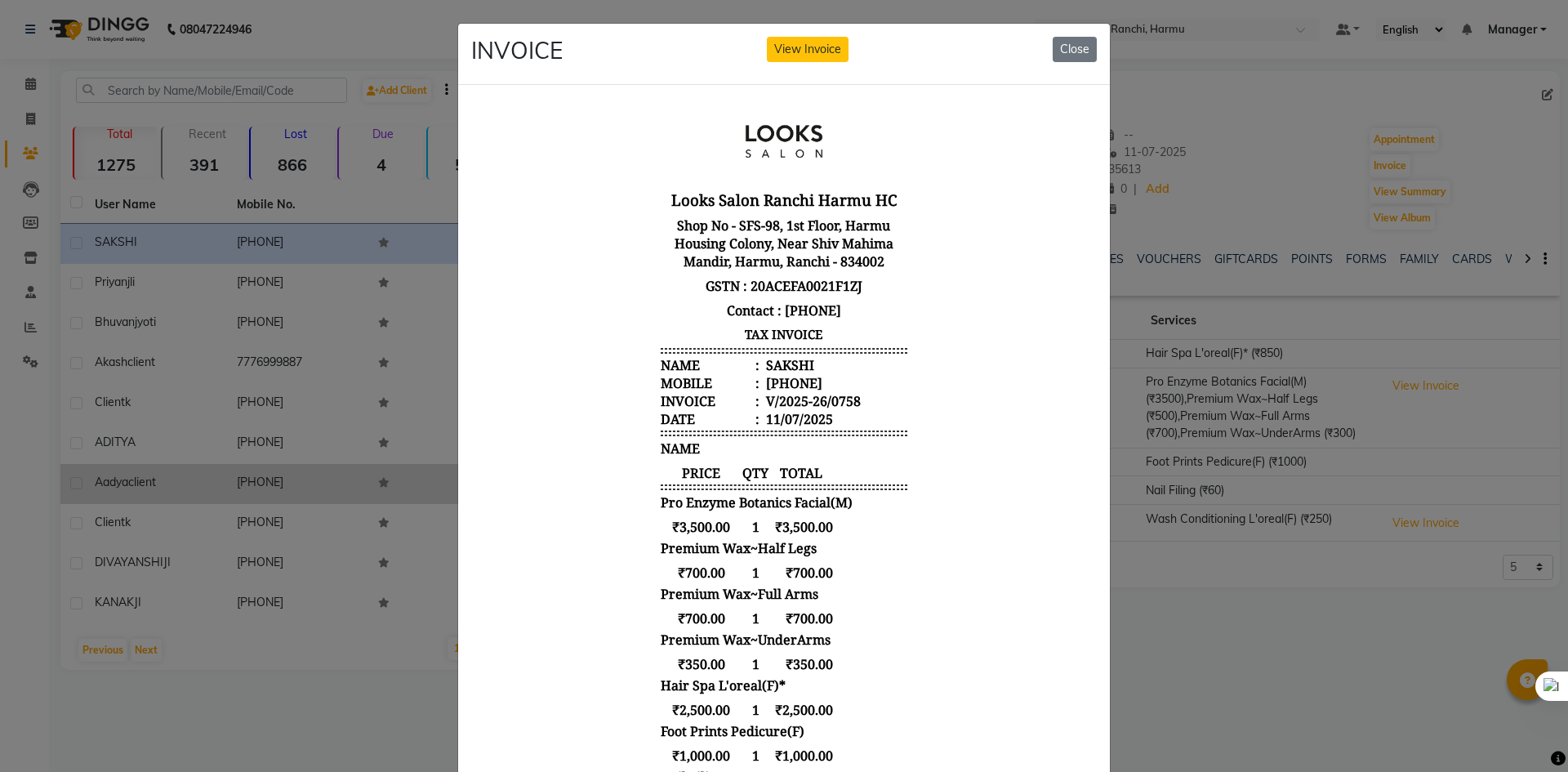 scroll, scrollTop: 13, scrollLeft: 0, axis: vertical 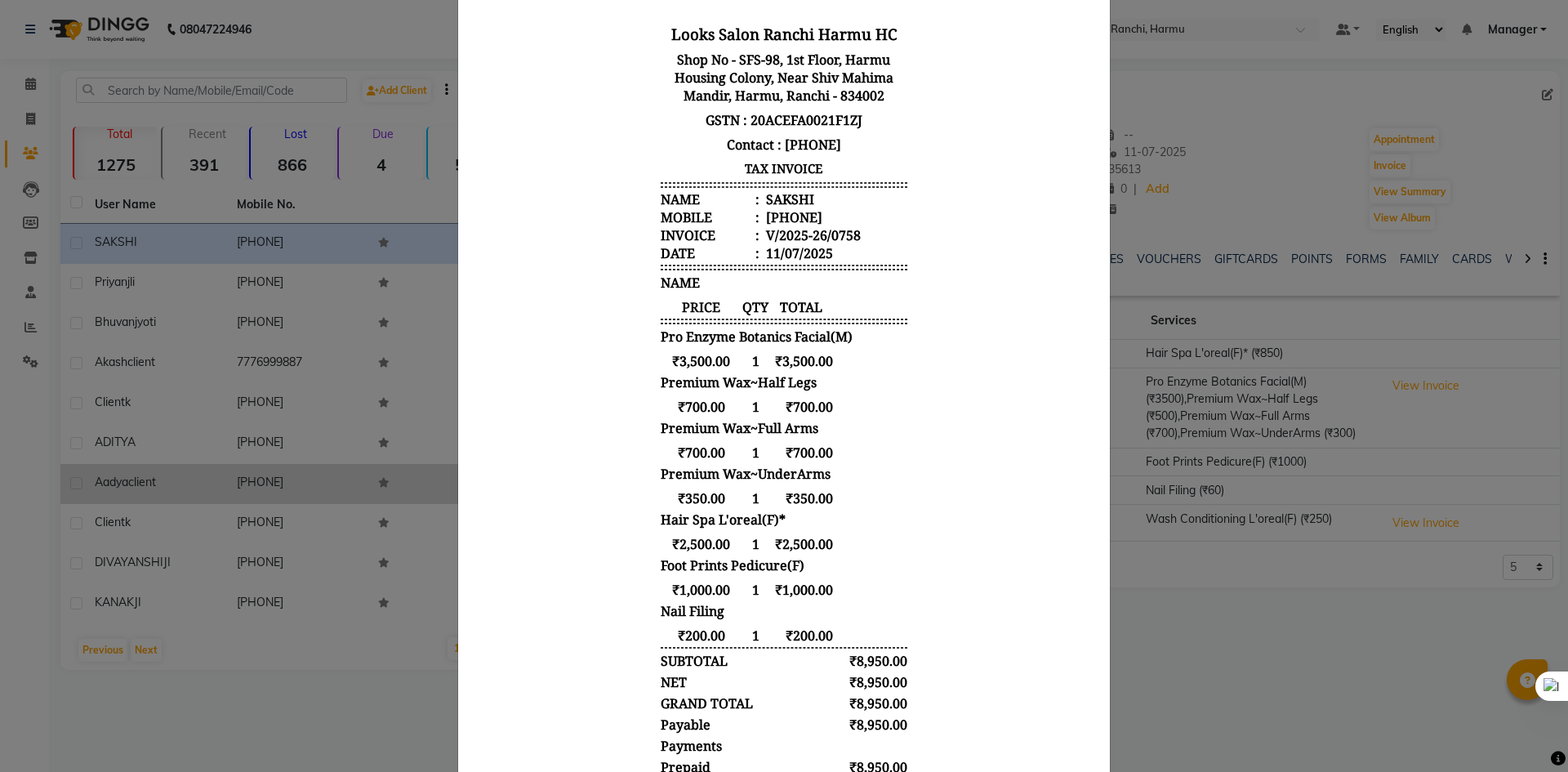 drag, startPoint x: 651, startPoint y: 519, endPoint x: 873, endPoint y: 551, distance: 224.29445 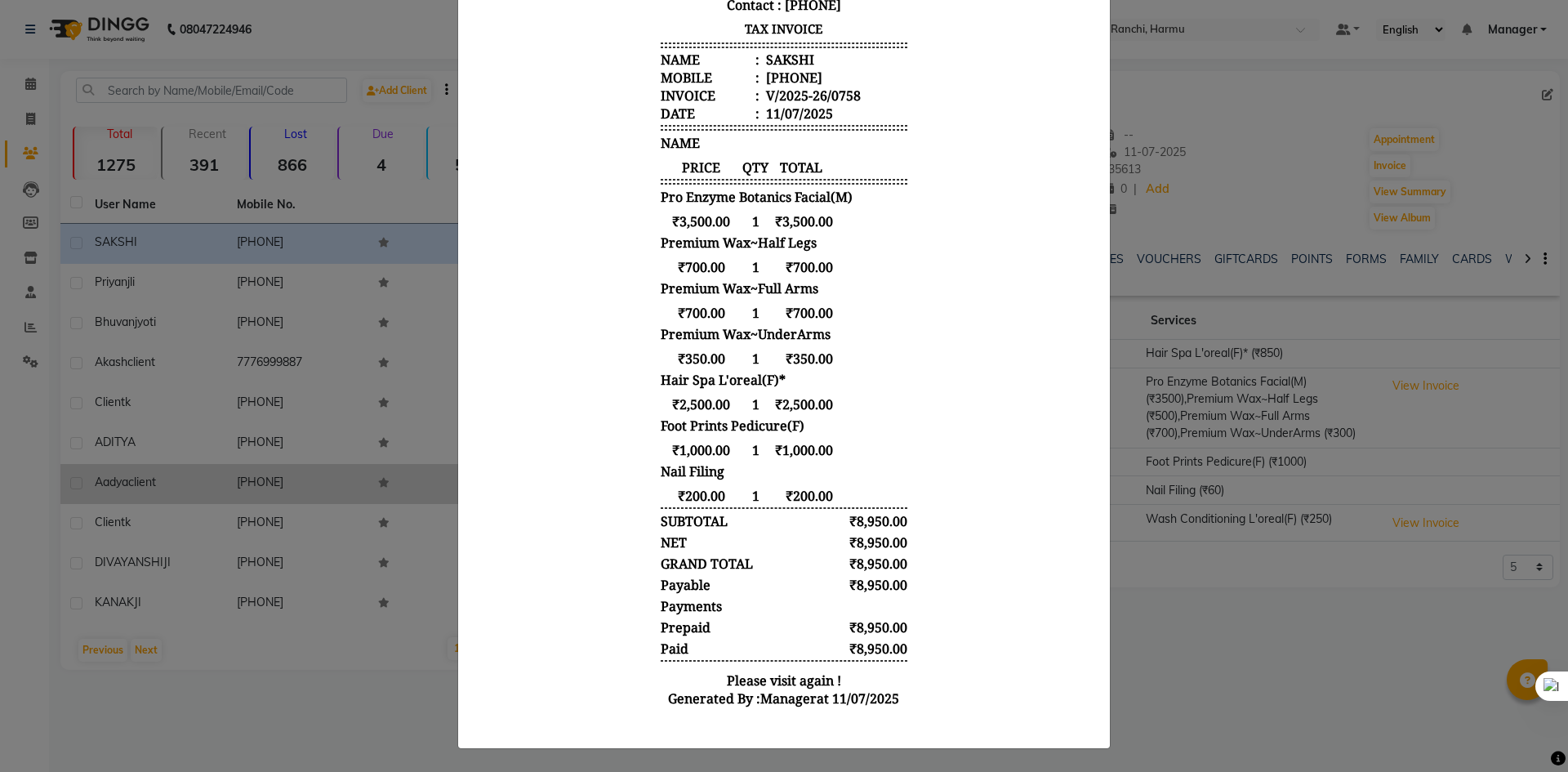 click on "INVOICE View Invoice Close" 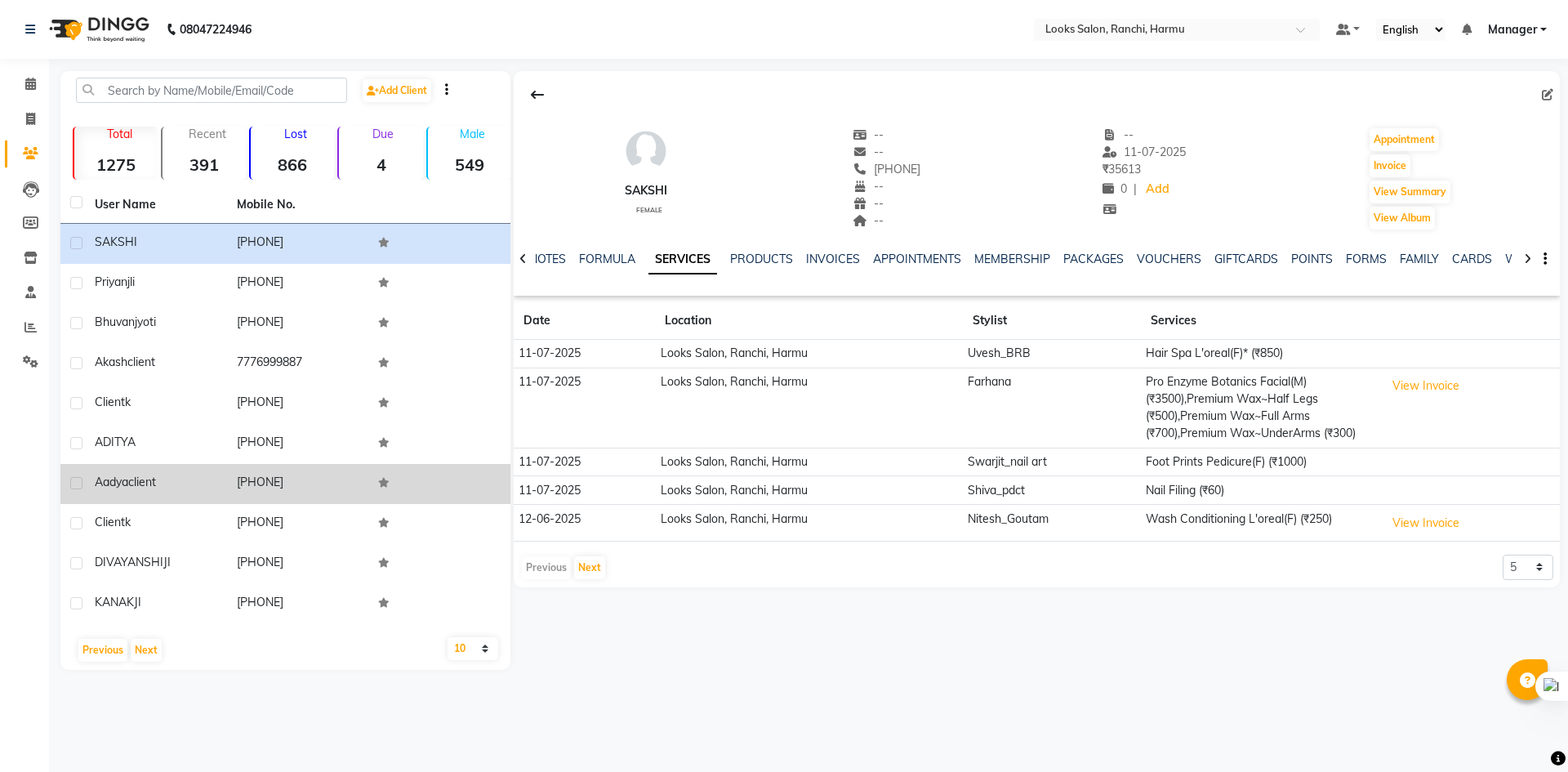 type 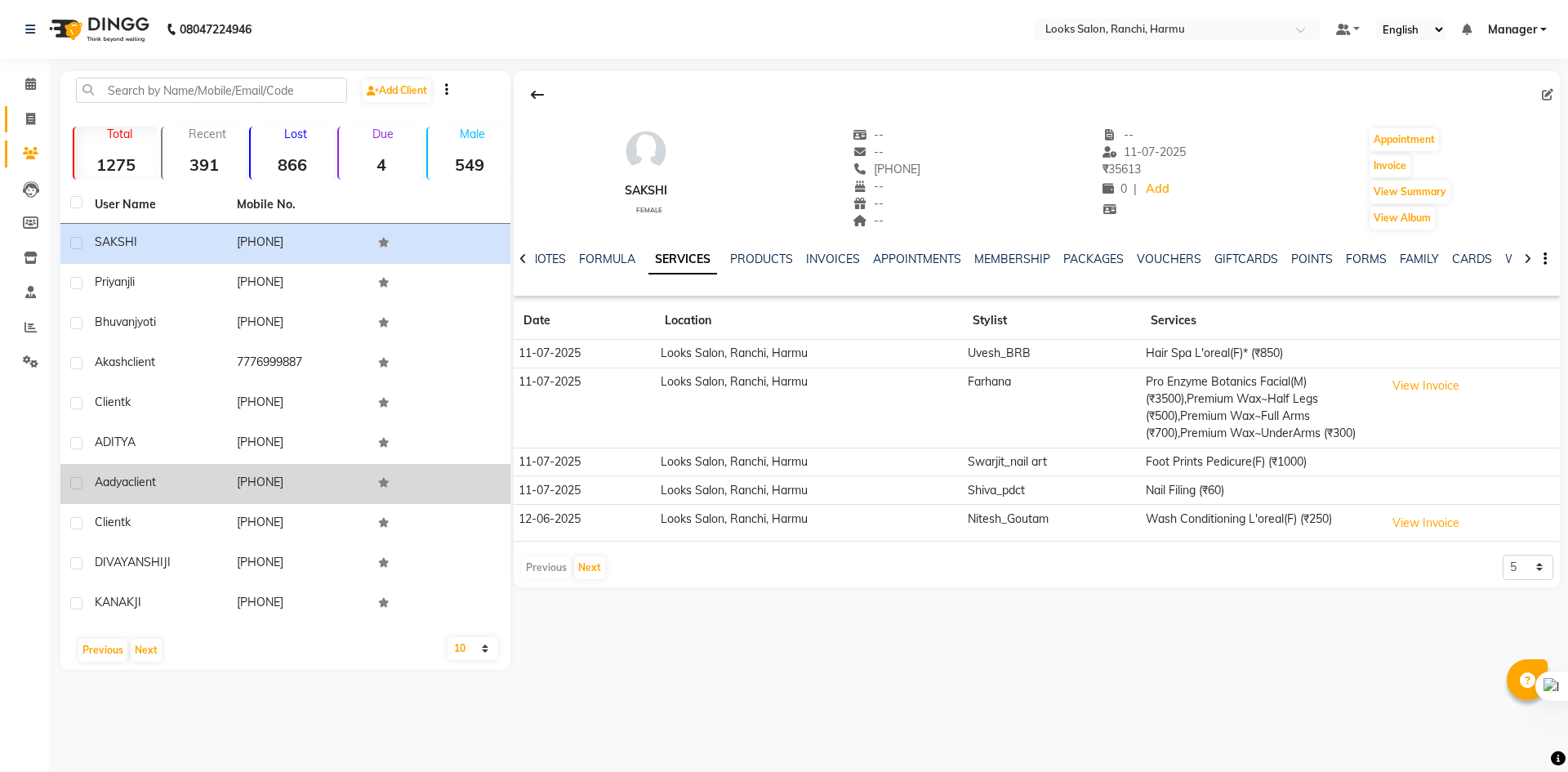 click on "Invoice" 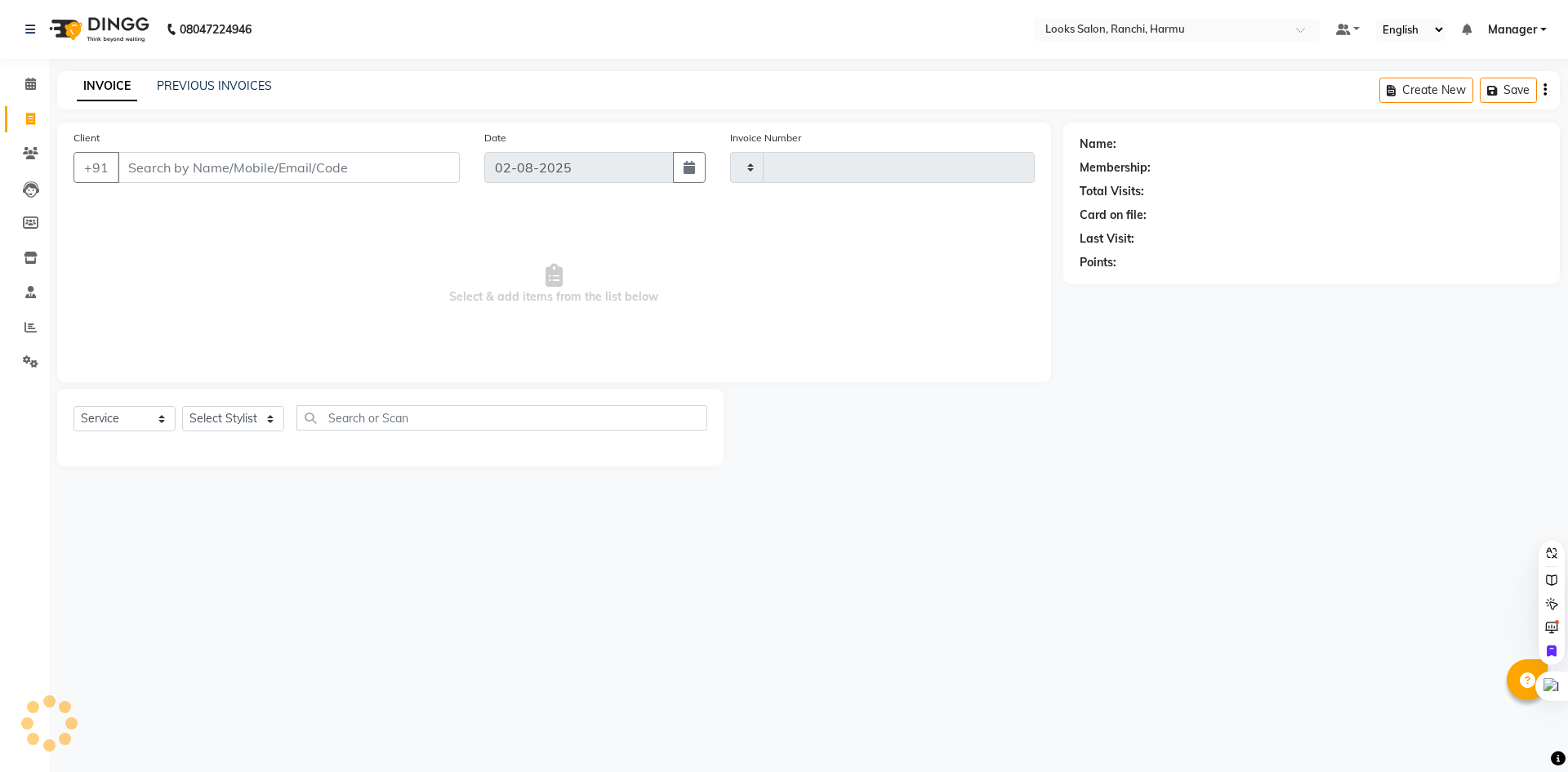 type on "0907" 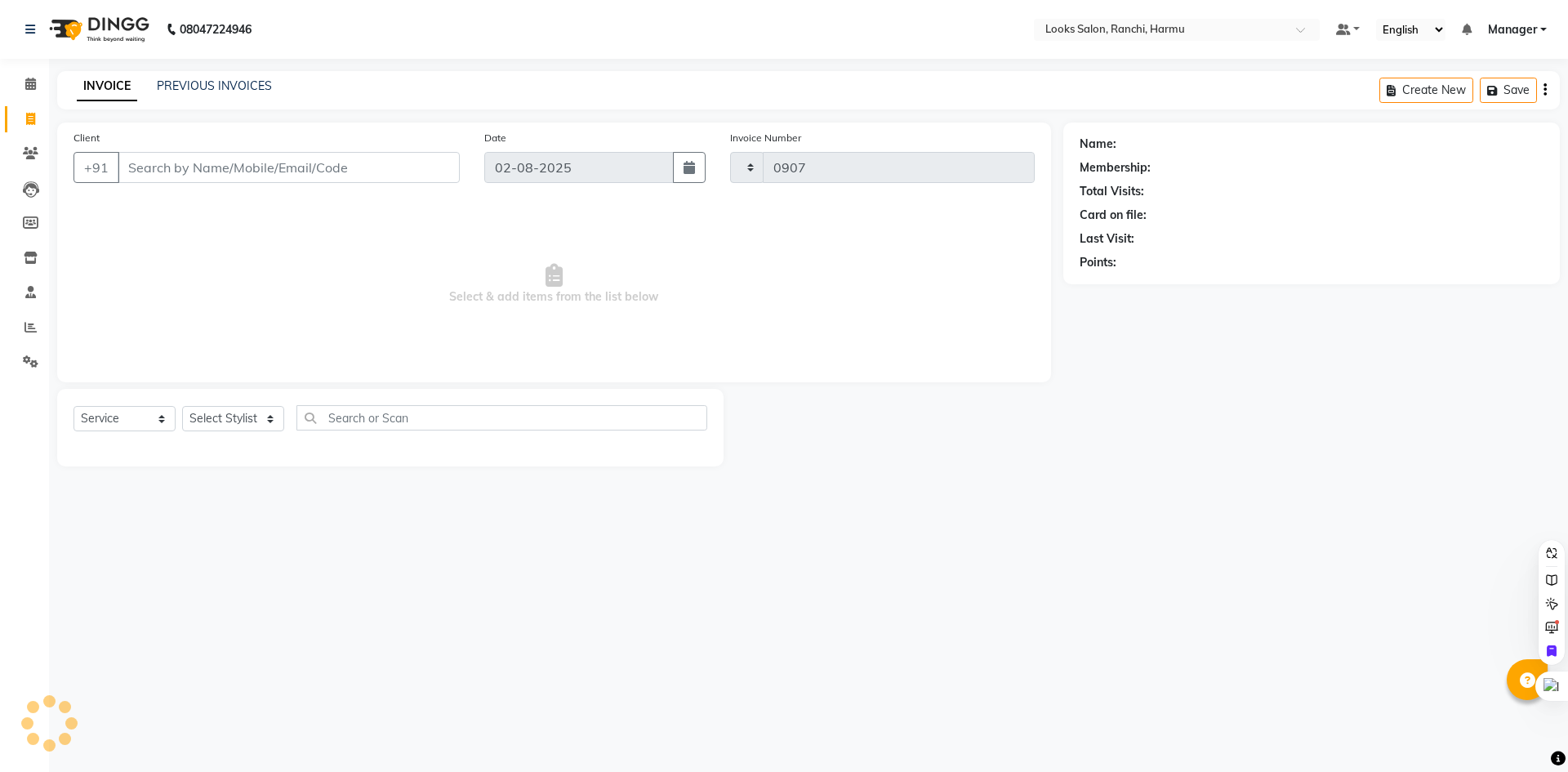 select on "6247" 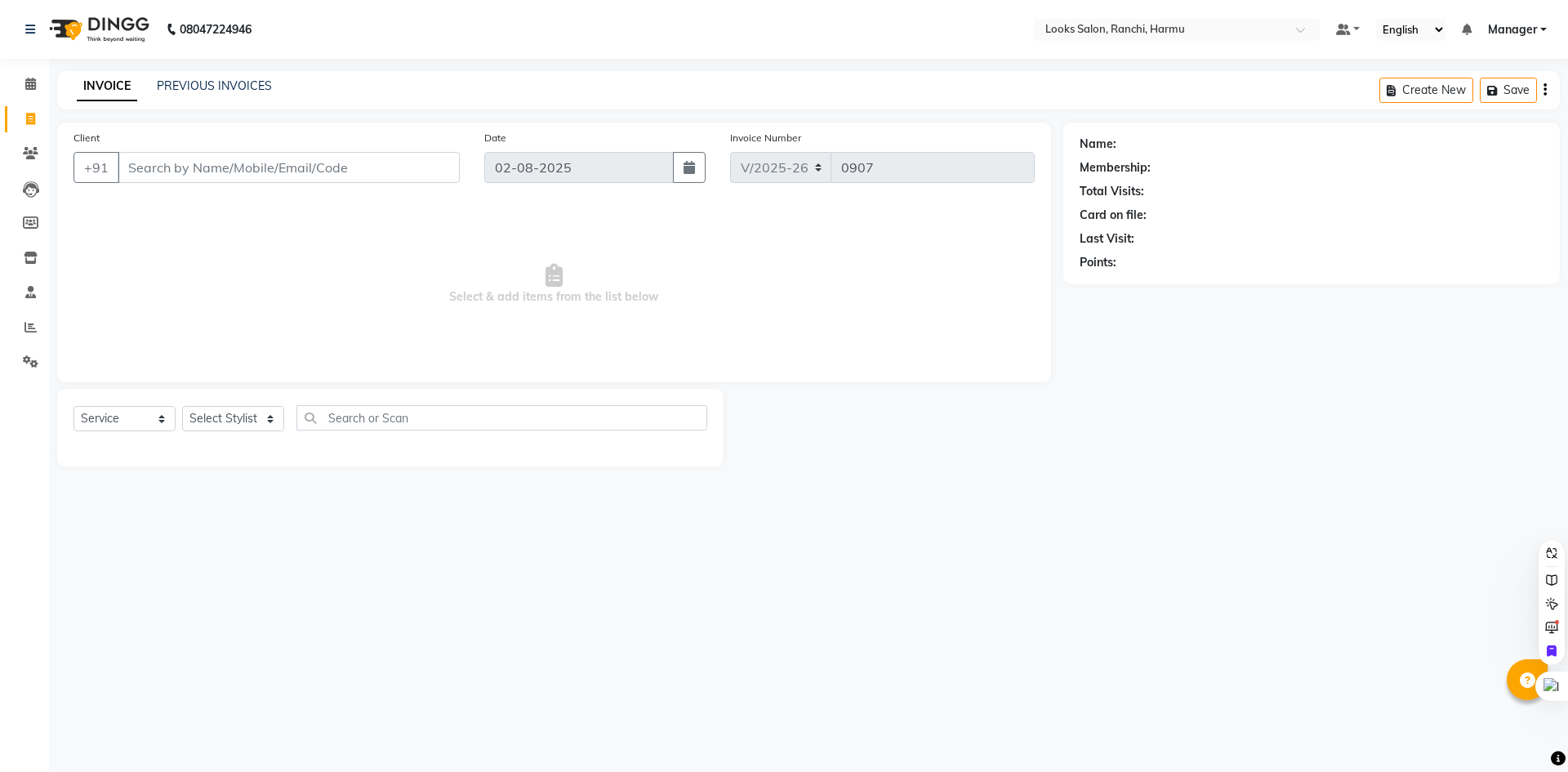 select on "V" 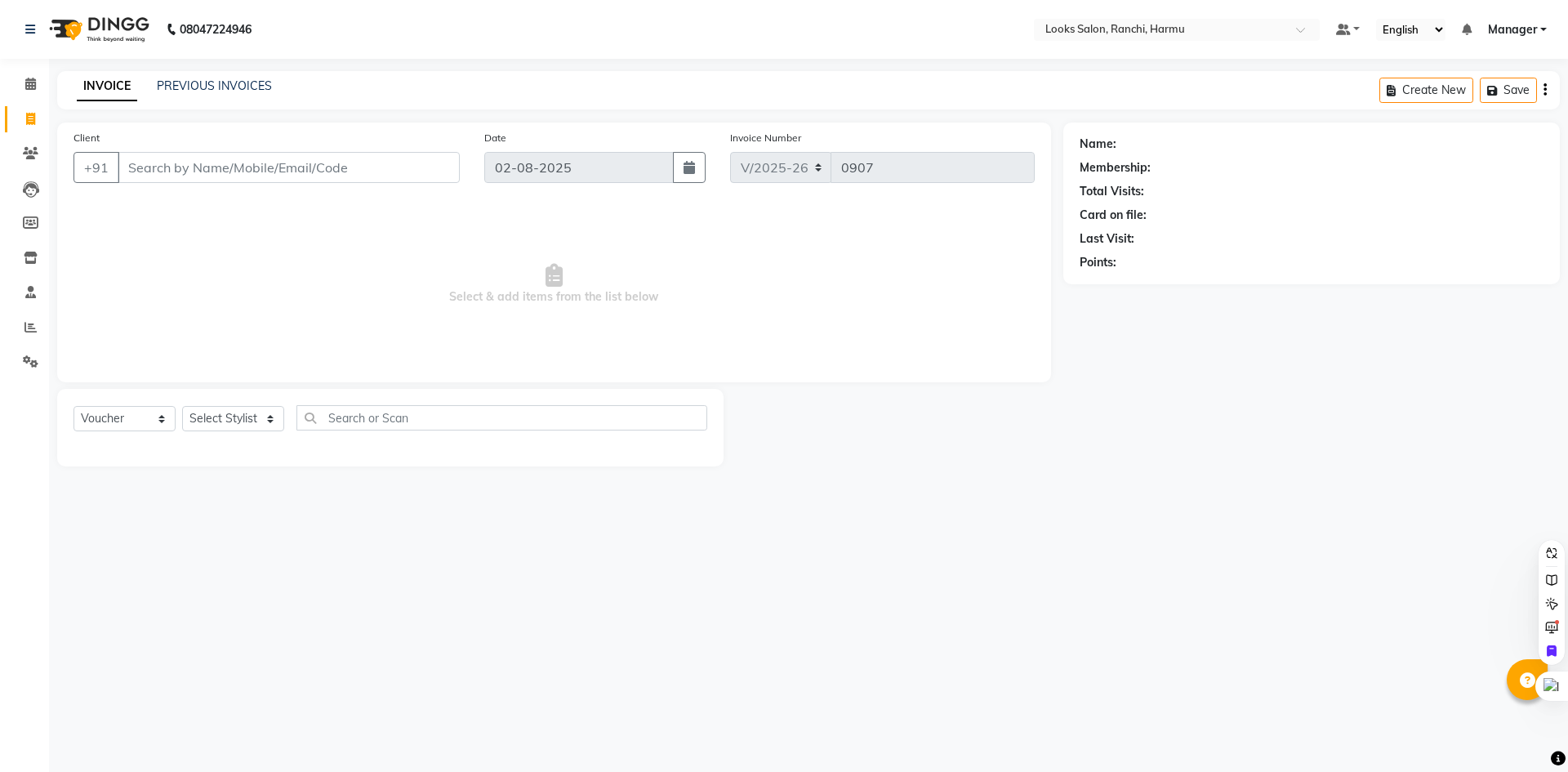 select on "47538" 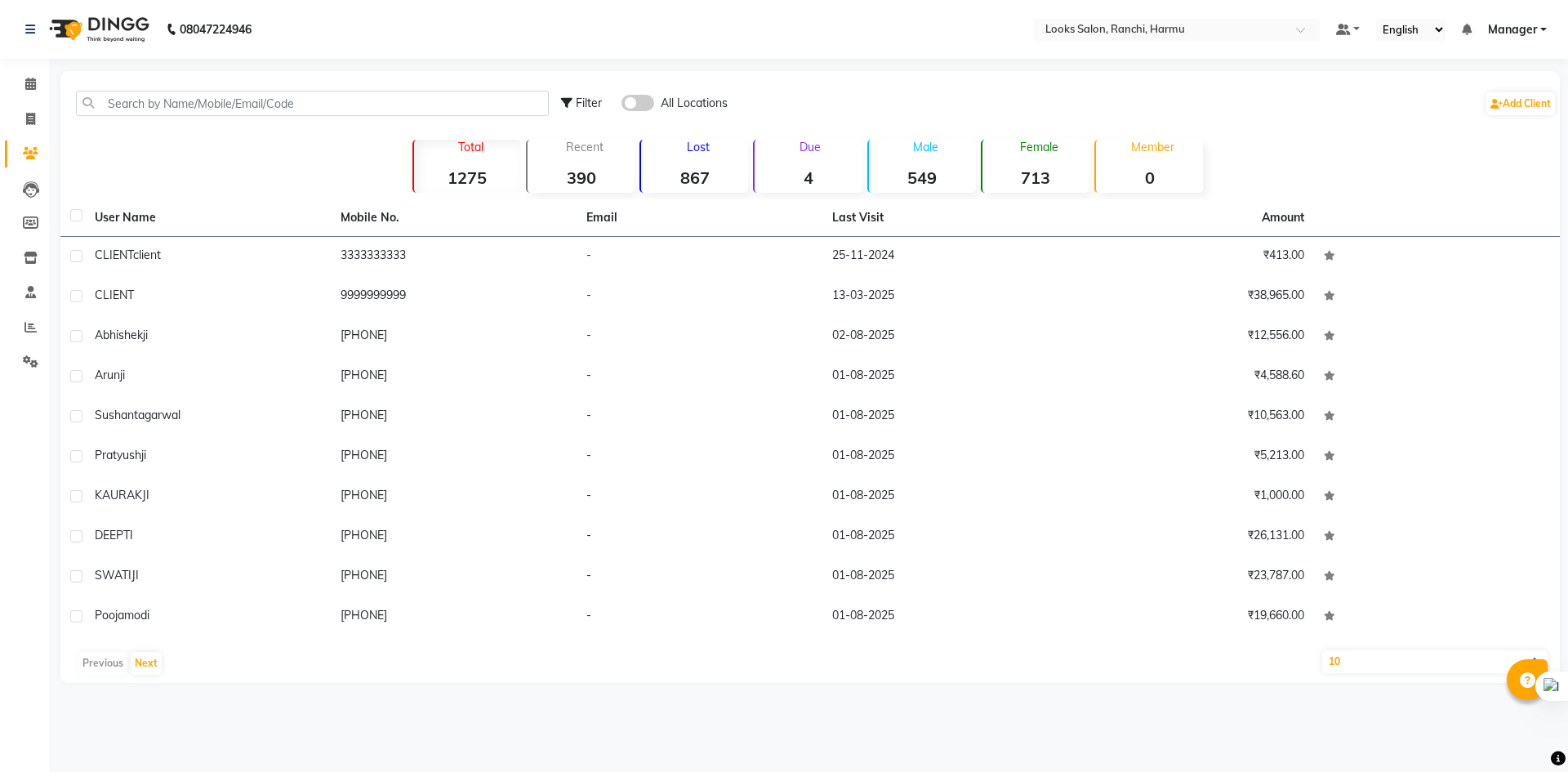 scroll, scrollTop: 0, scrollLeft: 0, axis: both 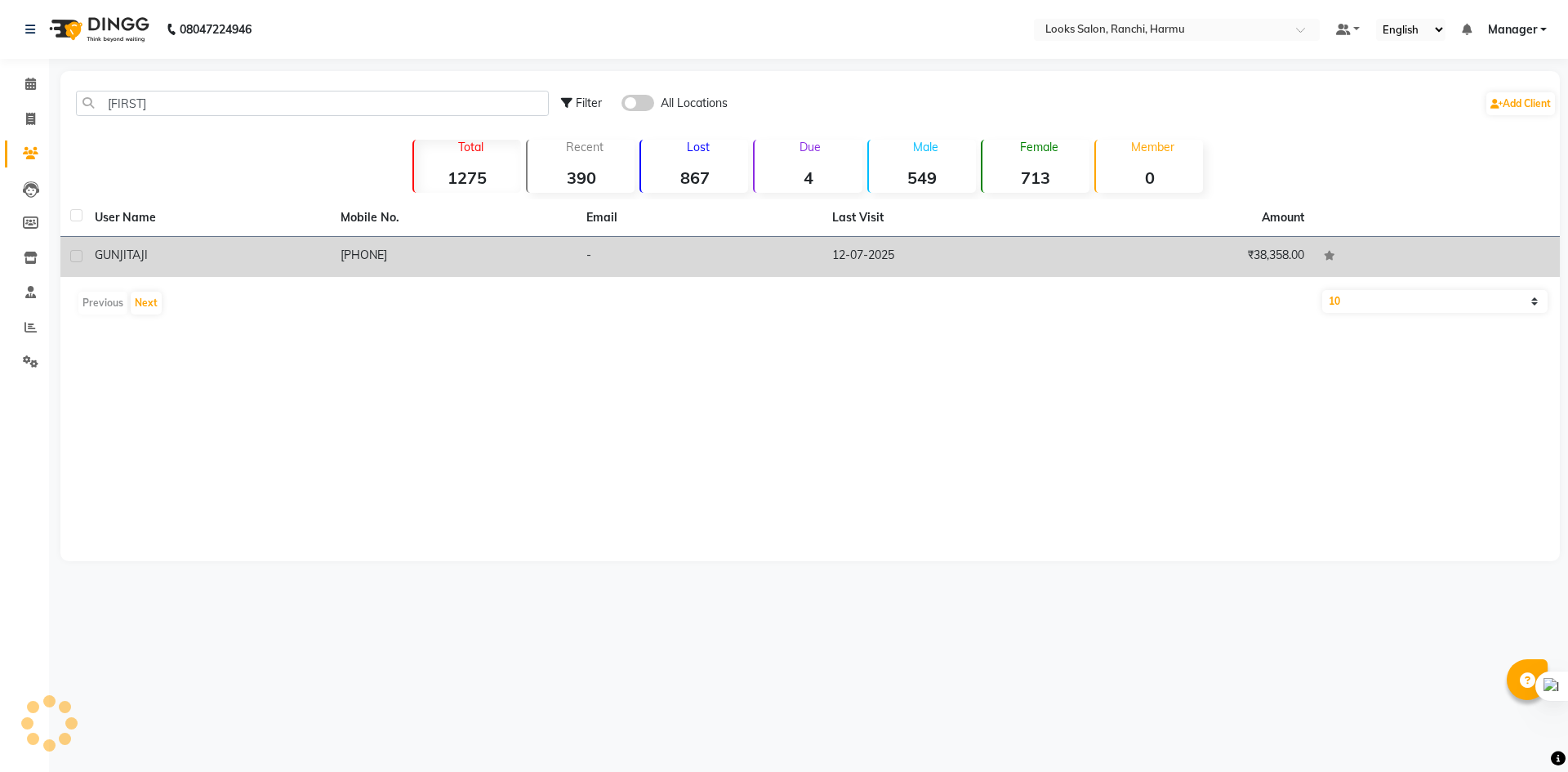 type on "[FIRST]" 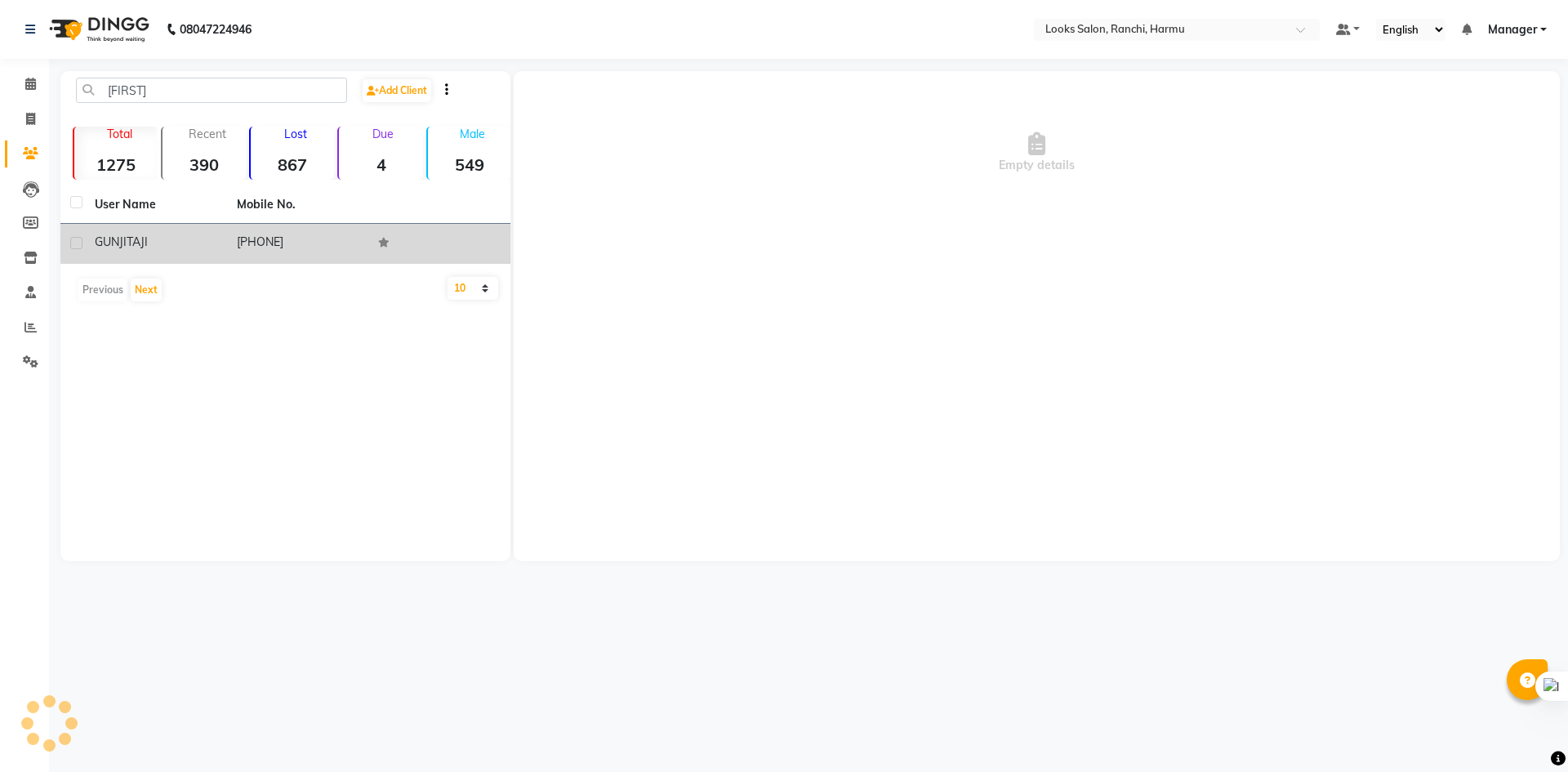 click 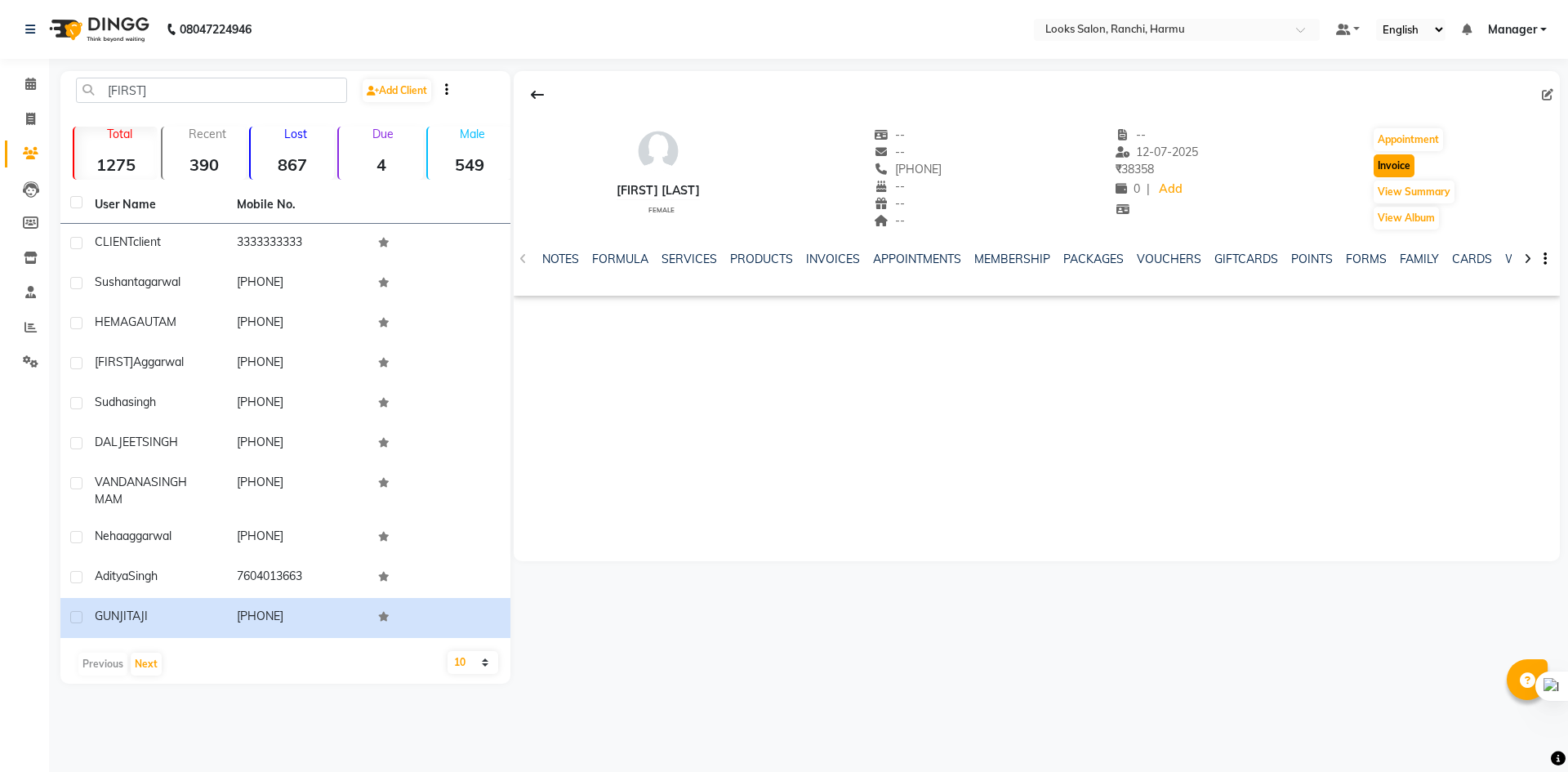click on "Invoice" 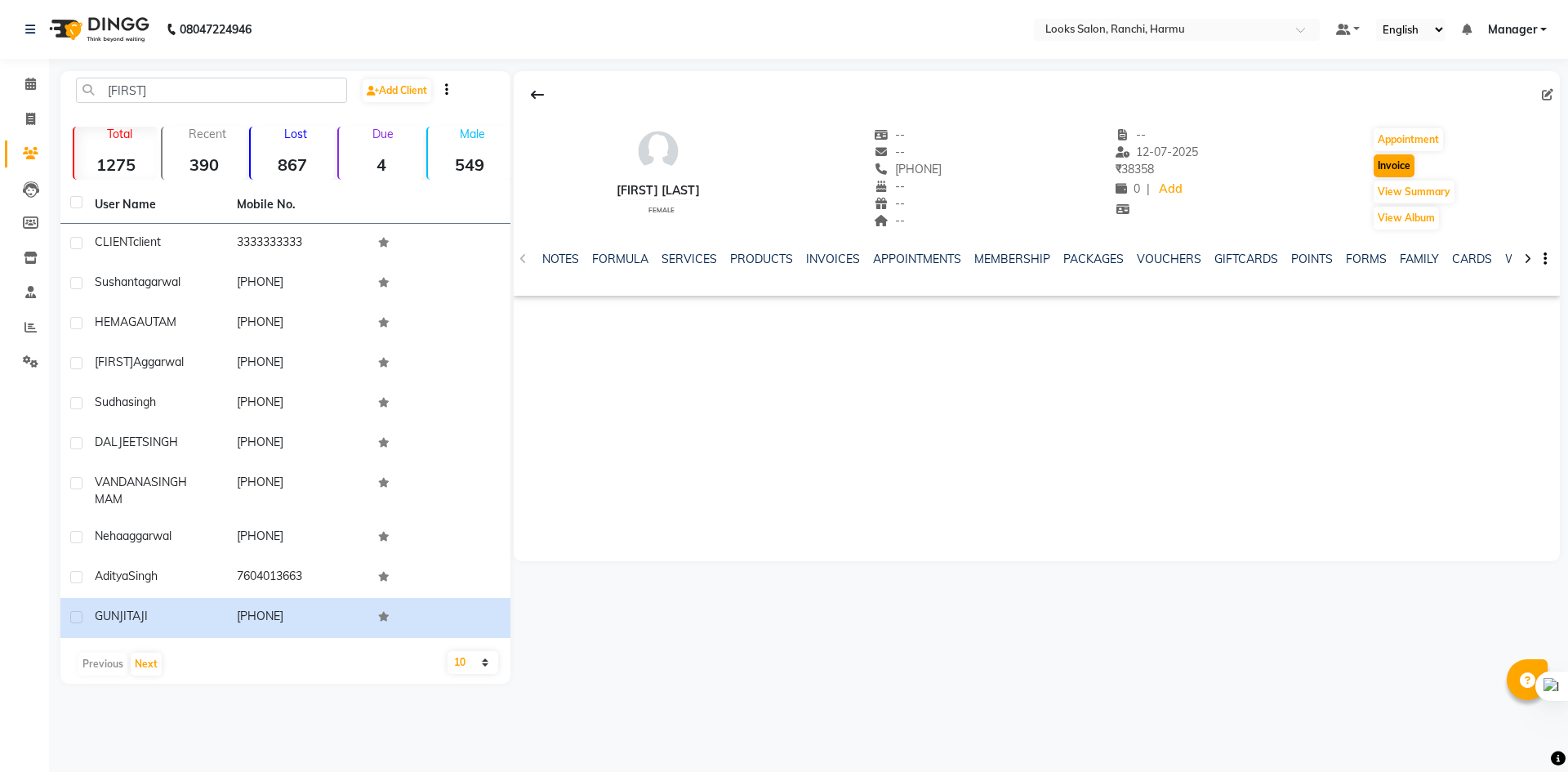 select on "service" 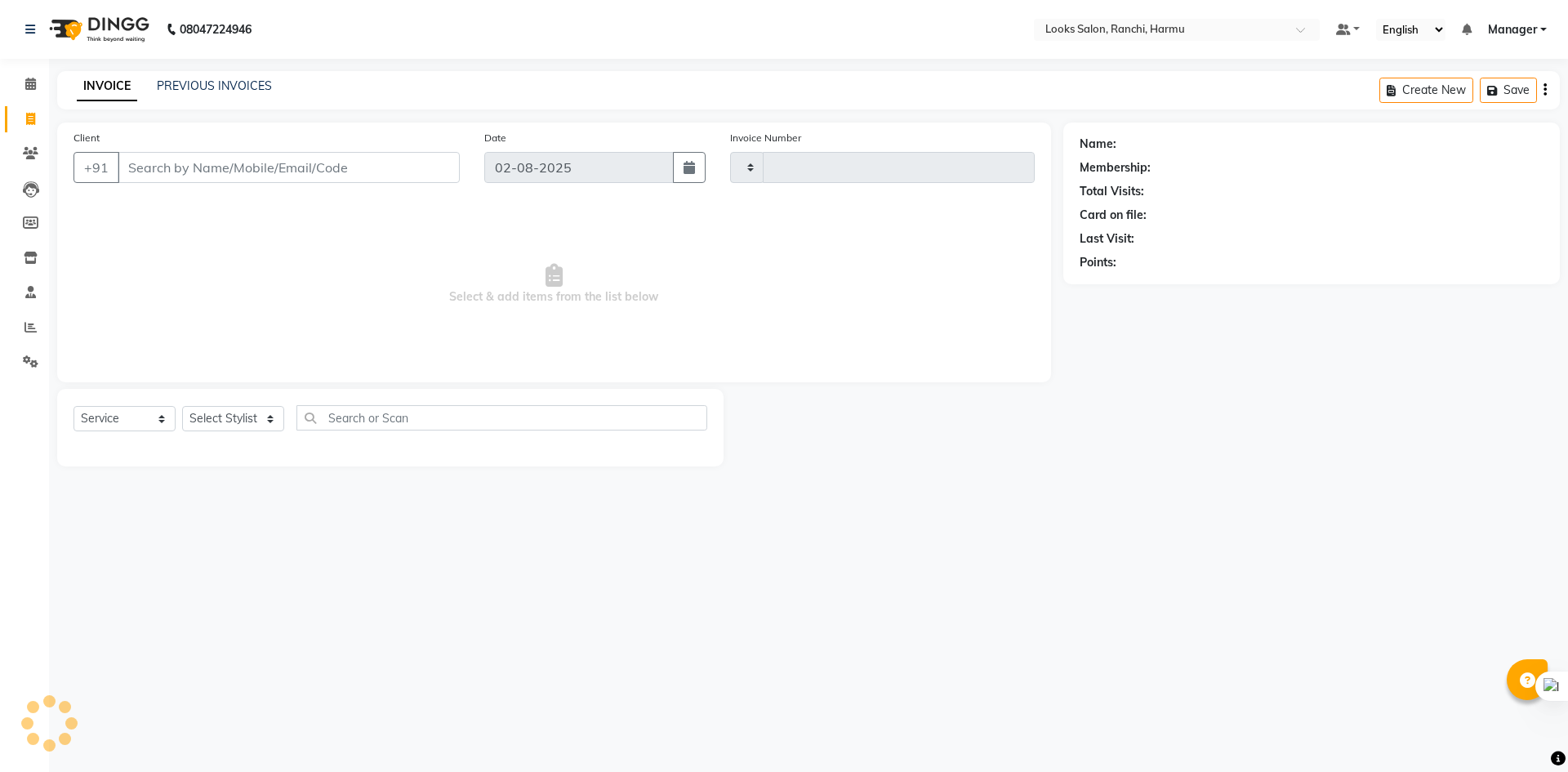 type on "0905" 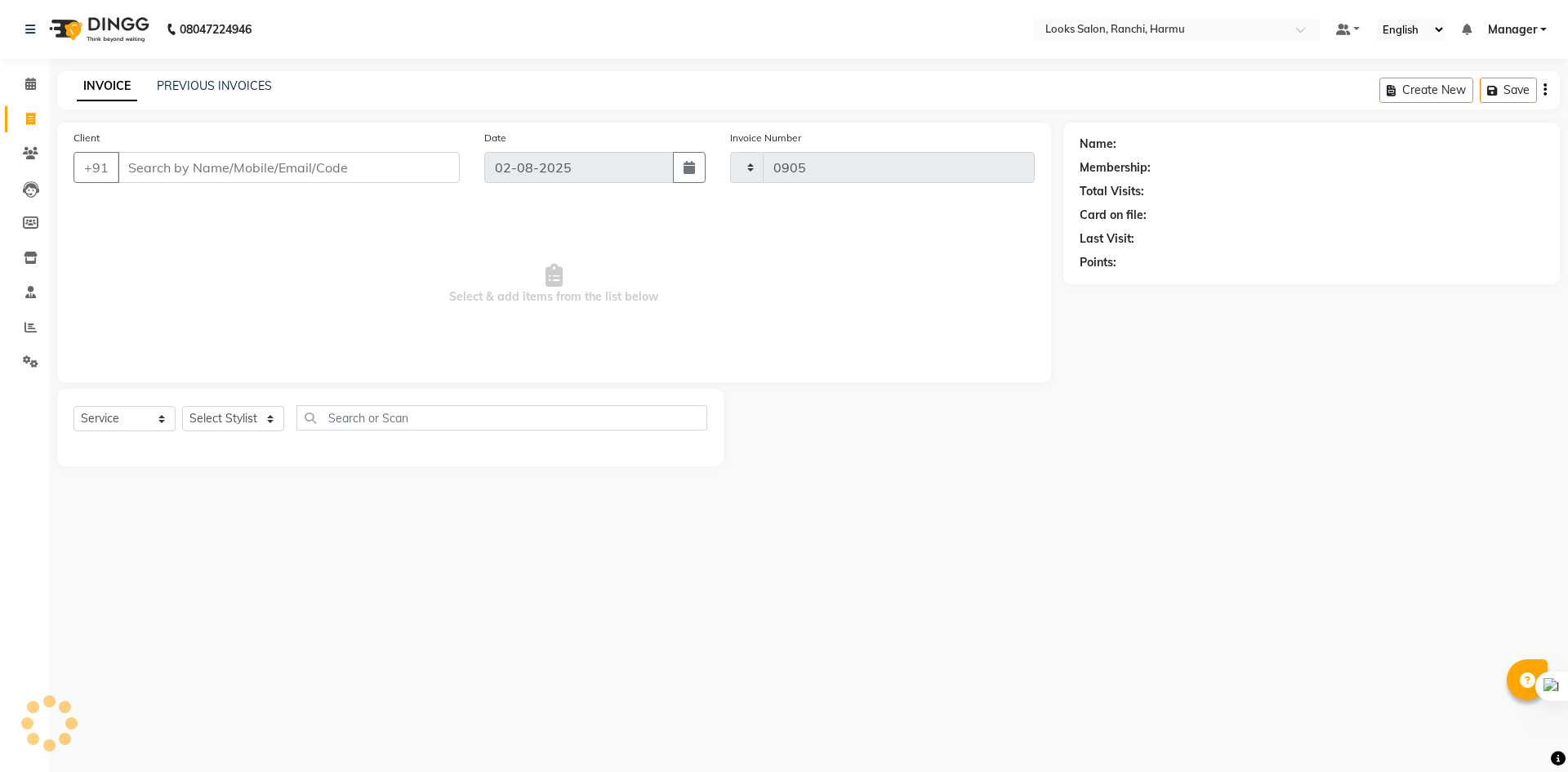select on "6247" 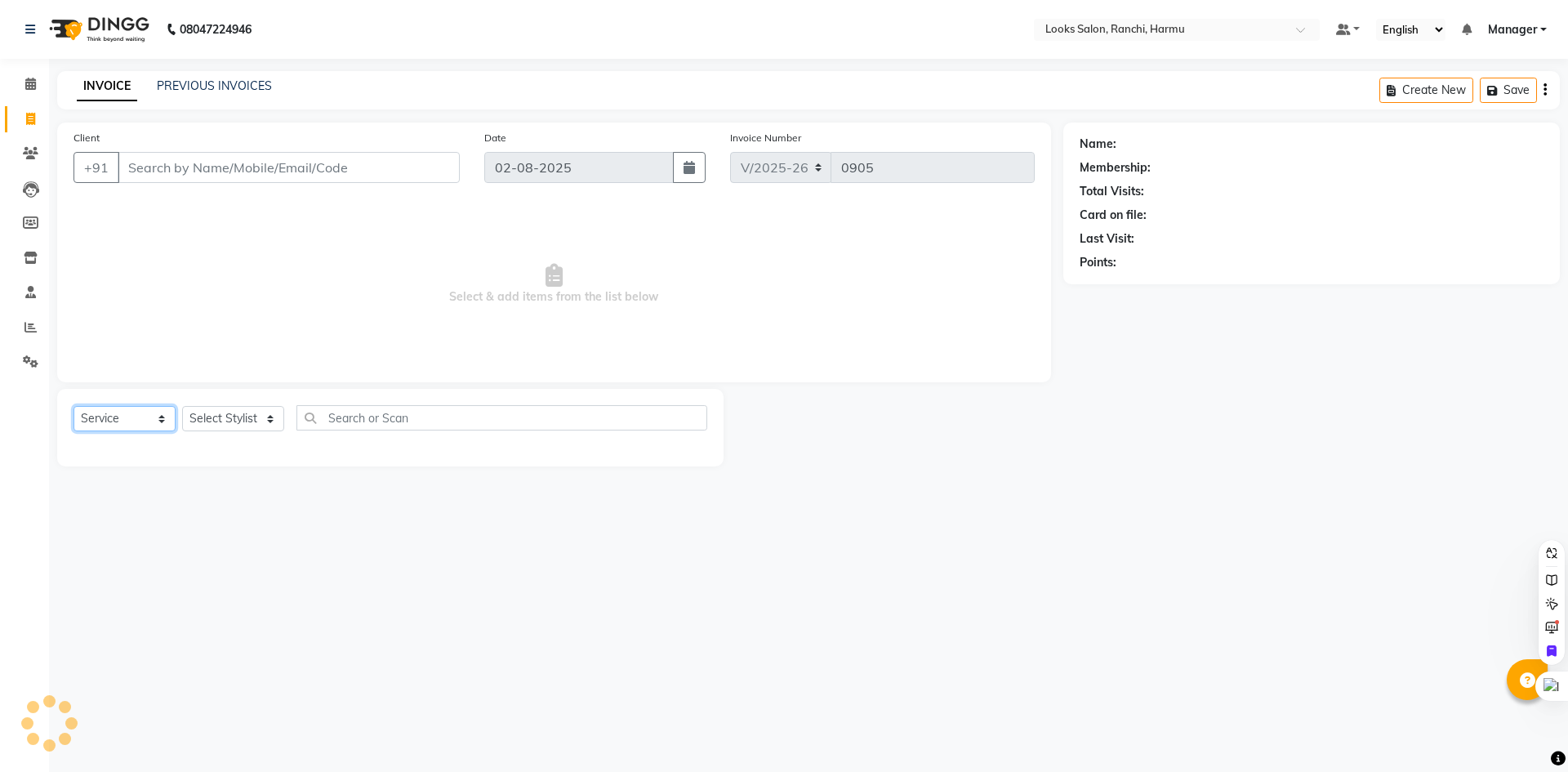 click on "Select  Service  Product  Membership  Package Voucher Prepaid Gift Card" 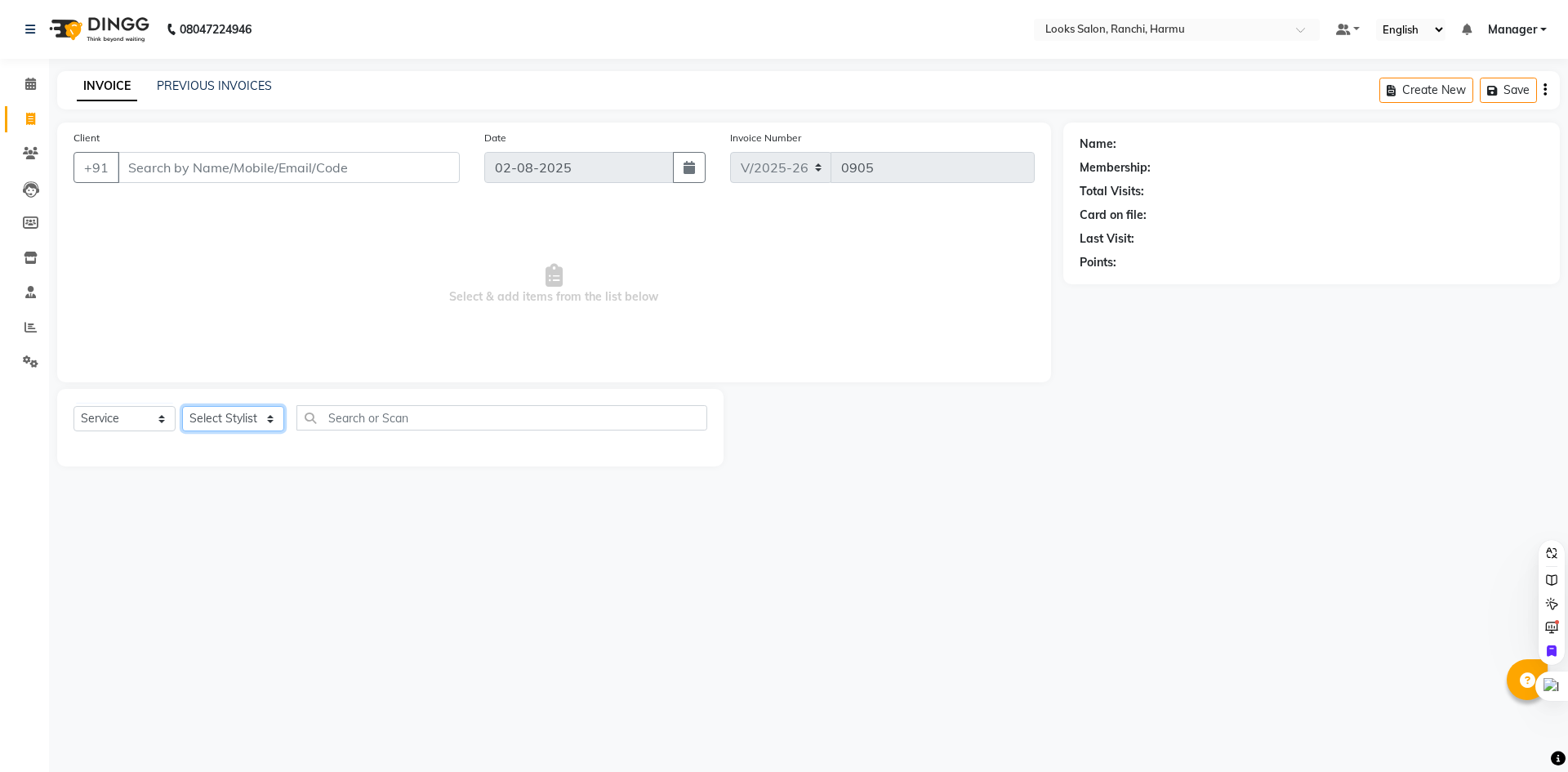 click on "Select Stylist" 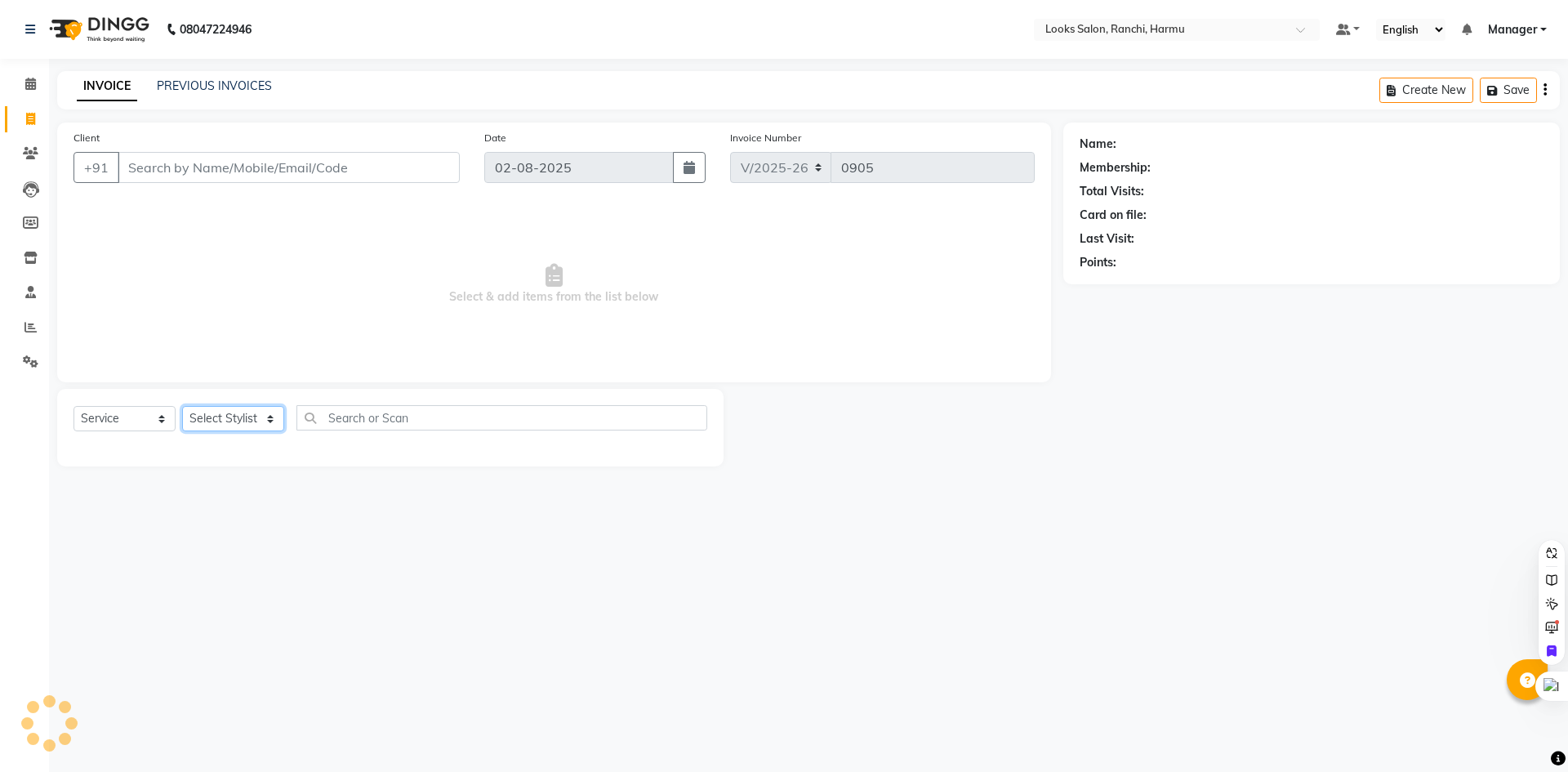type on "[PHONE]" 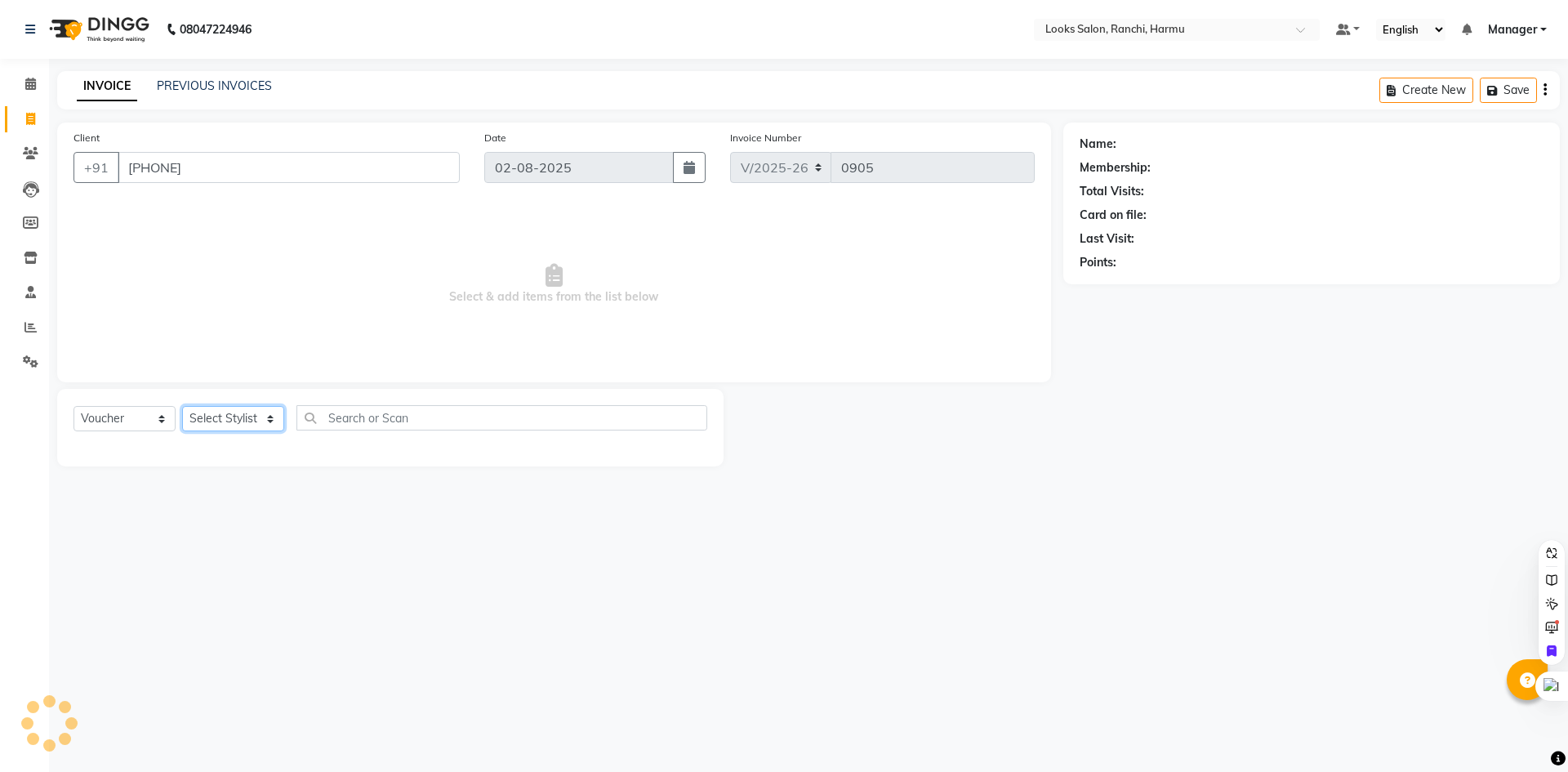 select on "47538" 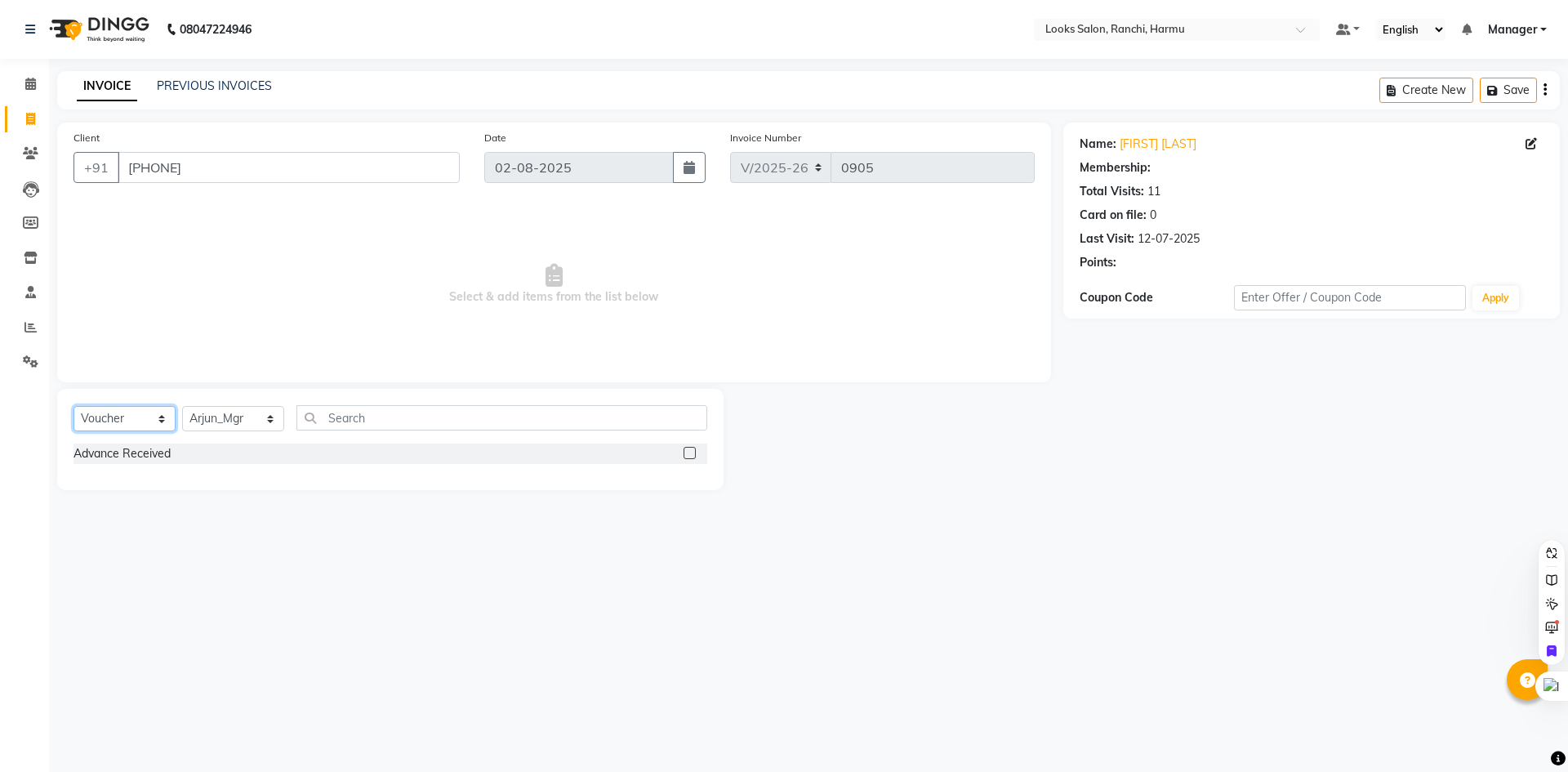 click on "Select  Service  Product  Membership  Package Voucher Prepaid Gift Card" 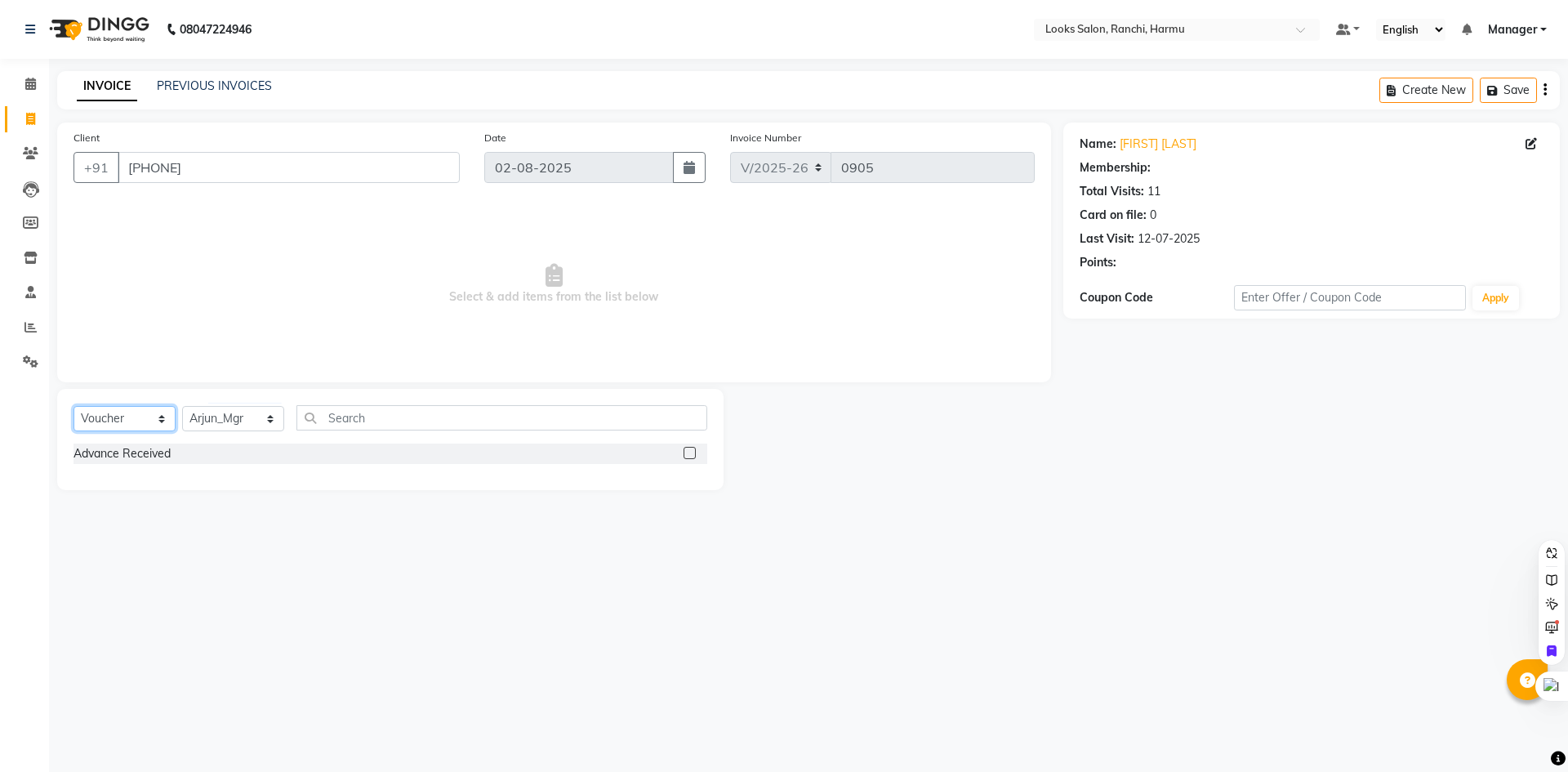 select on "1: Object" 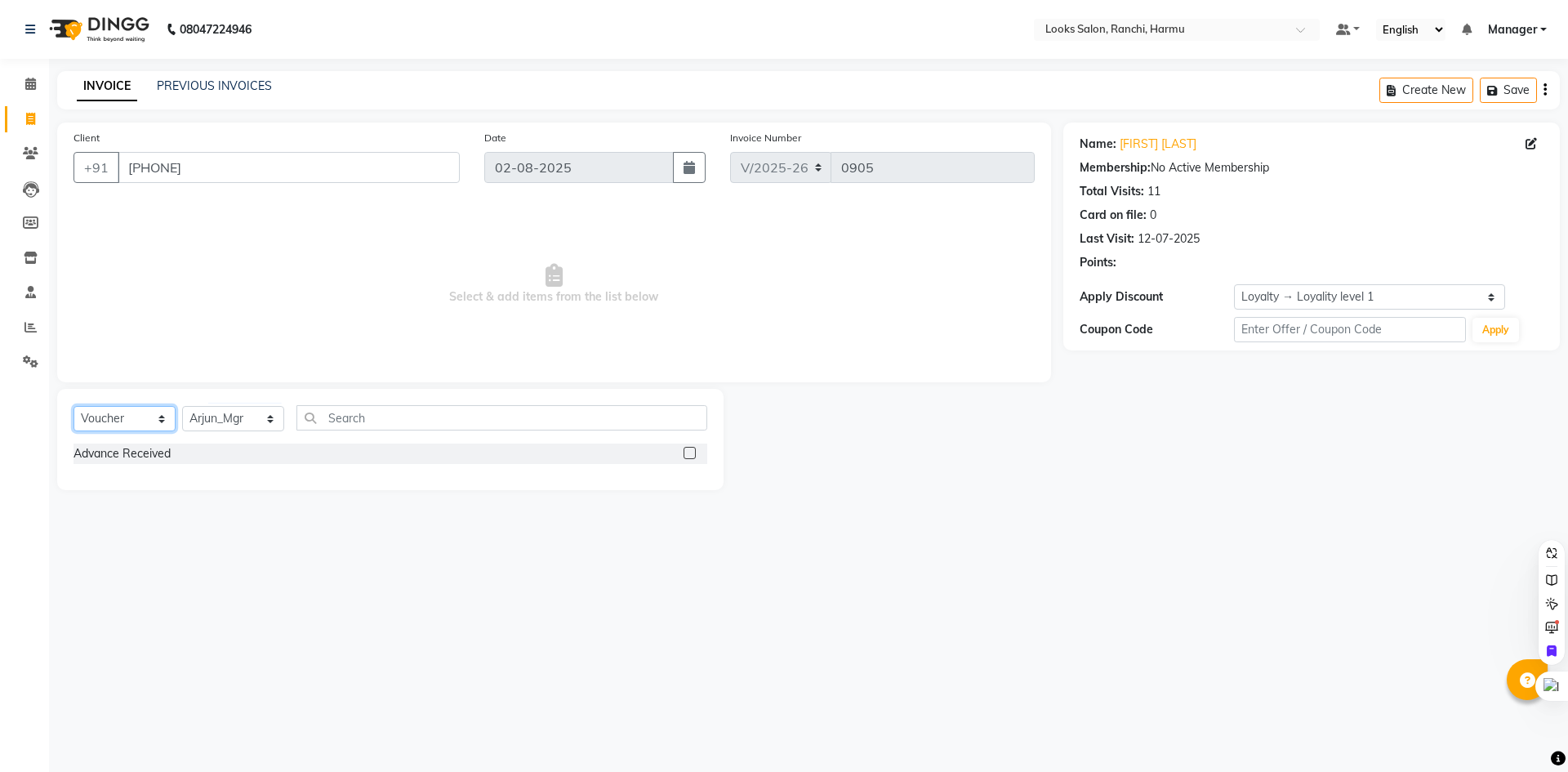 select on "service" 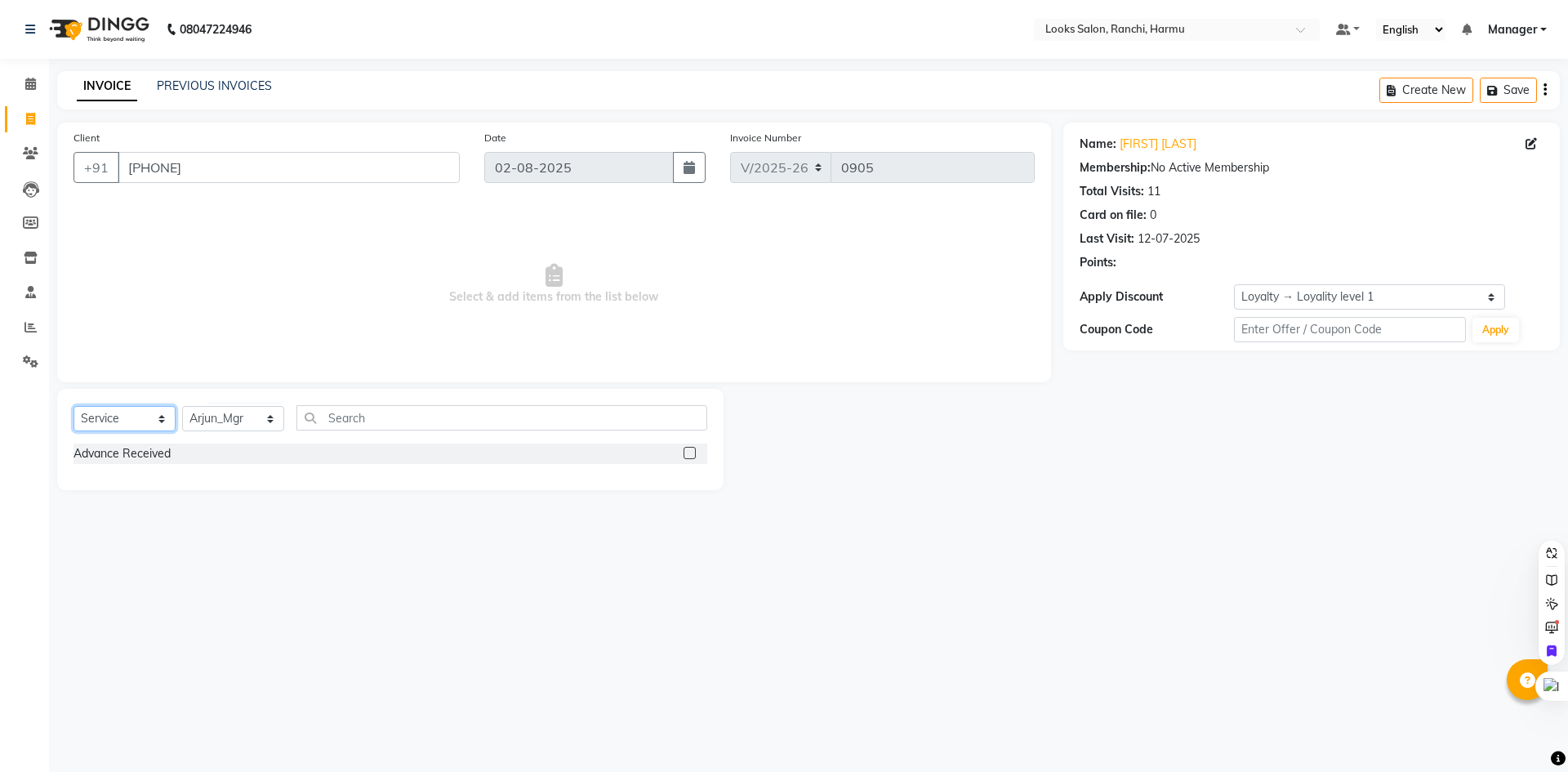 click on "Select  Service  Product  Membership  Package Voucher Prepaid Gift Card" 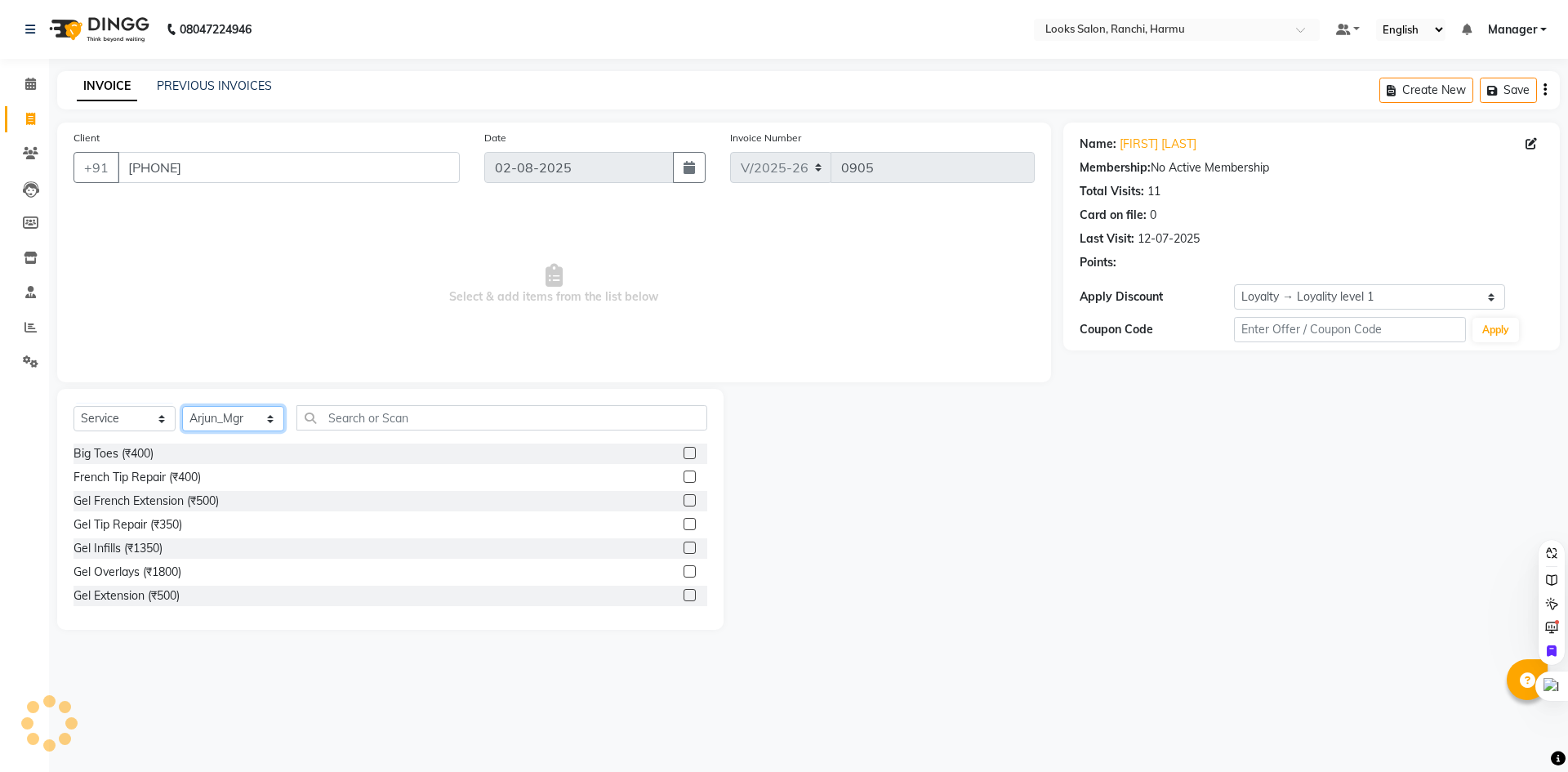 click on "Select Stylist Aditya_Singh Aishwarya Gautam Anny Arjun_Mgr Arman_Noor Counter_Sales Farhana Irfan Irfan_Pdct Isha JAVED LALIT LAXMI_MKP_HD Manager Manisha Nitesh_Goutam ROHAN_PDCT Rohit Satyender Kumar Shiva_pdct Swarjit_nail art Uvesh_BRB Vaibhav Gupta" 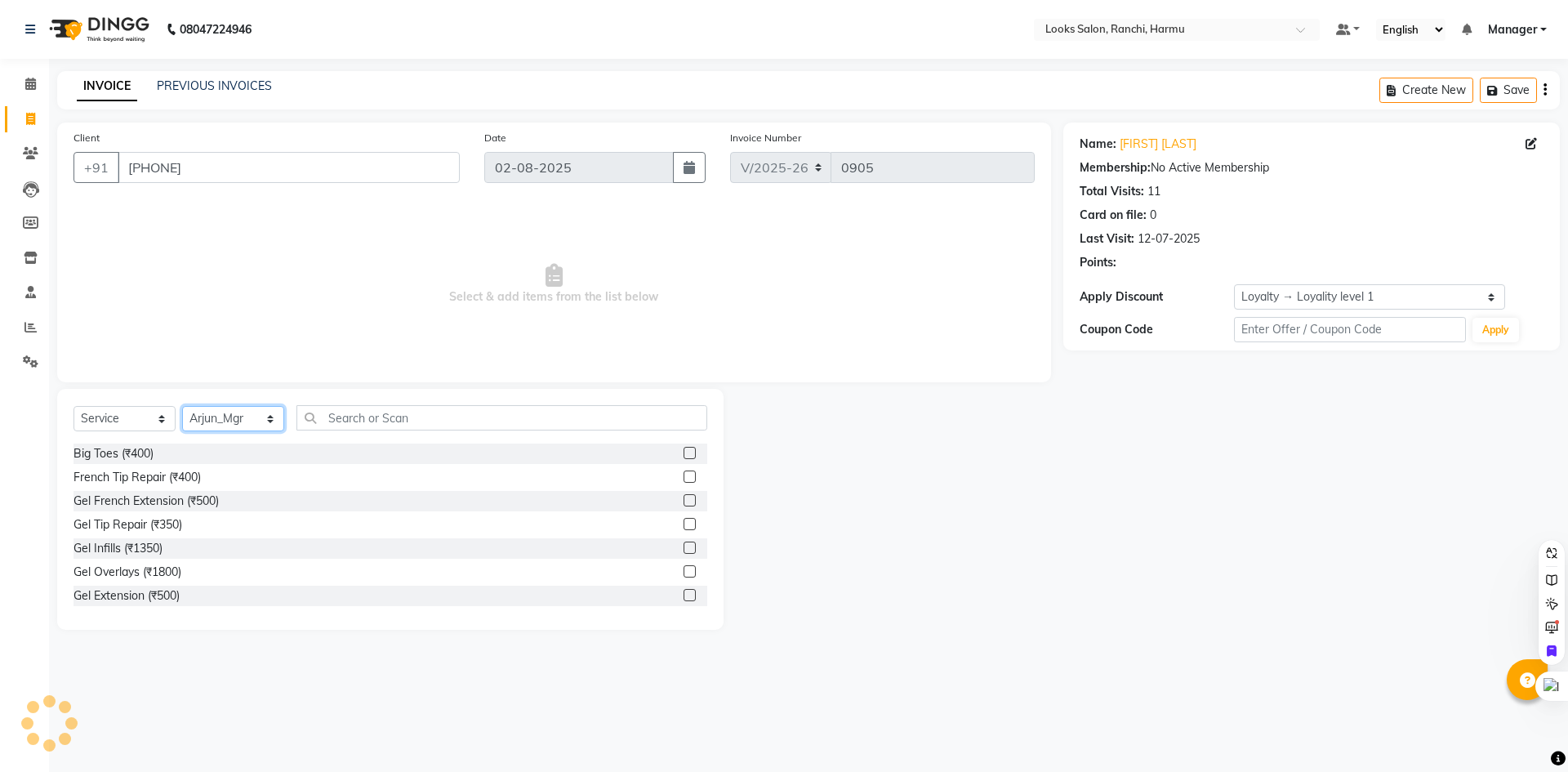 select on "66240" 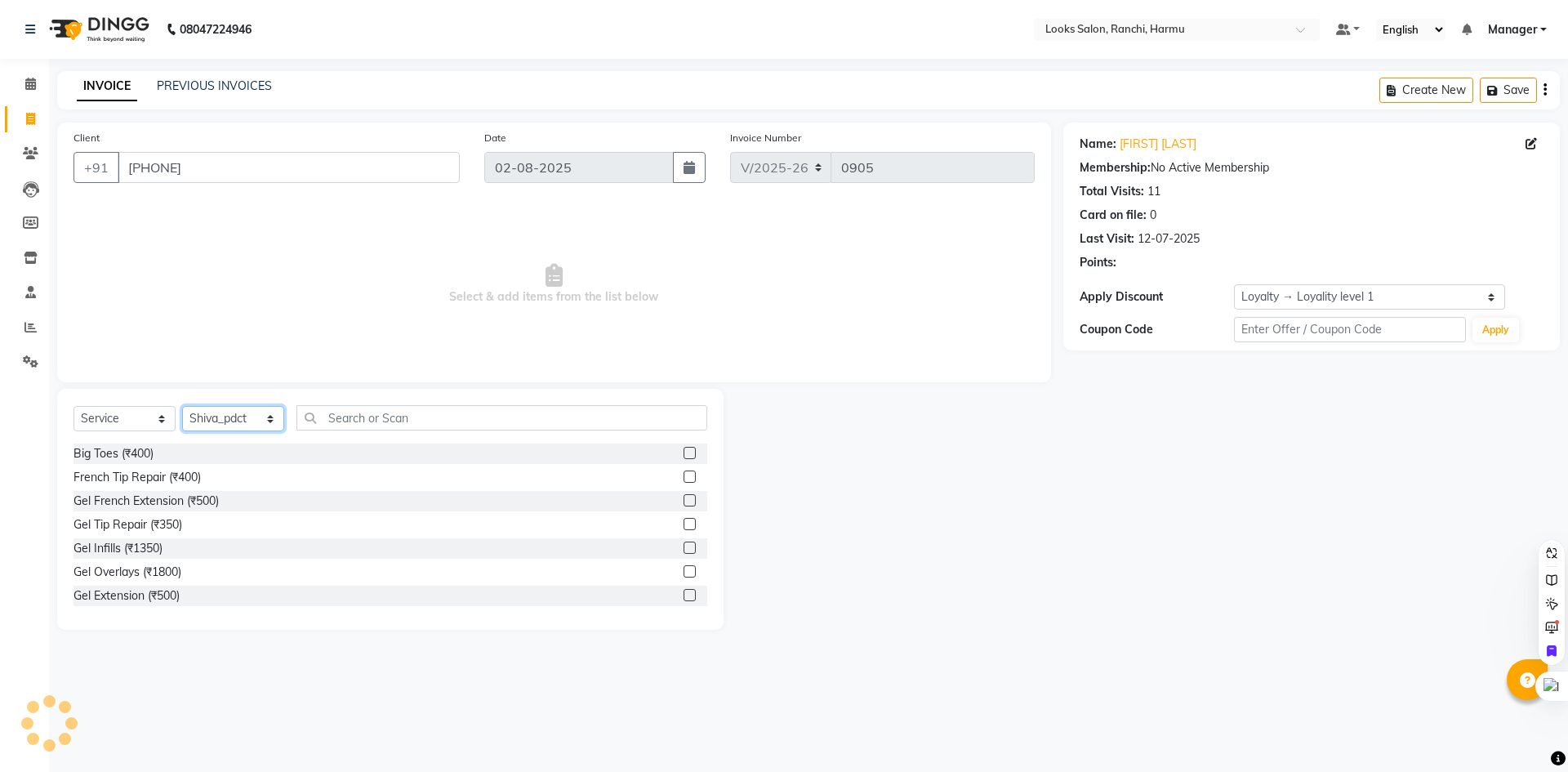 click on "Select Stylist Aditya_Singh Aishwarya Gautam Anny Arjun_Mgr Arman_Noor Counter_Sales Farhana Irfan Irfan_Pdct Isha JAVED LALIT LAXMI_MKP_HD Manager Manisha Nitesh_Goutam ROHAN_PDCT Rohit Satyender Kumar Shiva_pdct Swarjit_nail art Uvesh_BRB Vaibhav Gupta" 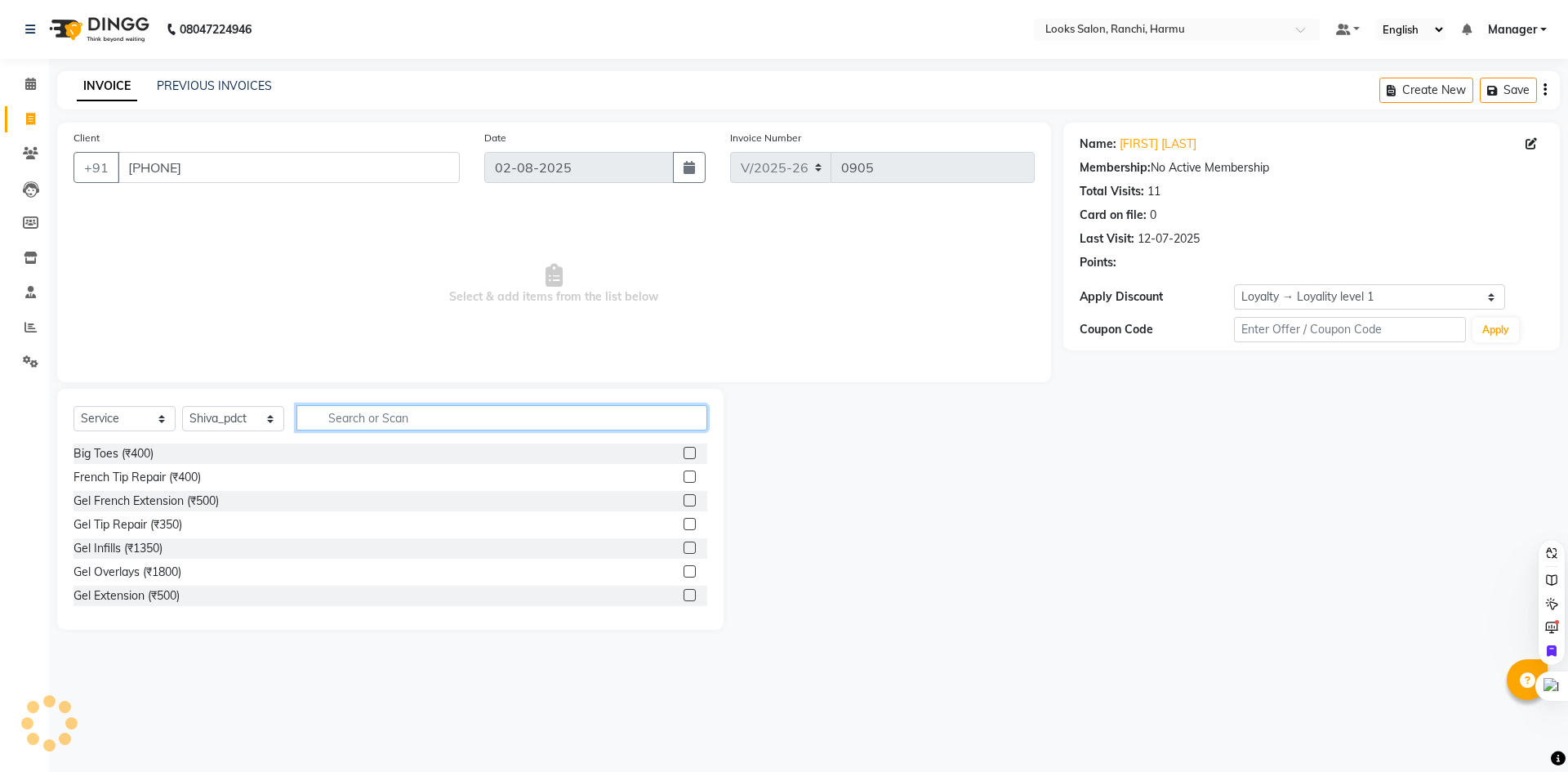 click 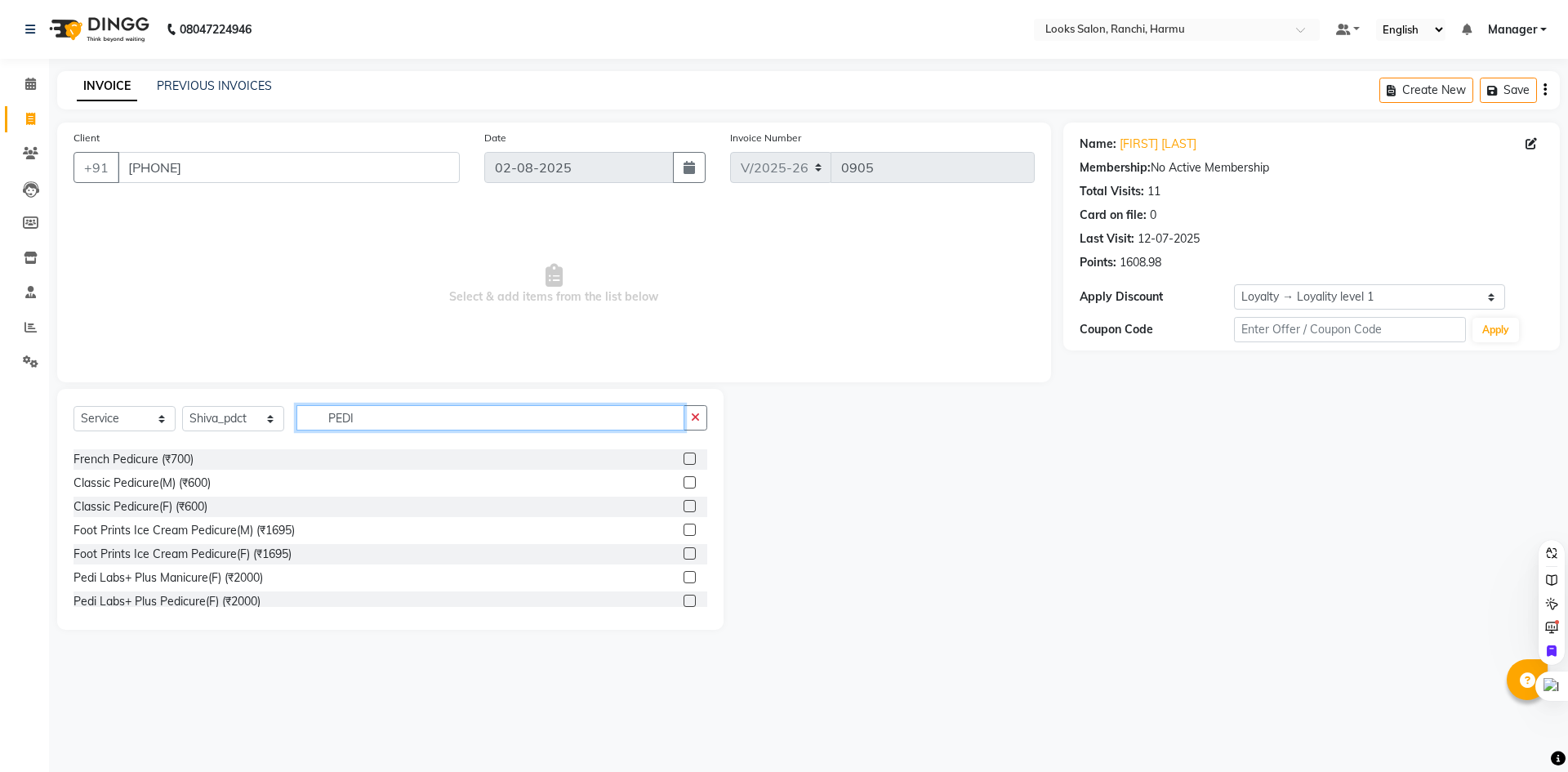 scroll, scrollTop: 239, scrollLeft: 0, axis: vertical 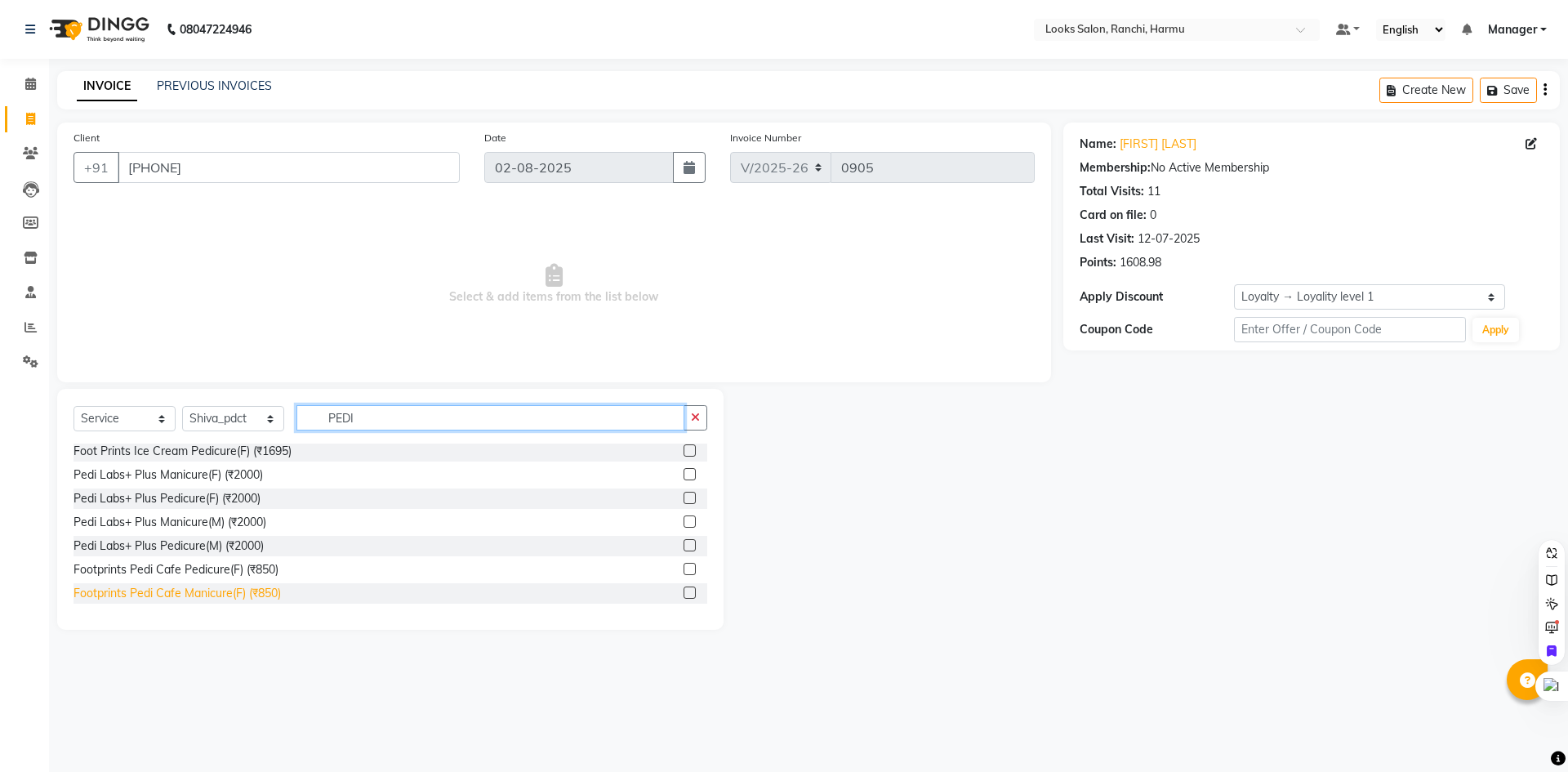 type on "PEDI" 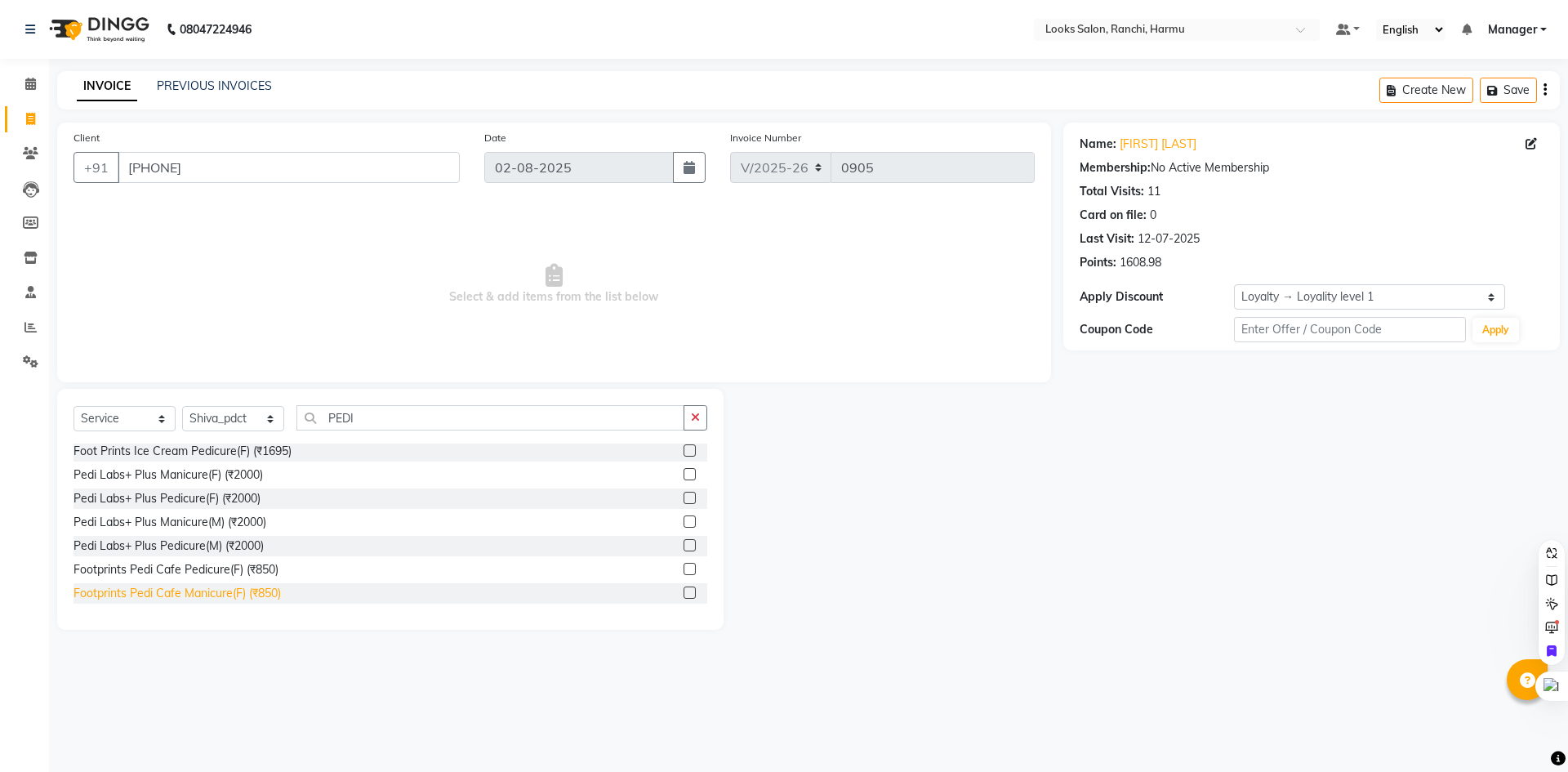 click on "Footprints Pedi Cafe Manicure(F) (₹850)" 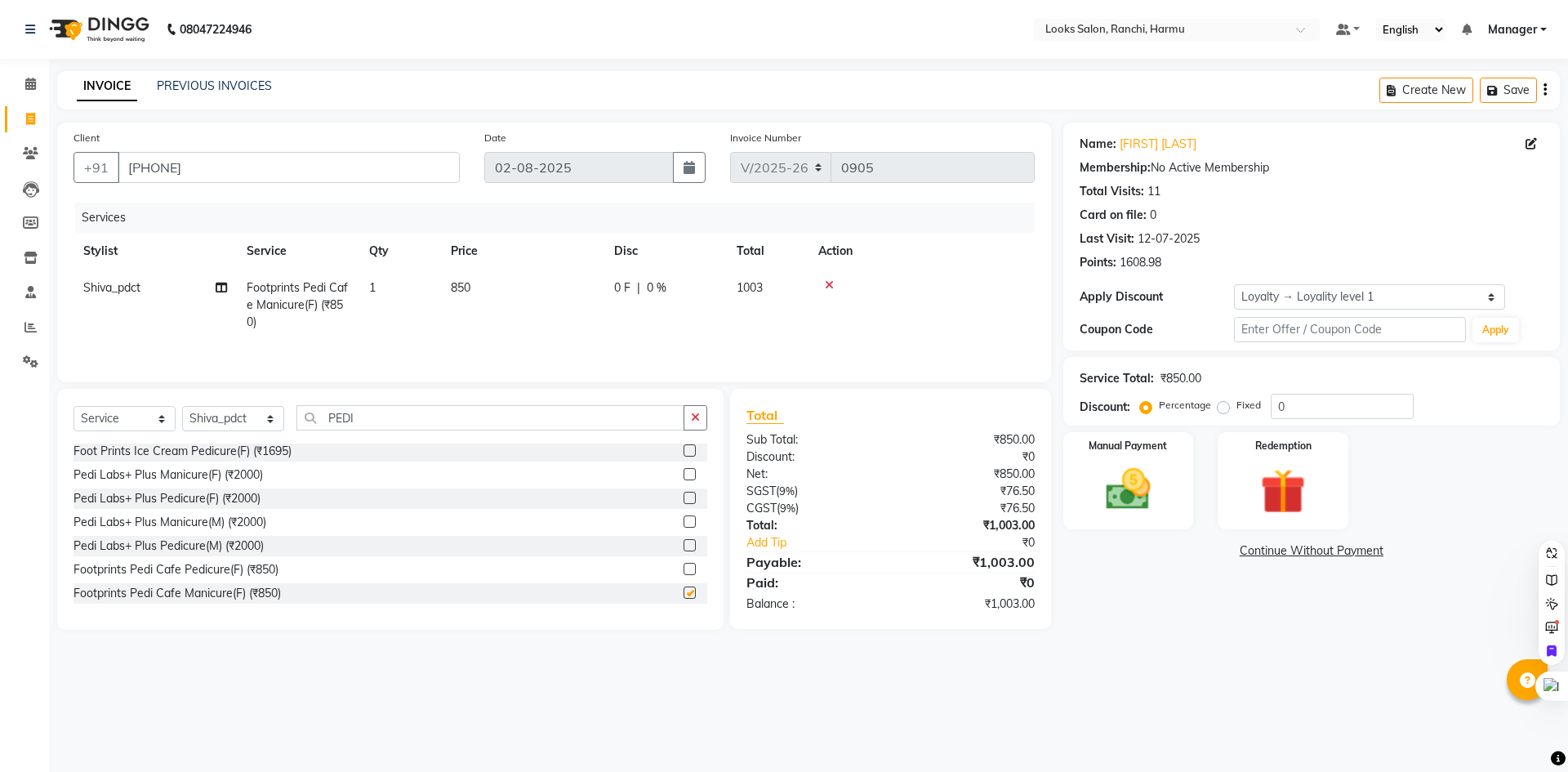 checkbox on "false" 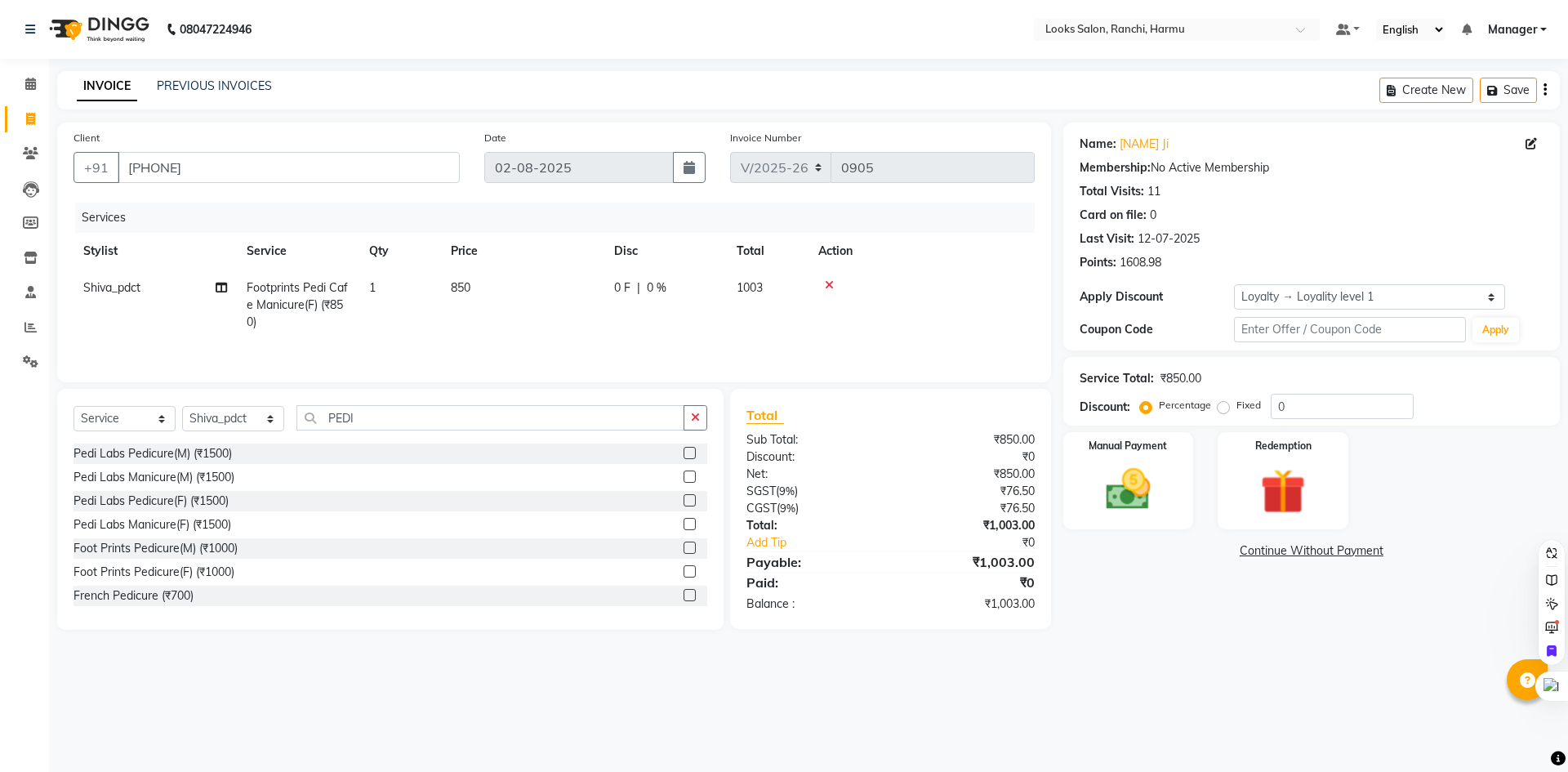 select on "6247" 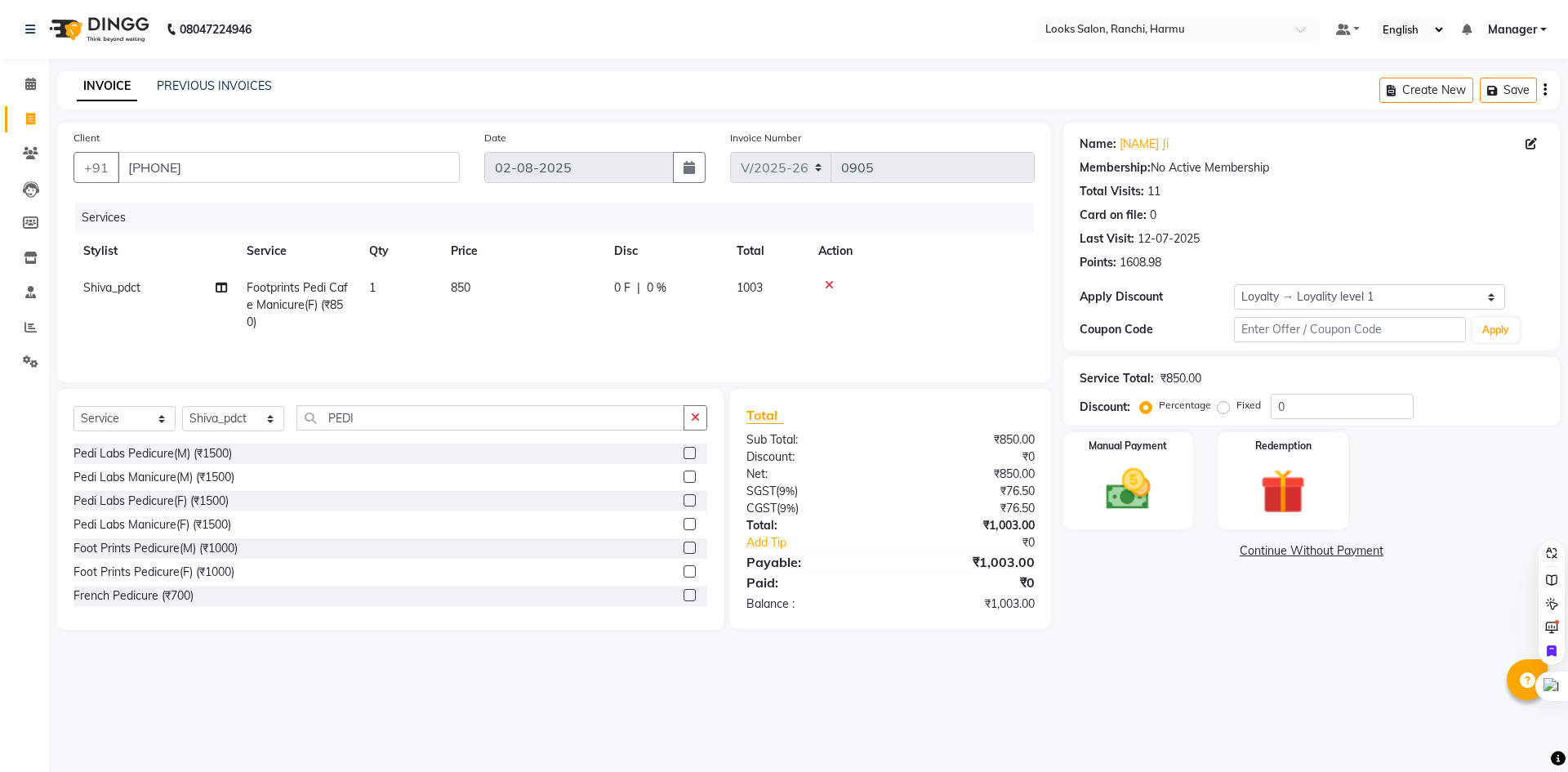 scroll, scrollTop: 0, scrollLeft: 0, axis: both 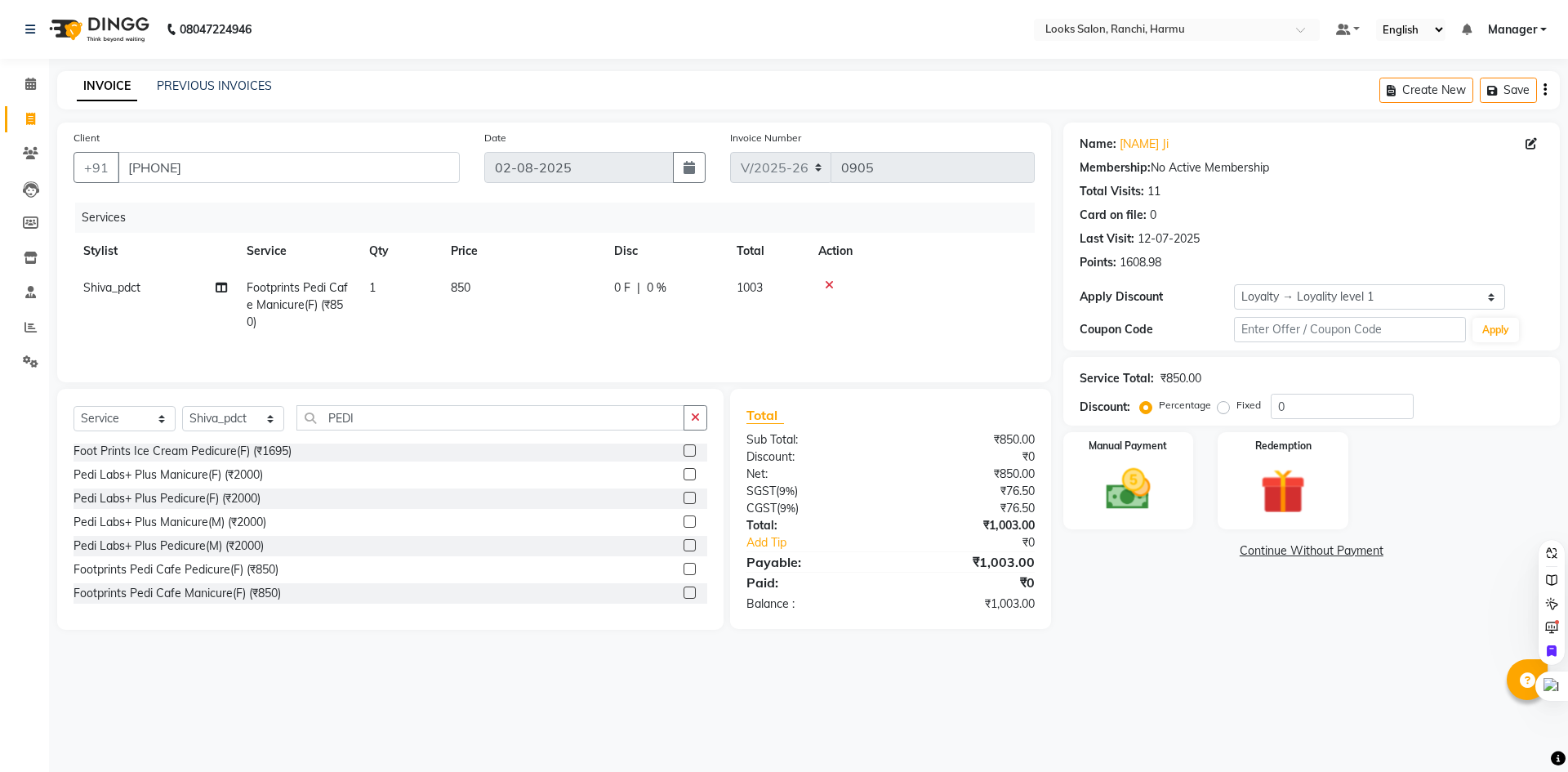 click on "850" 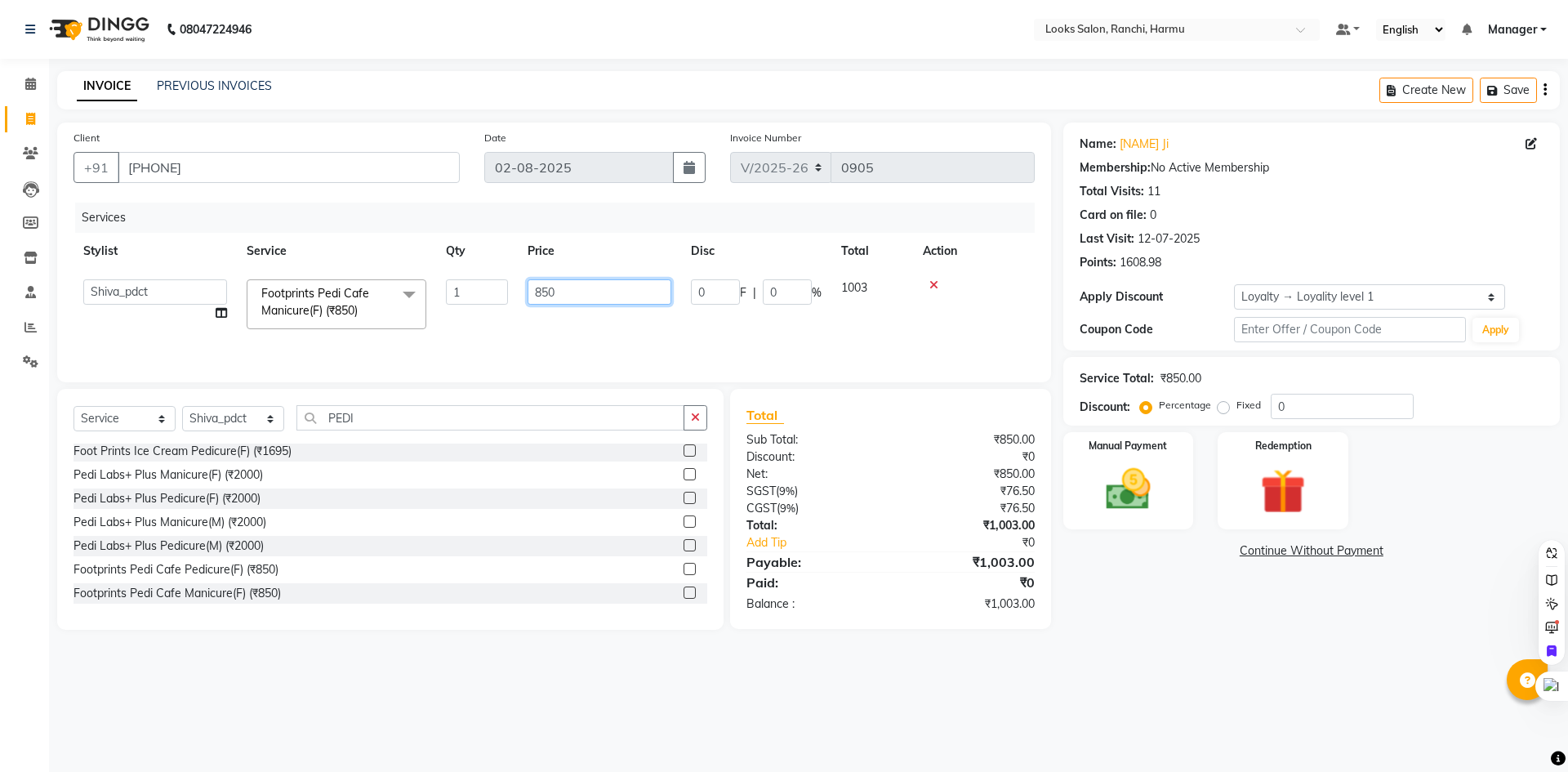 drag, startPoint x: 578, startPoint y: 292, endPoint x: 531, endPoint y: 294, distance: 47.042534 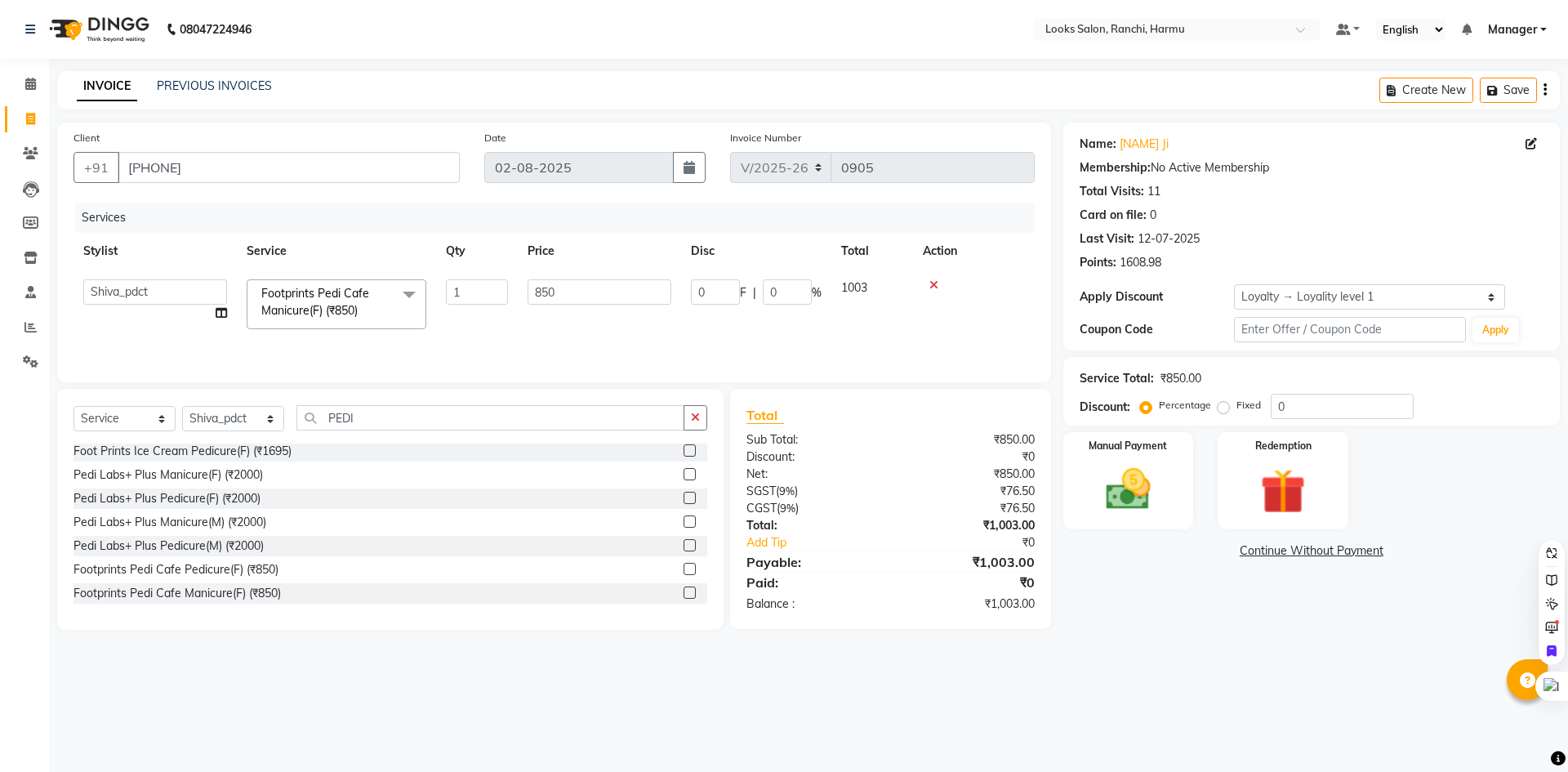 click 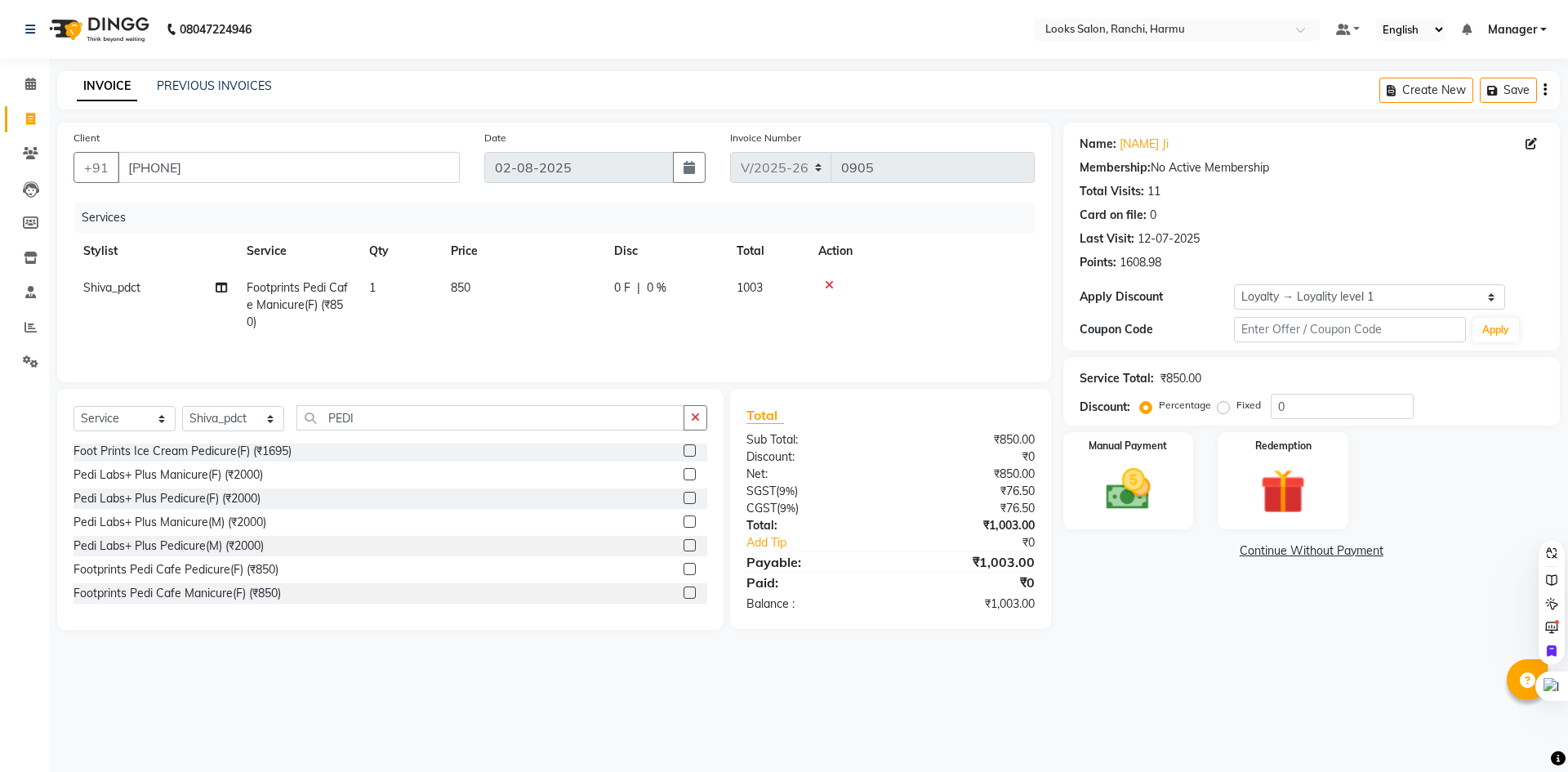 click on "Select  Service  Product  Membership  Package Voucher Prepaid Gift Card  Select Stylist Aditya_Singh Aishwarya Gautam Anny Arjun_Mgr Arman_Noor Counter_Sales Farhana Irfan Irfan_Pdct Isha JAVED LALIT LAXMI_MKP_HD Manager Manisha Nitesh_Goutam ROHAN_PDCT Rohit Satyender Kumar Shiva_pdct Swarjit_nail art Uvesh_BRB Vaibhav Gupta PEDI Pedi Labs Pedicure(M) (₹1500)  Pedi Labs Manicure(M) (₹1500)  Pedi Labs Pedicure(F) (₹1500)  Pedi Labs Manicure(F) (₹1500)  Foot Prints Pedicure(M) (₹1000)  Foot Prints Pedicure(F) (₹1000)  French Pedicure (₹700)  Classic Pedicure(M) (₹600)  Classic Pedicure(F) (₹600)  Foot Prints Ice Cream Pedicure(M) (₹1695)  Foot Prints Ice Cream Pedicure(F) (₹1695)  Pedi Labs+ Plus Manicure(F) (₹2000)  Pedi Labs+ Plus Pedicure(F) (₹2000)  Pedi Labs+ Plus Manicure(M) (₹2000)  Pedi Labs+ Plus Pedicure(M) (₹2000)  Footprints Pedi Cafe Pedicure(F) (₹850)  Footprints Pedi Cafe Manicure(F) (₹850)" 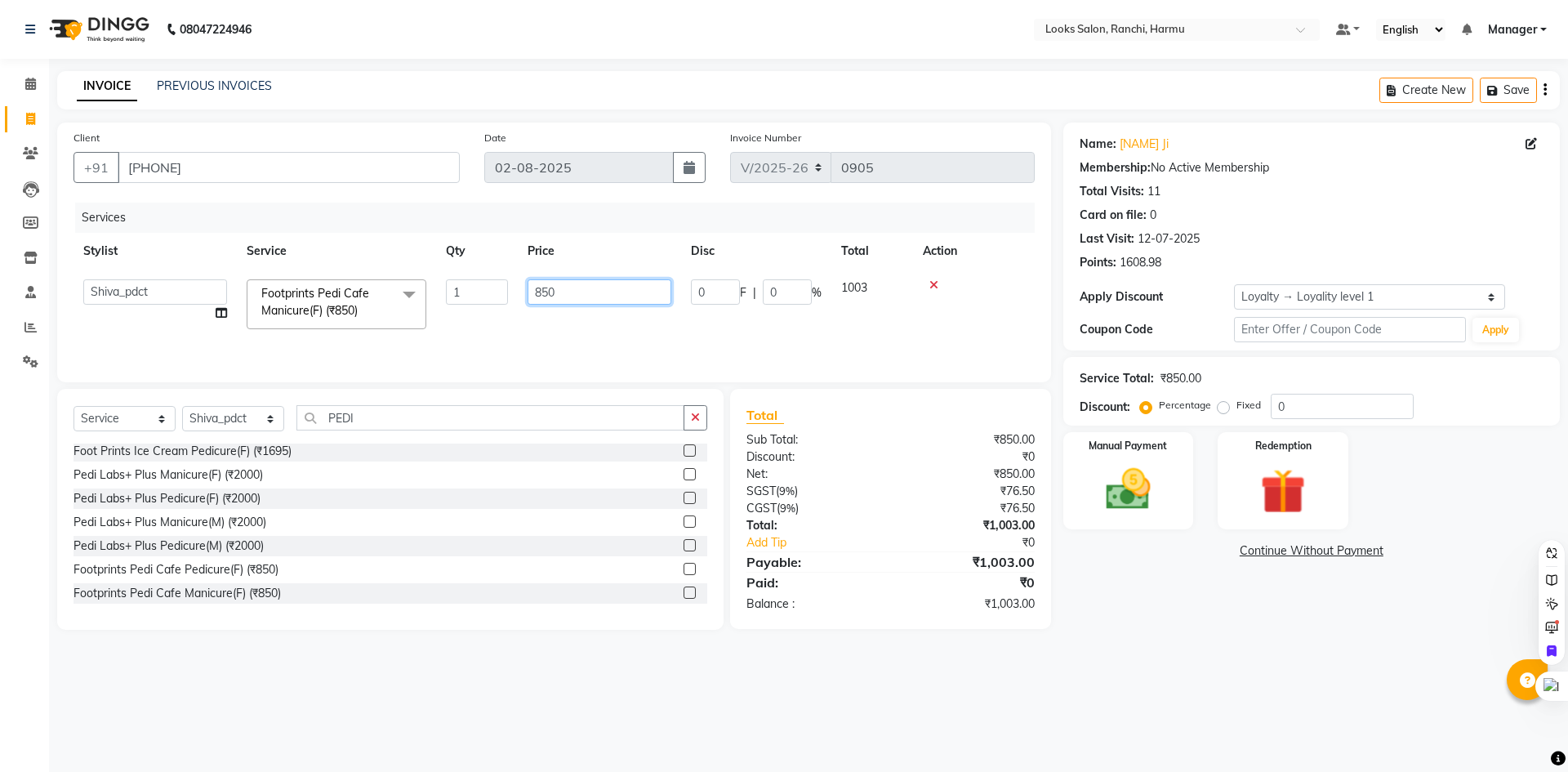 click on "850" 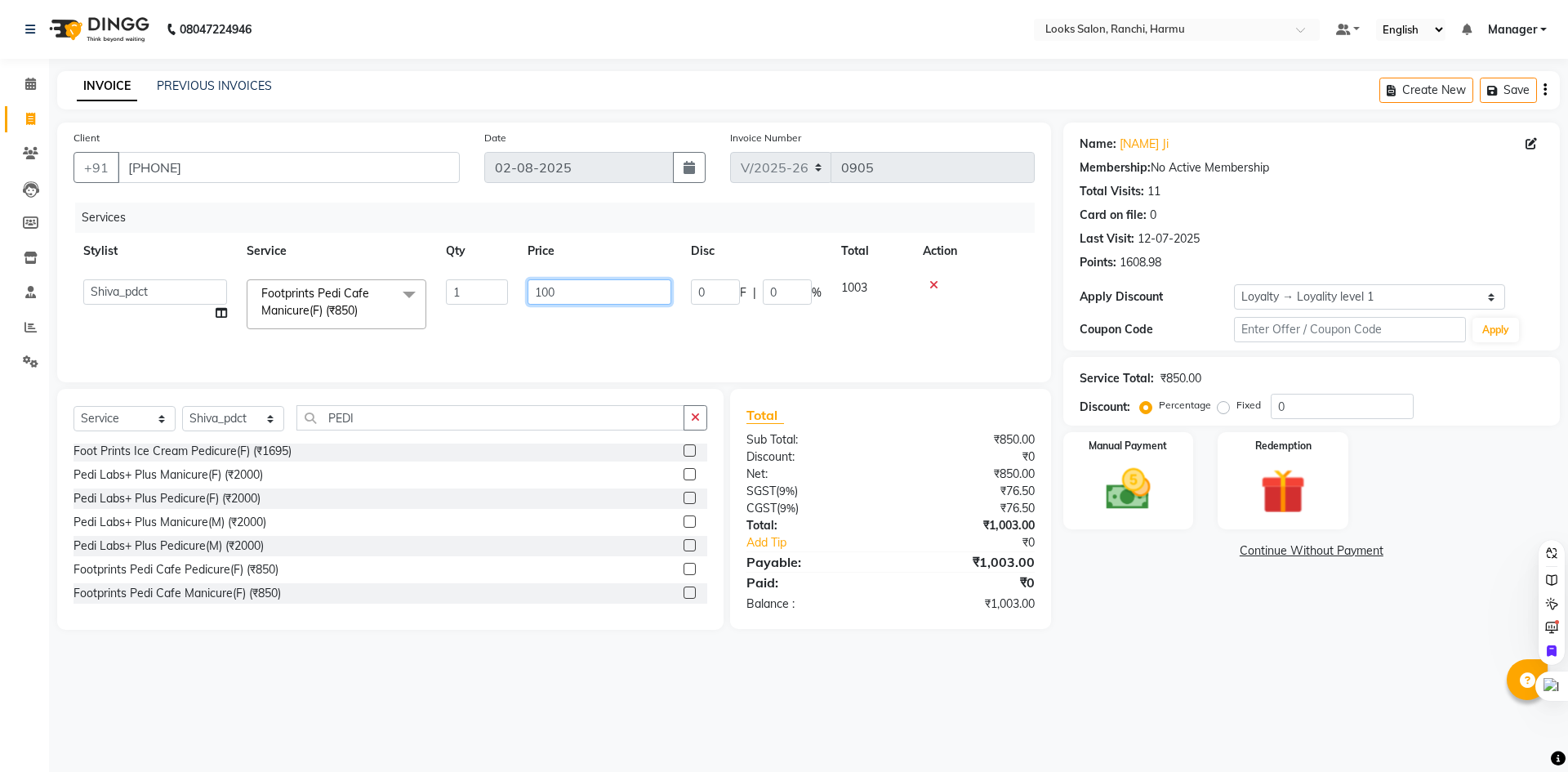 type on "1000" 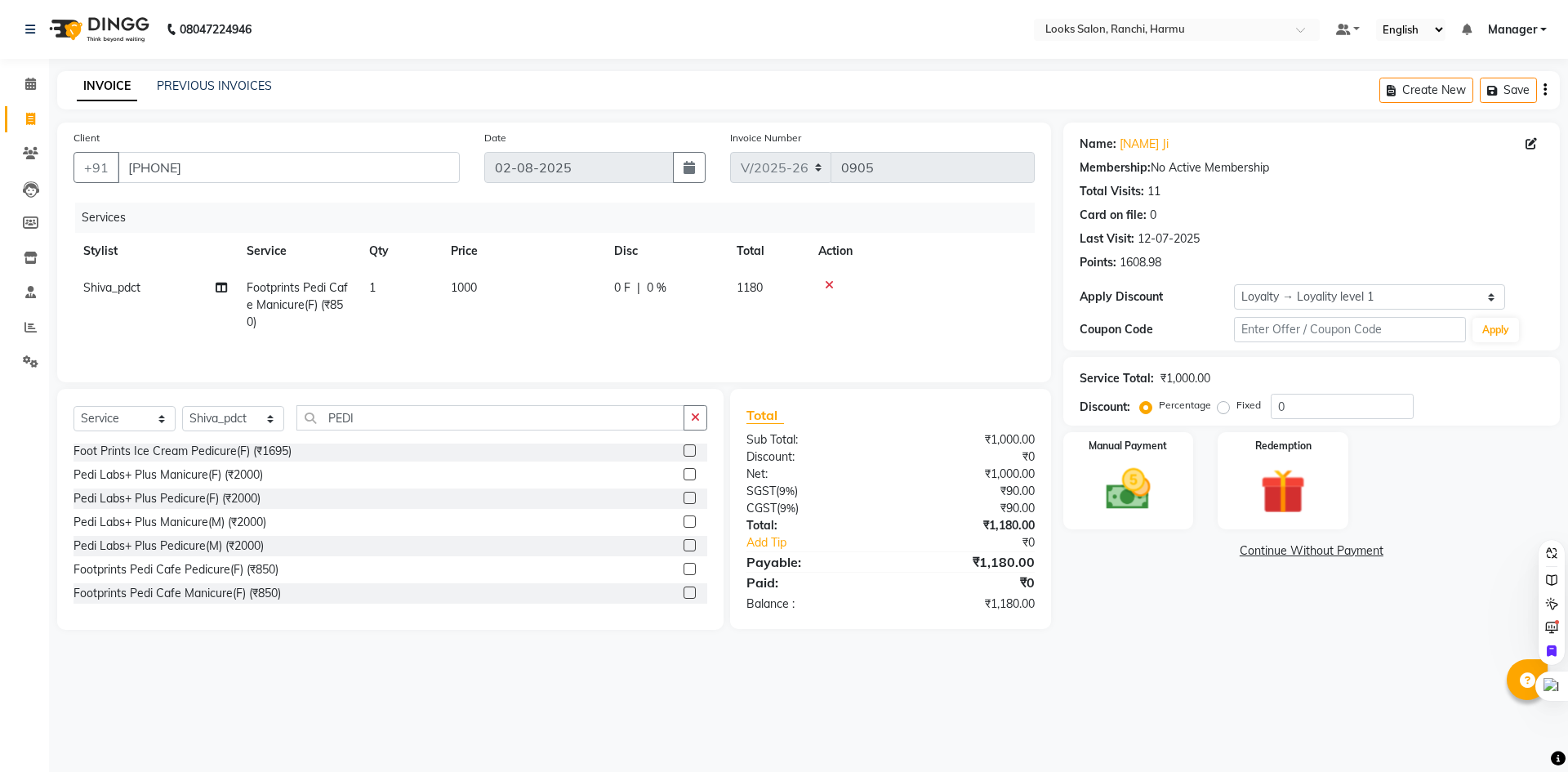 click on "08047224946 Select Location × Looks Salon, Ranchi, Harmu Default Panel My Panel English ENGLISH Español العربية मराठी हिंदी ગુજરાતી தமிழ் 中文 Notifications nothing to show Manager Manage Profile Change Password Sign out  Version:3.15.11  ☀ Looks Salon, Ranchi, Harmu  Calendar  Invoice  Clients  Leads   Members  Inventory  Staff  Reports  Settings Completed InProgress Upcoming Dropped Tentative Check-In Confirm Bookings Generate Report Segments Page Builder INVOICE PREVIOUS INVOICES Create New   Save  Client +91 9476301903 Date 02-08-2025 Invoice Number V/2025 V/2025-26 0905 Services Stylist Service Qty Price Disc Total Action Shiva_pdct Footprints Pedi Cafe Manicure(F) (₹850) 1 1000 0 F | 0 % 1180 Select  Service  Product  Membership  Package Voucher Prepaid Gift Card  Select Stylist Aditya_Singh Aishwarya Gautam Anny Arjun_Mgr Arman_Noor Counter_Sales Farhana Irfan Irfan_Pdct Isha JAVED LALIT LAXMI_MKP_HD Manager Manisha Nitesh_Goutam Rohit  (" at bounding box center [784, 386] 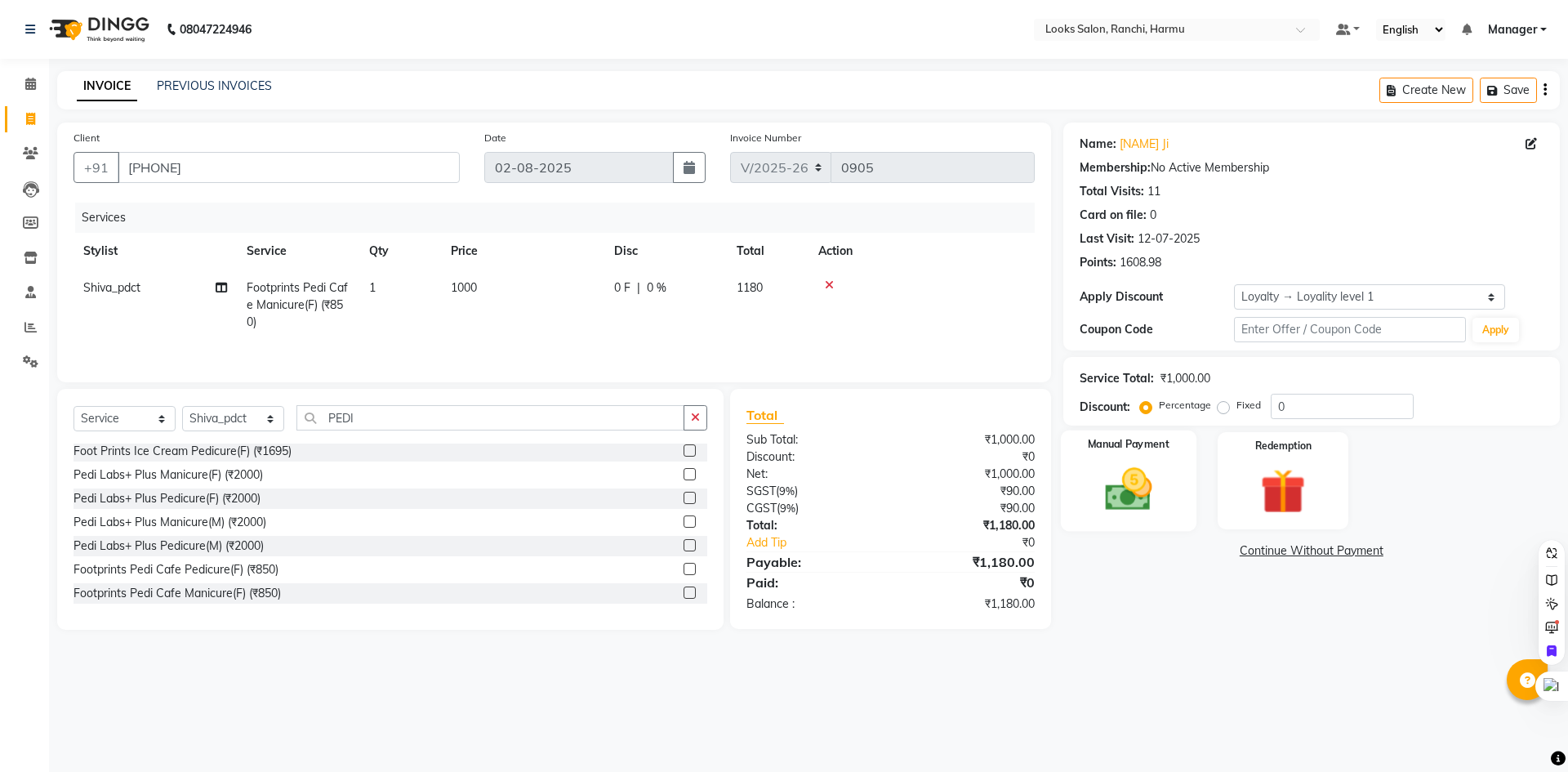click 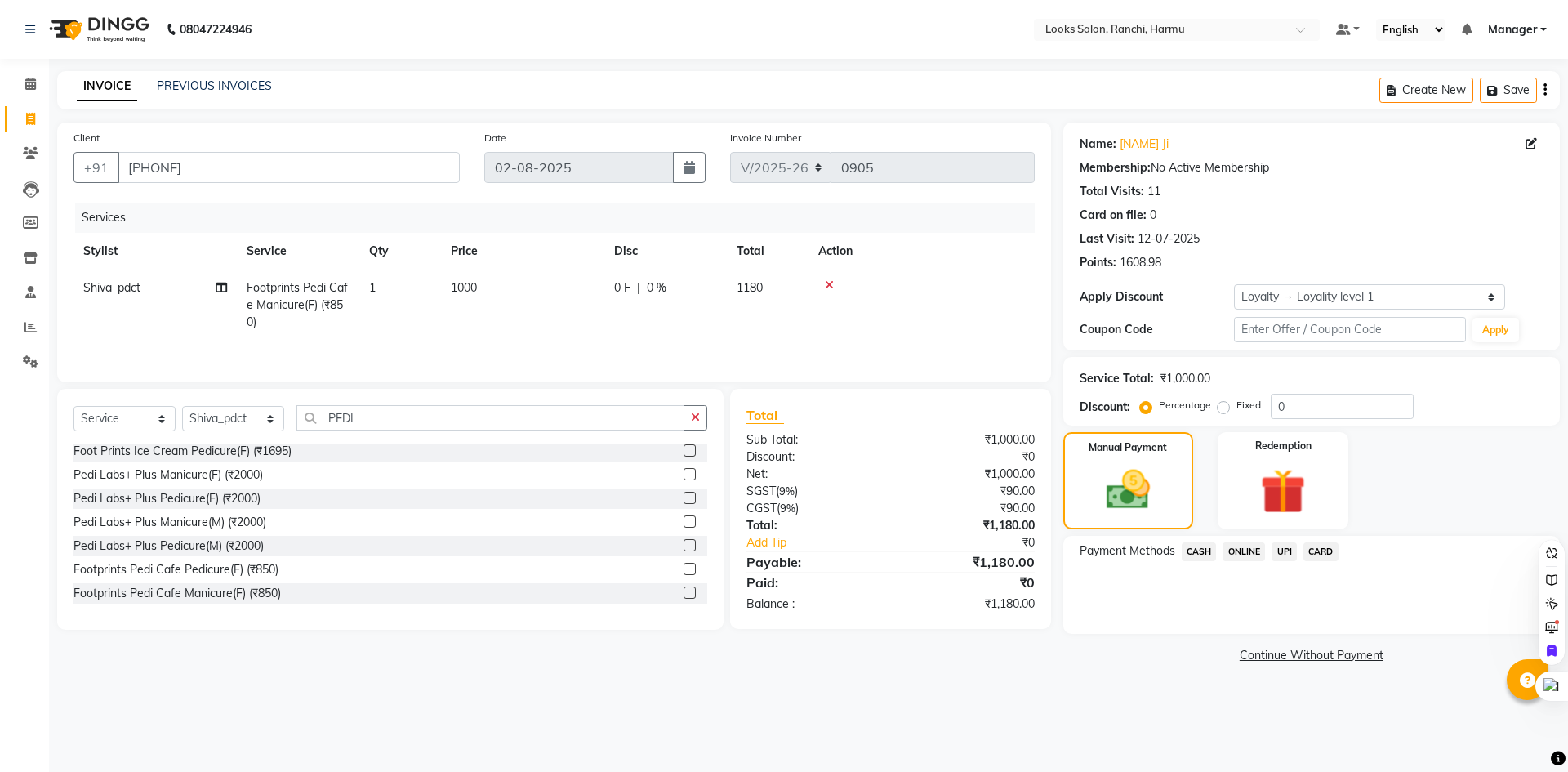 drag, startPoint x: 634, startPoint y: 299, endPoint x: 641, endPoint y: 295, distance: 8.06226 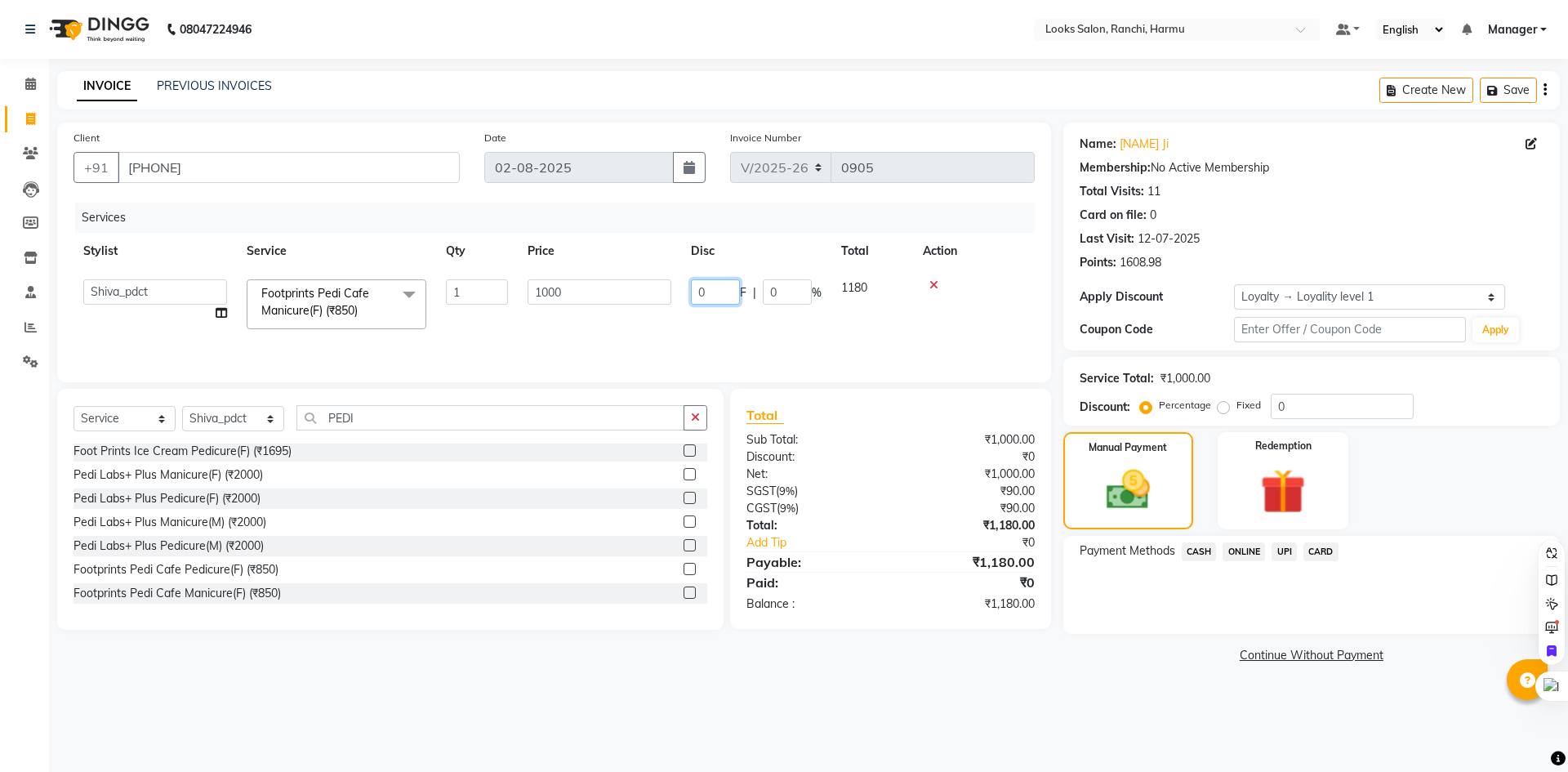 drag, startPoint x: 726, startPoint y: 285, endPoint x: 648, endPoint y: 286, distance: 78.00641 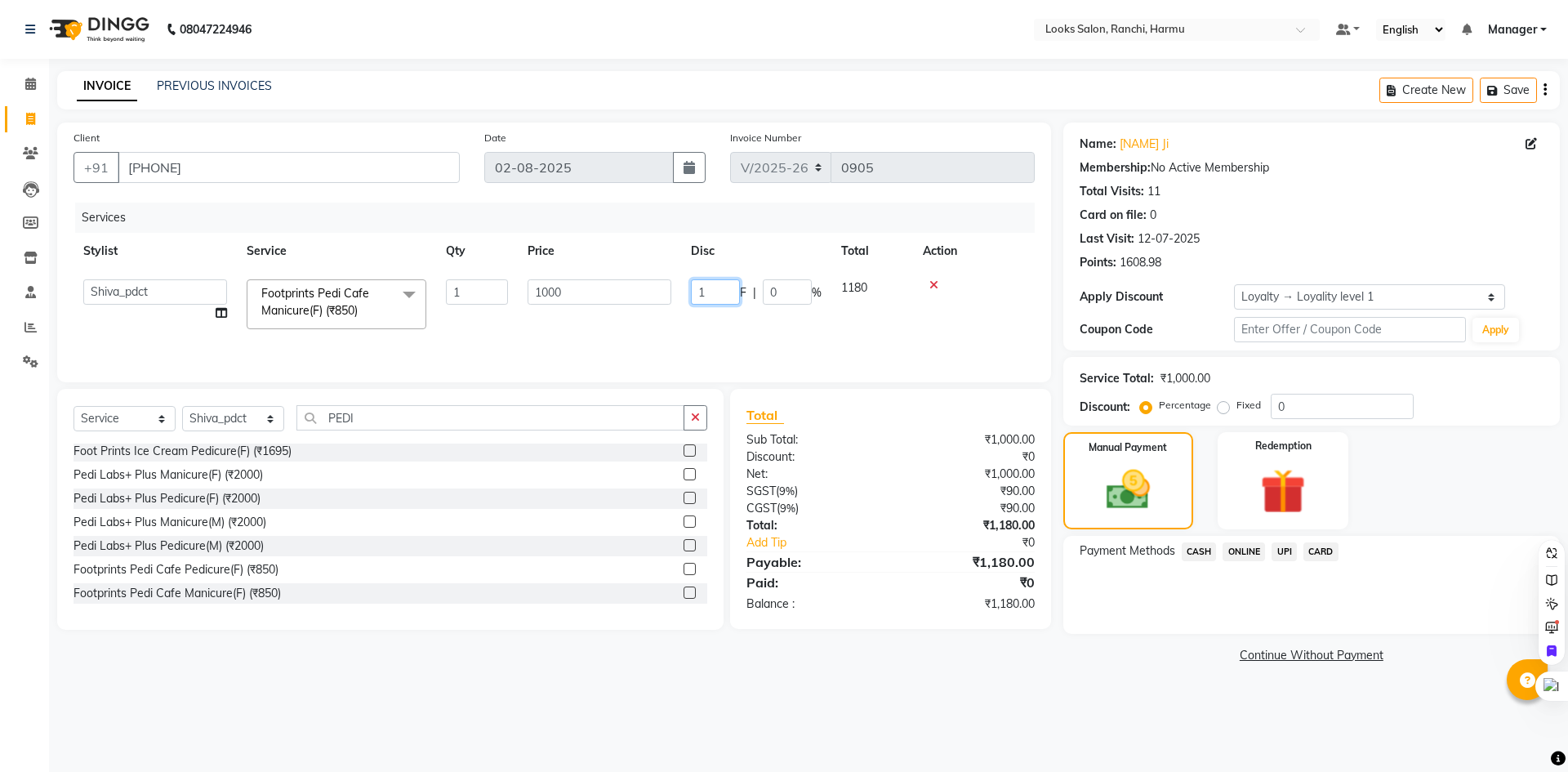 type on "15" 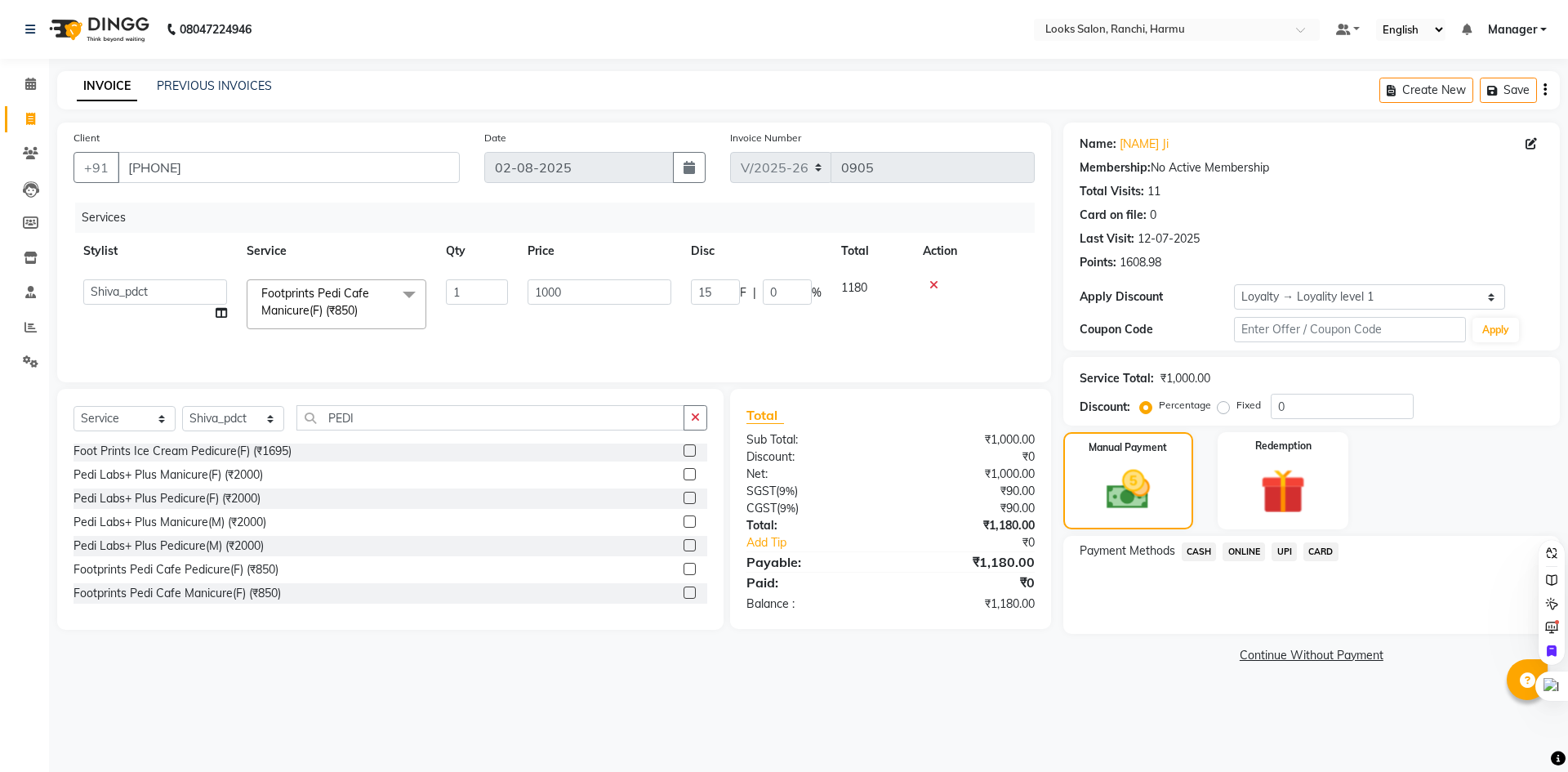 click on "08047224946 Select Location × Looks Salon, Ranchi, Harmu Default Panel My Panel English ENGLISH Español العربية मराठी हिंदी ગુજરાતી தமிழ் 中文 Notifications nothing to show Manager Manage Profile Change Password Sign out  Version:3.15.11" 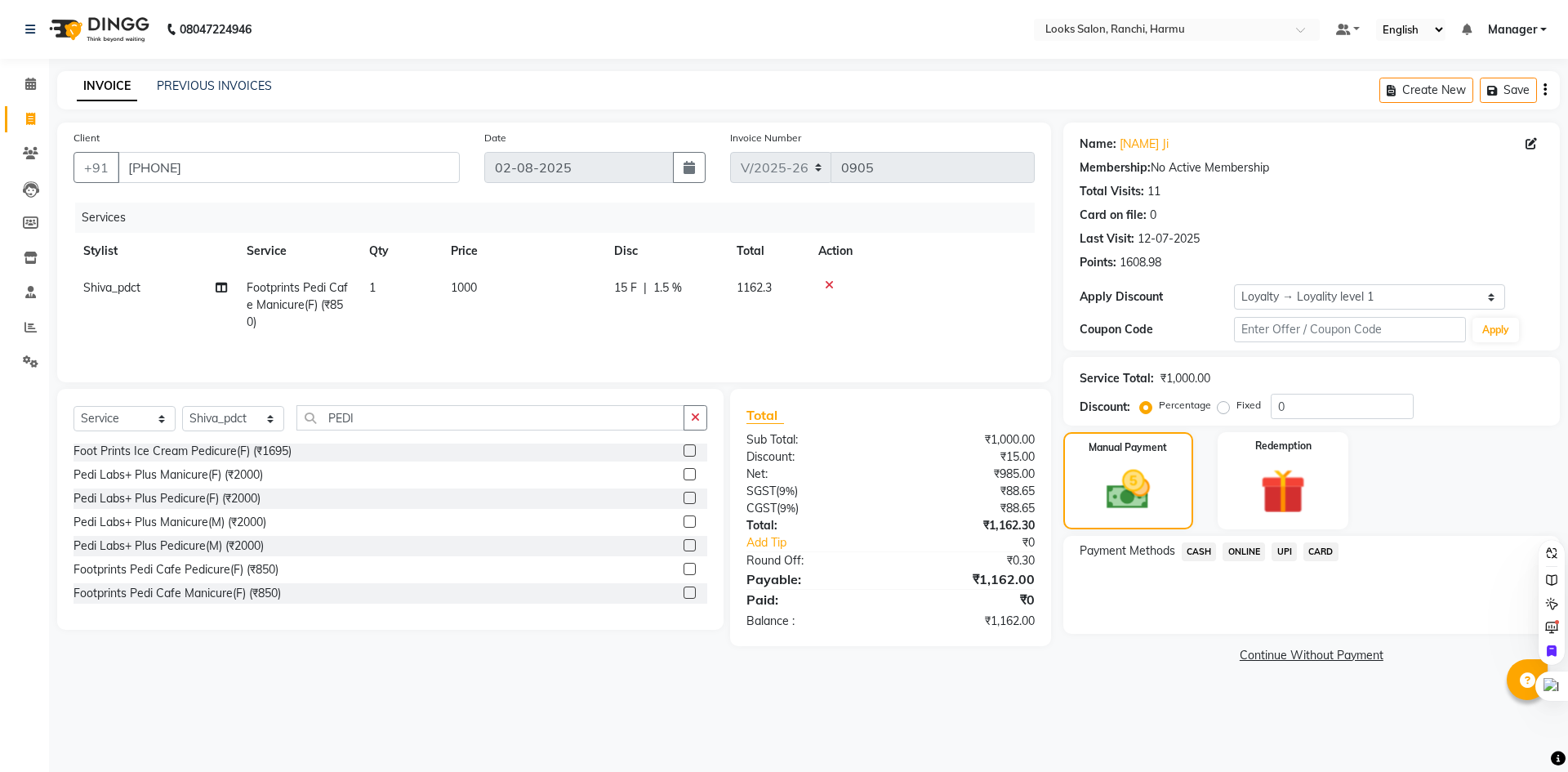 click on "1.5 %" 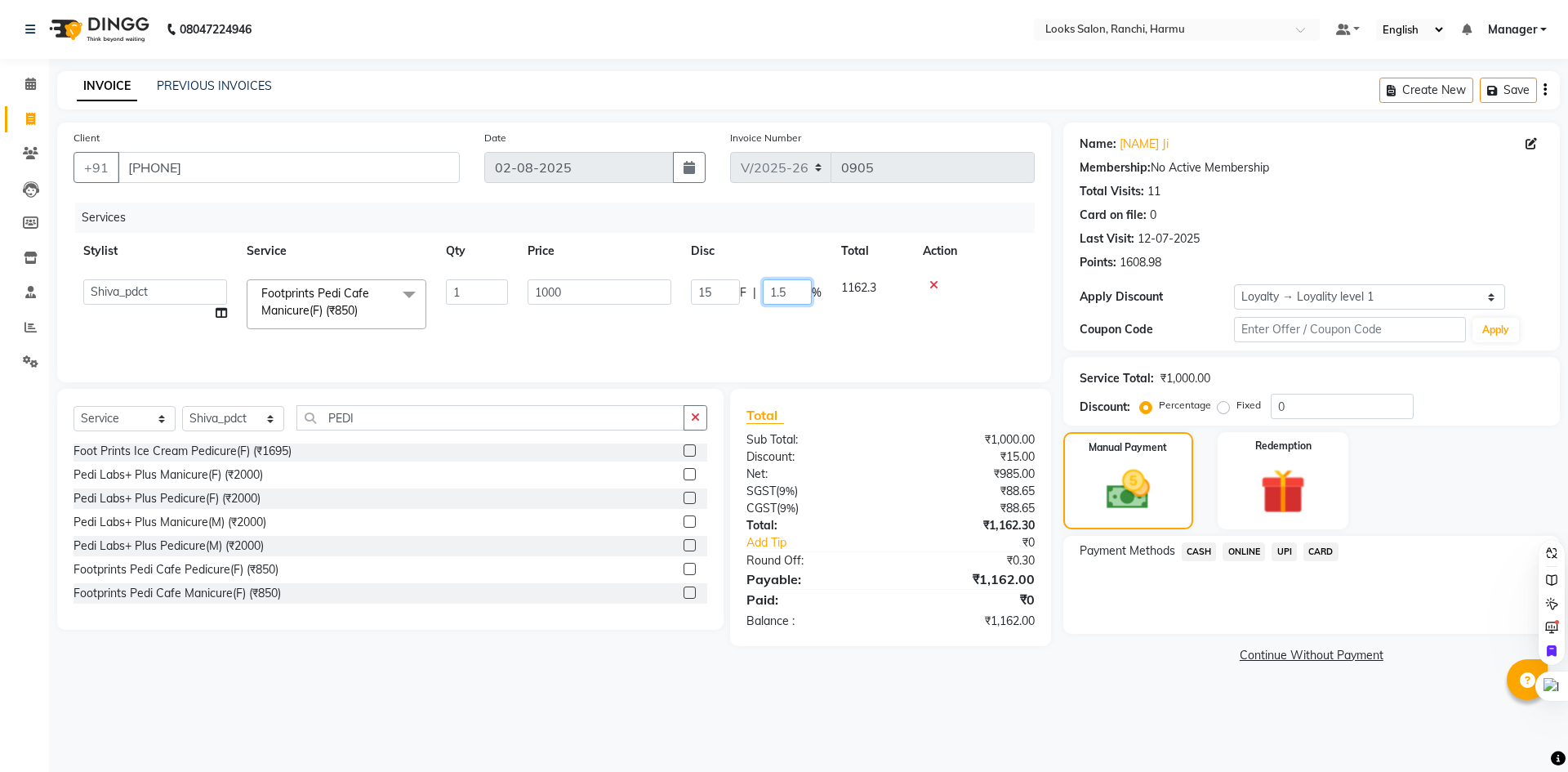 drag, startPoint x: 790, startPoint y: 292, endPoint x: 759, endPoint y: 288, distance: 31.256999 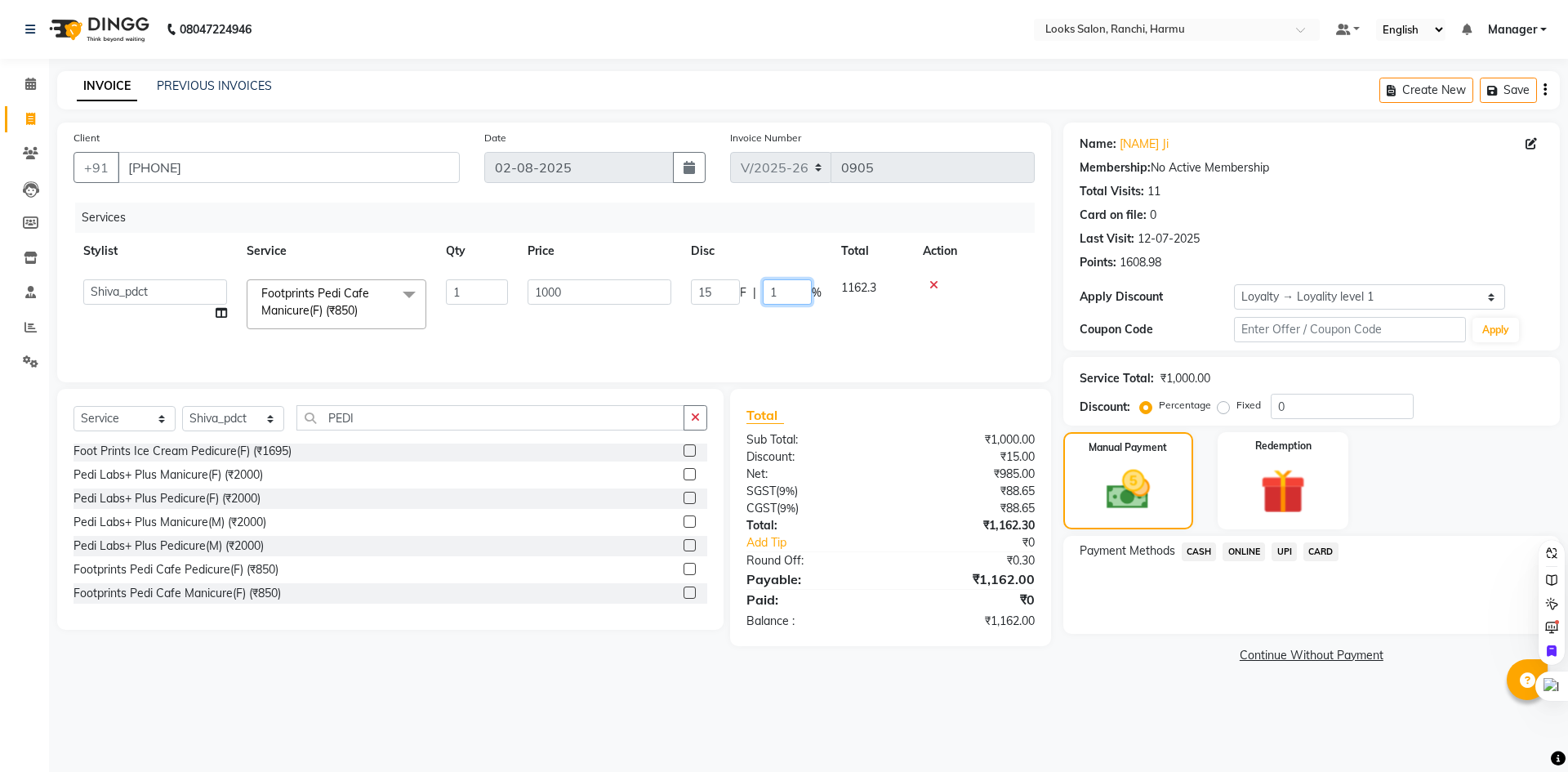 type on "15" 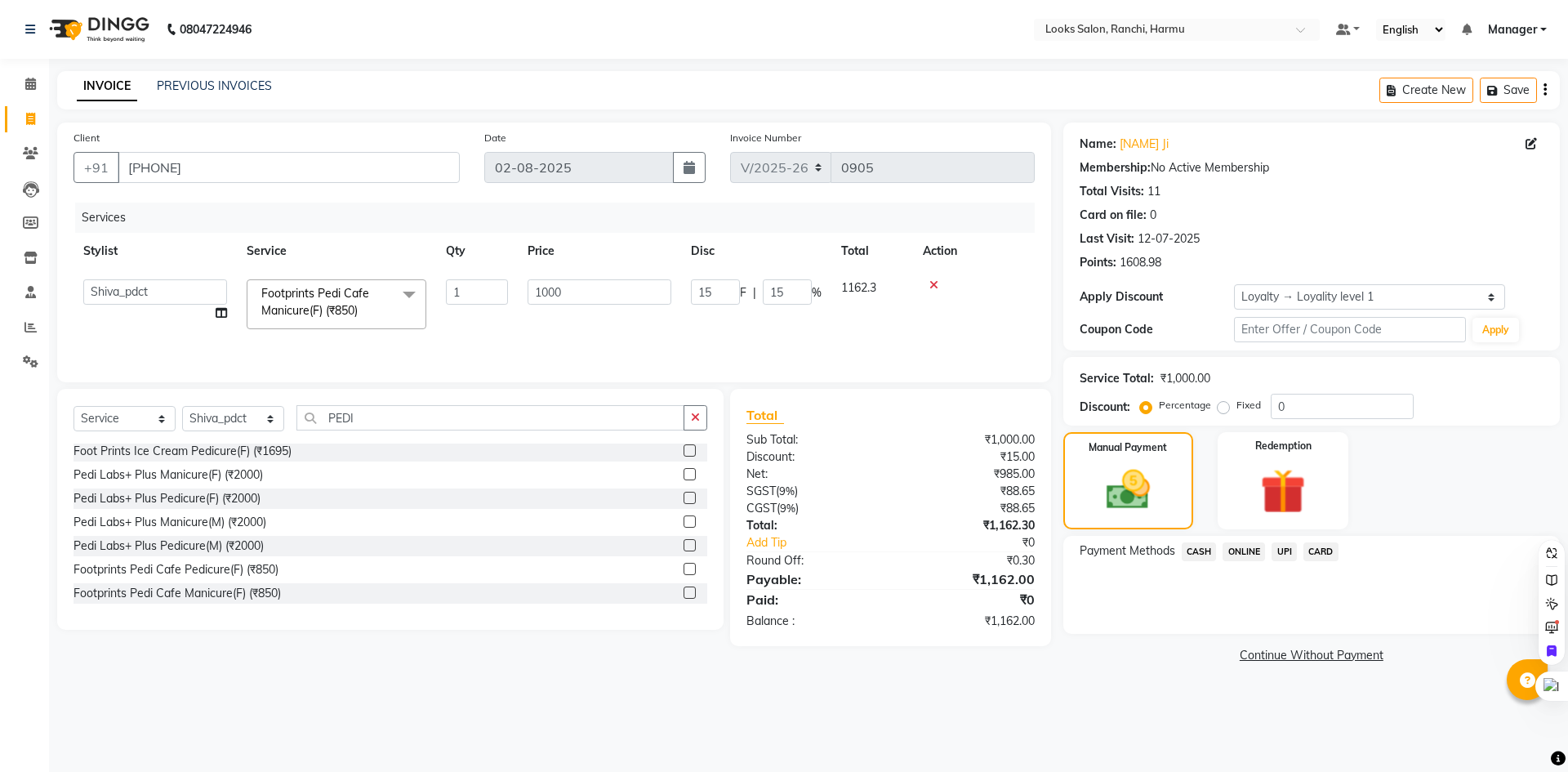 click on "08047224946 Select Location × Looks Salon, Ranchi, Harmu Default Panel My Panel English ENGLISH Español العربية मराठी हिंदी ગુજરાતી தமிழ் 中文 Notifications nothing to show Manager Manage Profile Change Password Sign out  Version:3.15.11" 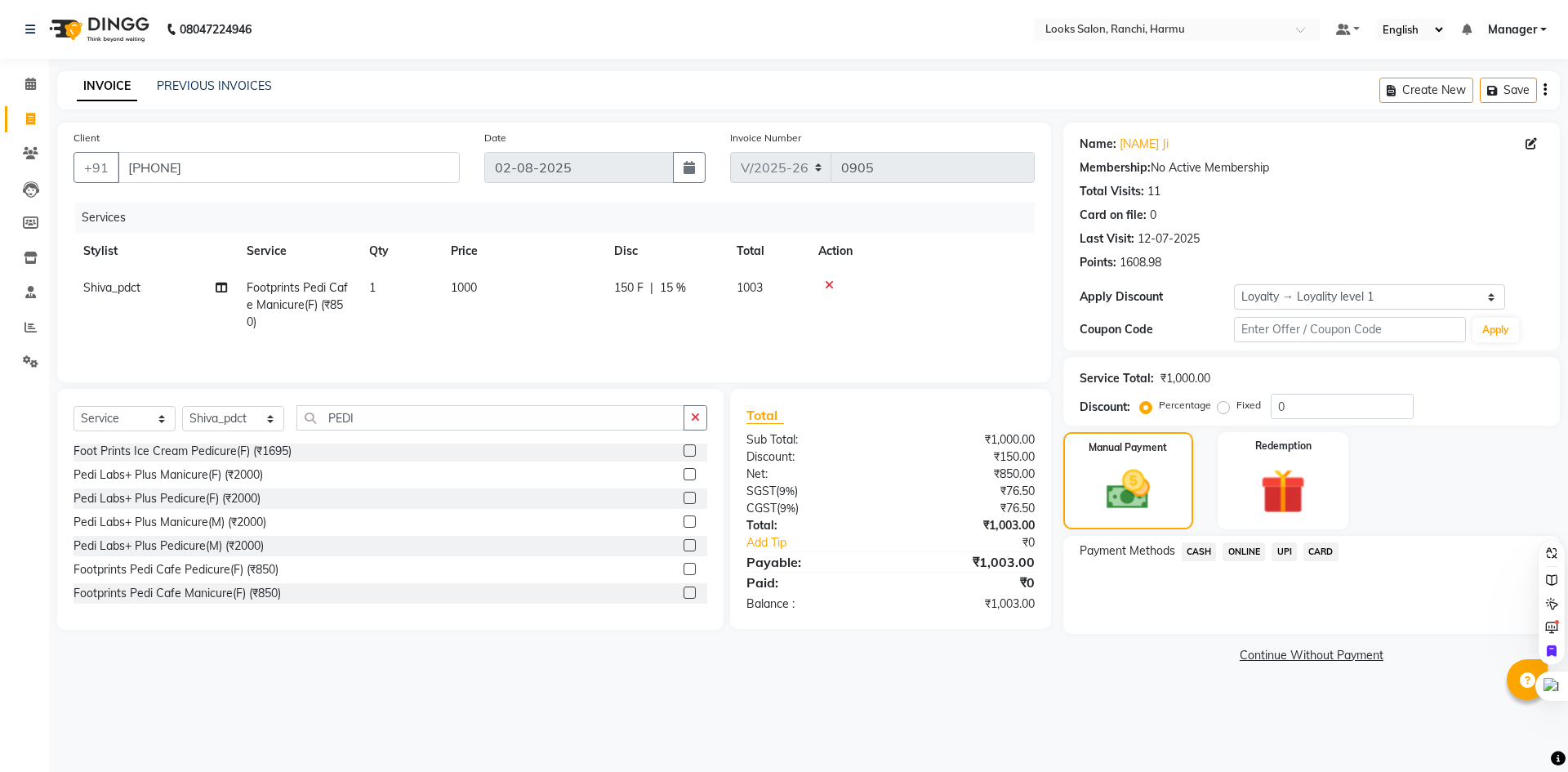 click on "150 F | 15 %" 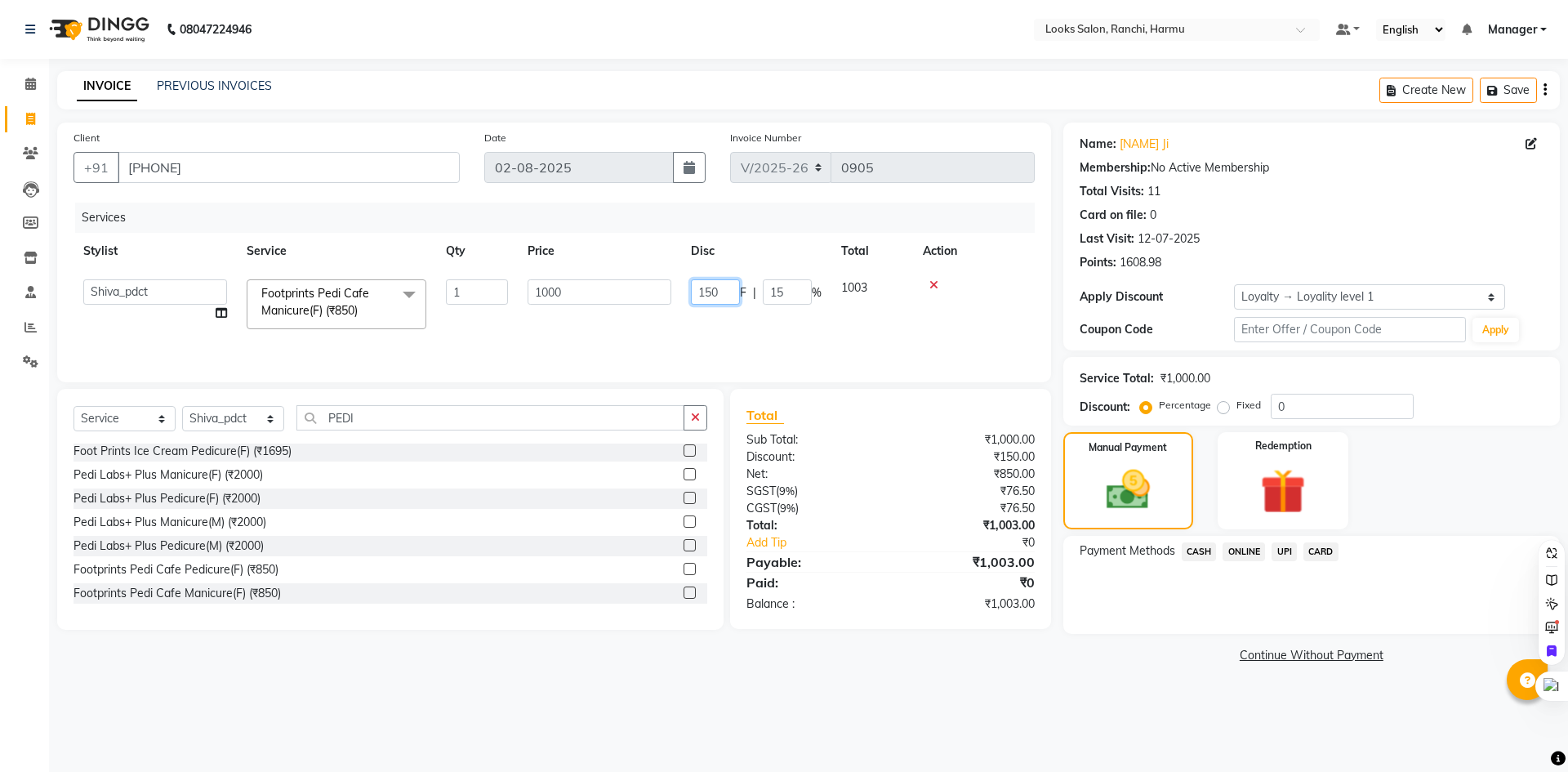click on "Aditya_Singh   Aishwarya Gautam   Anny   Arjun_Mgr   Arman_Noor   Counter_Sales   Farhana   Irfan   Irfan_Pdct   Isha   JAVED   LALIT   LAXMI_MKP_HD   Manager   Manisha   Nitesh_Goutam   ROHAN_PDCT   Rohit   Satyender Kumar   Shiva_pdct   Swarjit_nail art   Uvesh_BRB   Vaibhav Gupta  Footprints Pedi Cafe Manicure(F) (₹850)  x Big Toes (₹400) French Tip Repair (₹400) Gel French Extension (₹500) Gel Tip Repair (₹350) Gel Infills (₹1350) Gel Overlays (₹1800) Gel Extension (₹500) Gel Nail Removal (₹150) Natural Nail Extensions (₹3300) French Nail Extensions (₹3500) Gel Polish Removal (₹600) Extension Removal (₹1000) Nail Art Recruiter (₹500) French Ombre Gel Polish (₹2500) Nail Art Nedle (₹600) Cutical Care (₹250) Nail Art Brush (₹500) French Gel Polish (₹2000) French Glitter Gel Polish (₹2500) Gel Polish Touchup                                   (₹1200) Nail Art Per Finger(F)* (₹400) 3D Nail Art Recruiter (₹600) Acrylic Overlays (₹1000) Finger Tip Repair (₹400)" 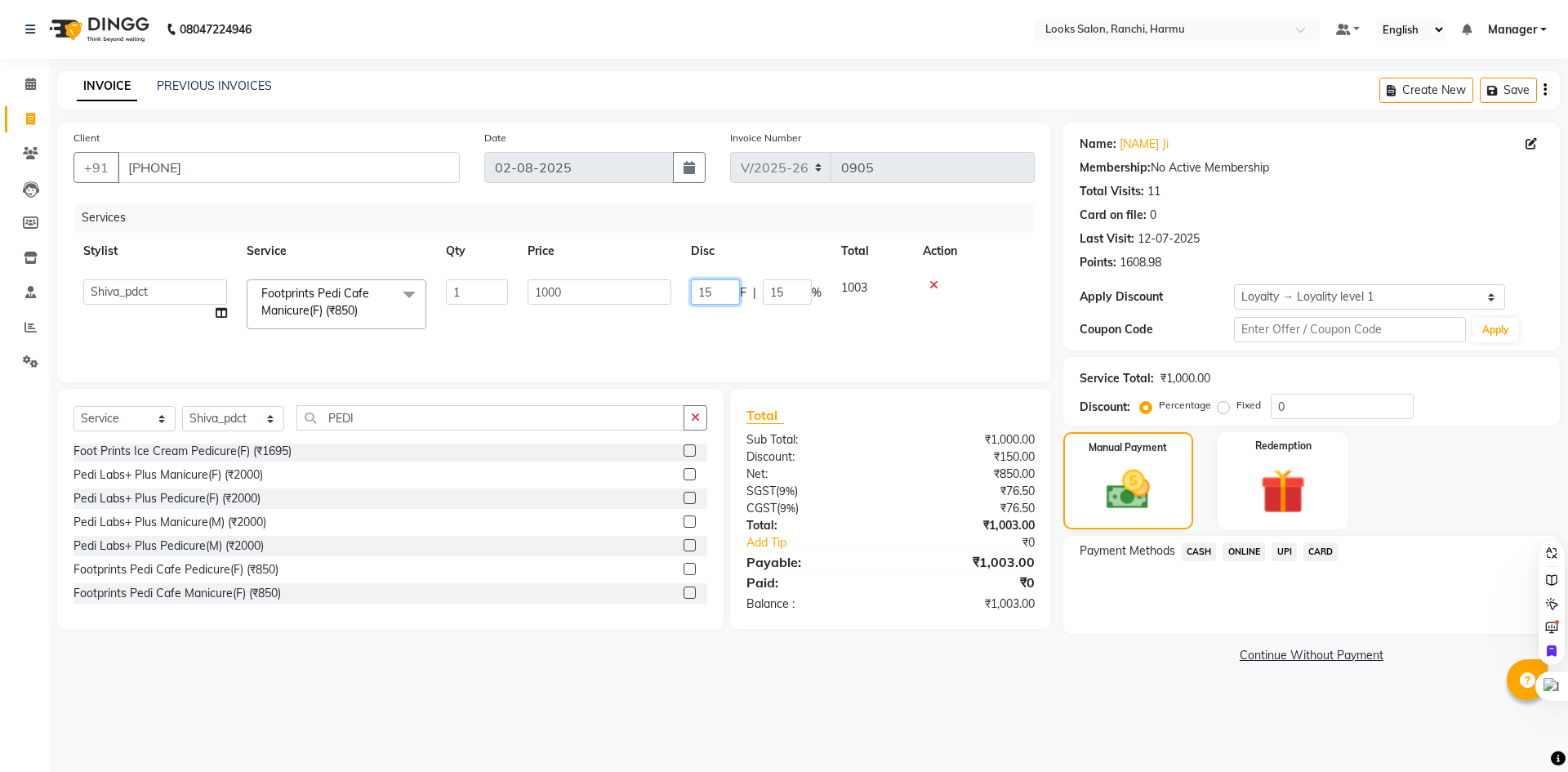 type on "152" 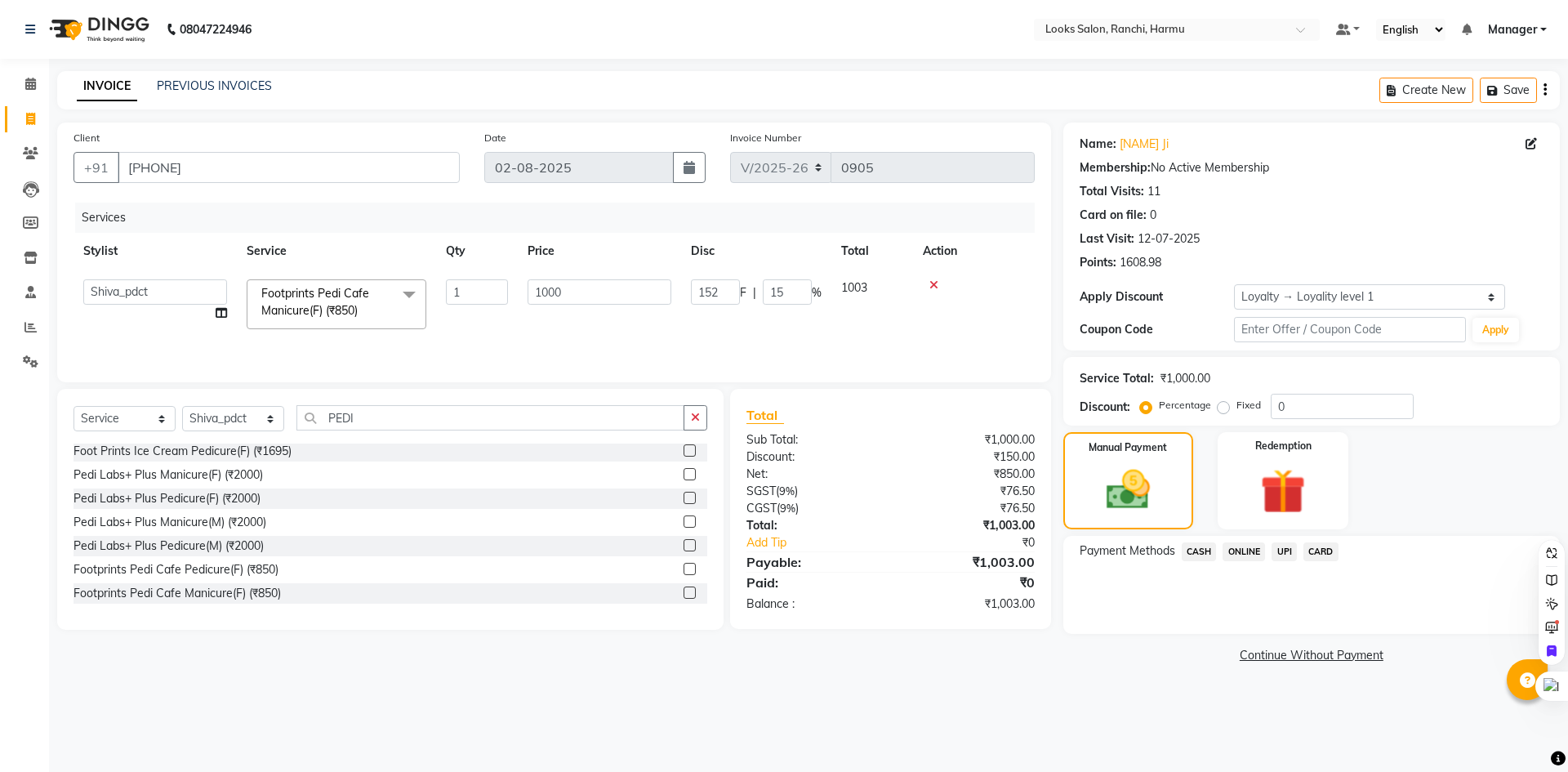 click on "08047224946 Select Location × Looks Salon, Ranchi, Harmu Default Panel My Panel English ENGLISH Español العربية मराठी हिंदी ગુજરાતી தமிழ் 中文 Notifications nothing to show Manager Manage Profile Change Password Sign out  Version:3.15.11" 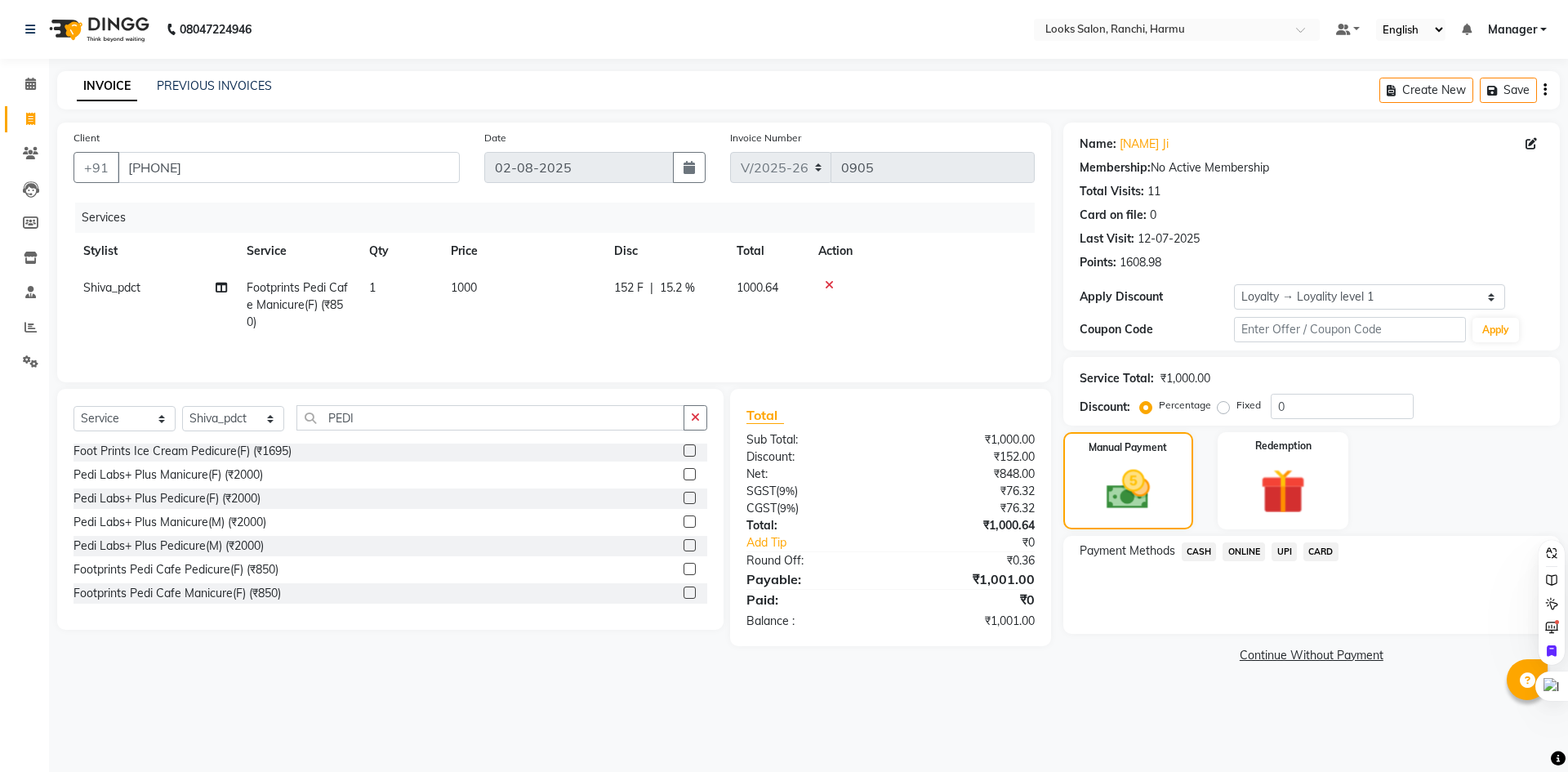 click on "CASH" 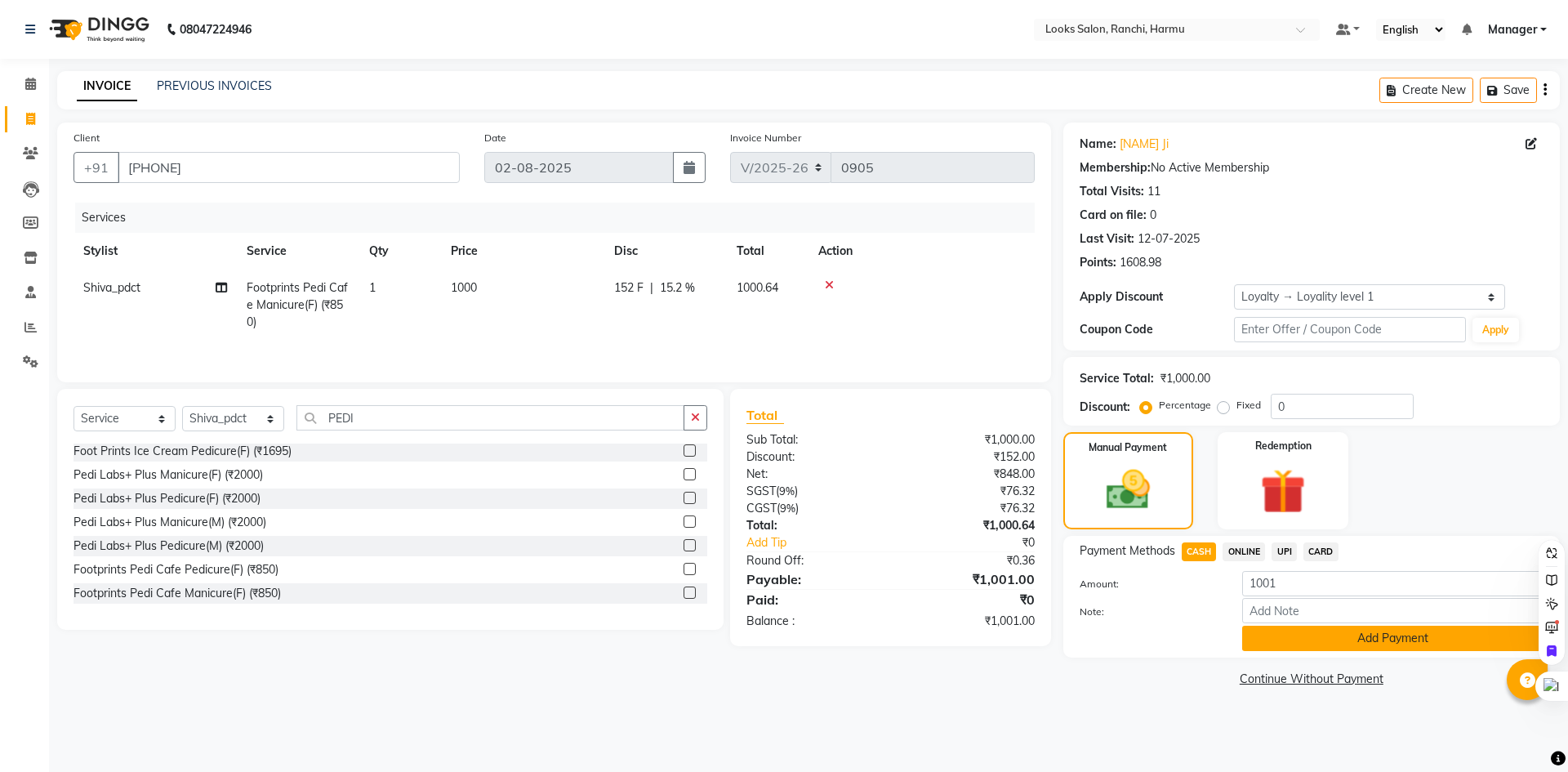 click on "Add Payment" 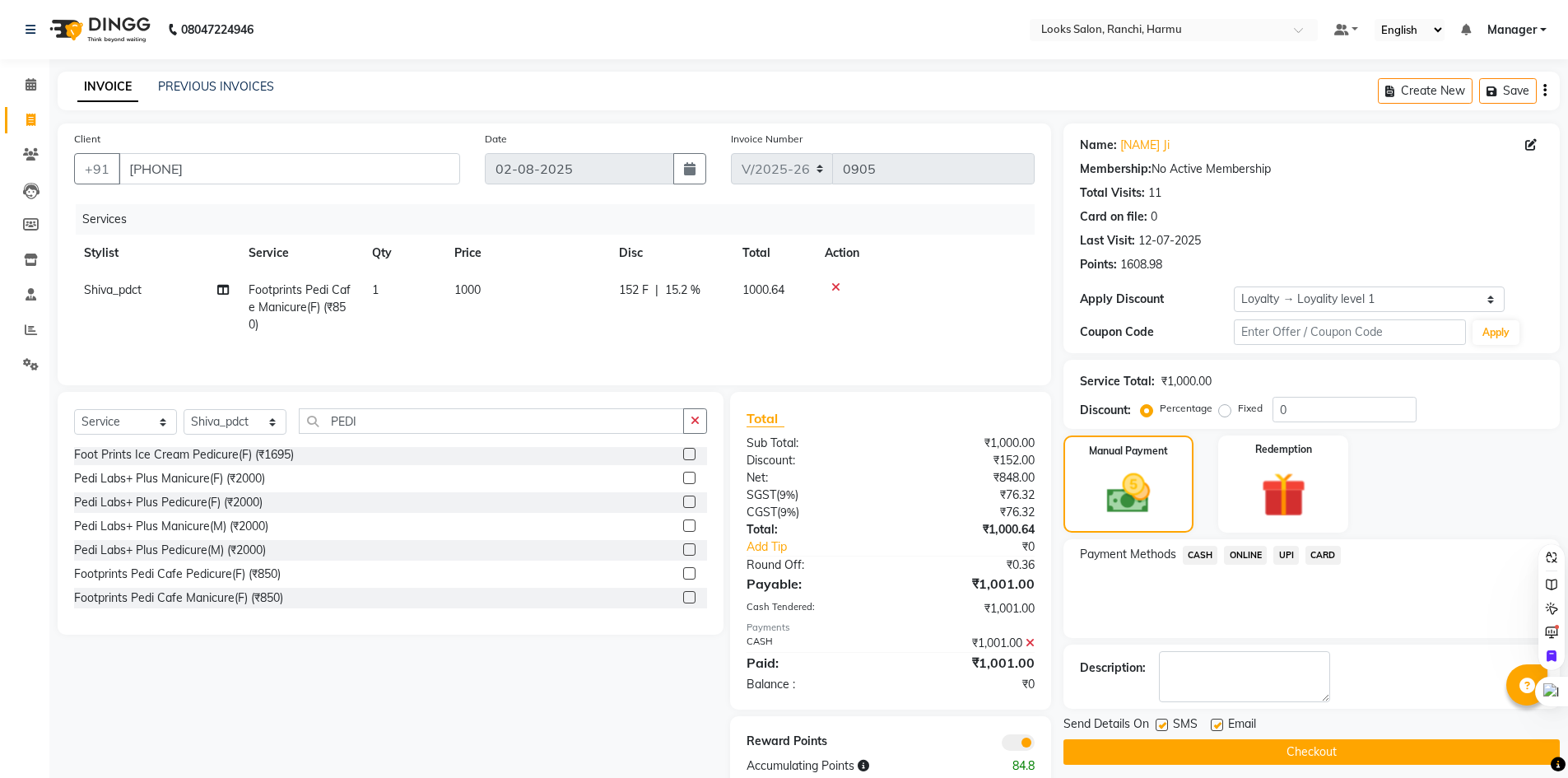 drag, startPoint x: 1282, startPoint y: 733, endPoint x: 1287, endPoint y: 754, distance: 21.587033 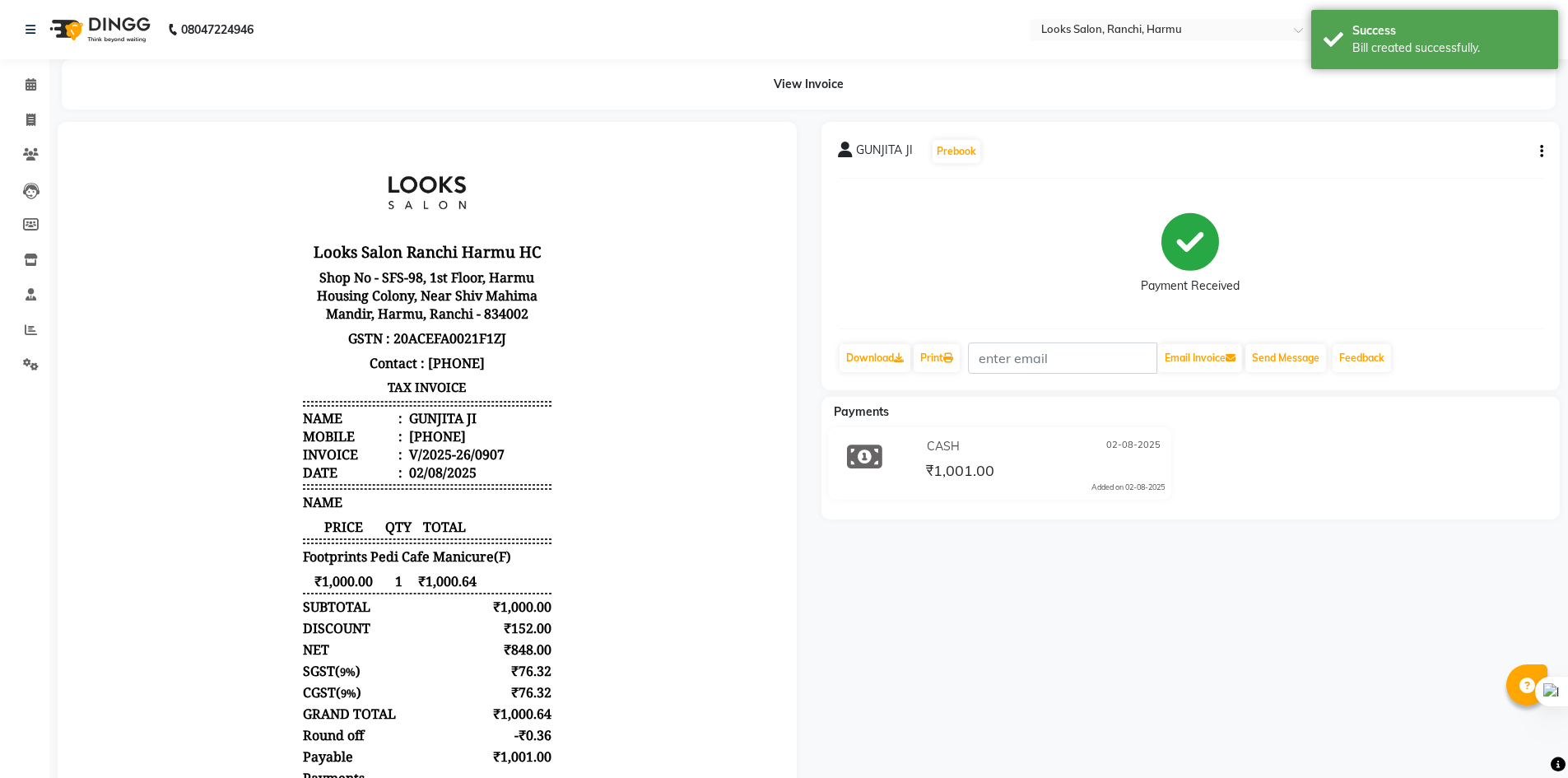 scroll, scrollTop: 0, scrollLeft: 0, axis: both 